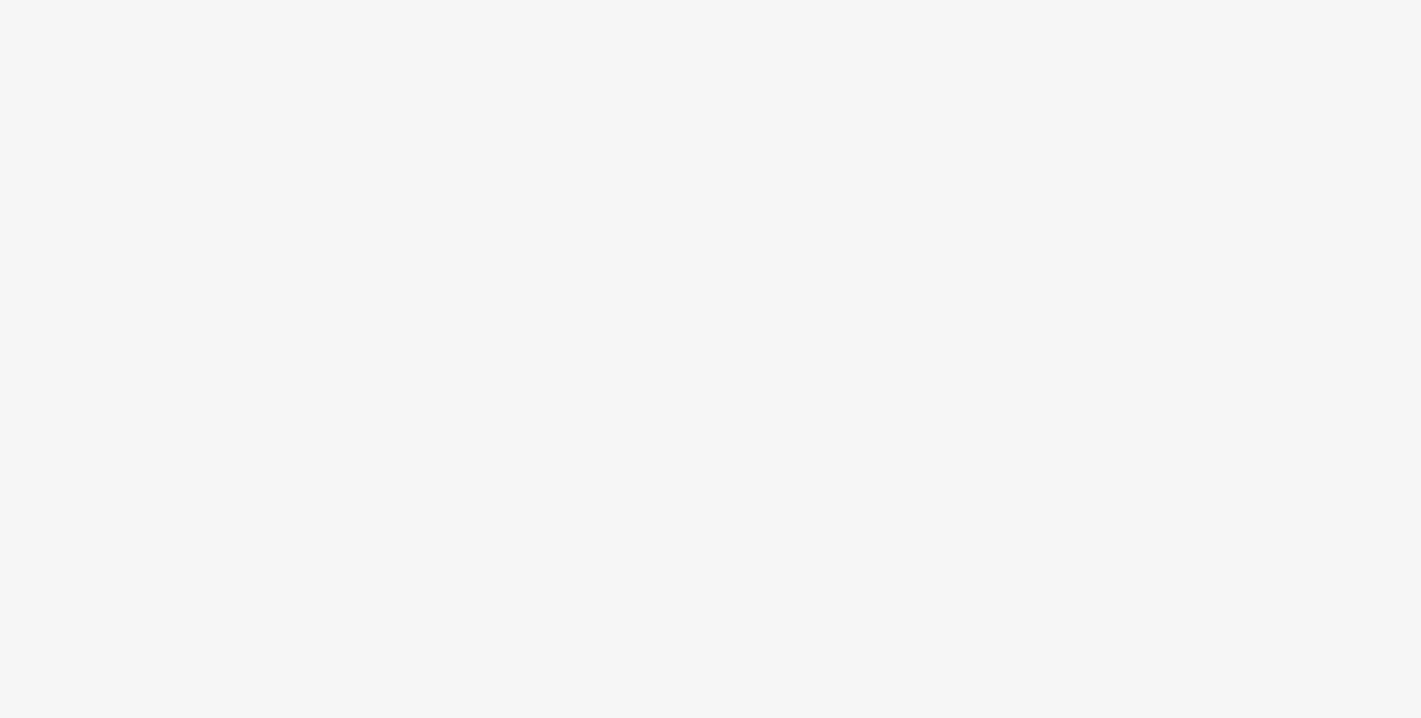 scroll, scrollTop: 0, scrollLeft: 0, axis: both 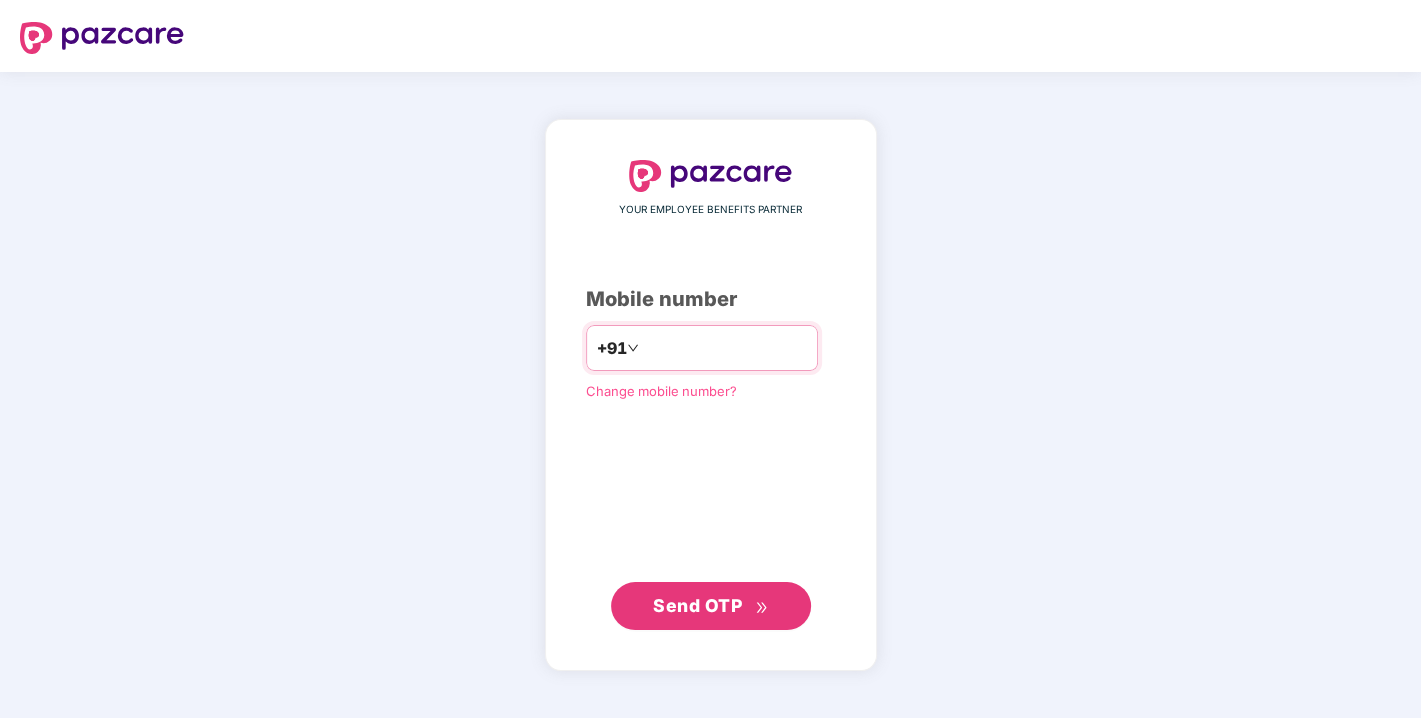 click at bounding box center (725, 348) 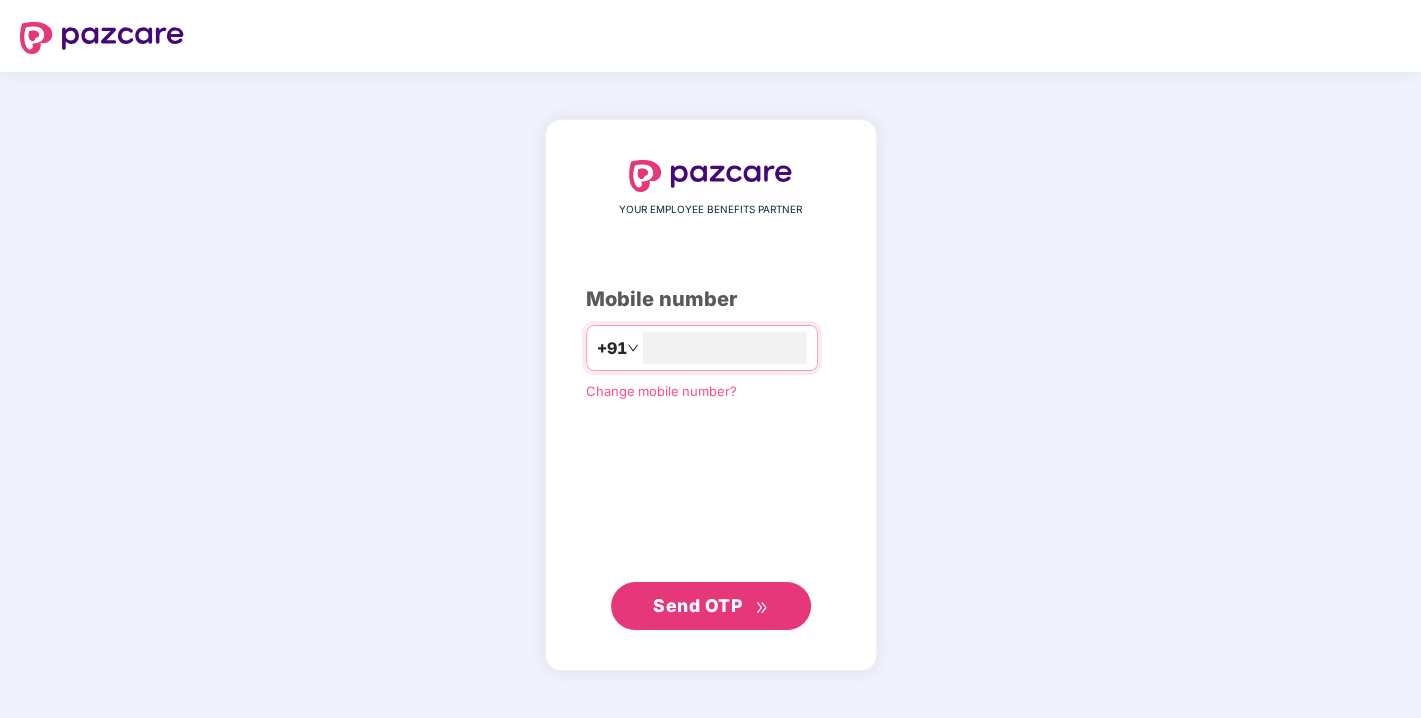 type on "**********" 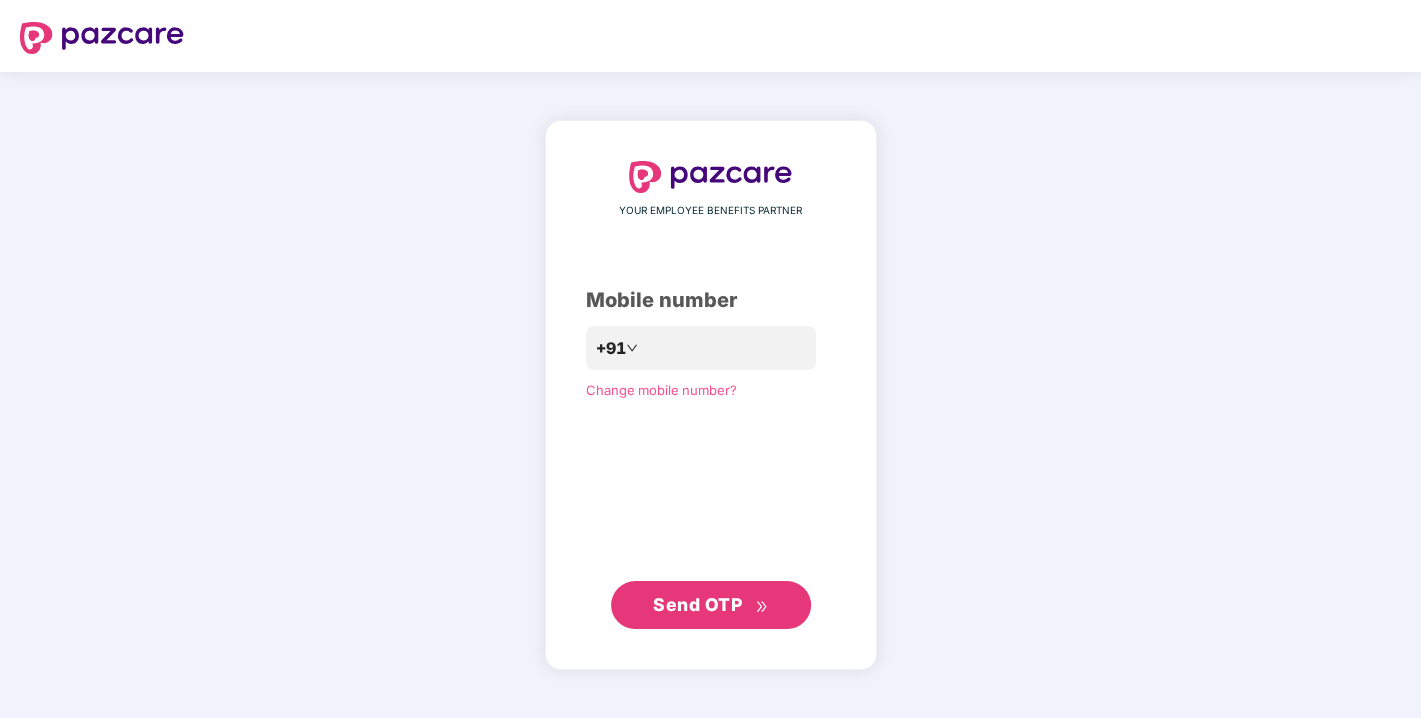 click on "Send OTP" at bounding box center (711, 605) 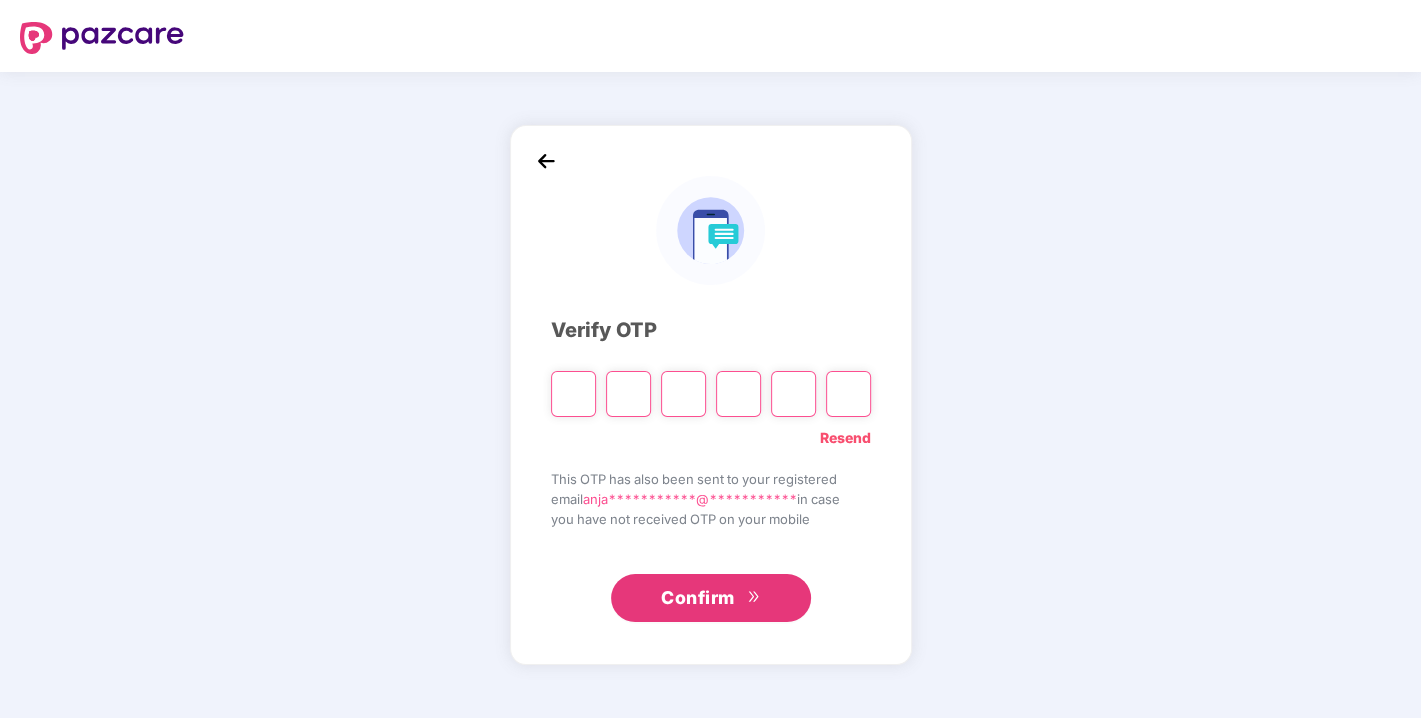 type on "*" 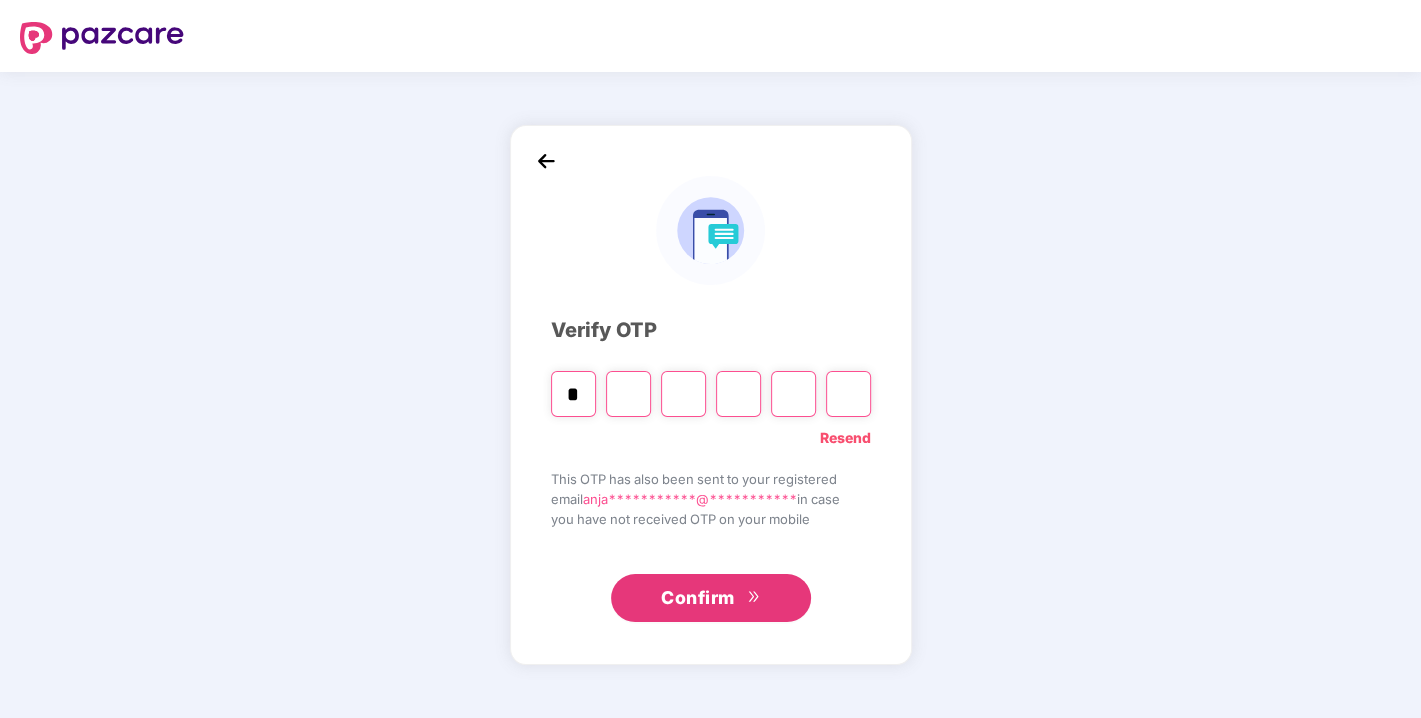 type on "*" 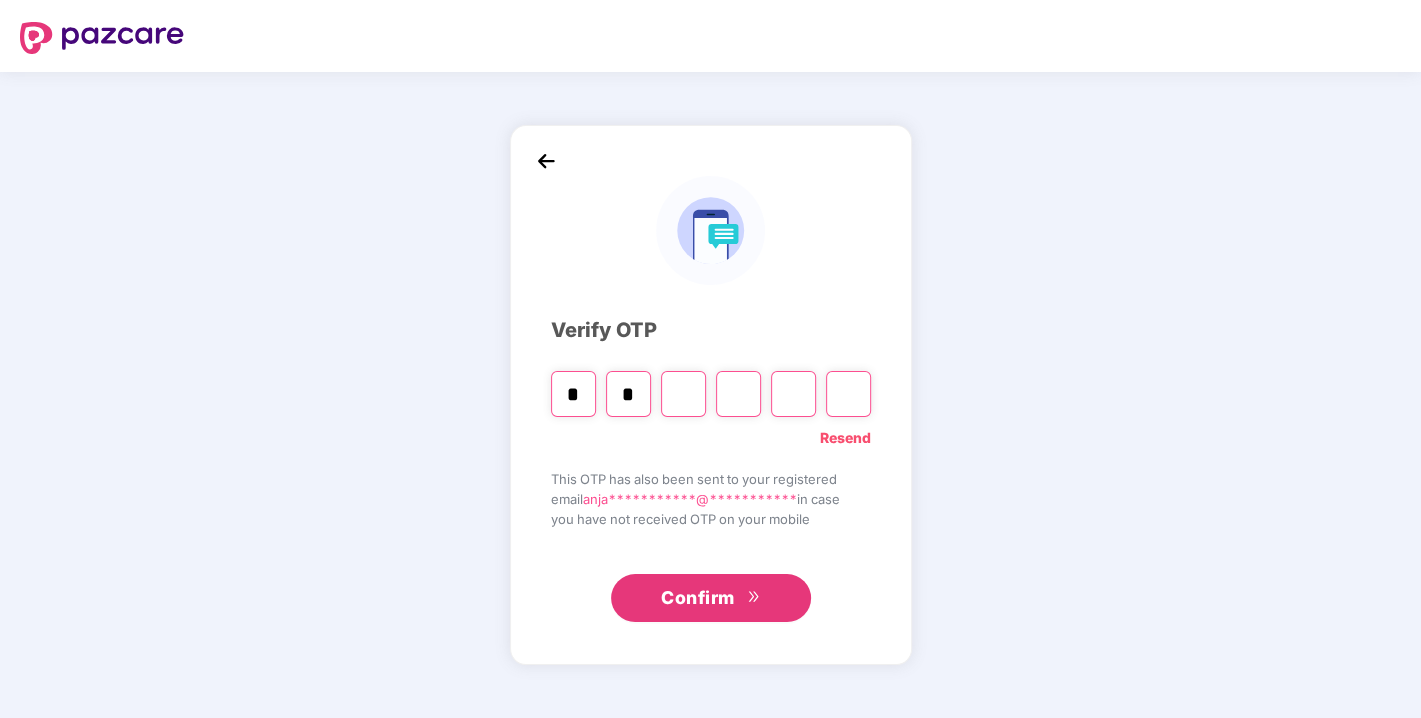 type on "*" 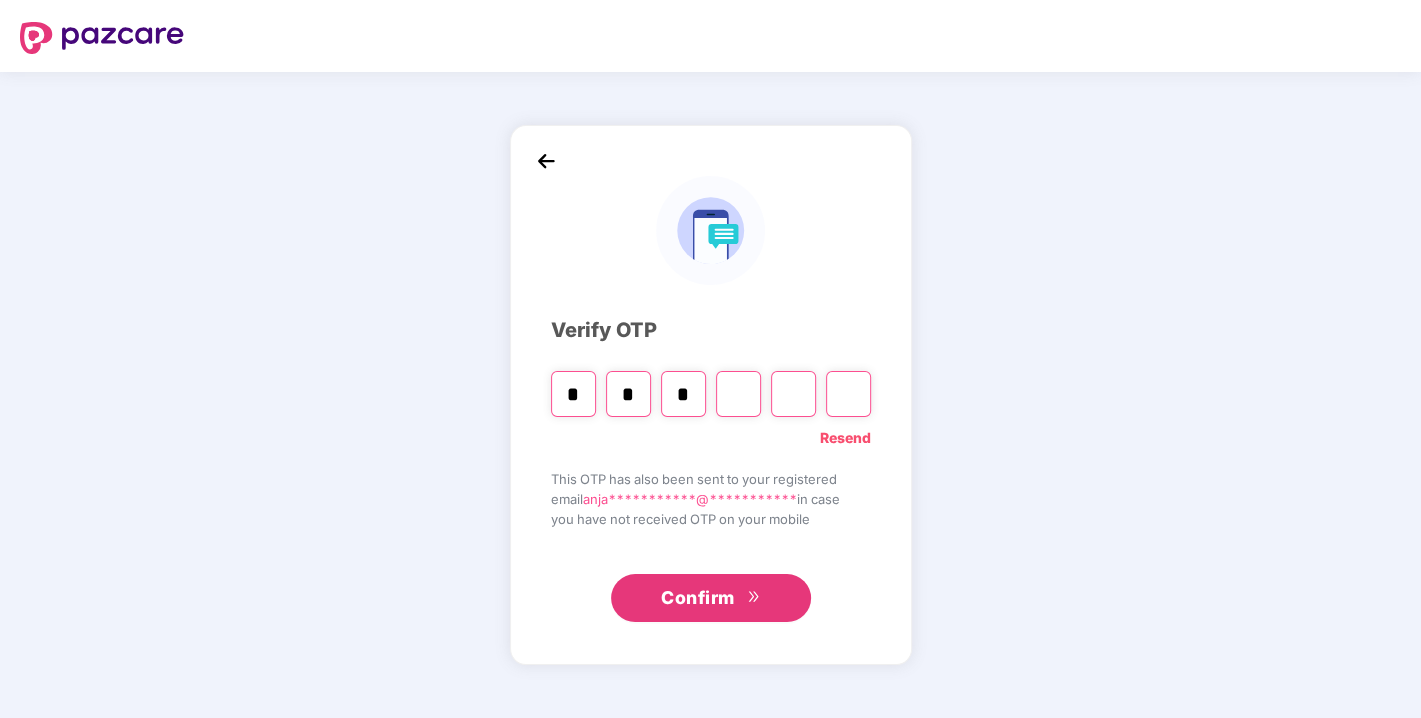 type on "*" 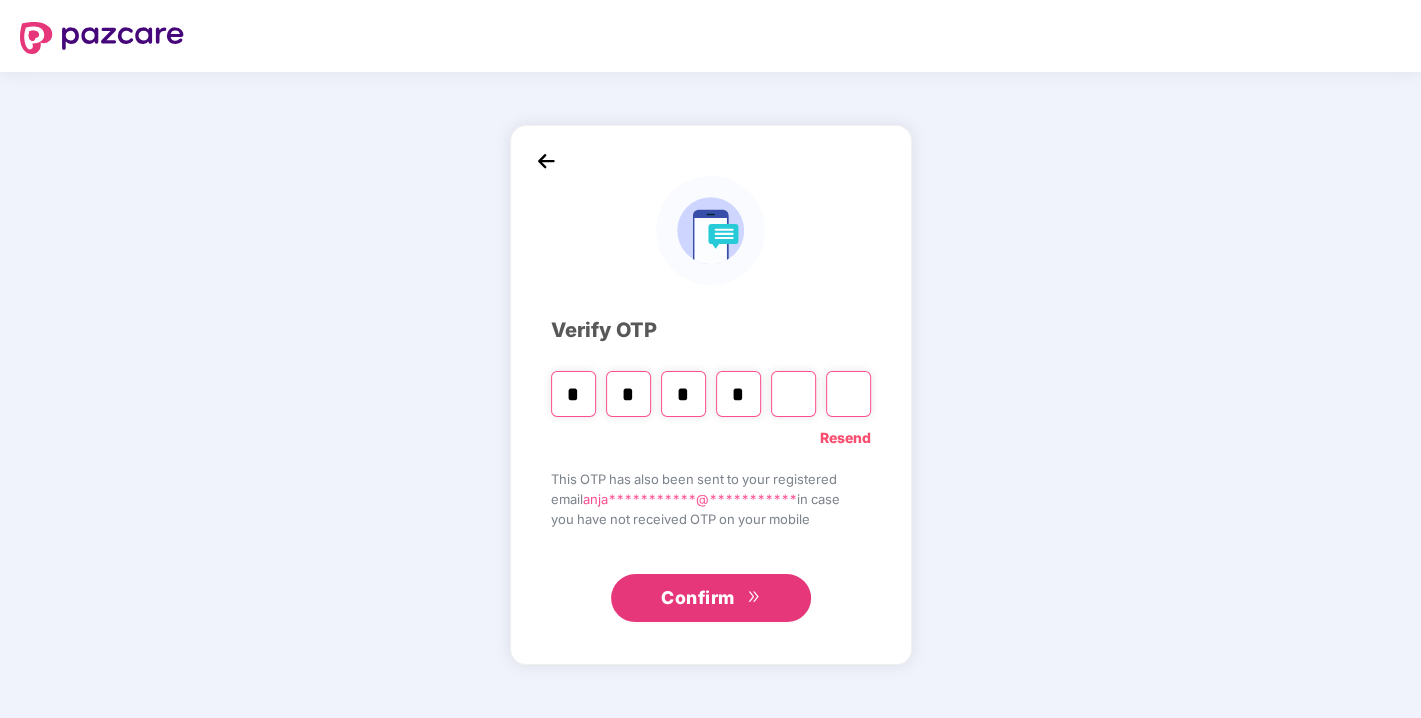 type on "*" 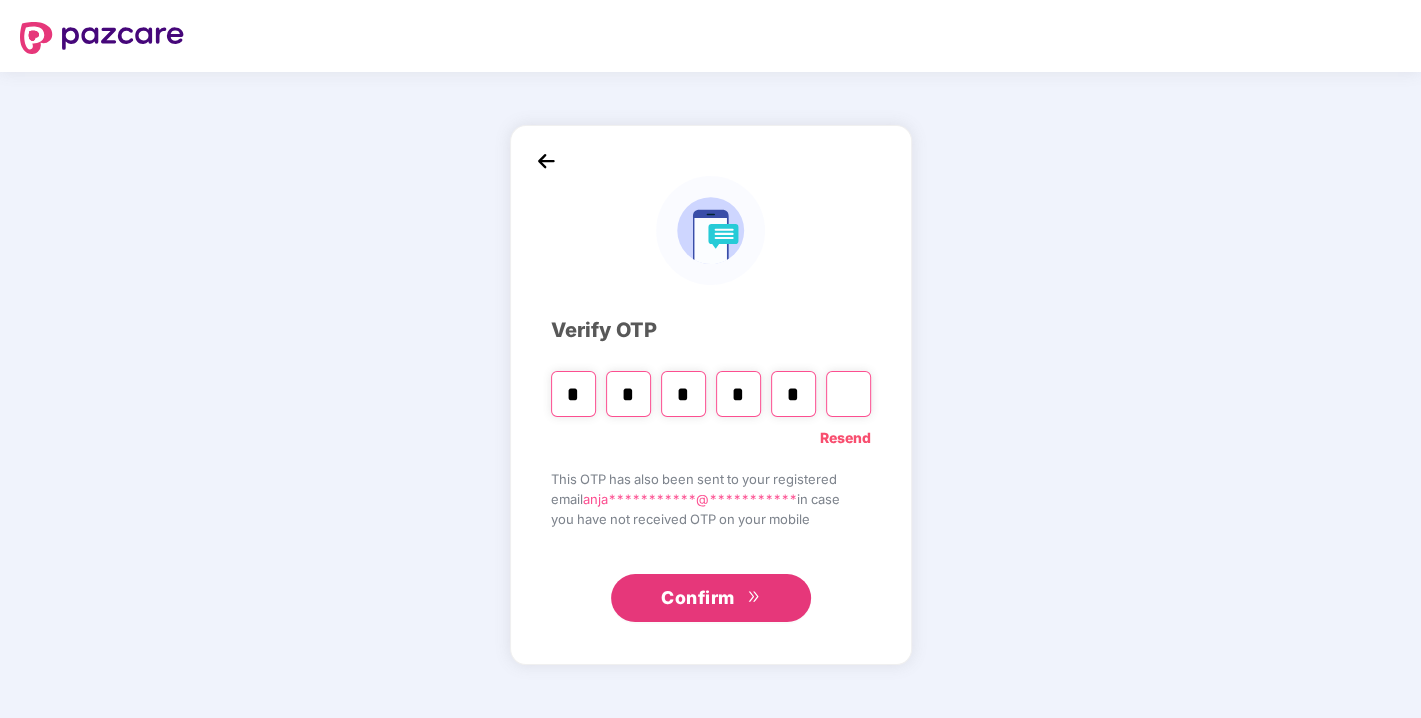type on "*" 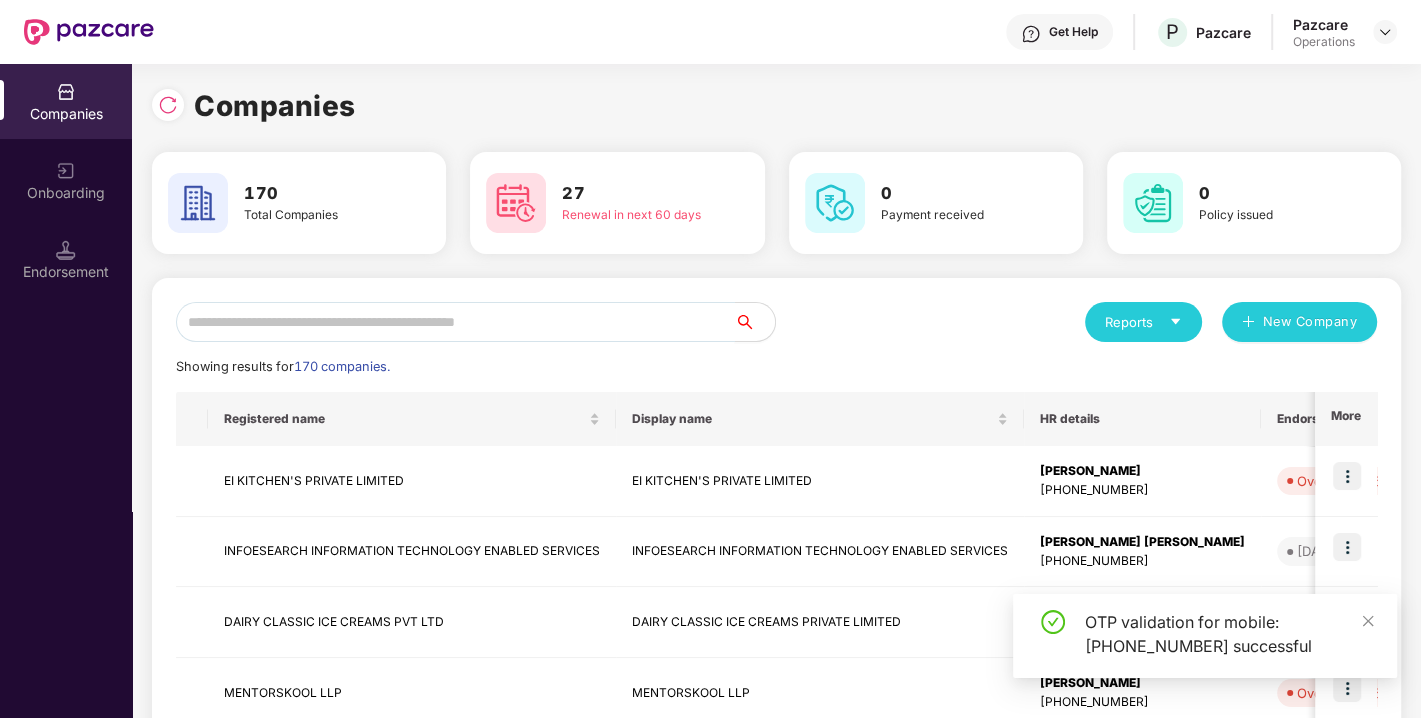 click at bounding box center (455, 322) 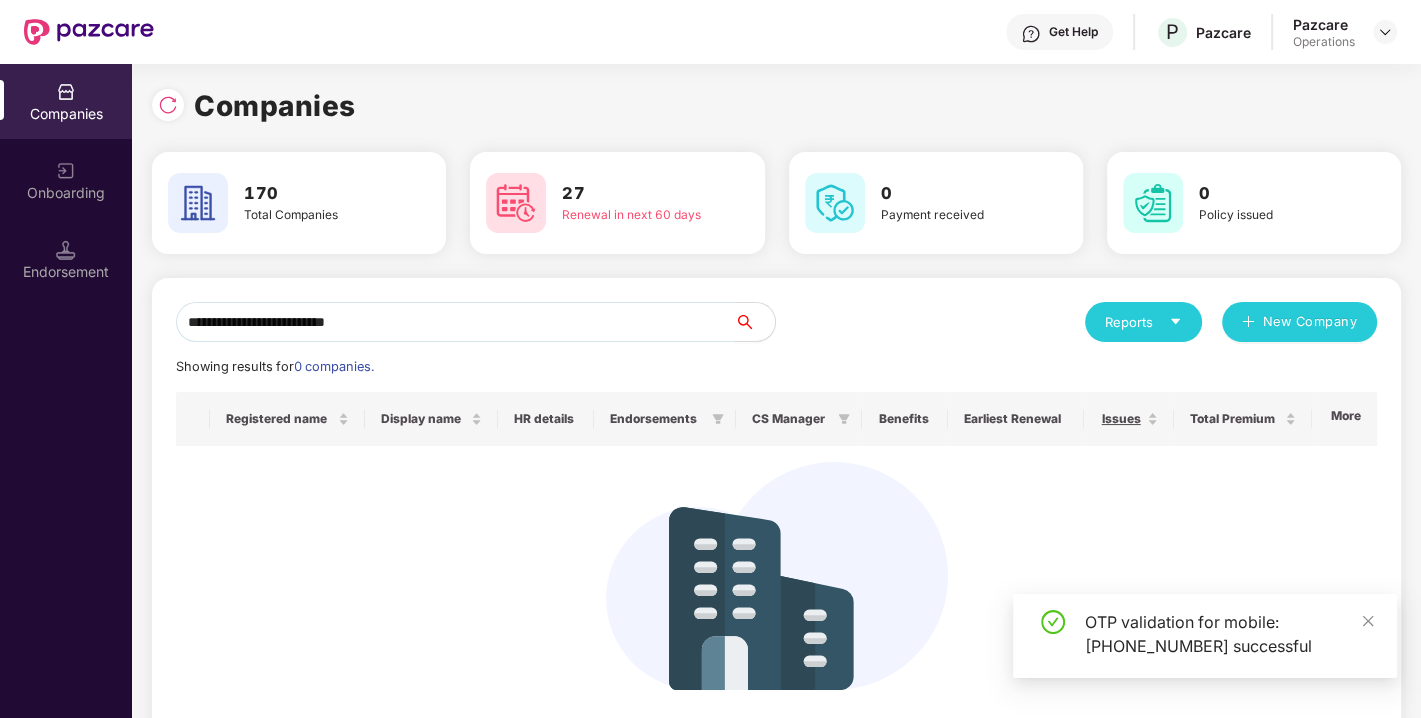 click on "**********" at bounding box center (455, 322) 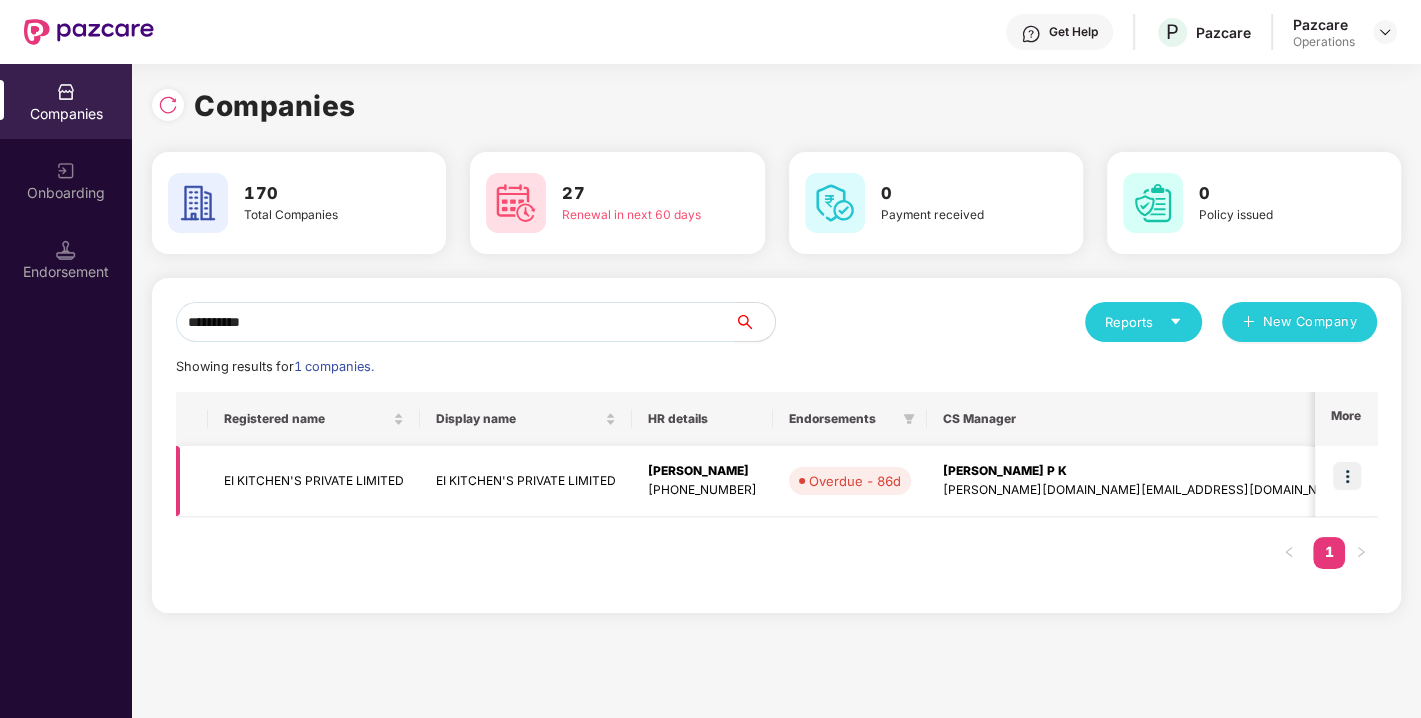 type on "**********" 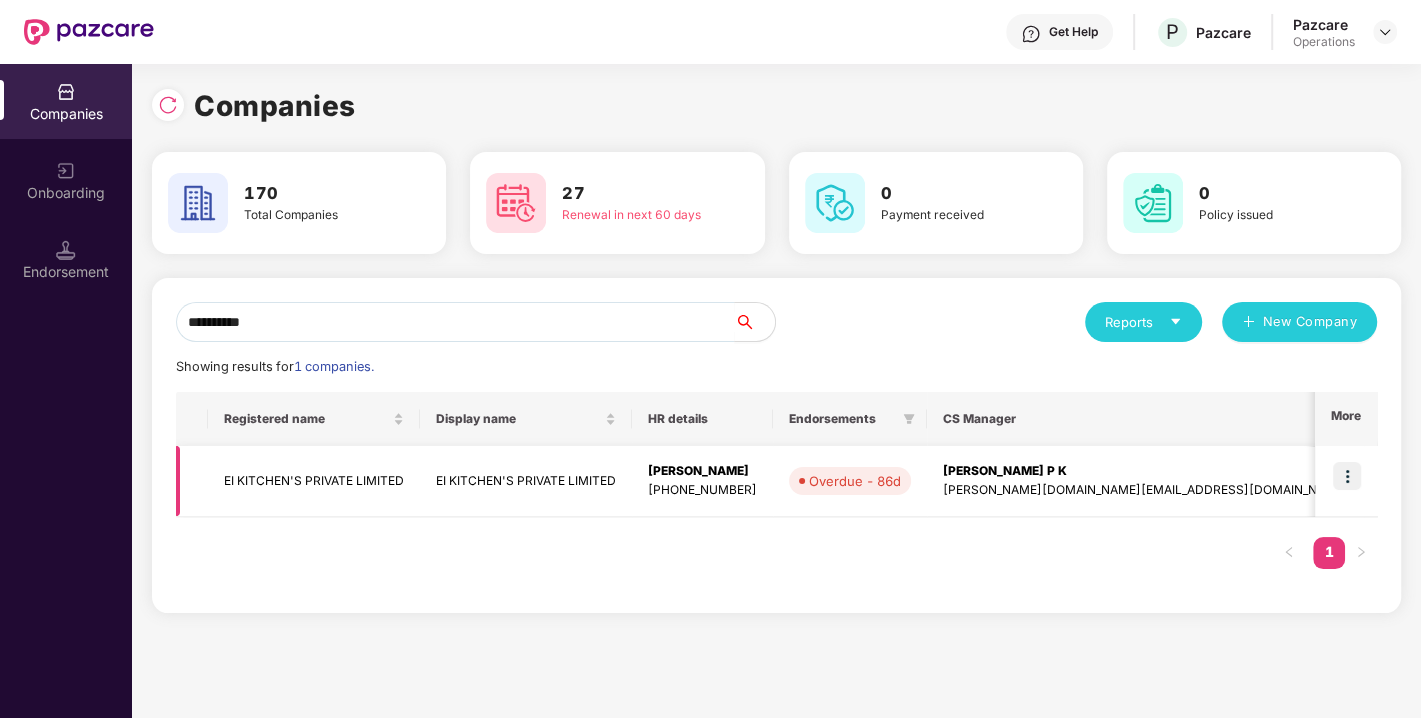 click at bounding box center [1347, 476] 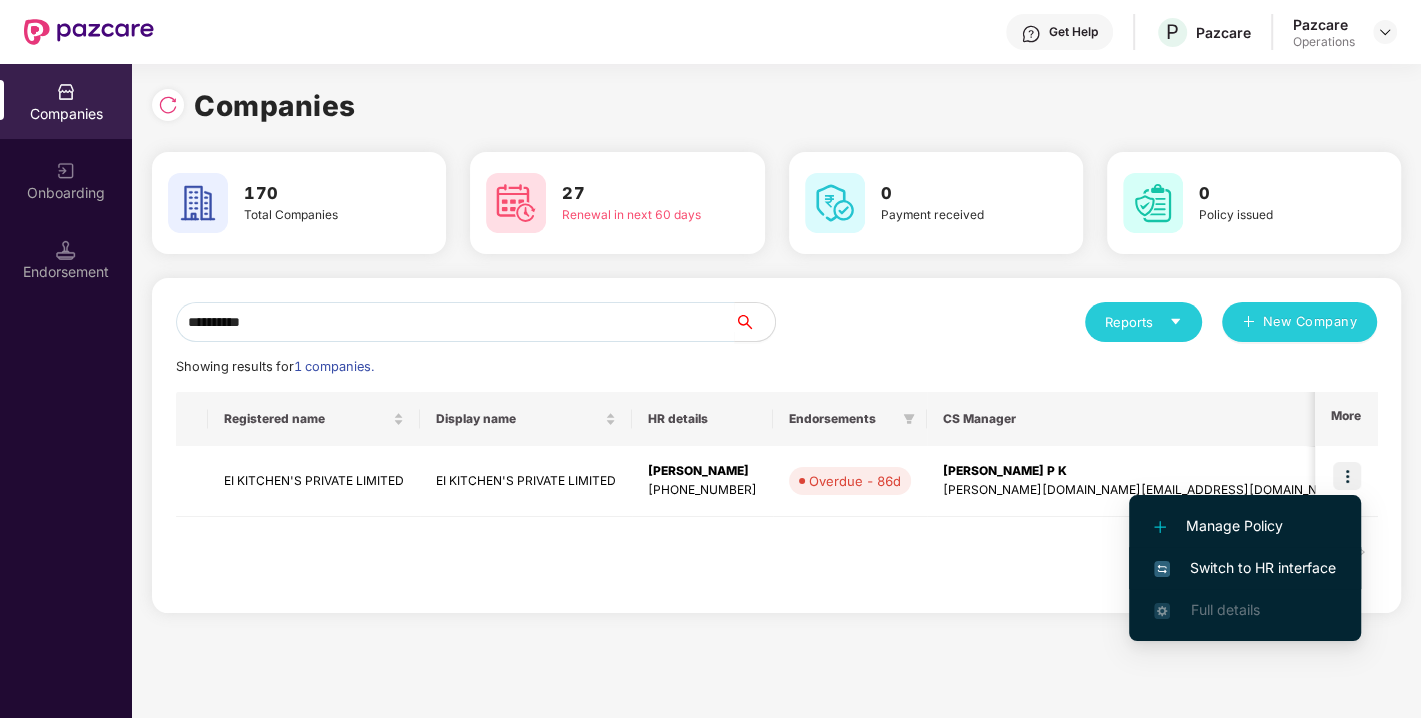 click on "Switch to HR interface" at bounding box center [1245, 568] 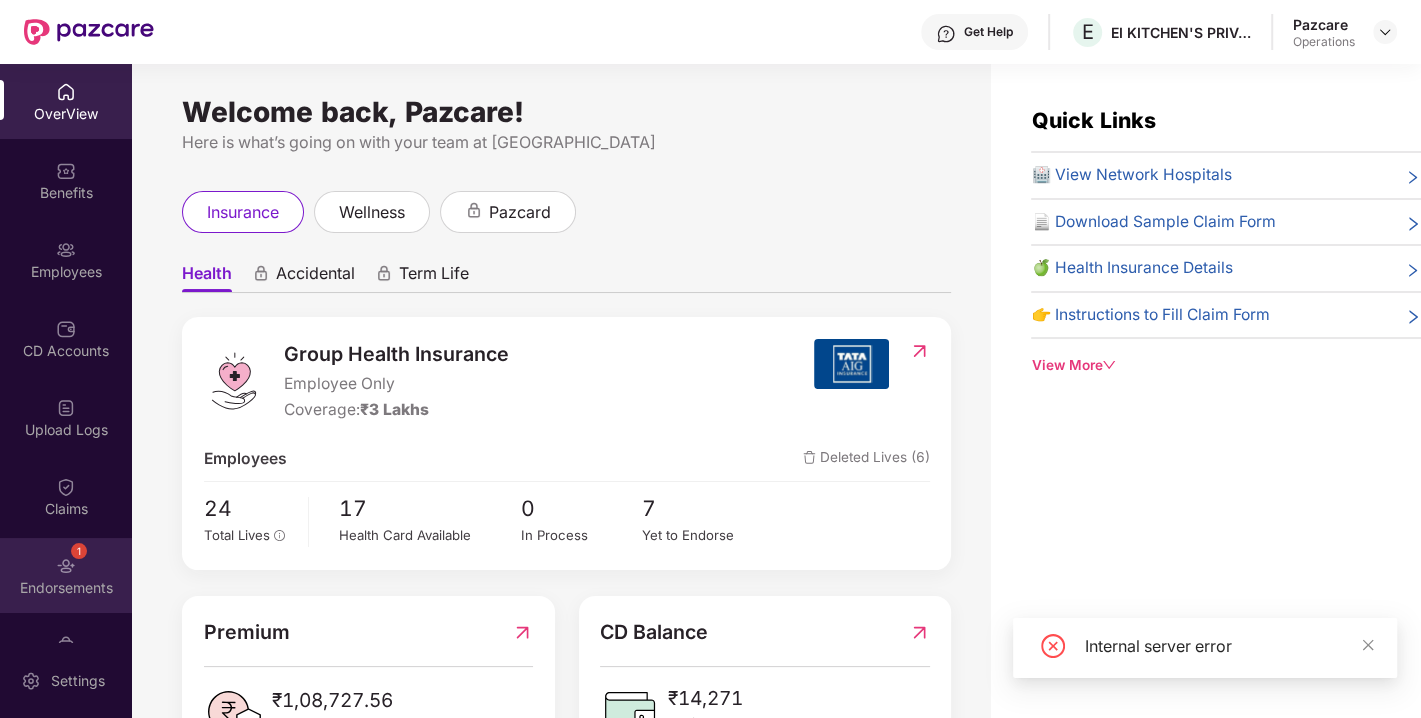 click at bounding box center [66, 566] 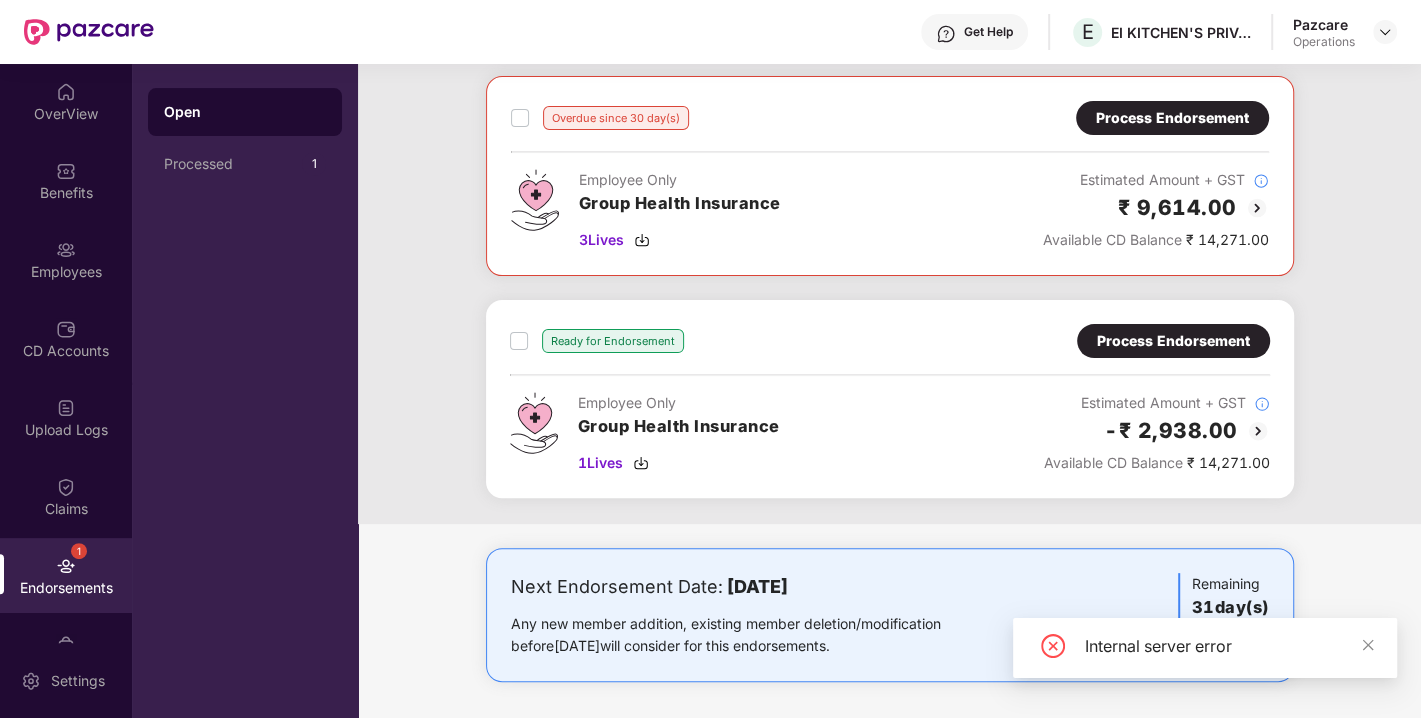 scroll, scrollTop: 0, scrollLeft: 0, axis: both 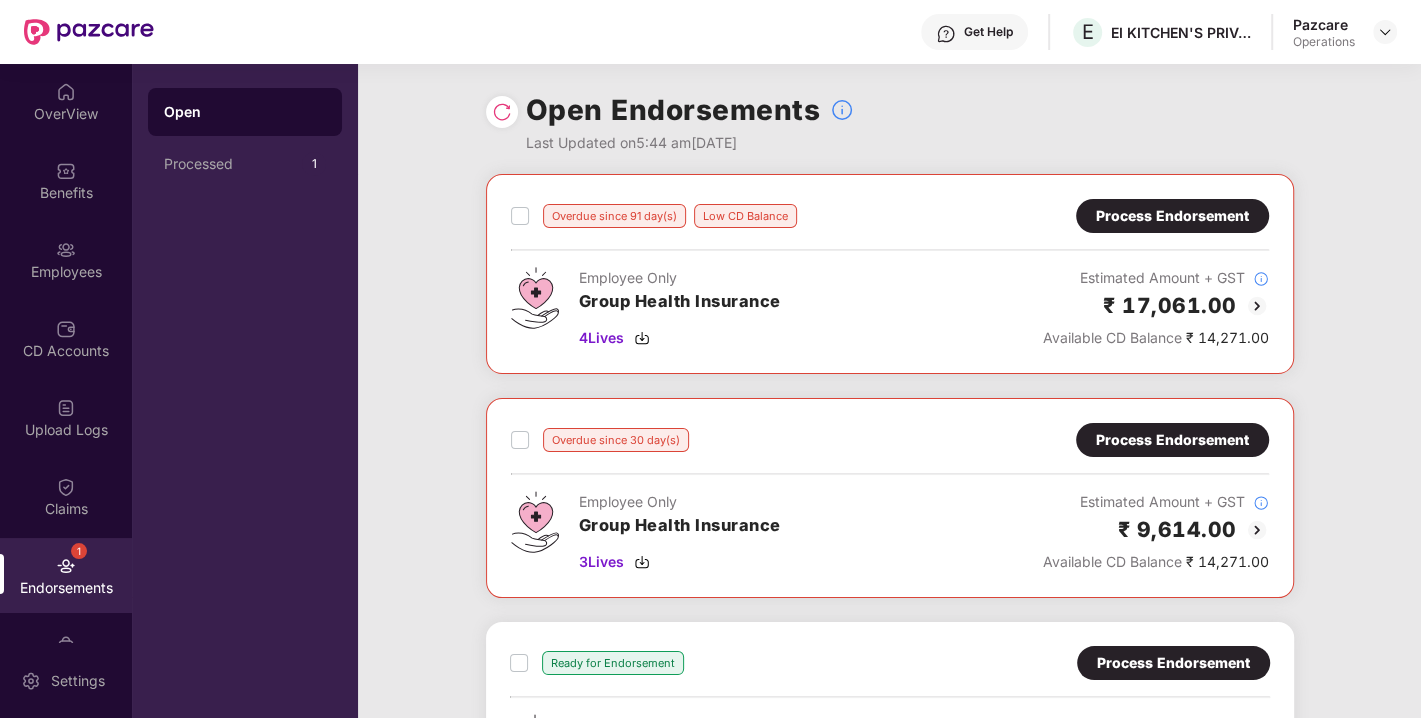 click at bounding box center [502, 112] 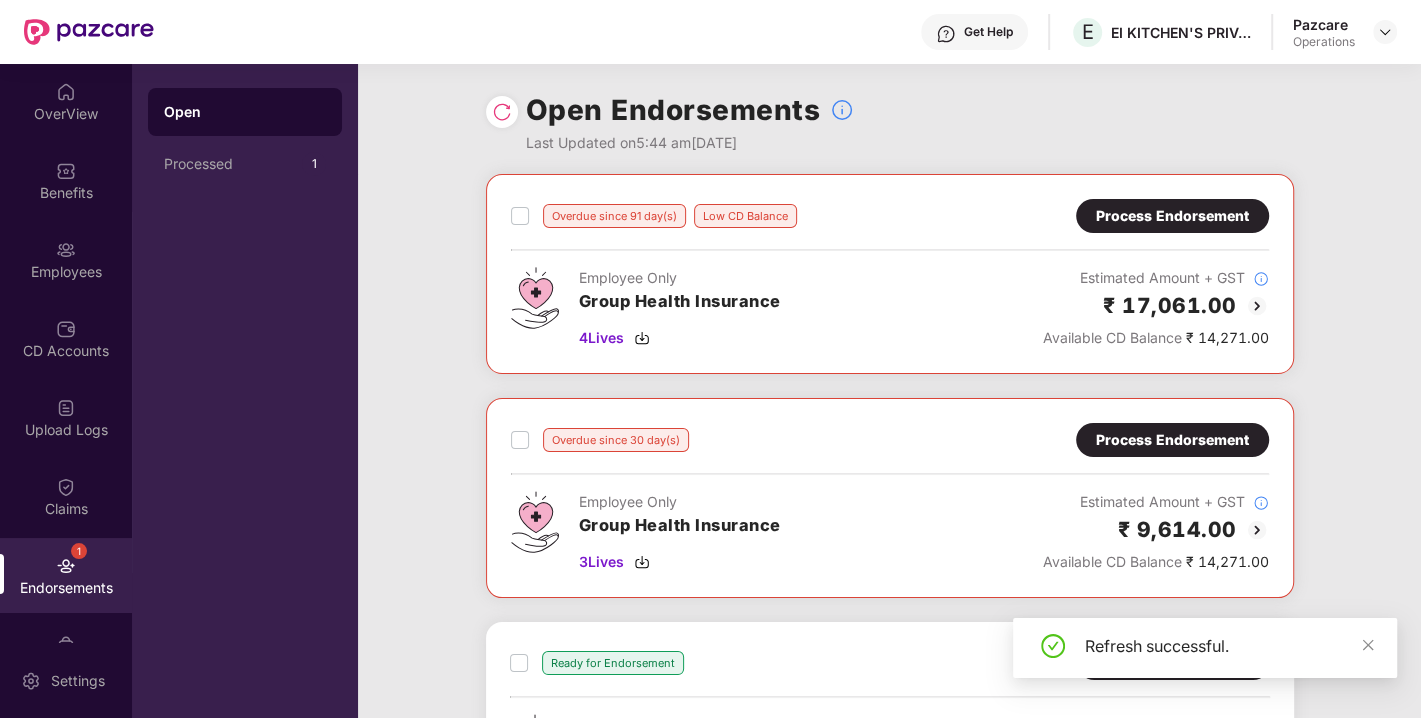 click on "Process Endorsement" at bounding box center (1172, 216) 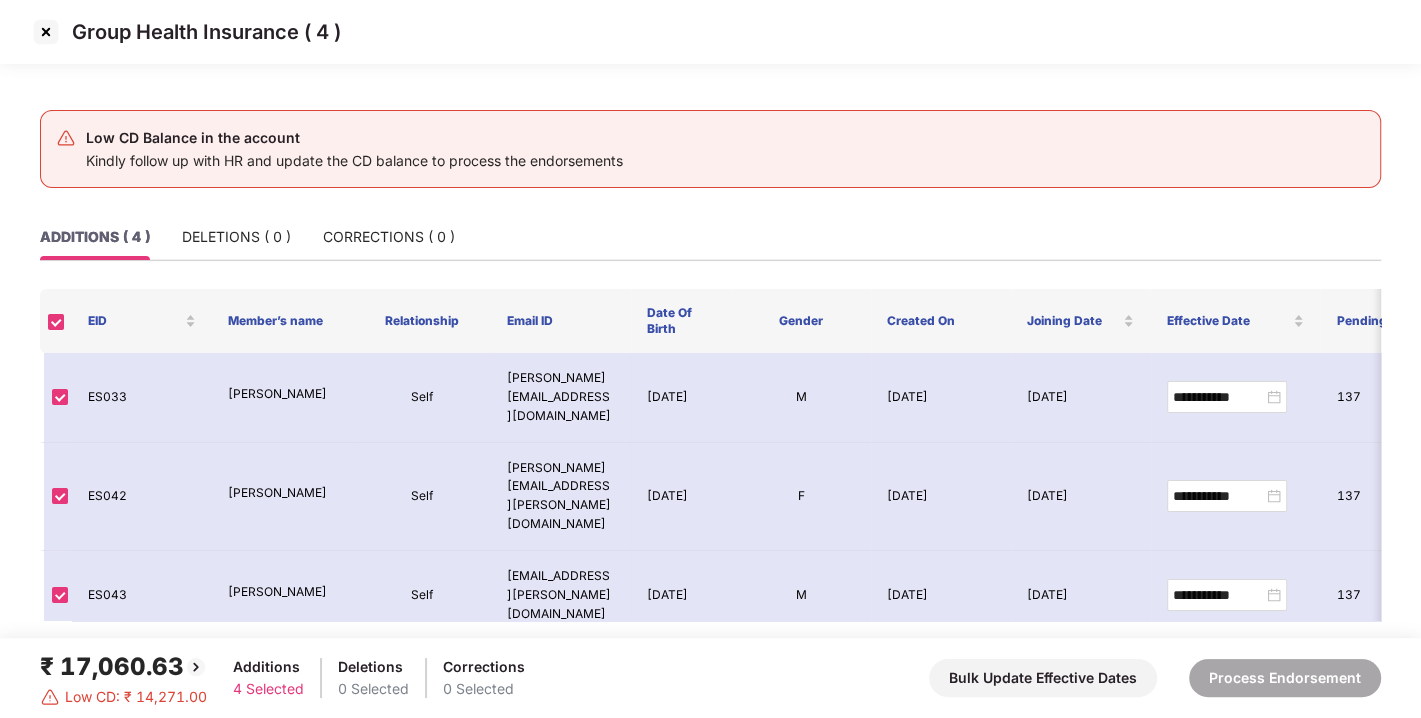 click at bounding box center [46, 32] 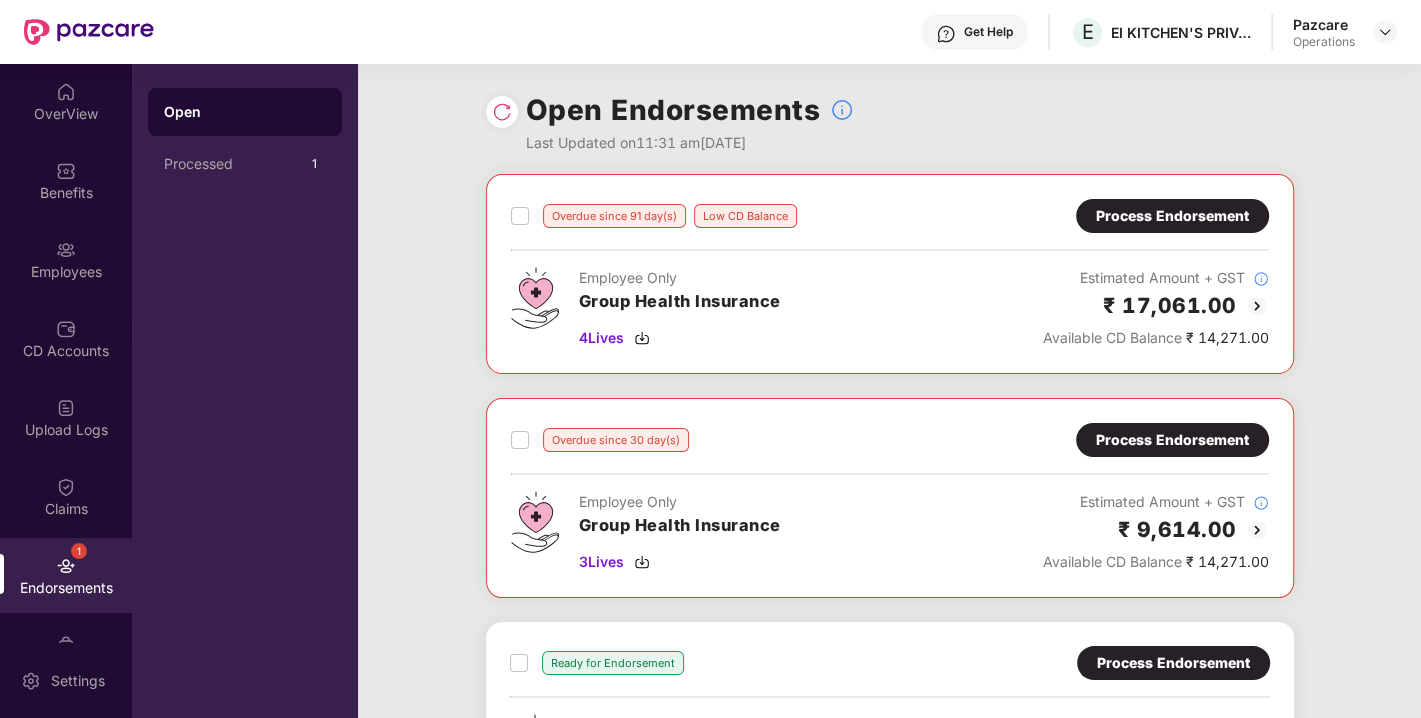 scroll, scrollTop: 322, scrollLeft: 0, axis: vertical 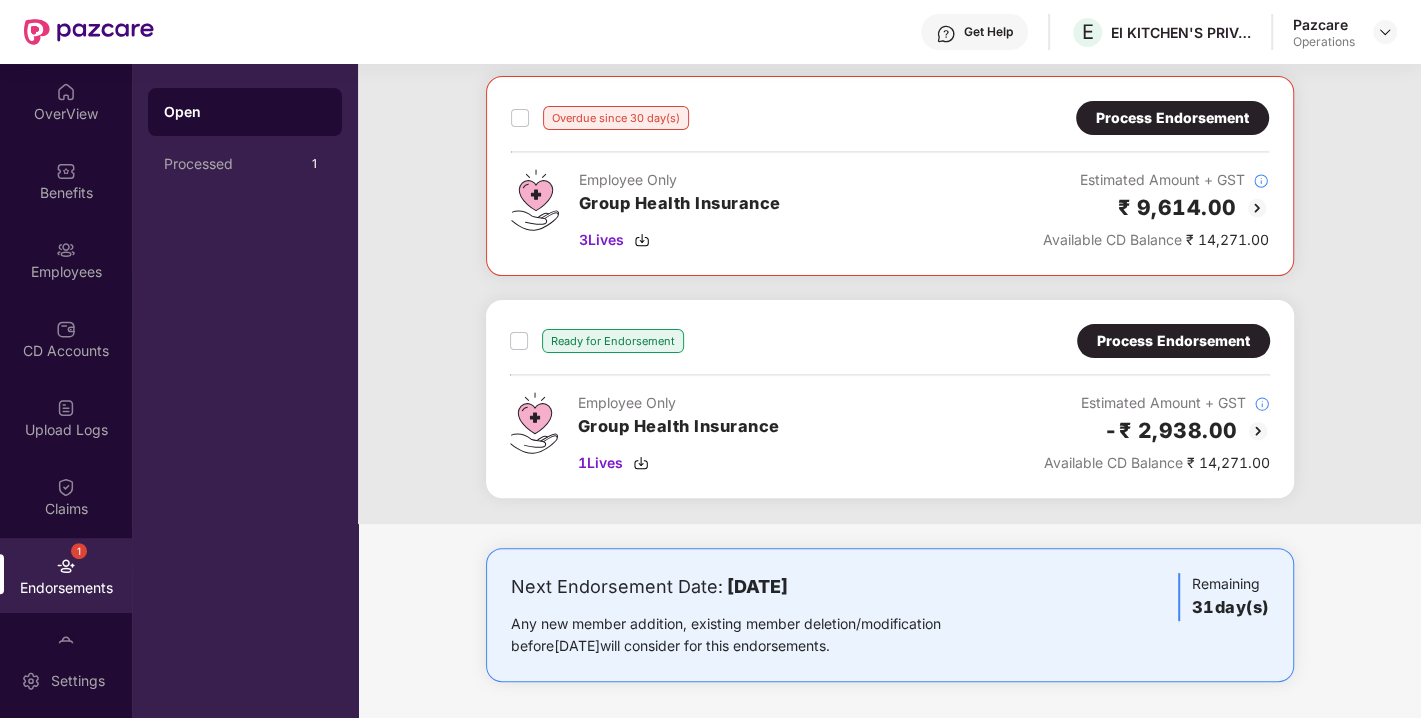 click on "Process Endorsement" at bounding box center [1173, 341] 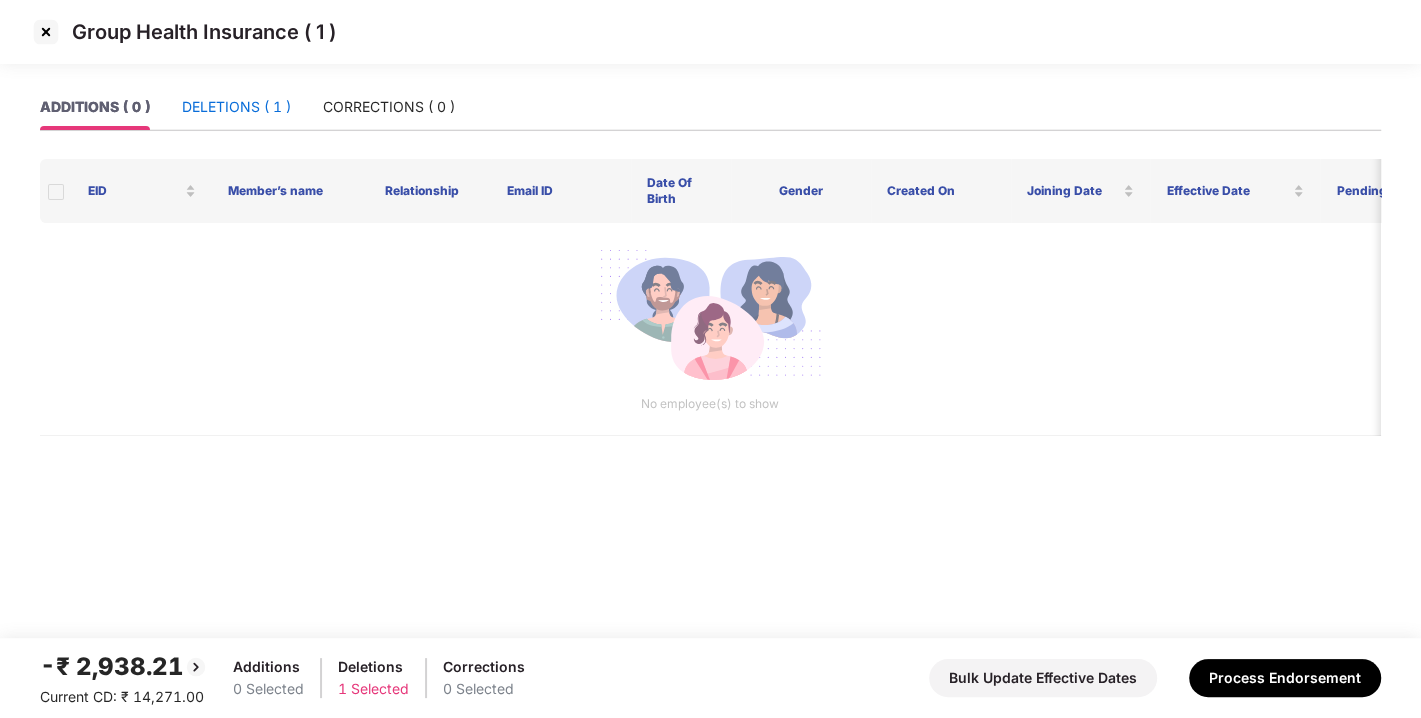 click on "DELETIONS ( 1 )" at bounding box center (236, 107) 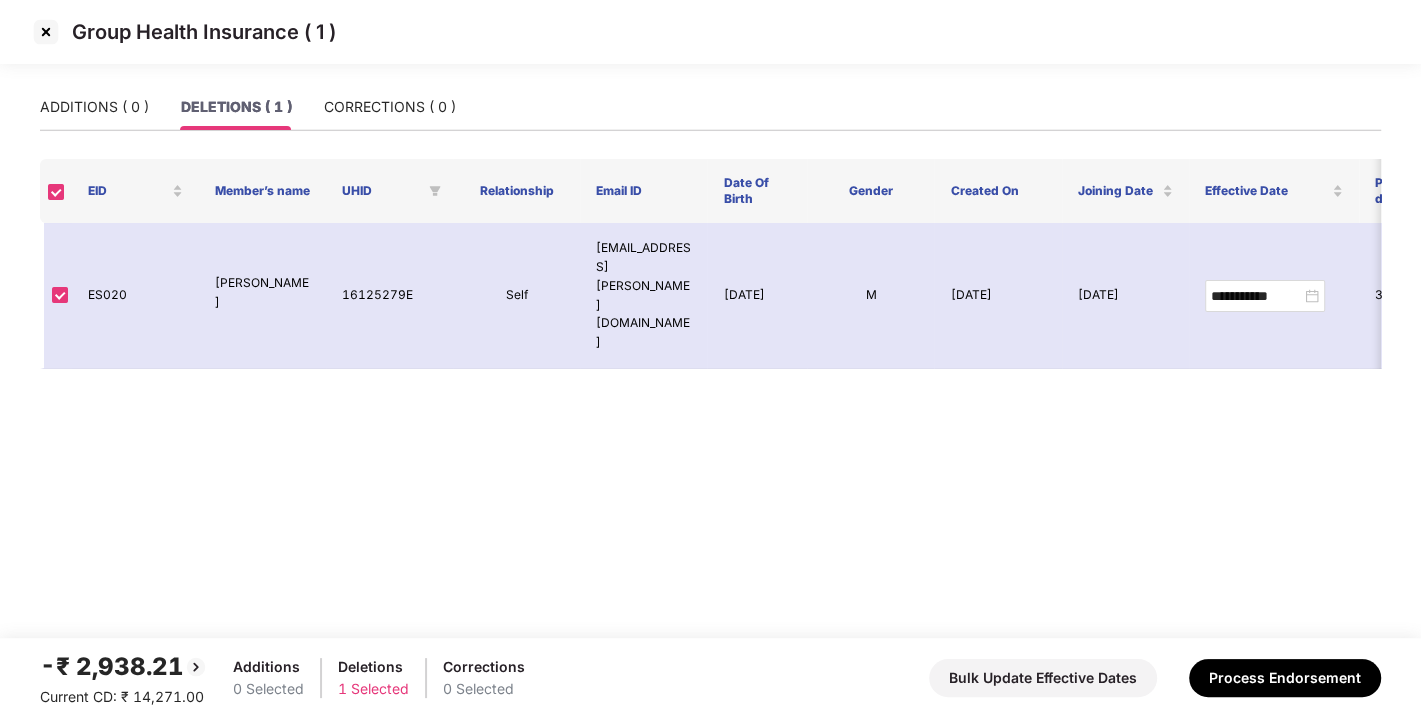click at bounding box center (46, 32) 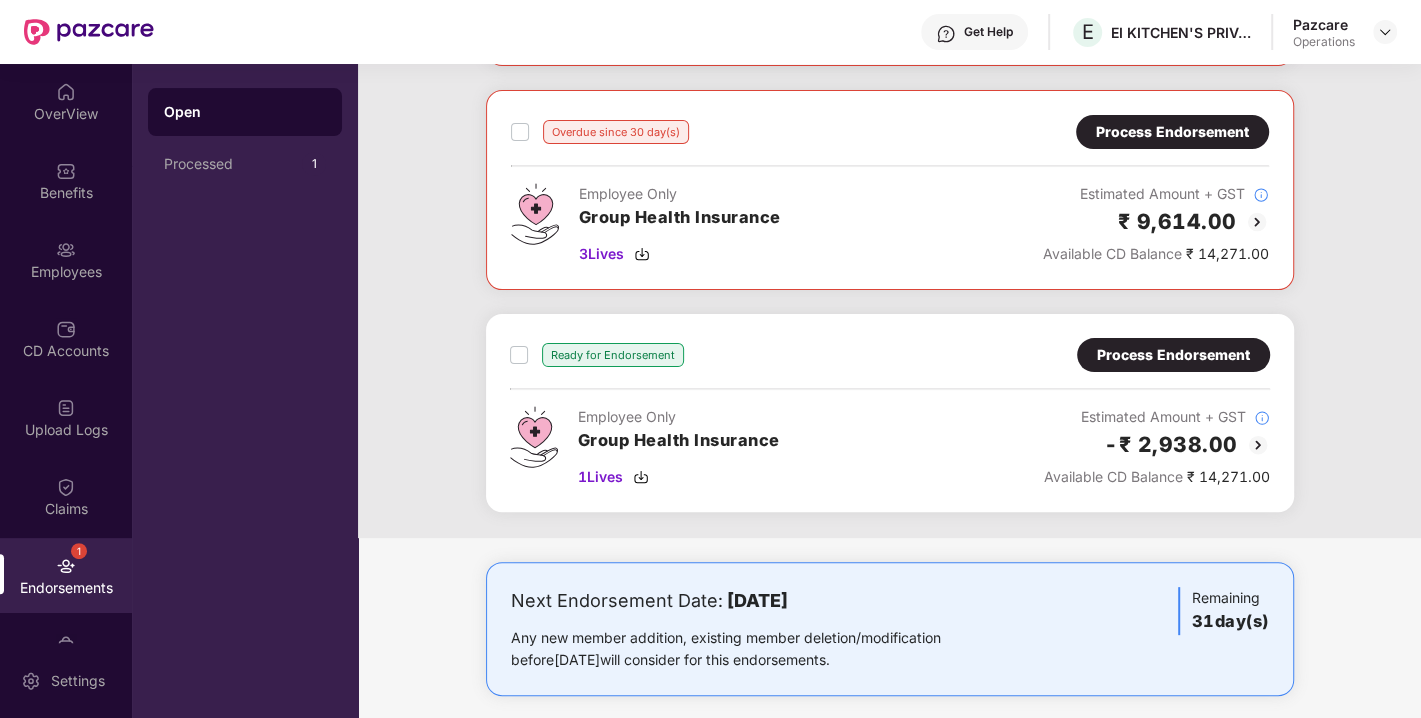 scroll, scrollTop: 317, scrollLeft: 0, axis: vertical 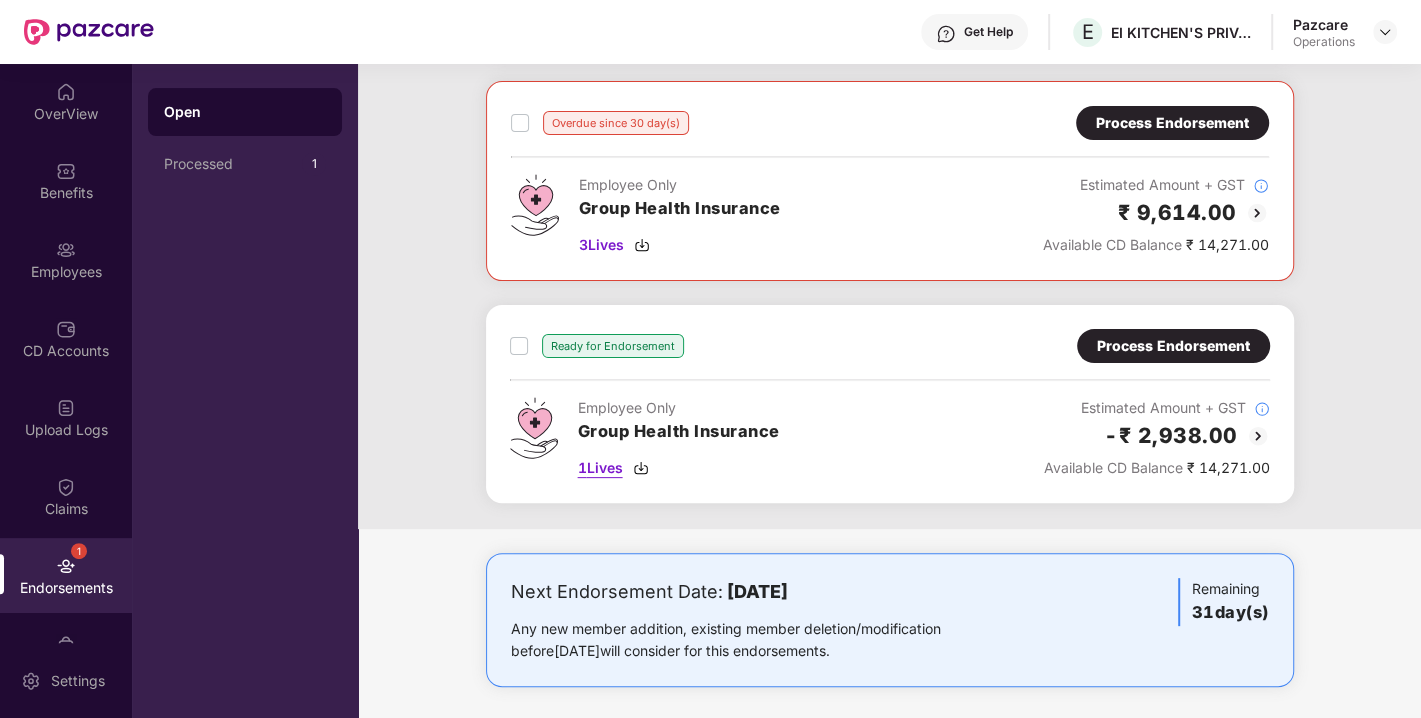 click at bounding box center (641, 468) 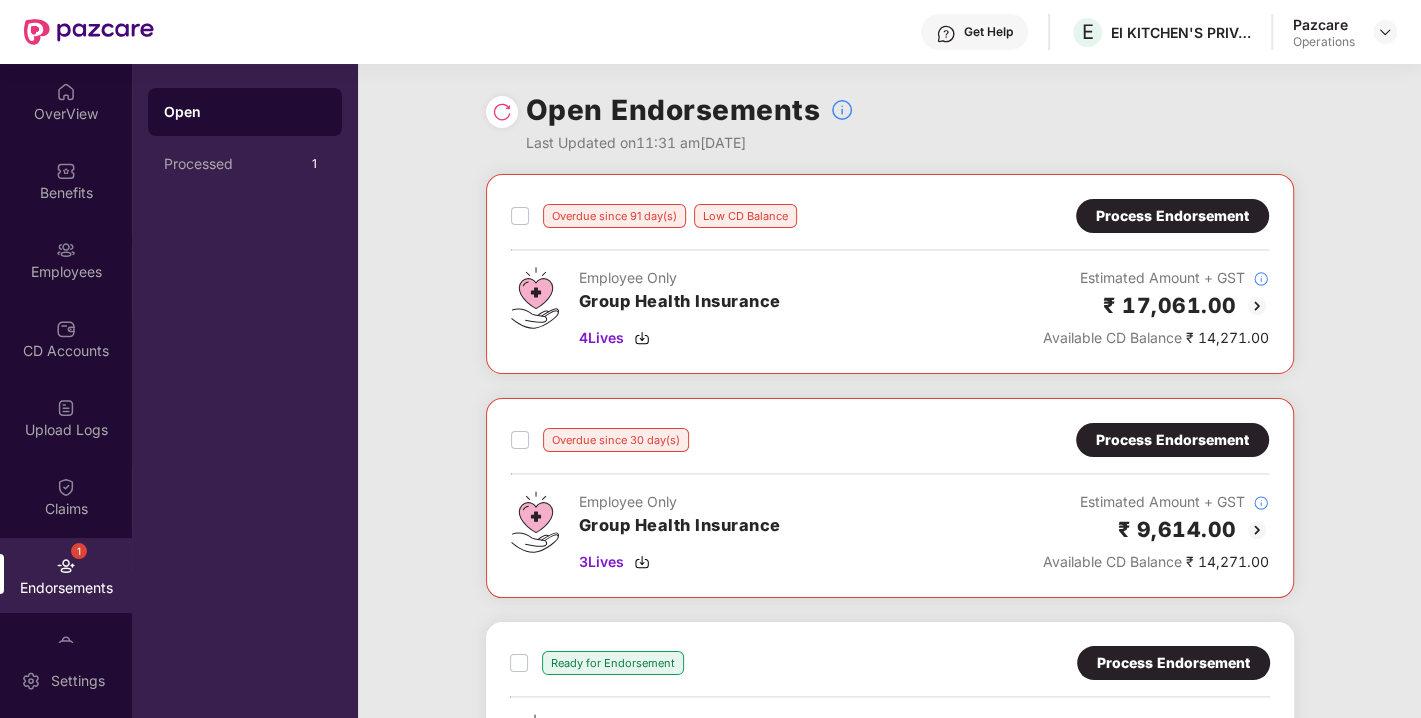 scroll, scrollTop: 322, scrollLeft: 0, axis: vertical 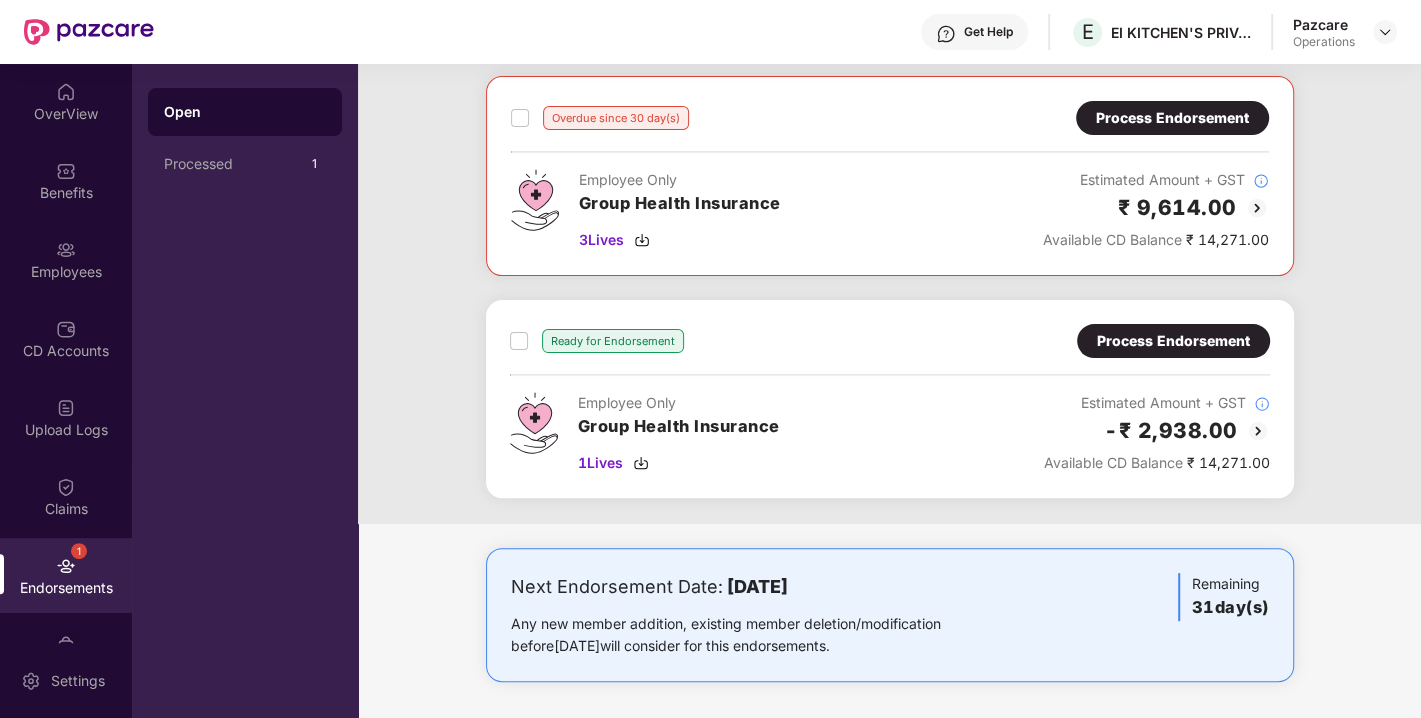 click on "Process Endorsement" at bounding box center [1173, 341] 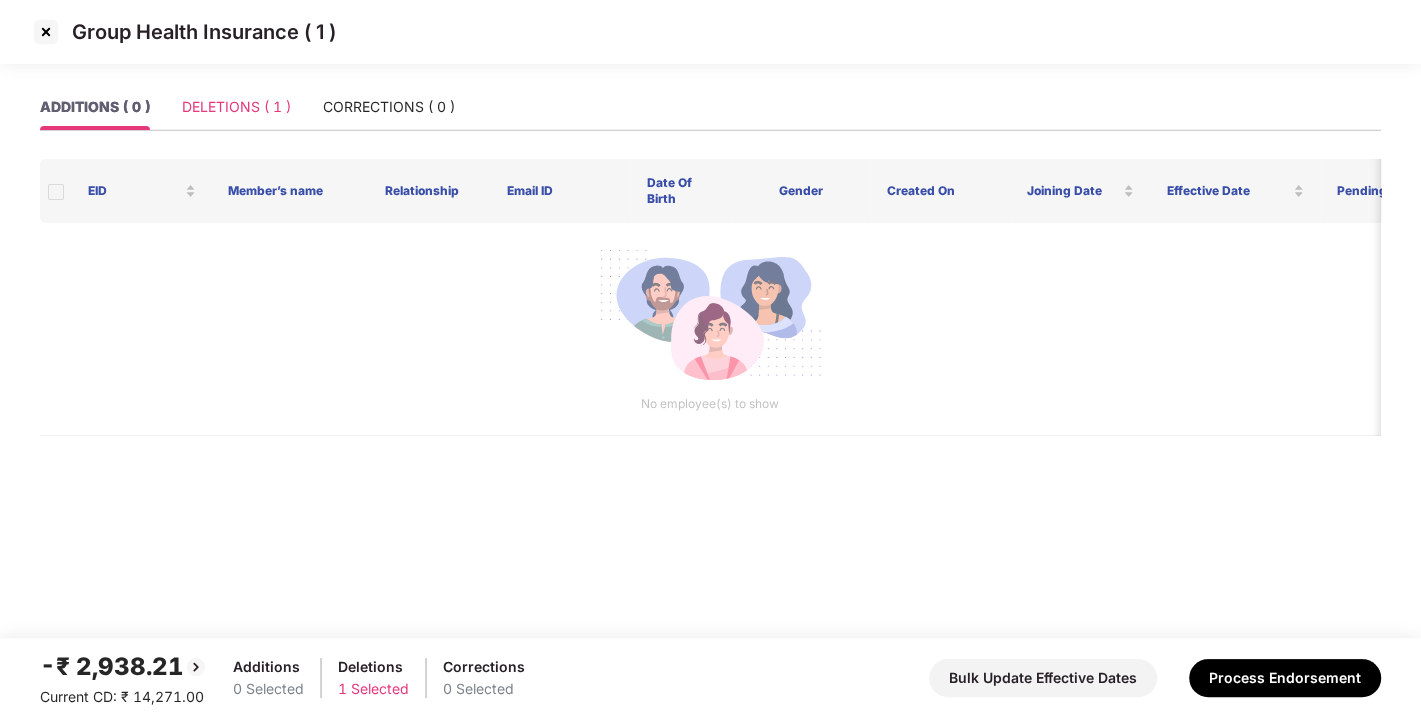click on "DELETIONS ( 1 )" at bounding box center [236, 107] 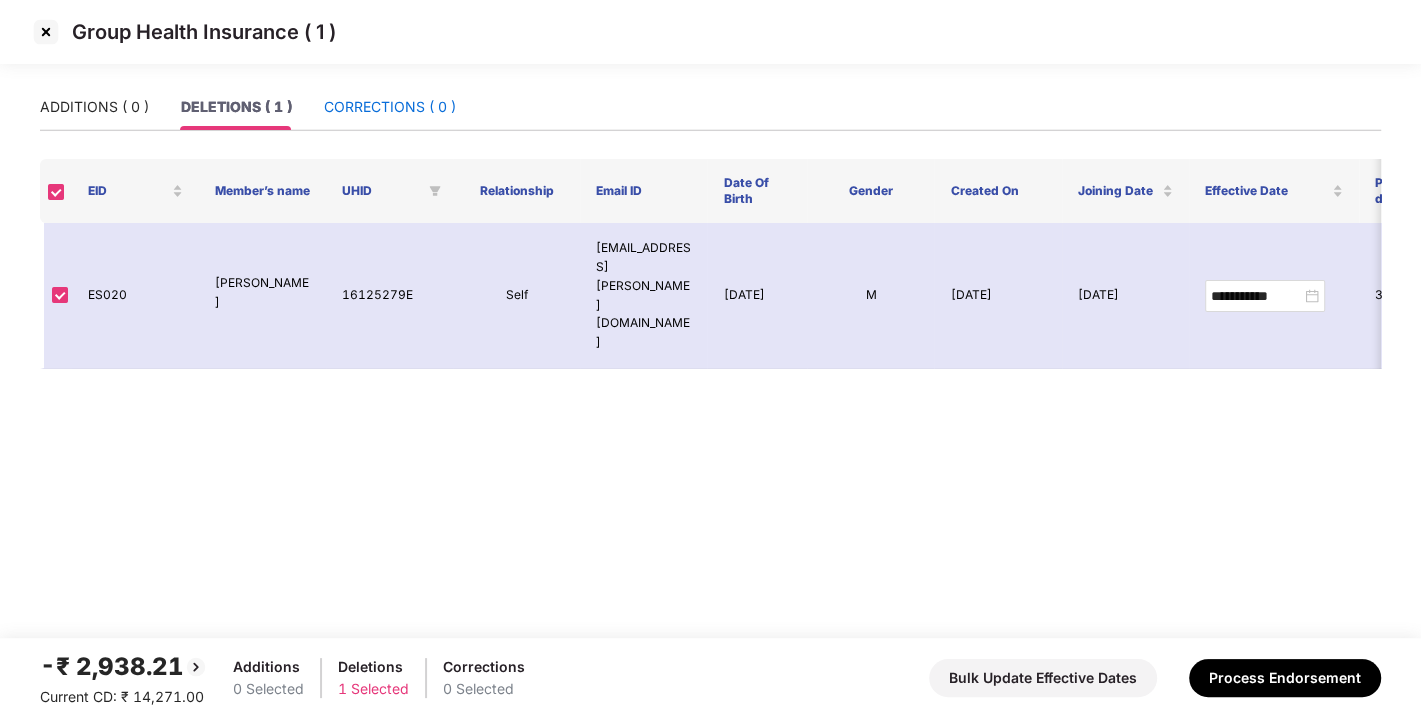 click on "CORRECTIONS ( 0 )" at bounding box center [390, 107] 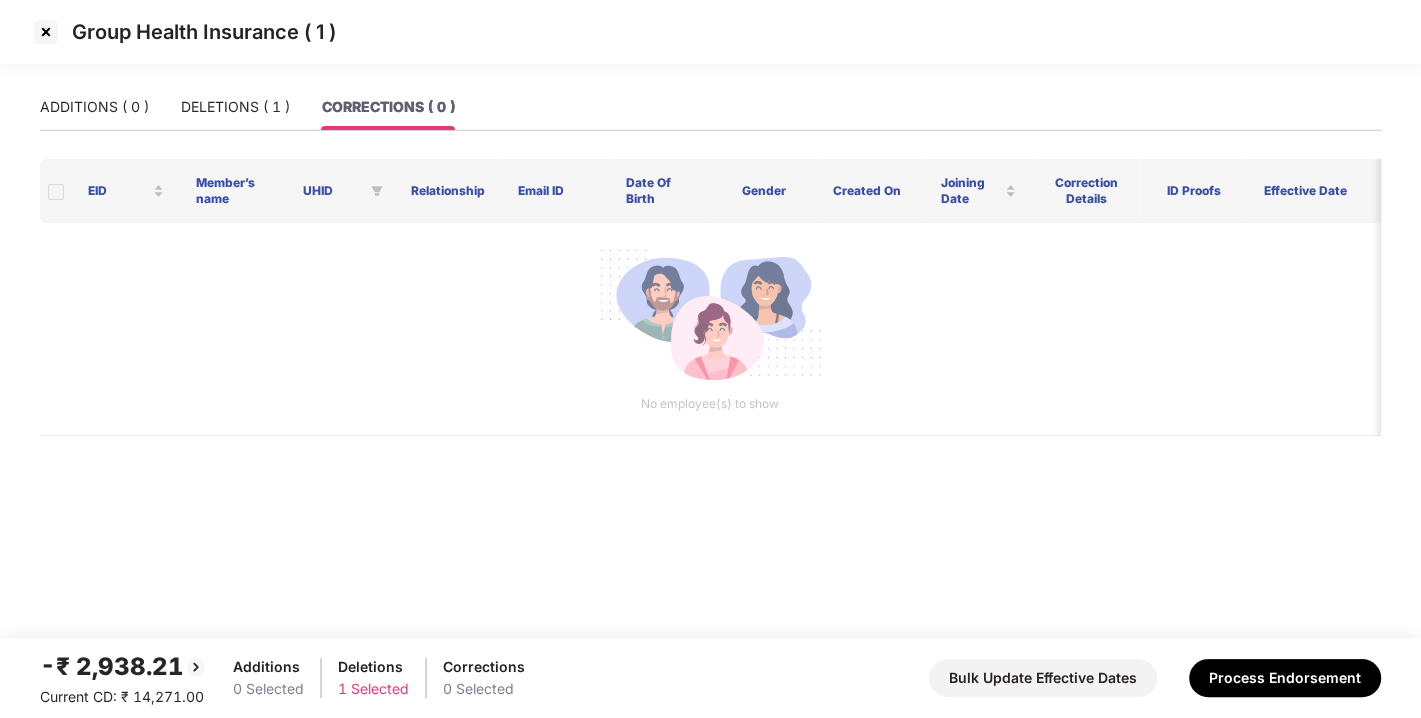 click at bounding box center [46, 32] 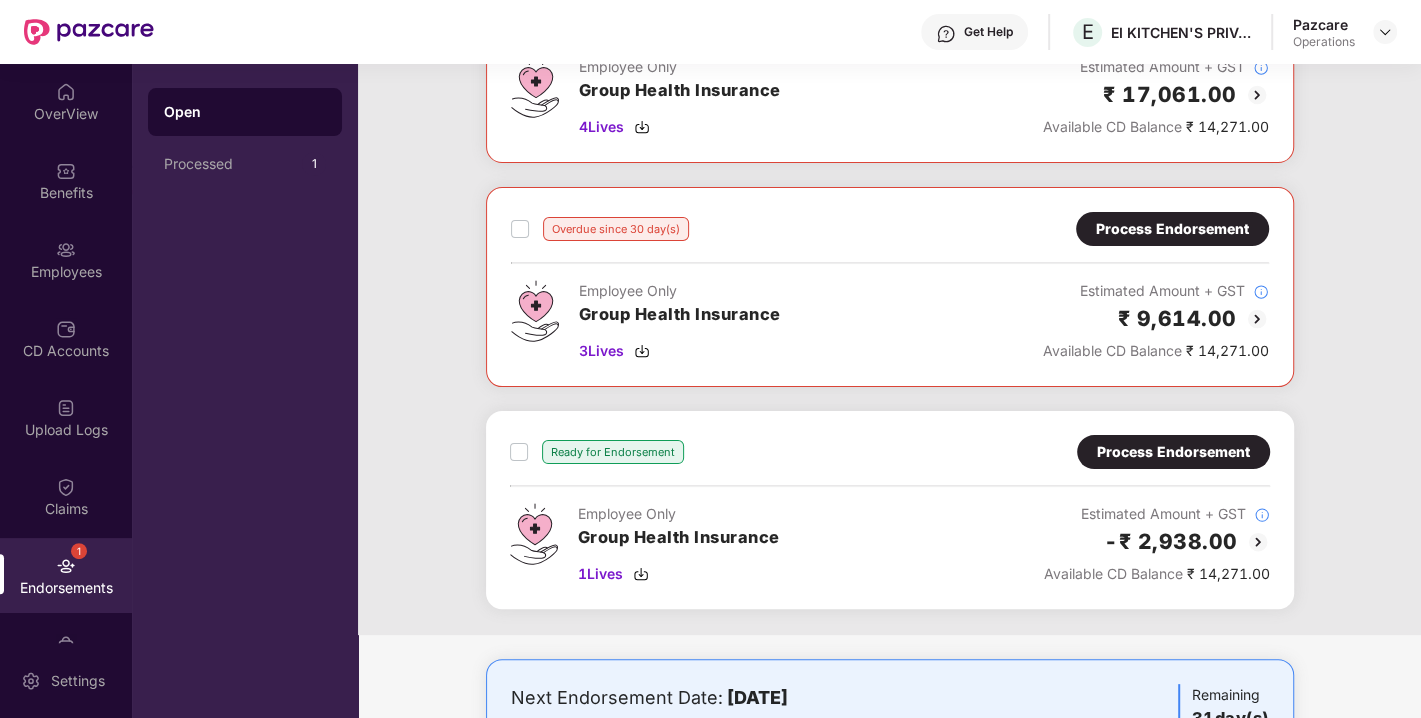 scroll, scrollTop: 322, scrollLeft: 0, axis: vertical 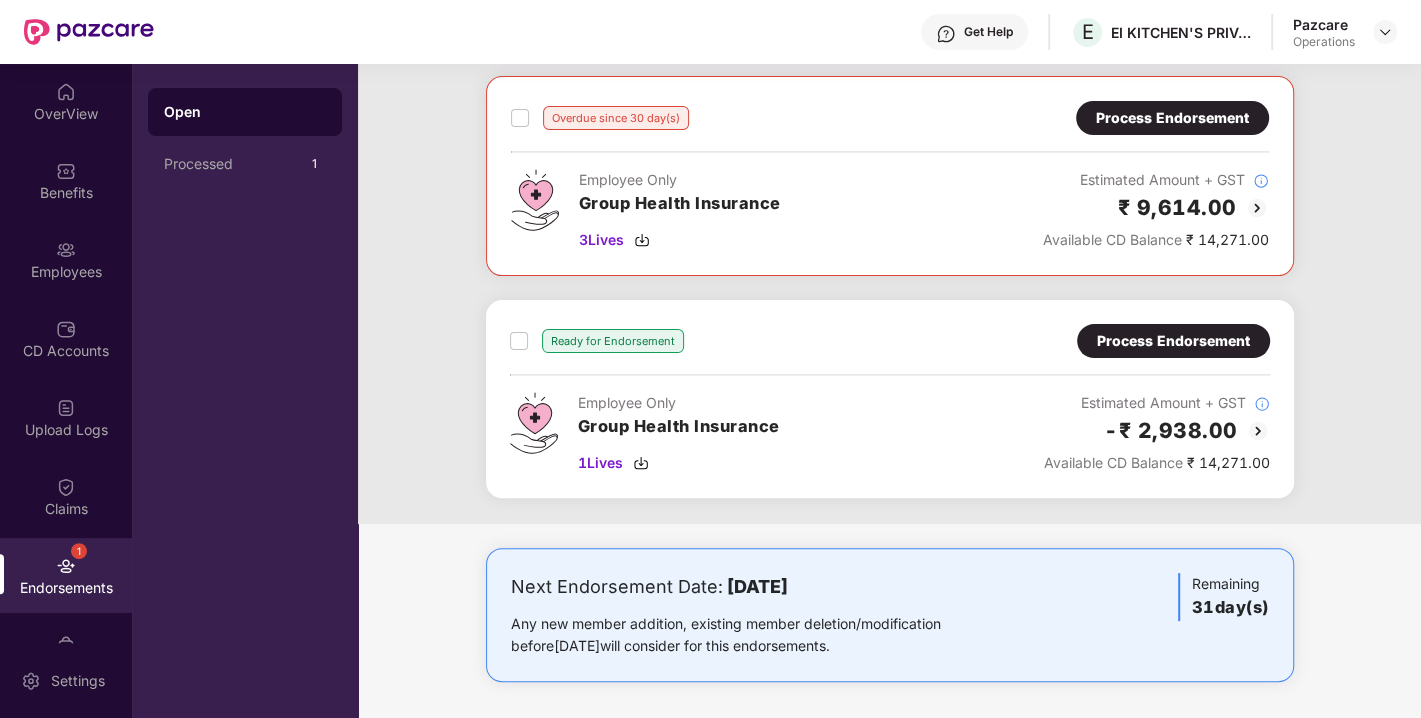 click on "Process Endorsement" at bounding box center (1173, 341) 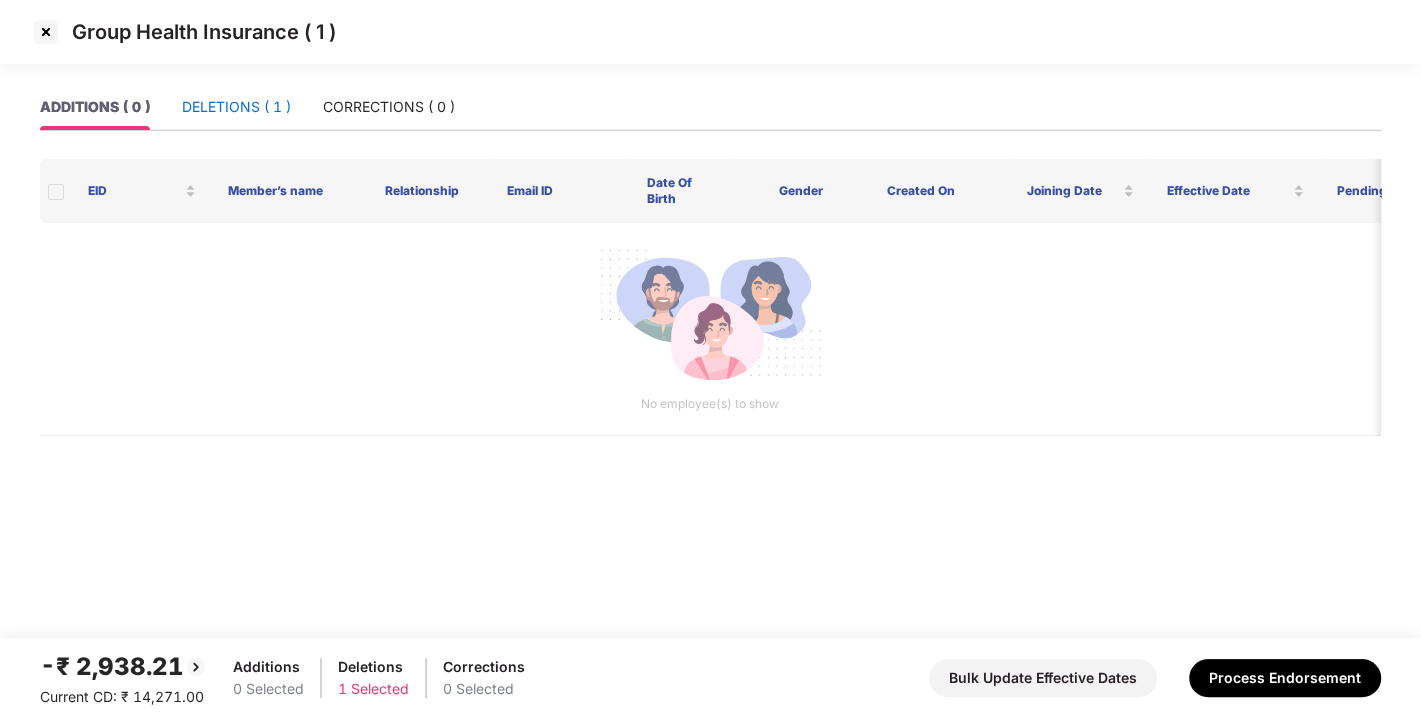 click on "DELETIONS ( 1 )" at bounding box center (236, 107) 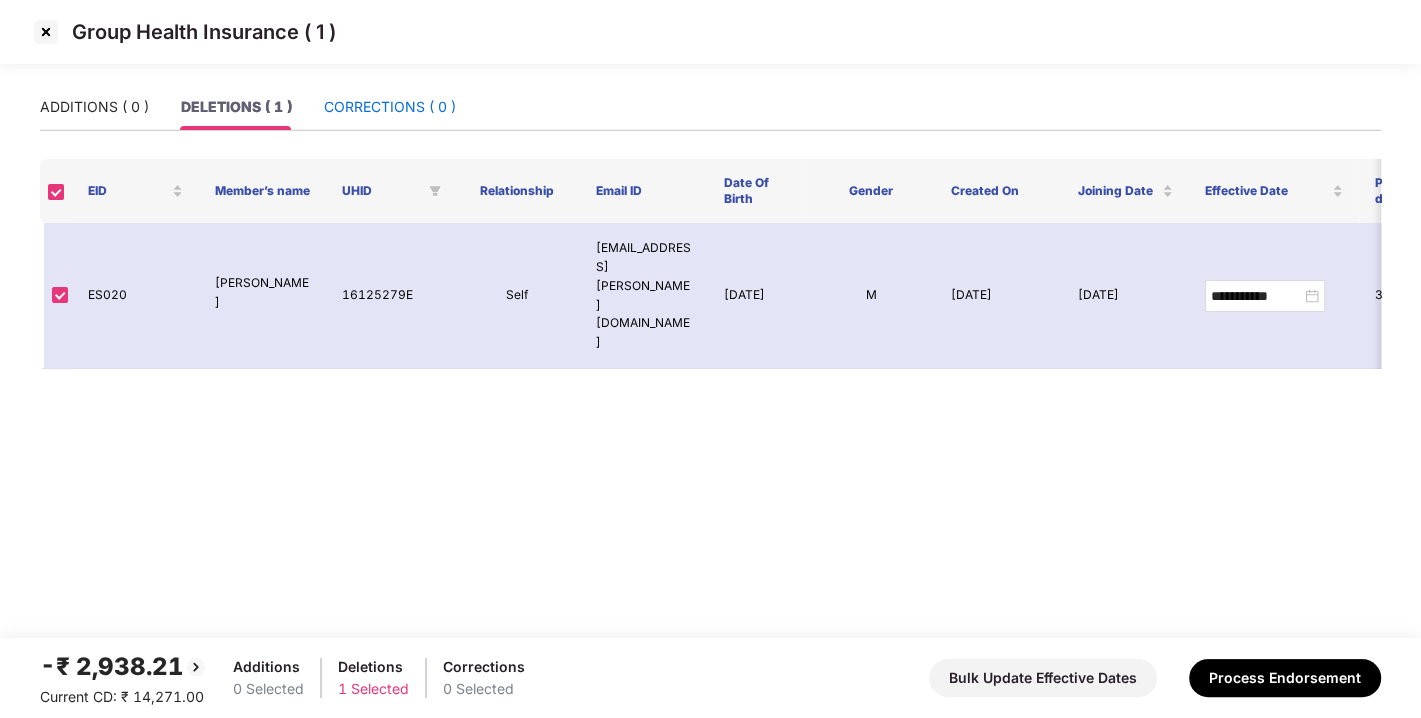 click on "CORRECTIONS ( 0 )" at bounding box center (390, 107) 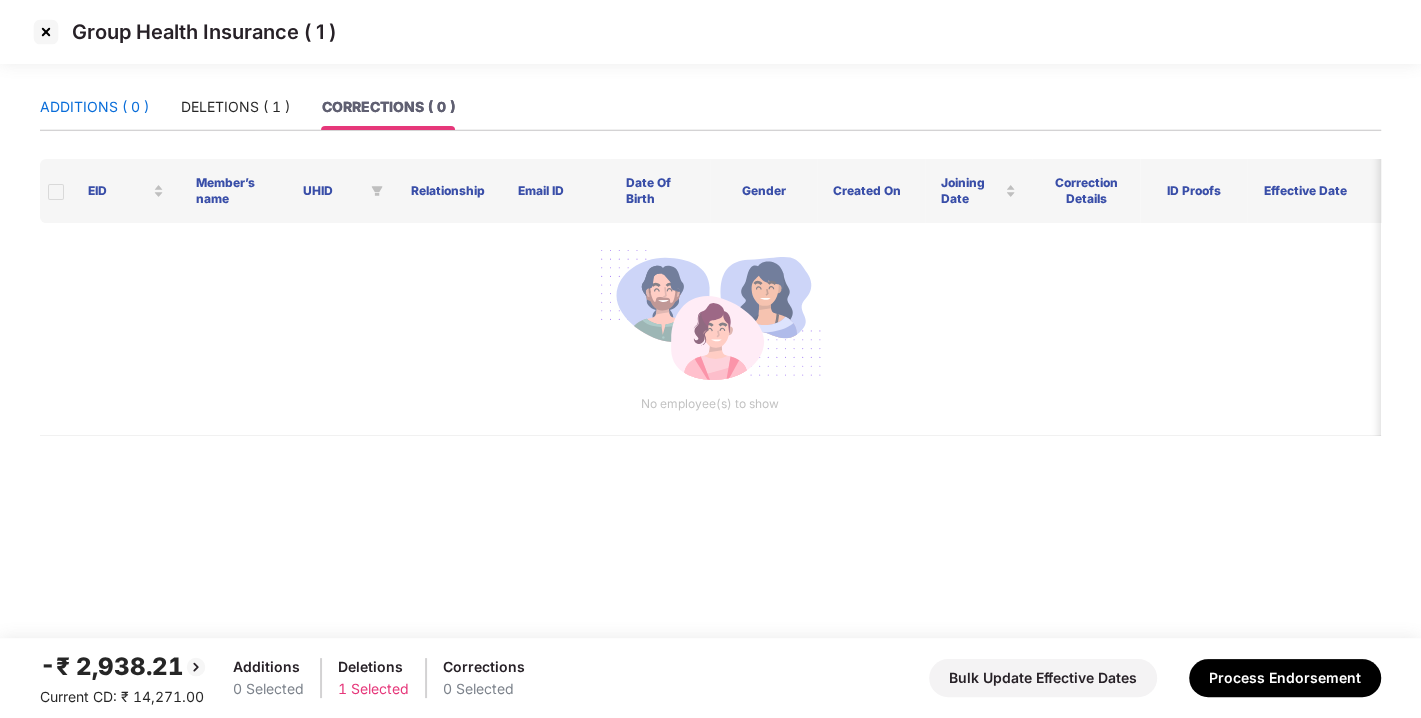 click on "ADDITIONS ( 0 )" at bounding box center [94, 107] 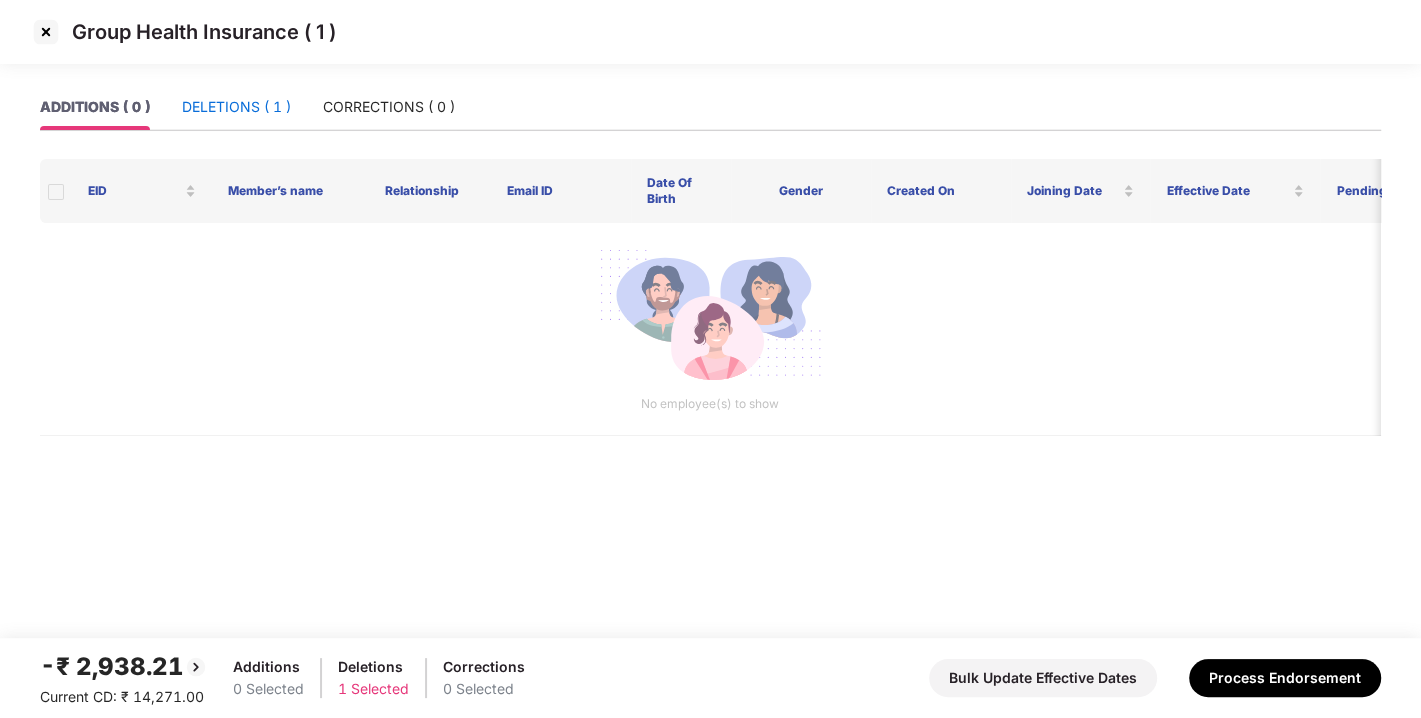 click on "DELETIONS ( 1 )" at bounding box center [236, 107] 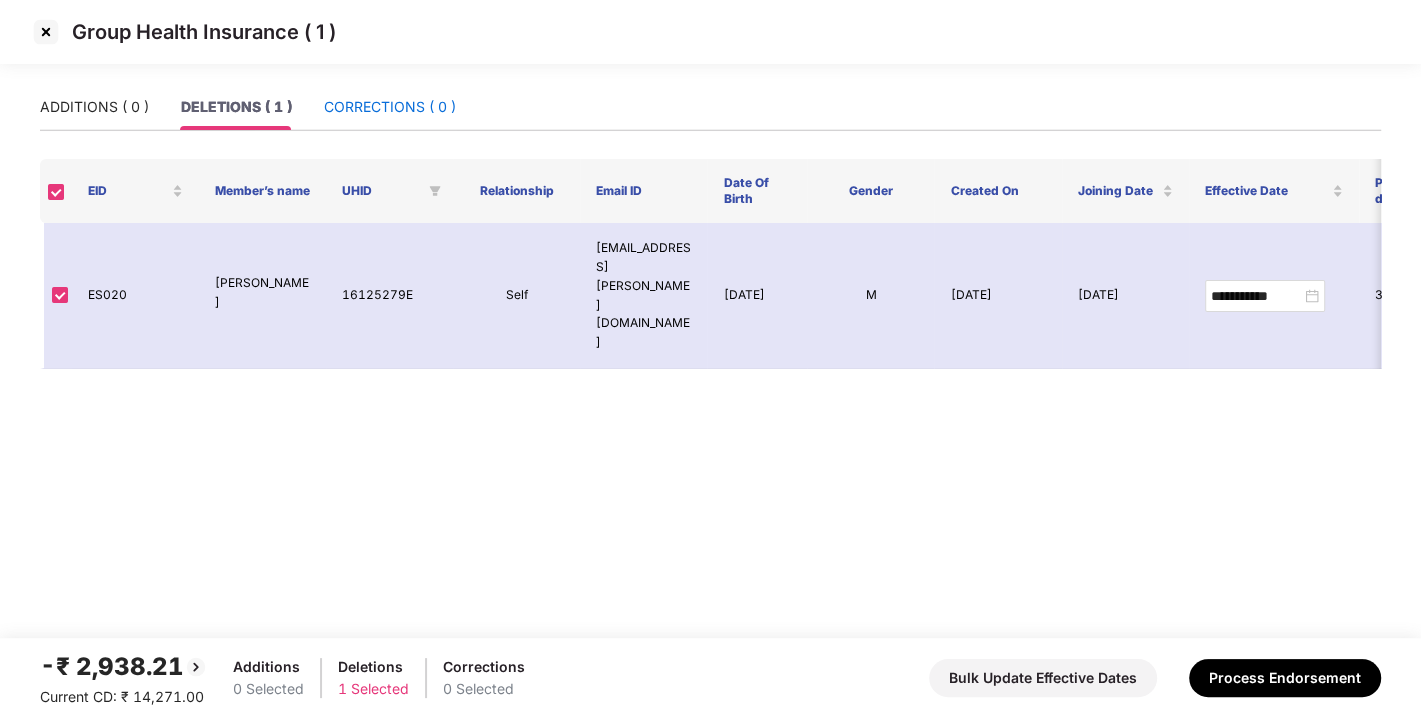 click on "CORRECTIONS ( 0 )" at bounding box center [390, 107] 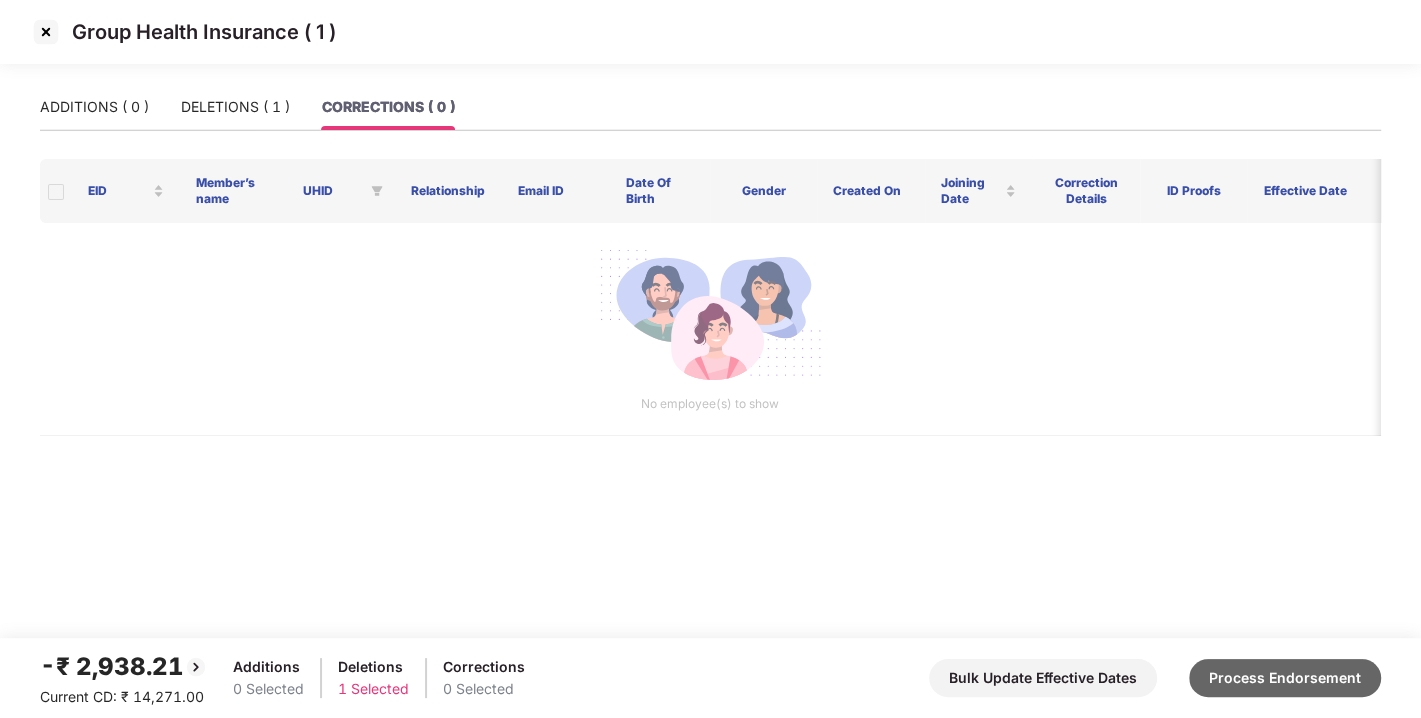 click on "Process Endorsement" at bounding box center [1285, 678] 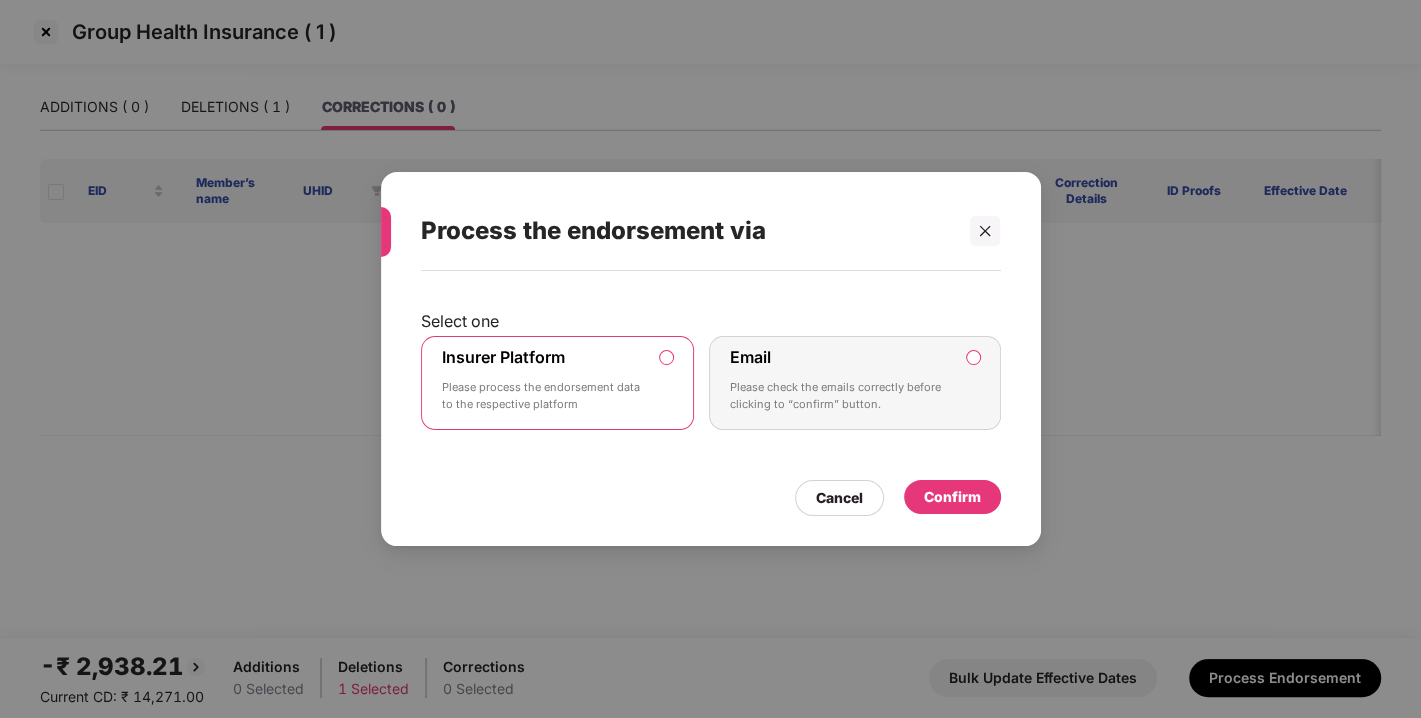 click on "Confirm" at bounding box center (952, 497) 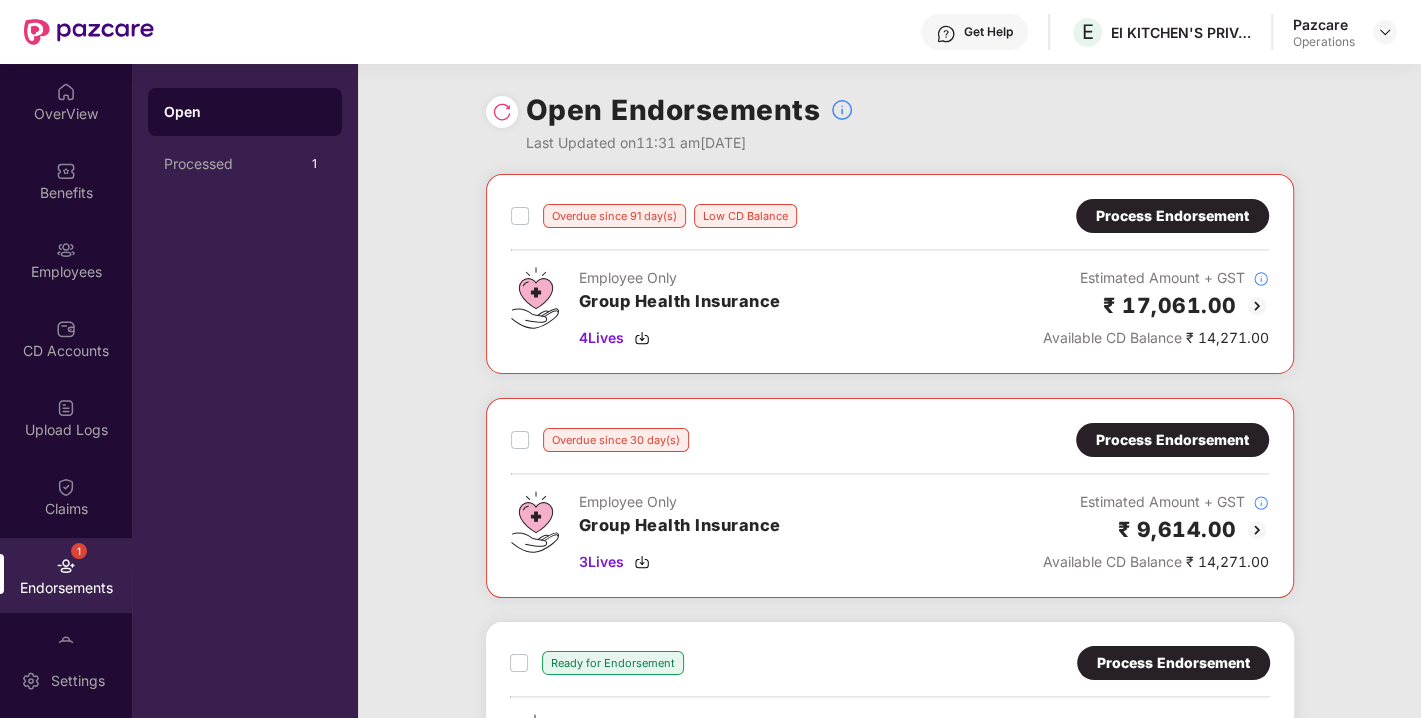 click at bounding box center (502, 112) 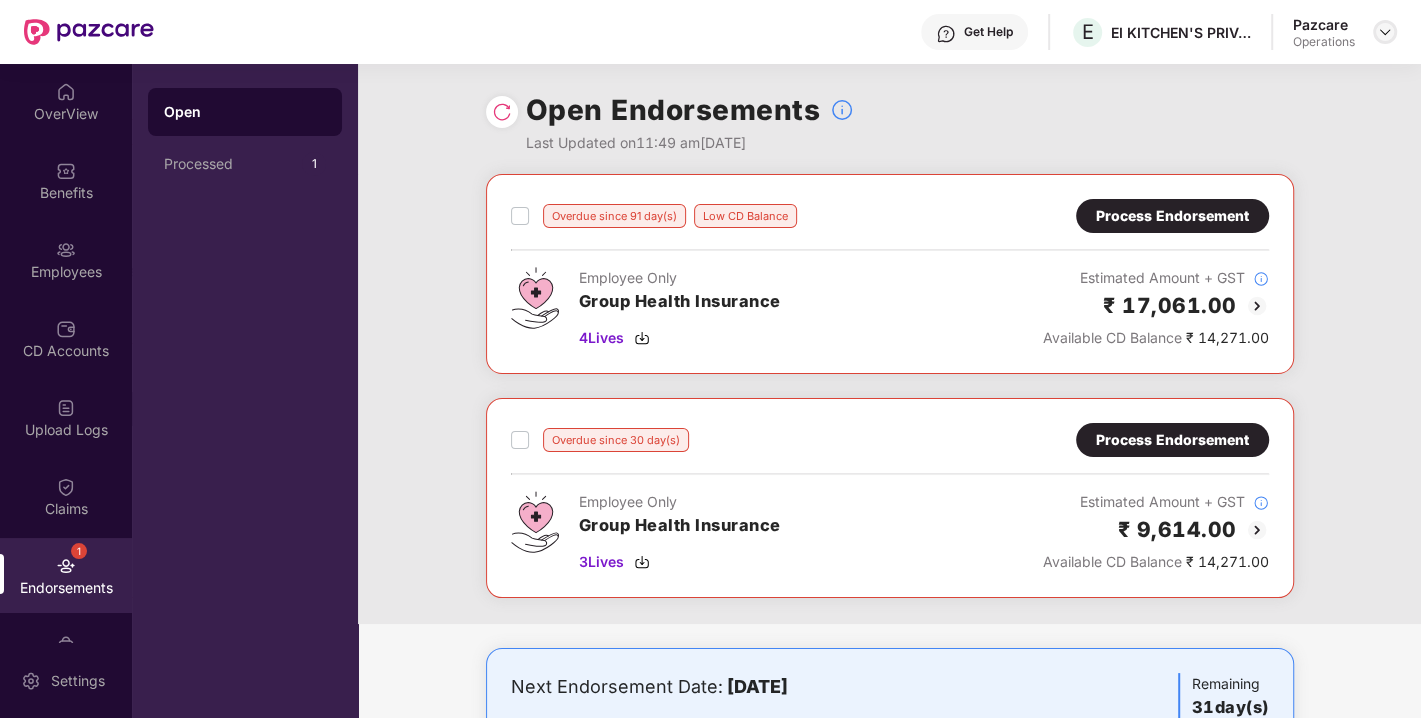 click at bounding box center [1385, 32] 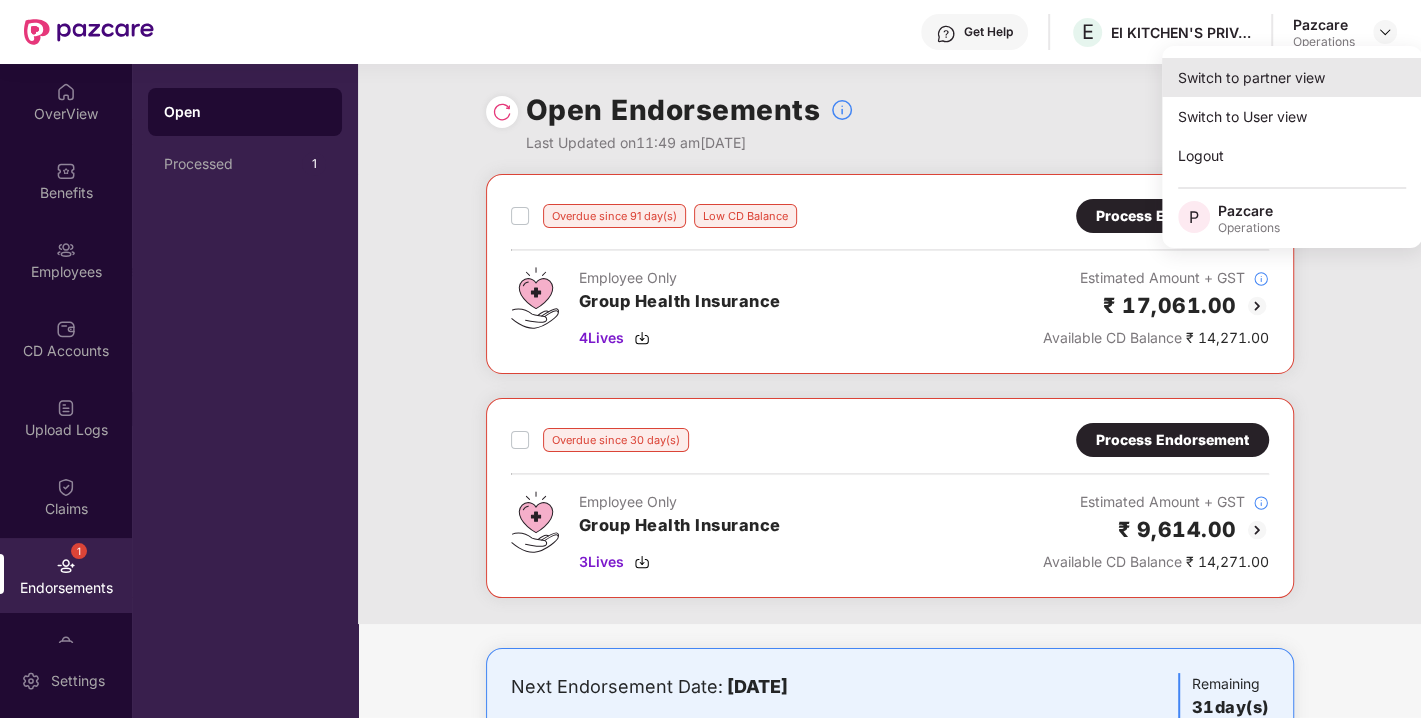 click on "Switch to partner view" at bounding box center [1292, 77] 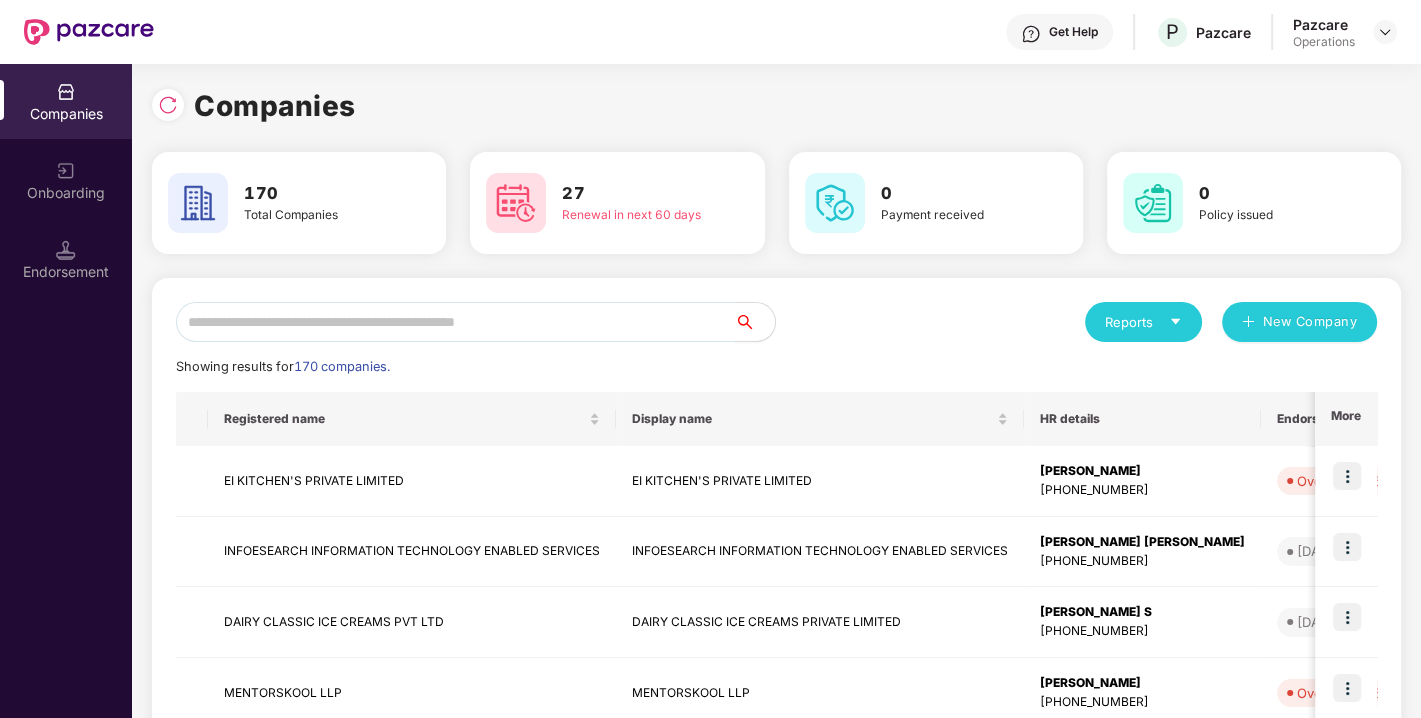 click at bounding box center (455, 322) 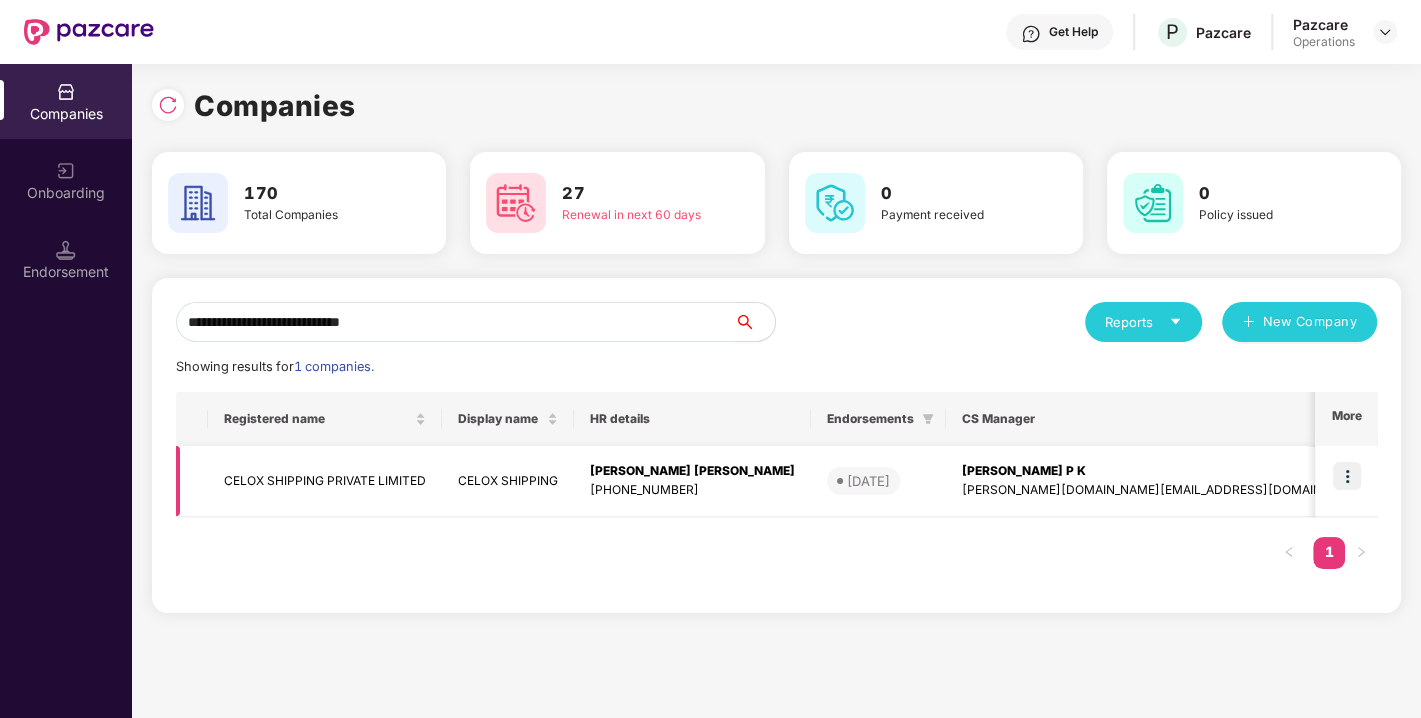 type on "**********" 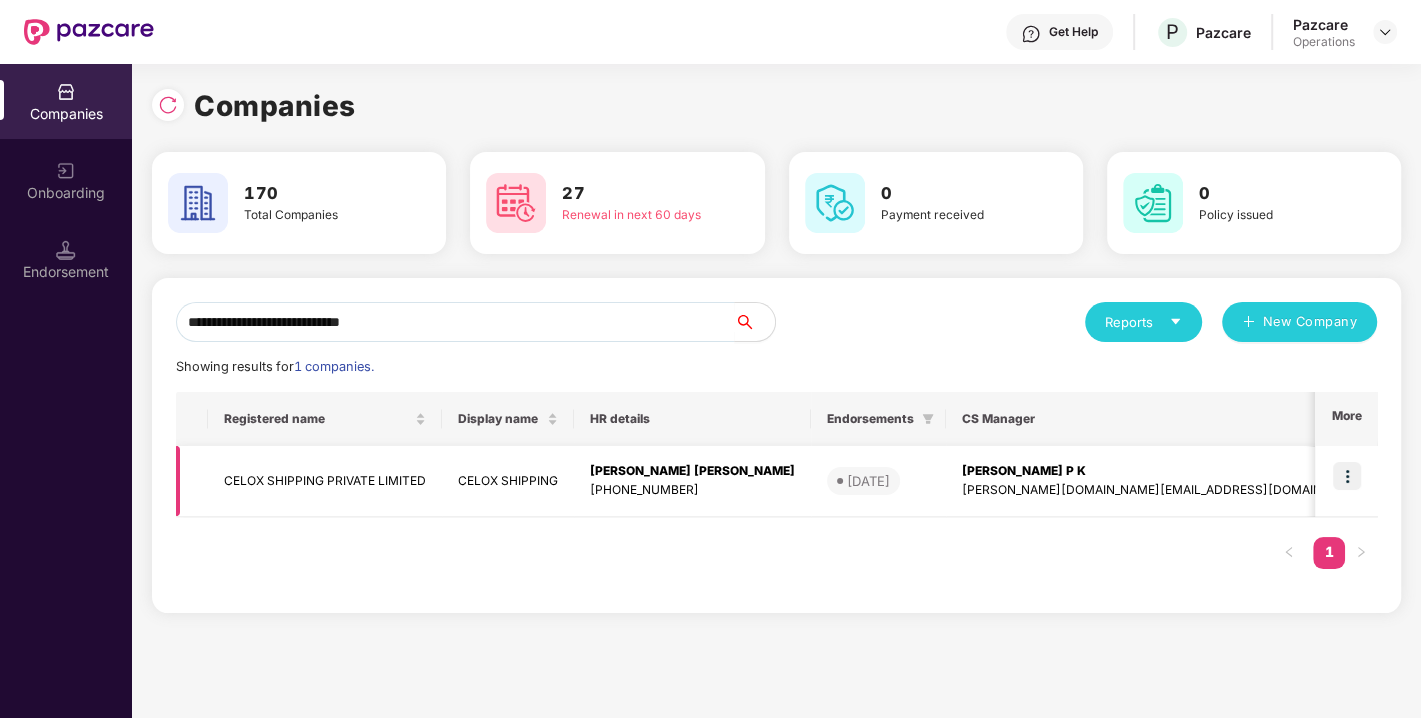 click at bounding box center [1347, 476] 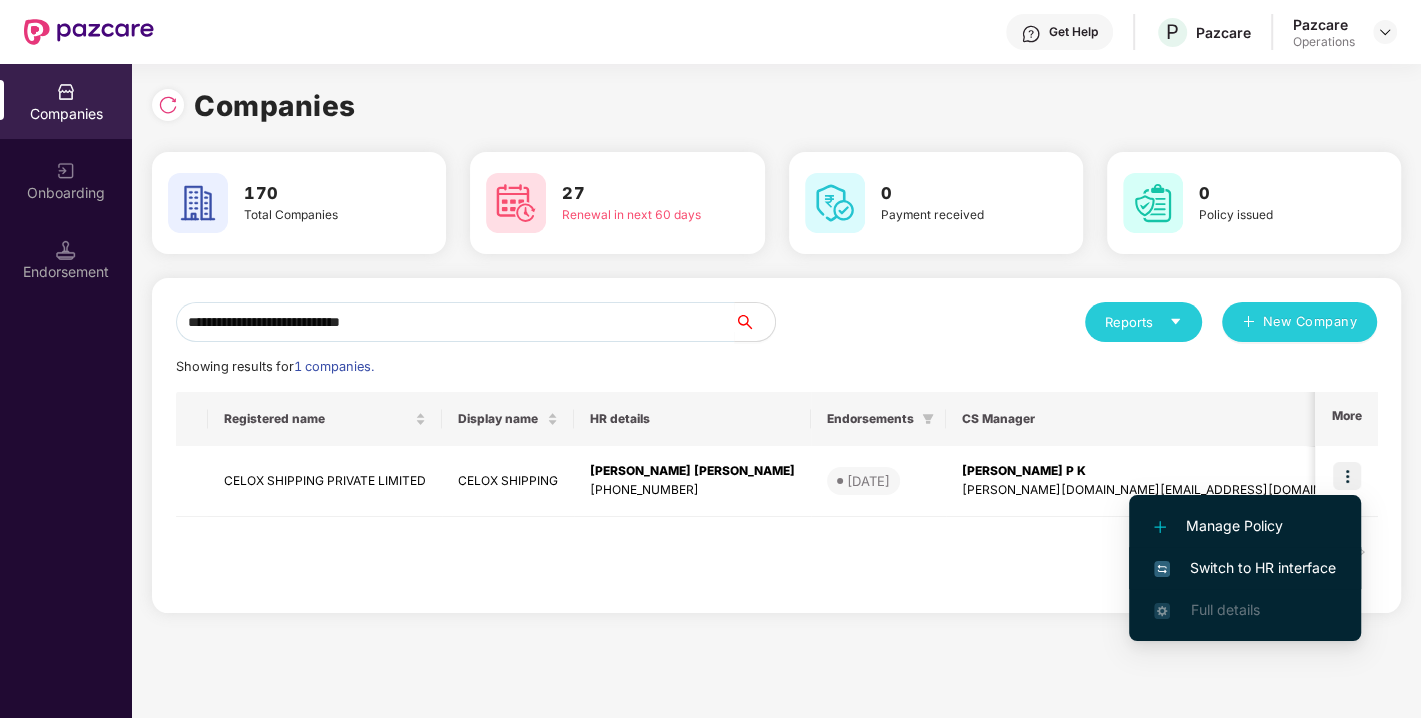 click on "Switch to HR interface" at bounding box center (1245, 568) 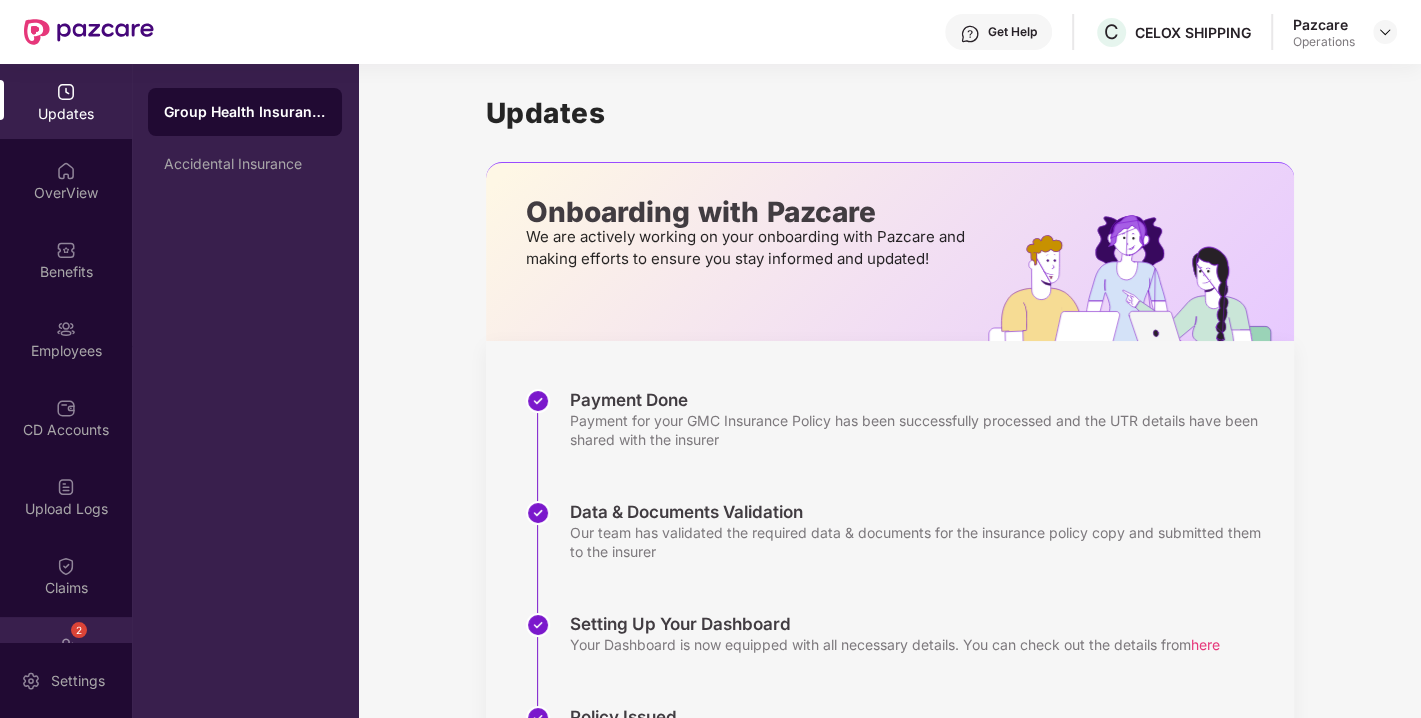 scroll, scrollTop: 131, scrollLeft: 0, axis: vertical 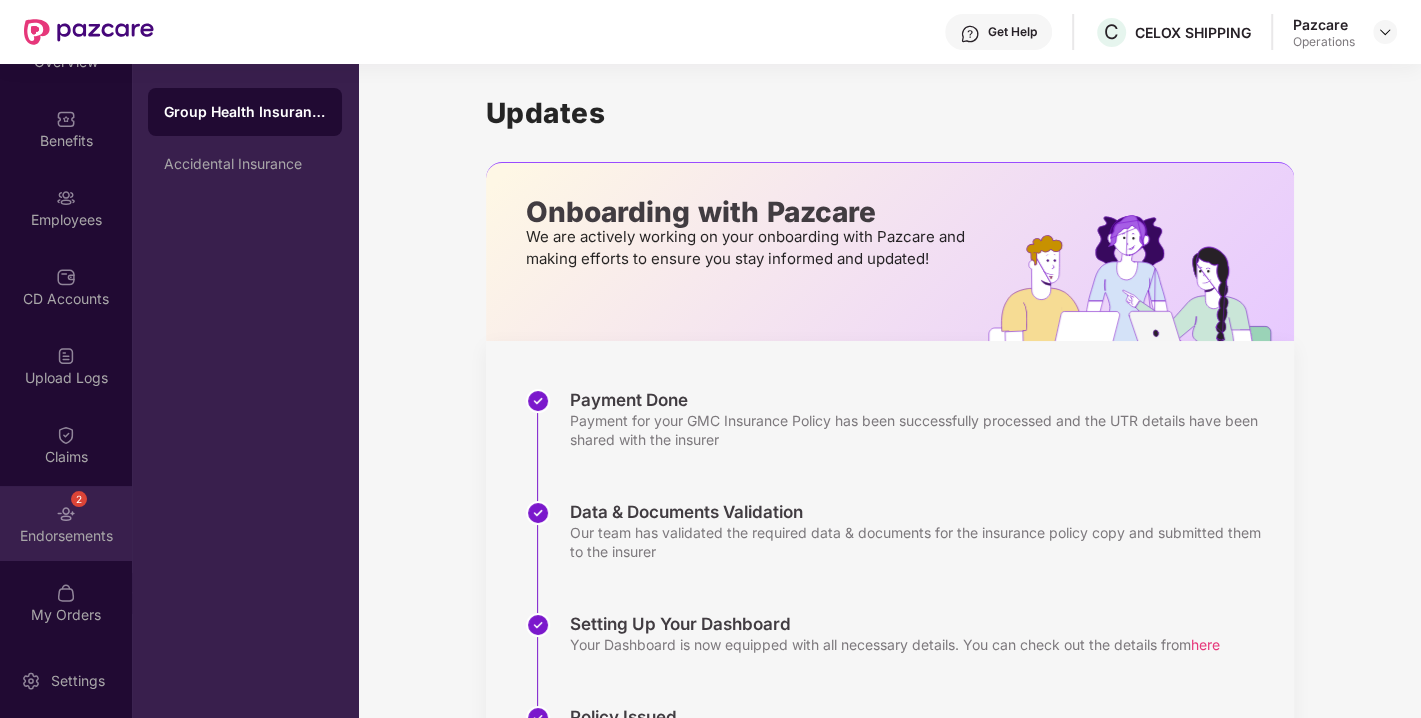 click on "Endorsements" at bounding box center (66, 536) 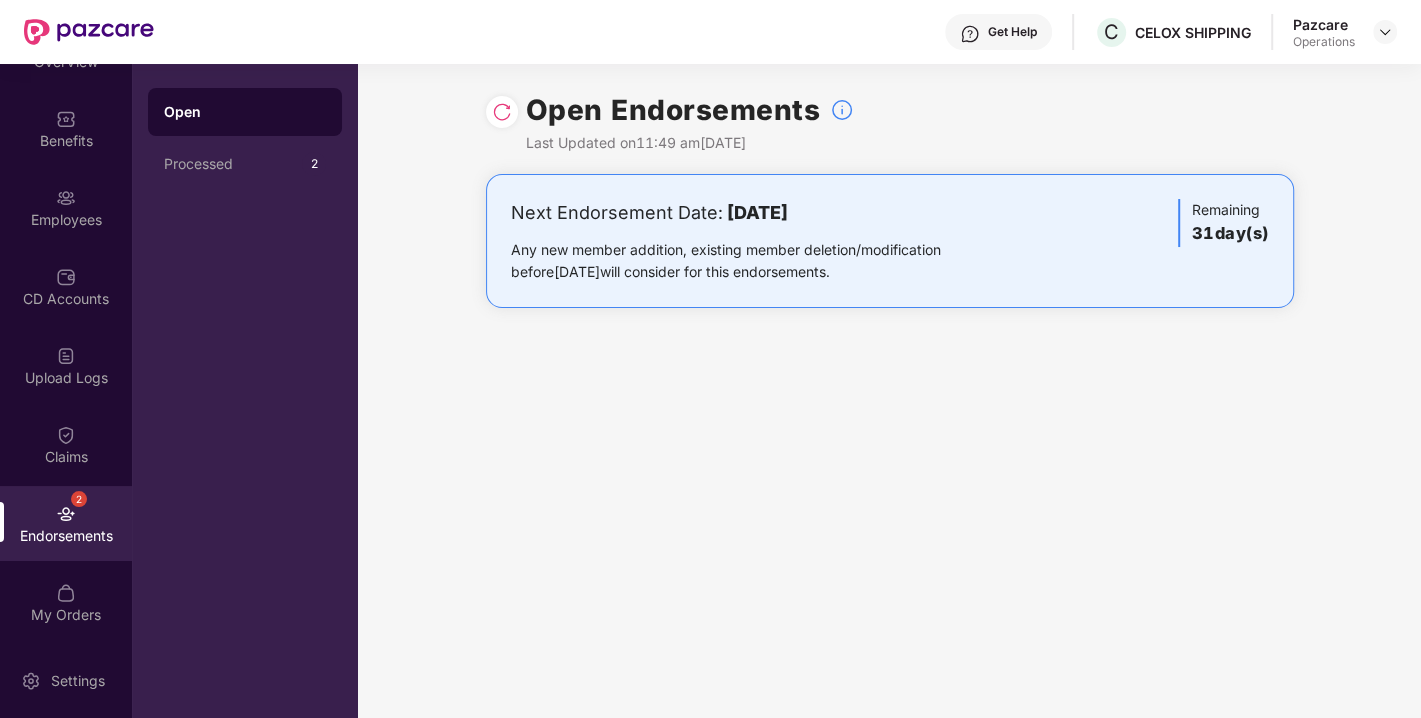 click at bounding box center (502, 112) 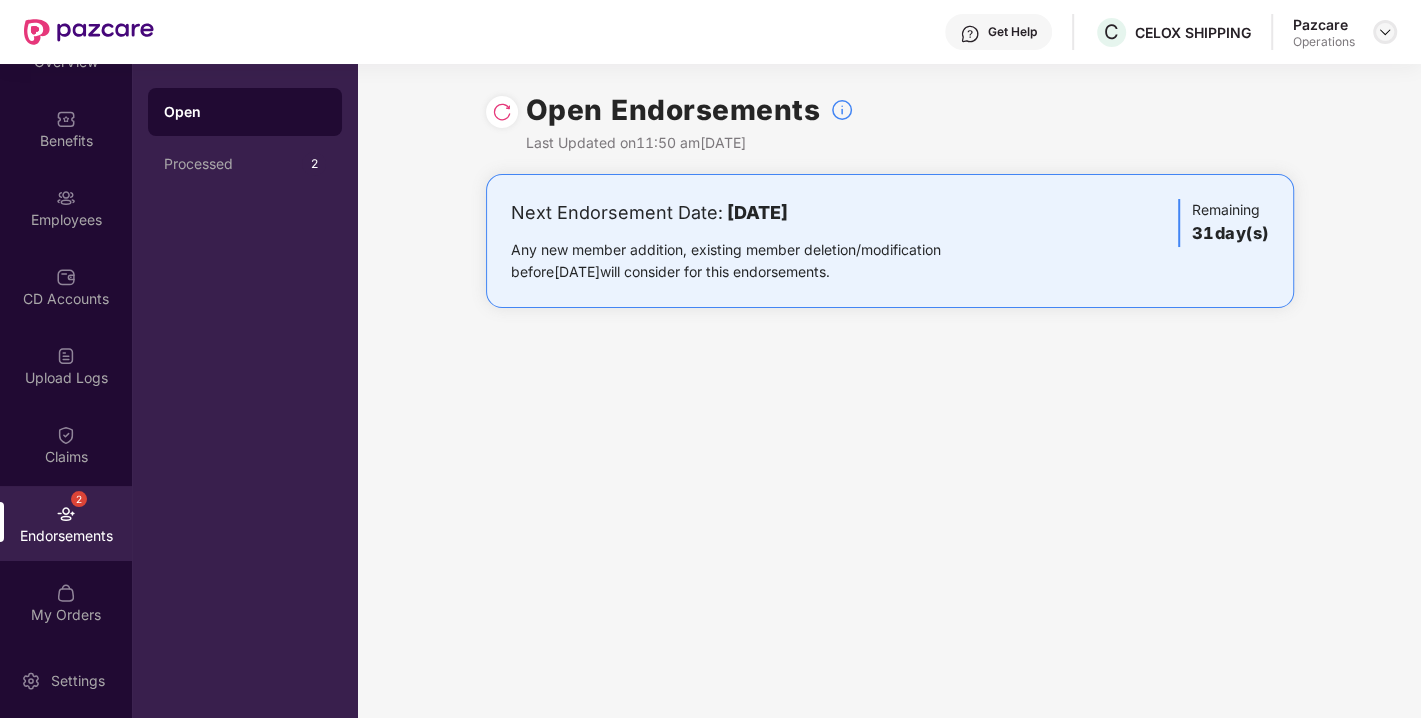 click at bounding box center (1385, 32) 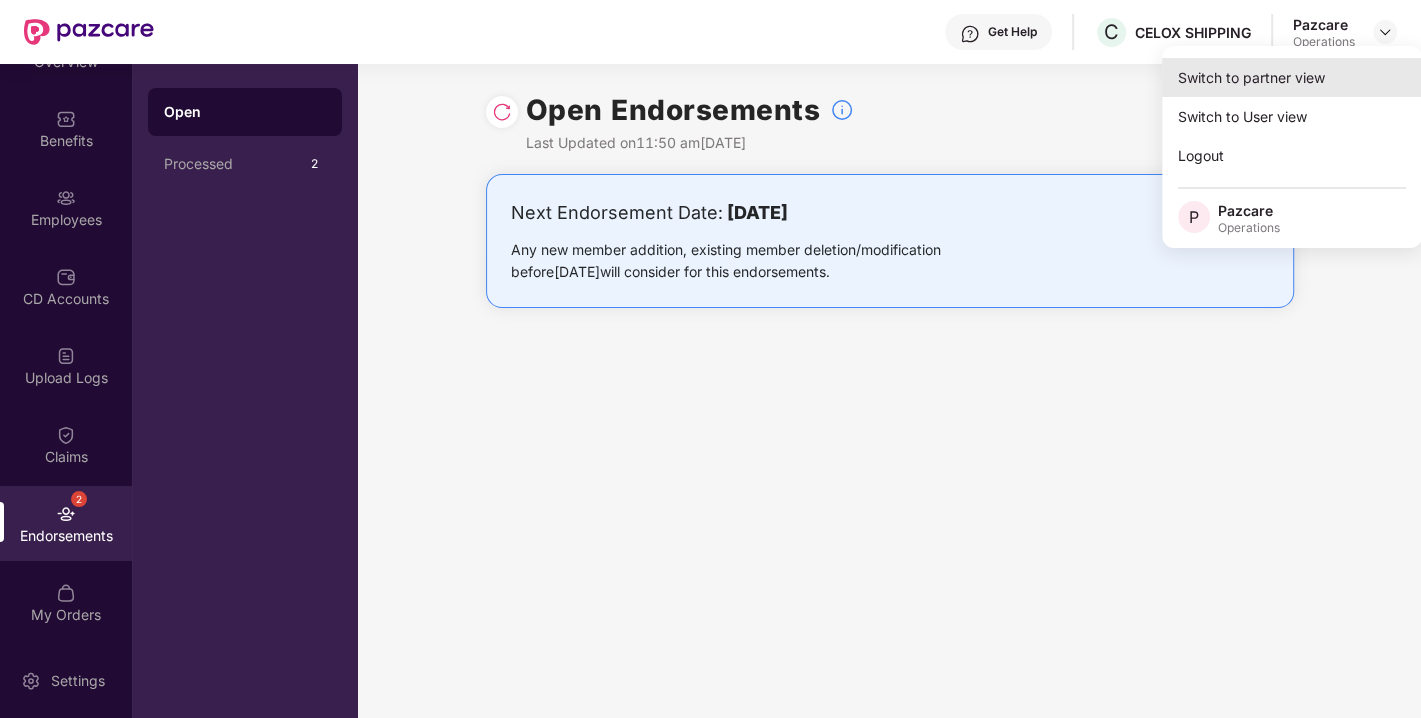 click on "Switch to partner view" at bounding box center [1292, 77] 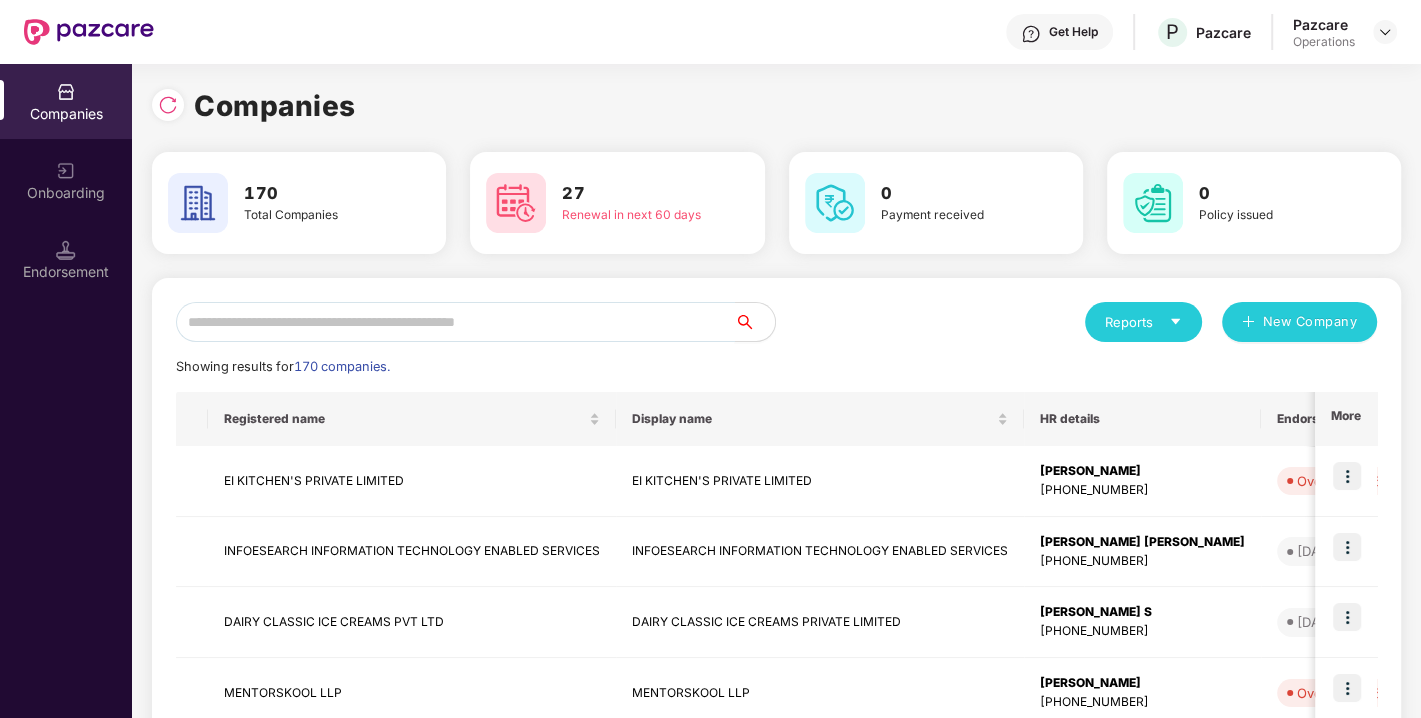 paste on "**********" 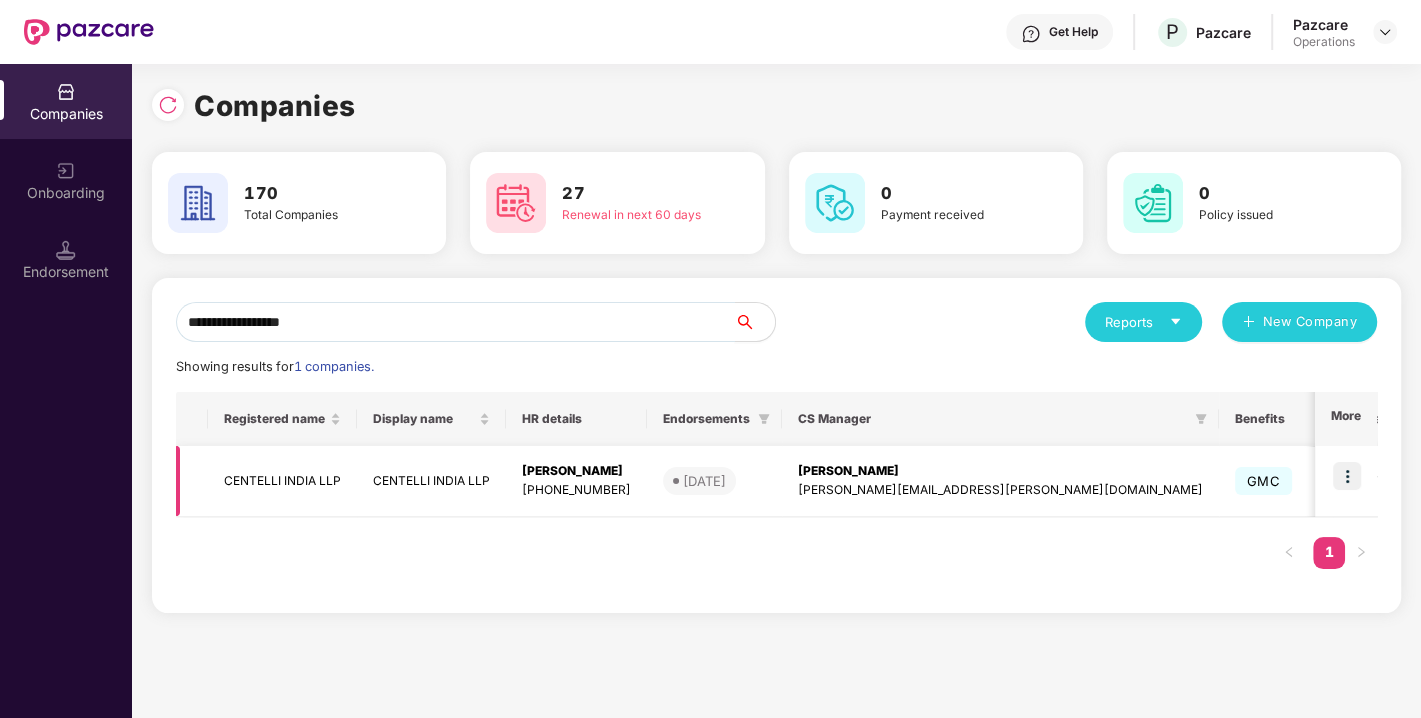 type on "**********" 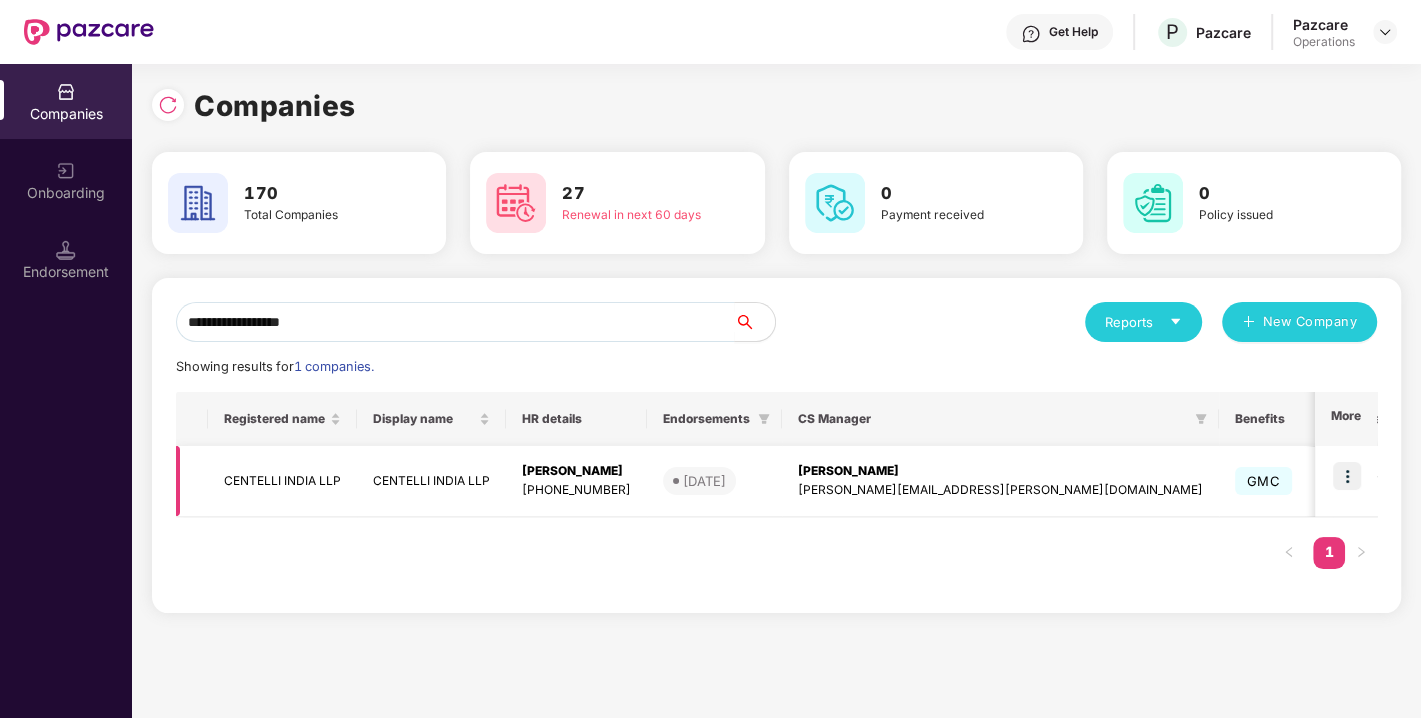 click at bounding box center (1347, 476) 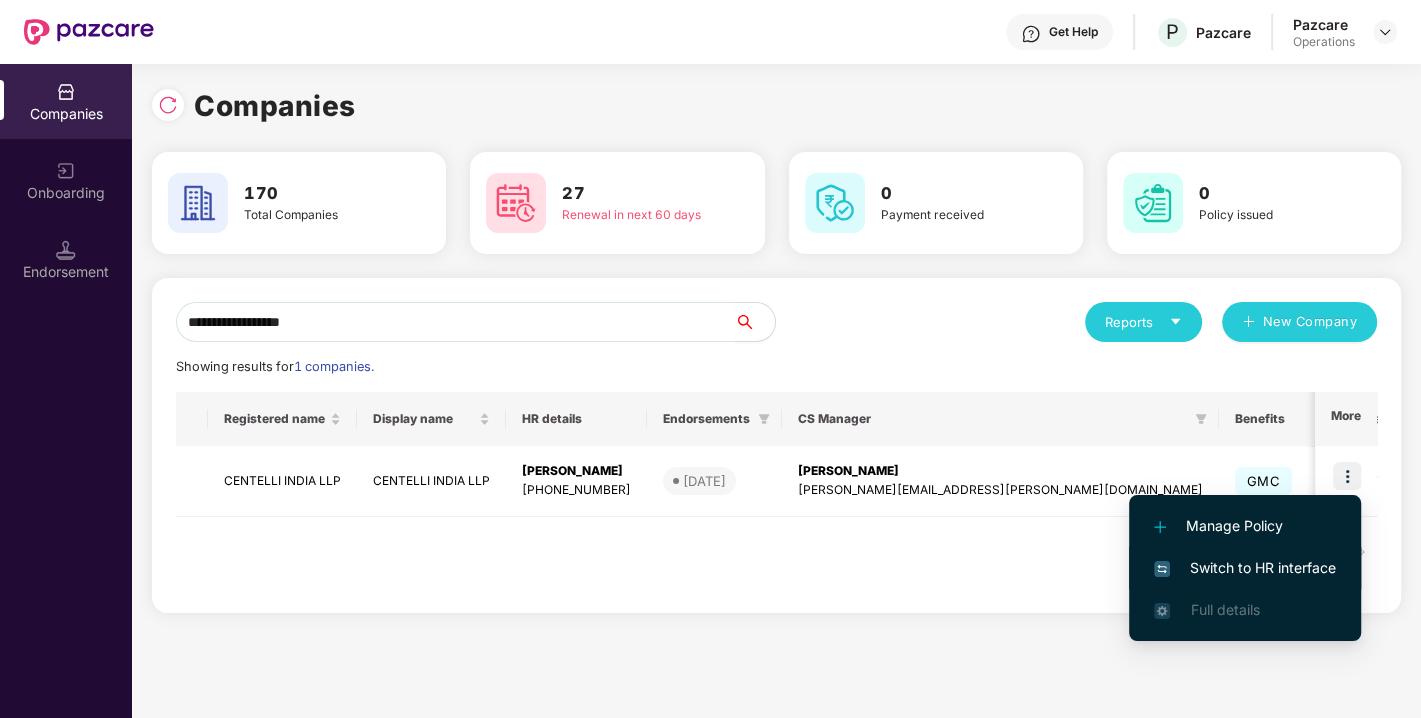 click on "Switch to HR interface" at bounding box center (1245, 568) 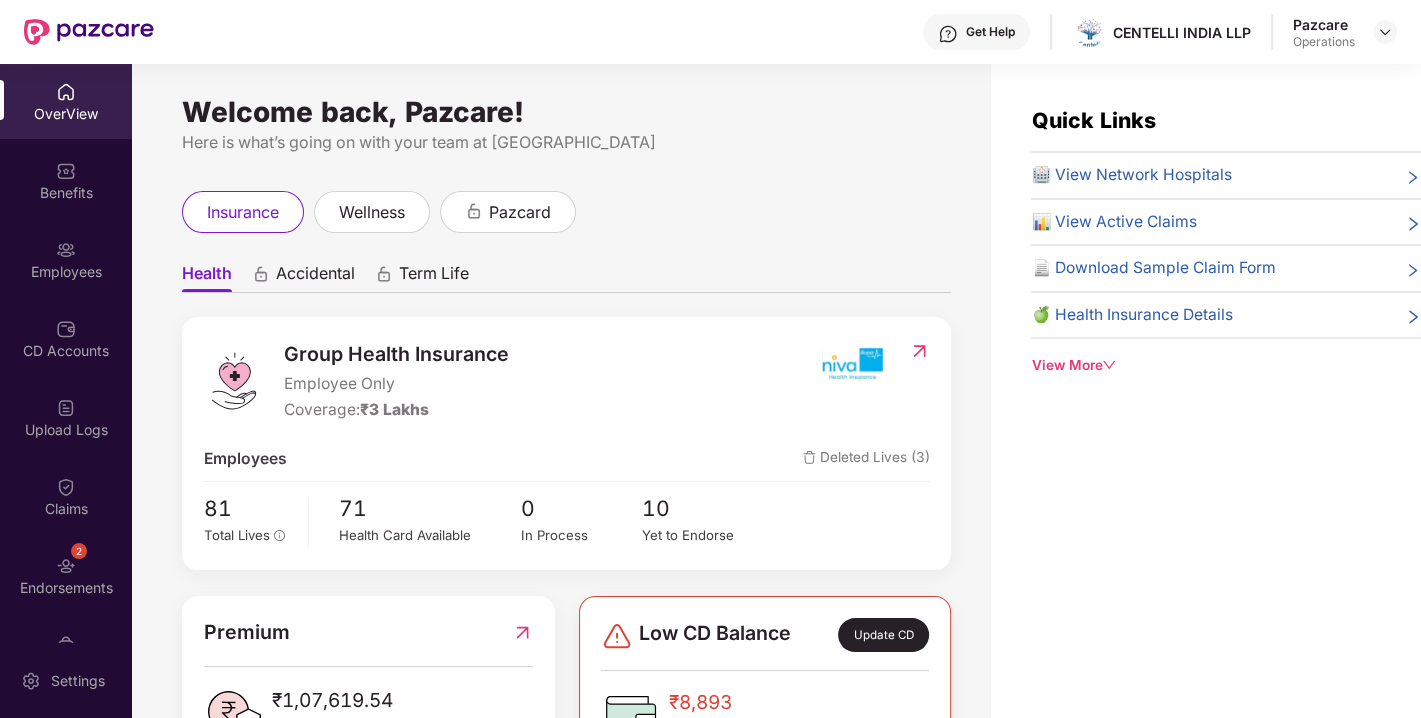 click on "2 Endorsements" at bounding box center [66, 575] 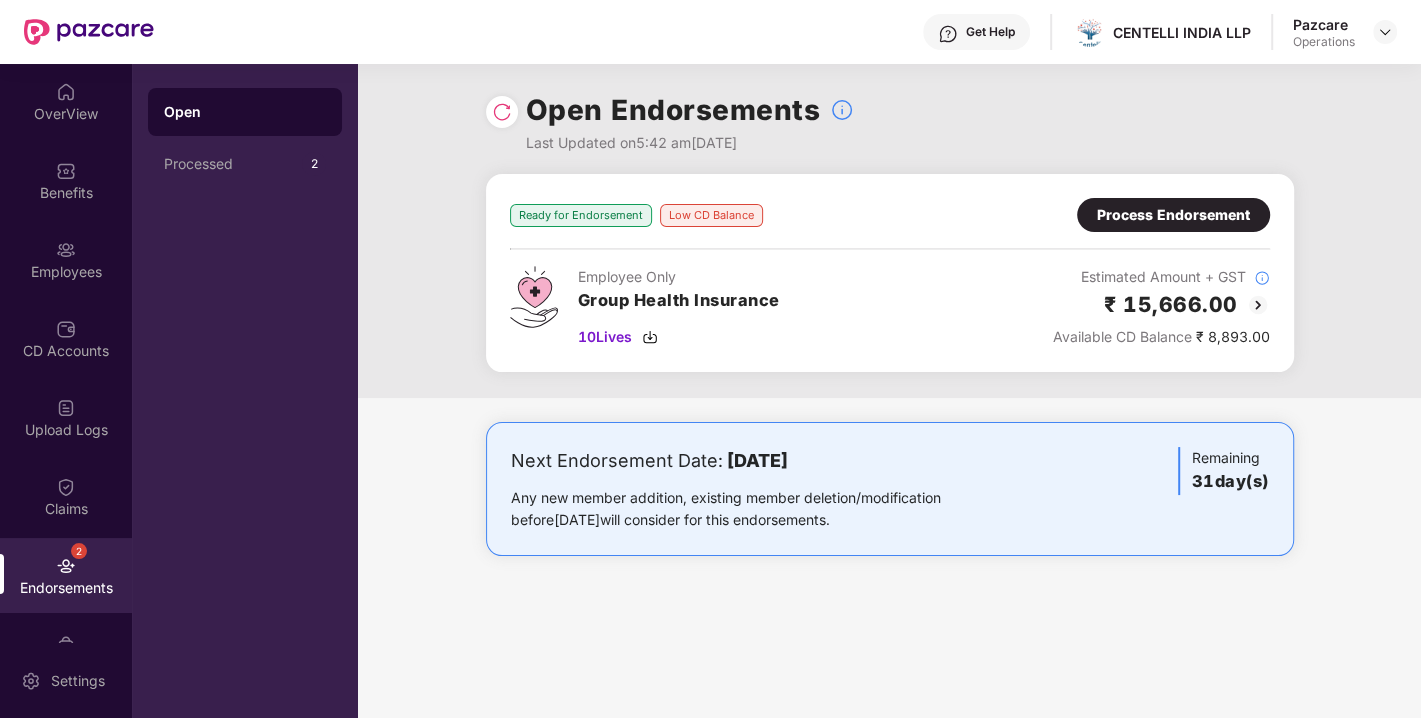 click at bounding box center (502, 112) 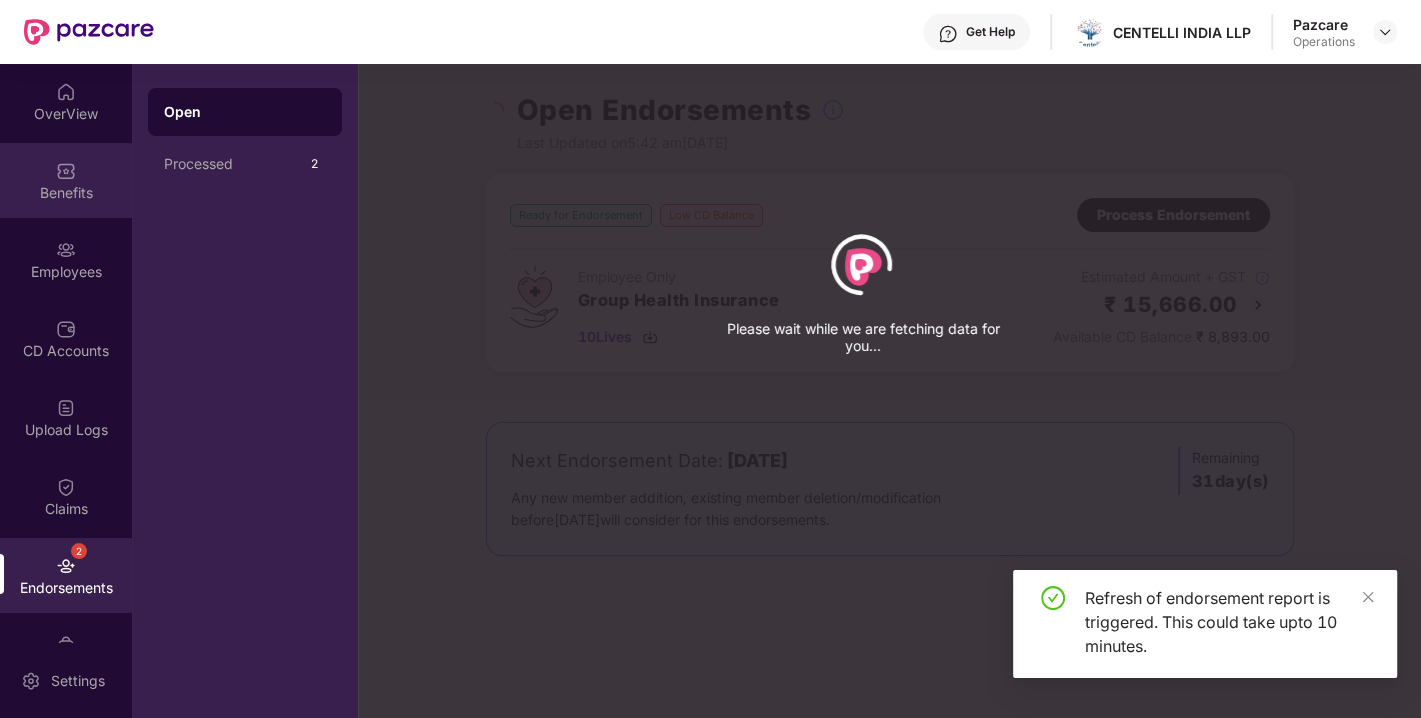 click on "Benefits" at bounding box center [66, 180] 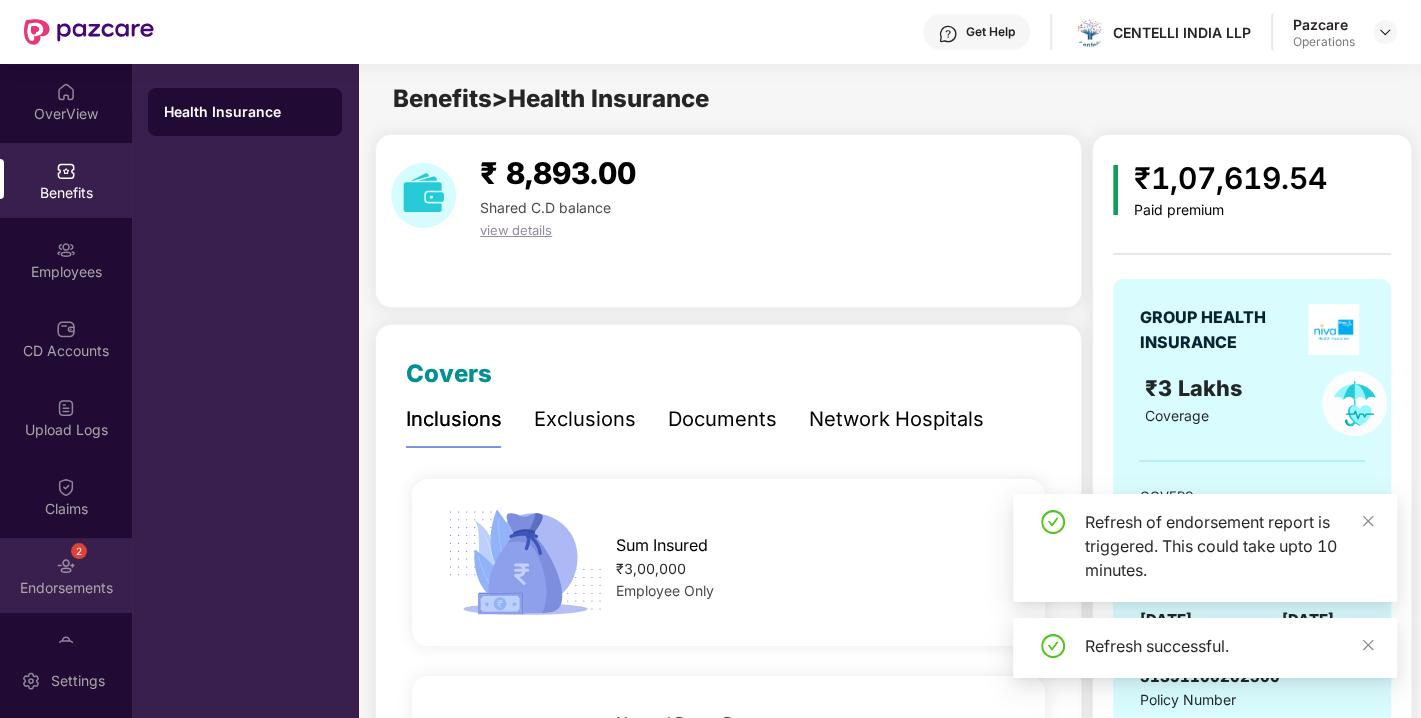 click on "Endorsements" at bounding box center (66, 588) 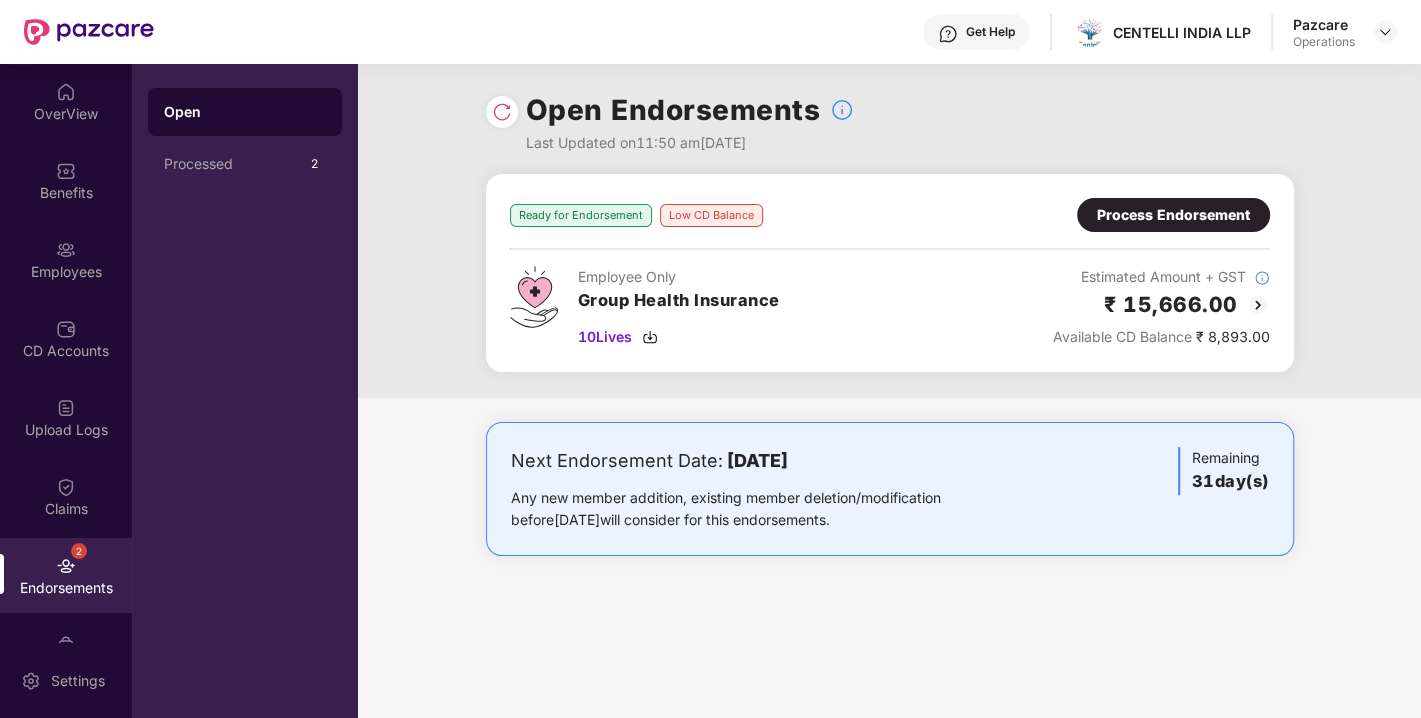 click on "Process Endorsement" at bounding box center (1173, 215) 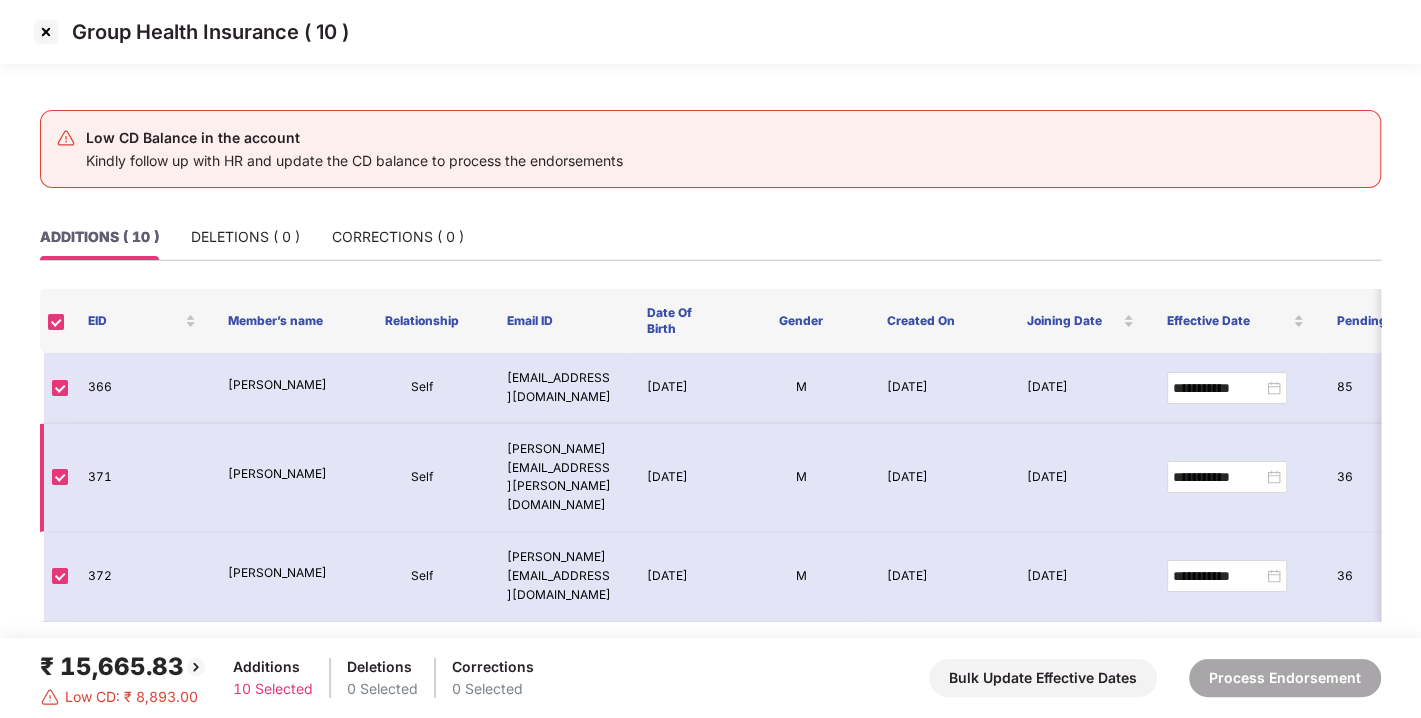 scroll, scrollTop: 451, scrollLeft: 0, axis: vertical 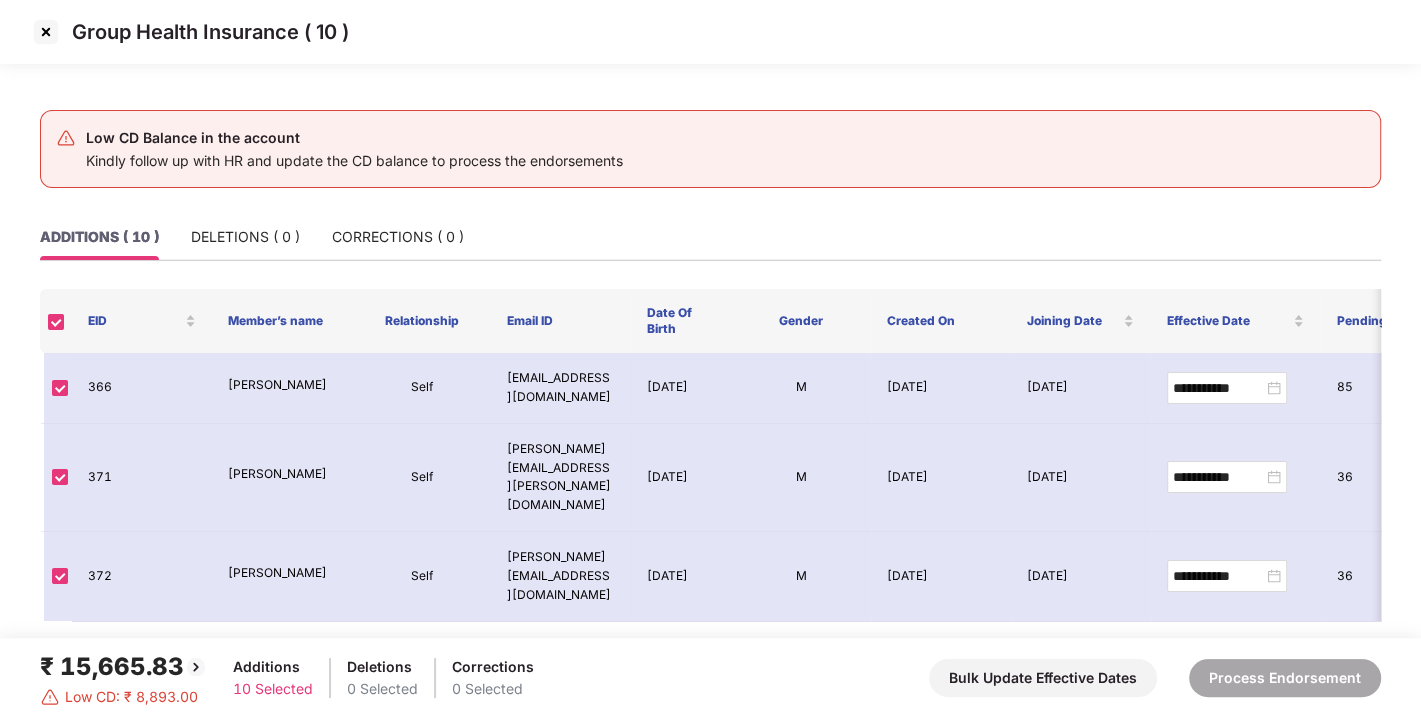 click at bounding box center (46, 32) 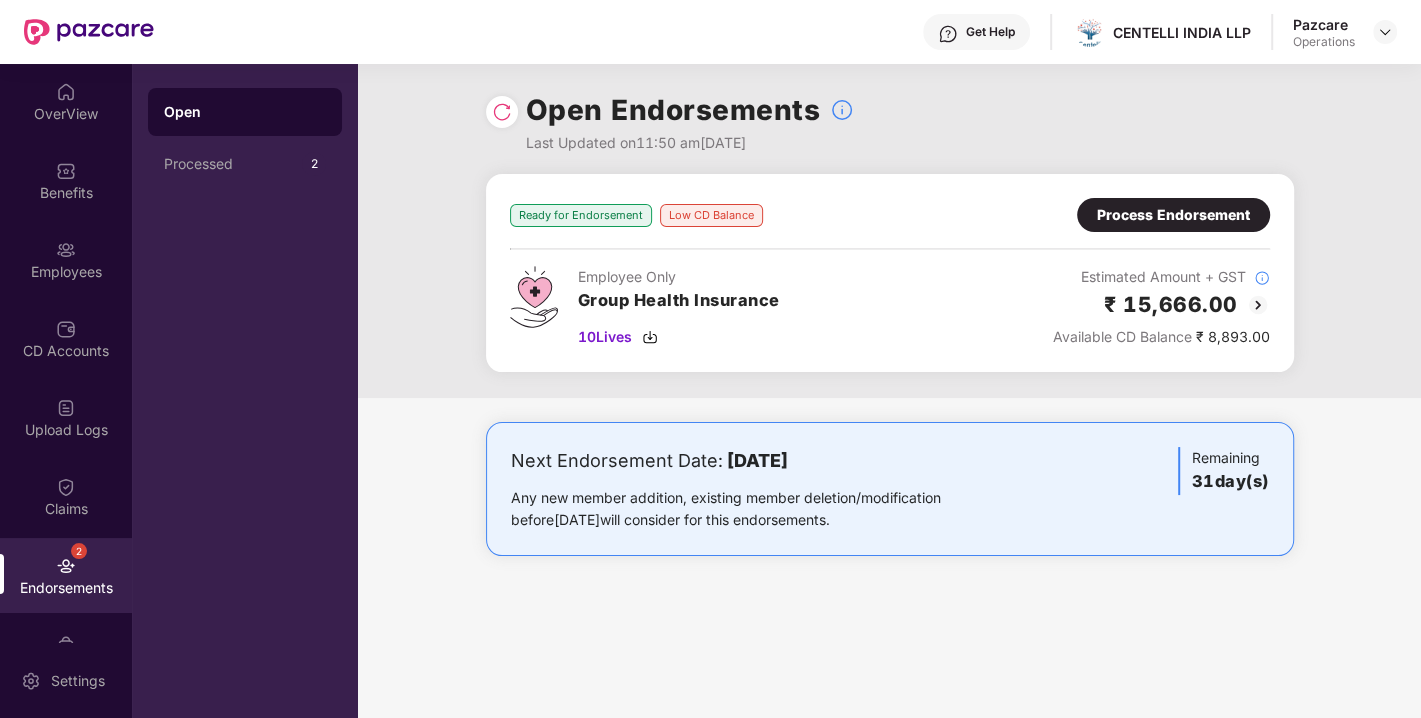 click on "Process Endorsement" at bounding box center [1173, 215] 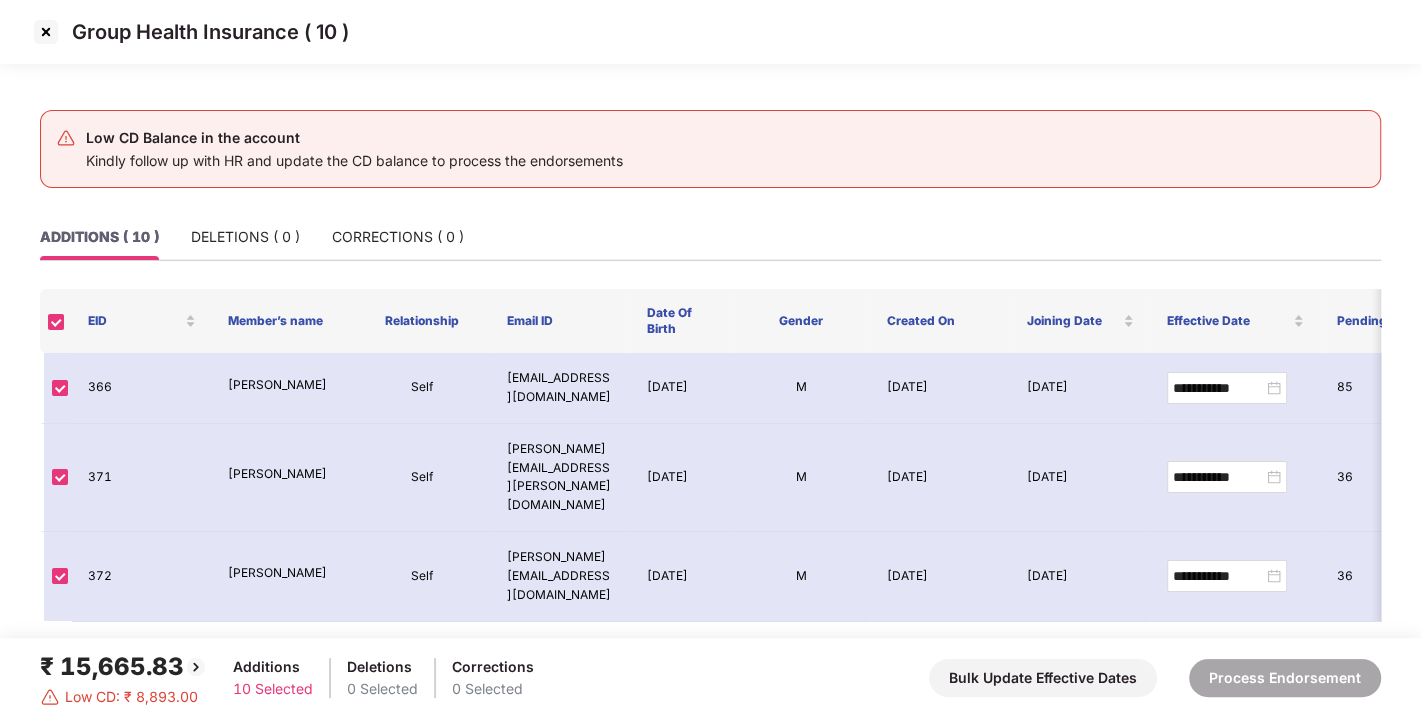 scroll, scrollTop: 1, scrollLeft: 0, axis: vertical 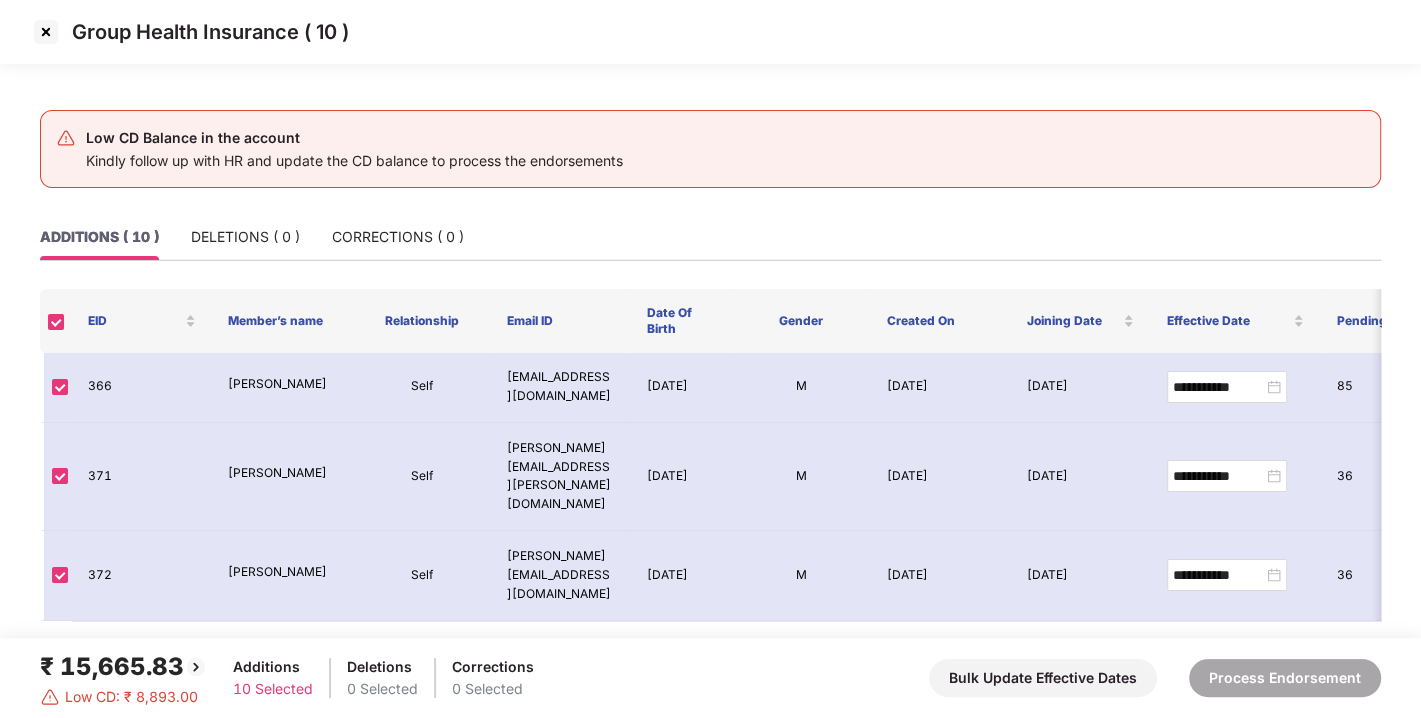 click at bounding box center [46, 32] 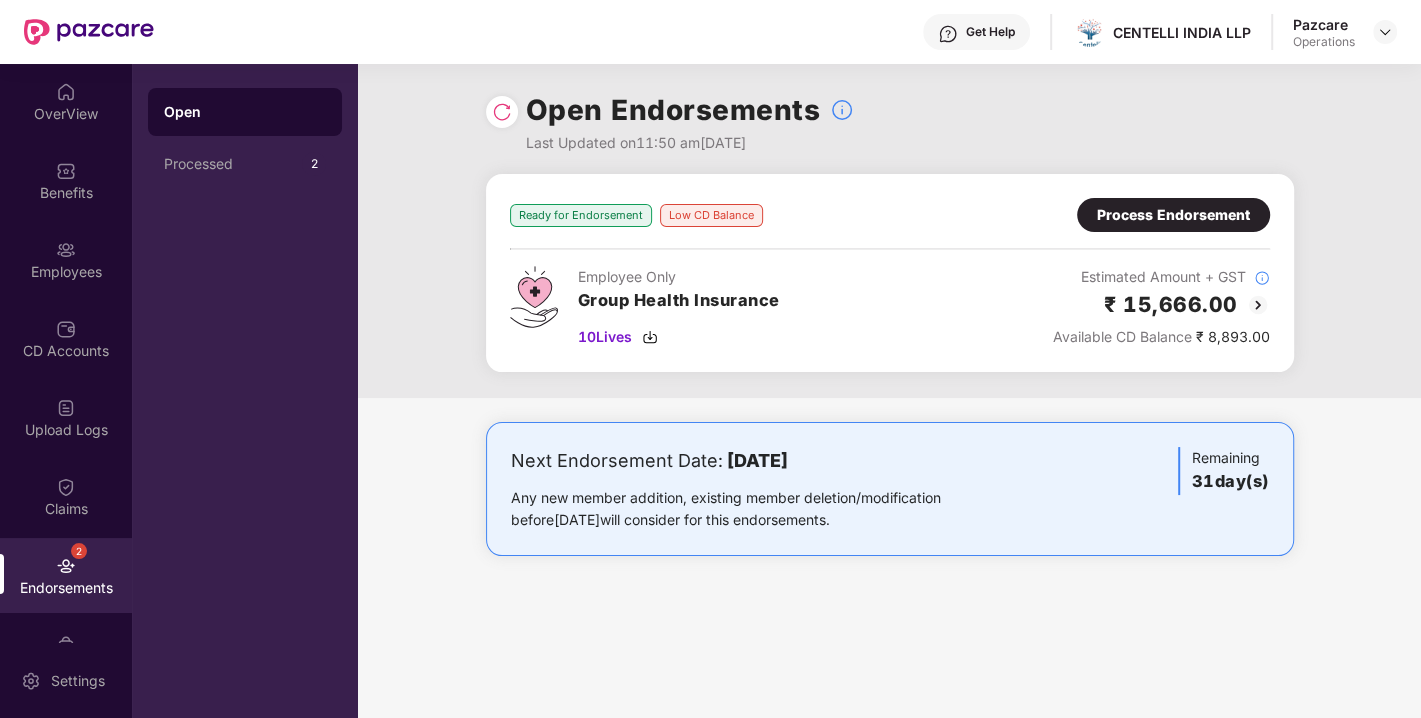 click on "Process Endorsement" at bounding box center [1173, 215] 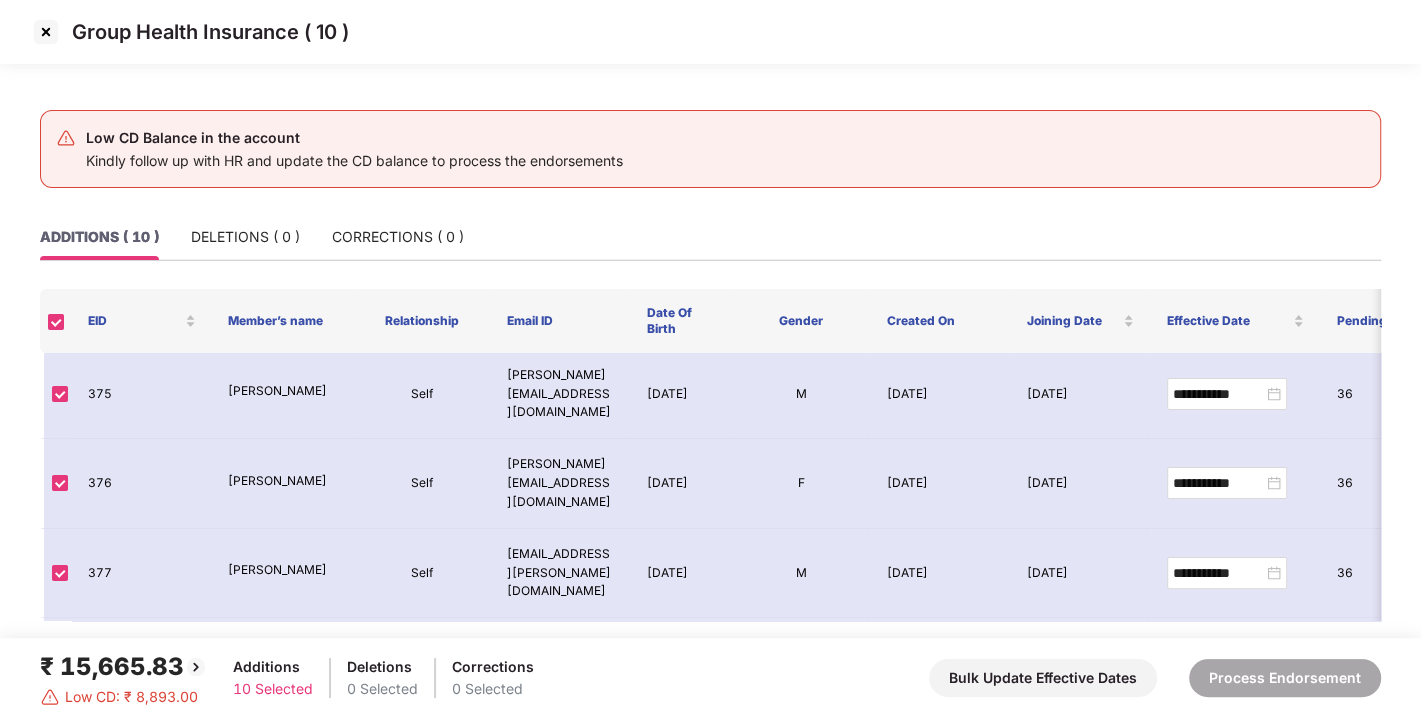scroll, scrollTop: 0, scrollLeft: 0, axis: both 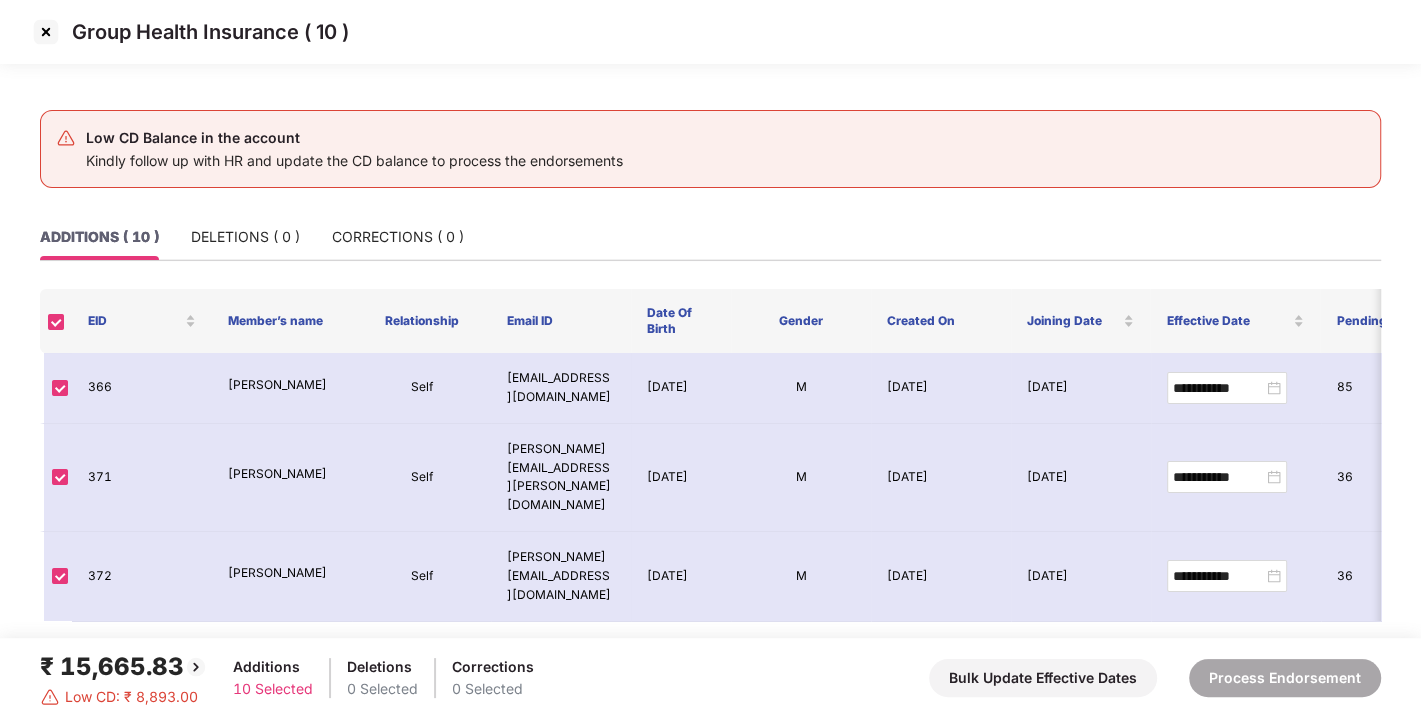 click at bounding box center [46, 32] 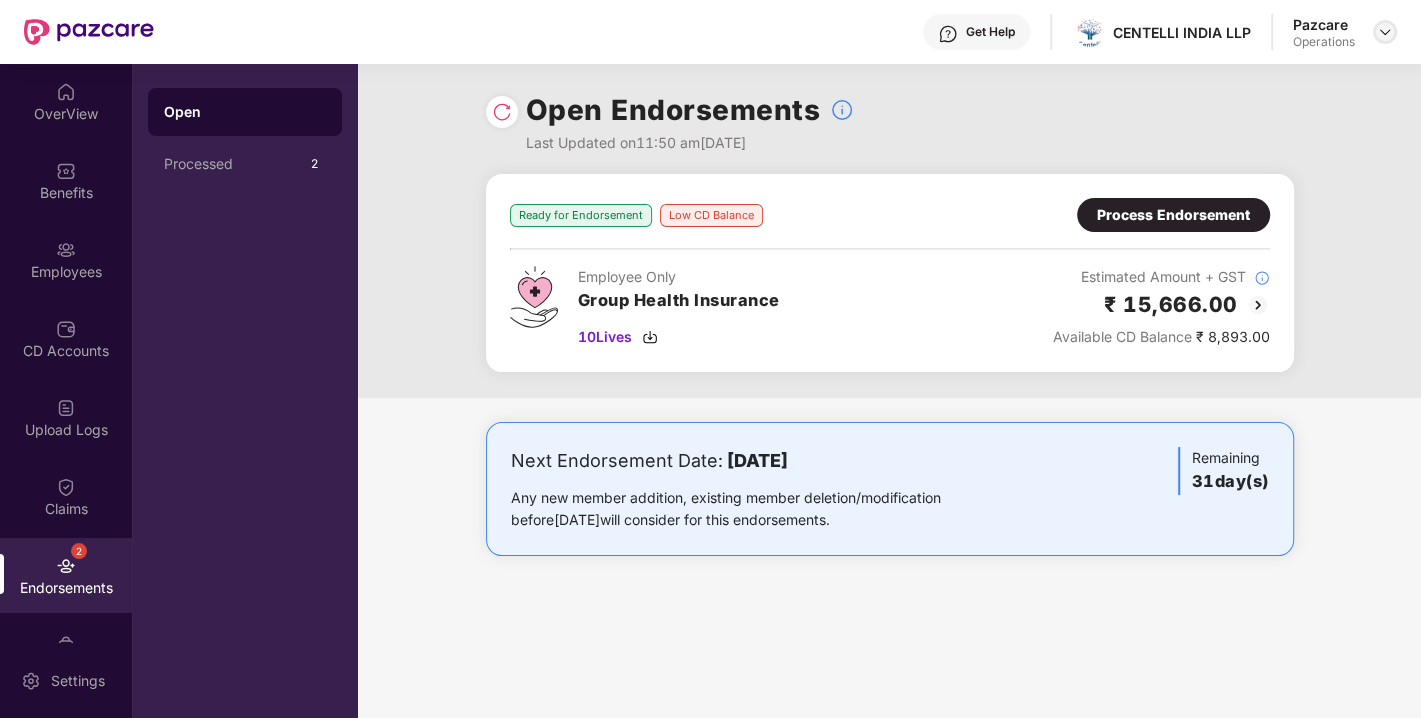 click at bounding box center (1385, 32) 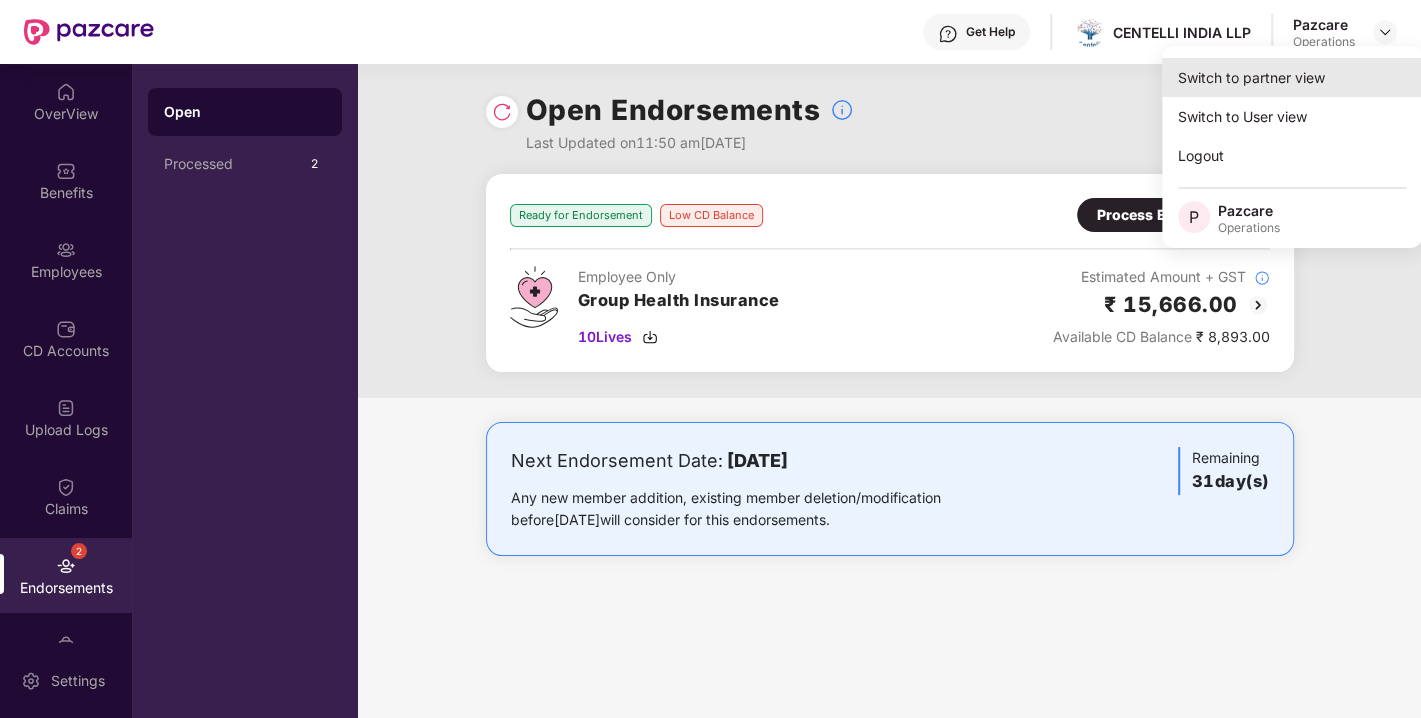 click on "Switch to partner view" at bounding box center (1292, 77) 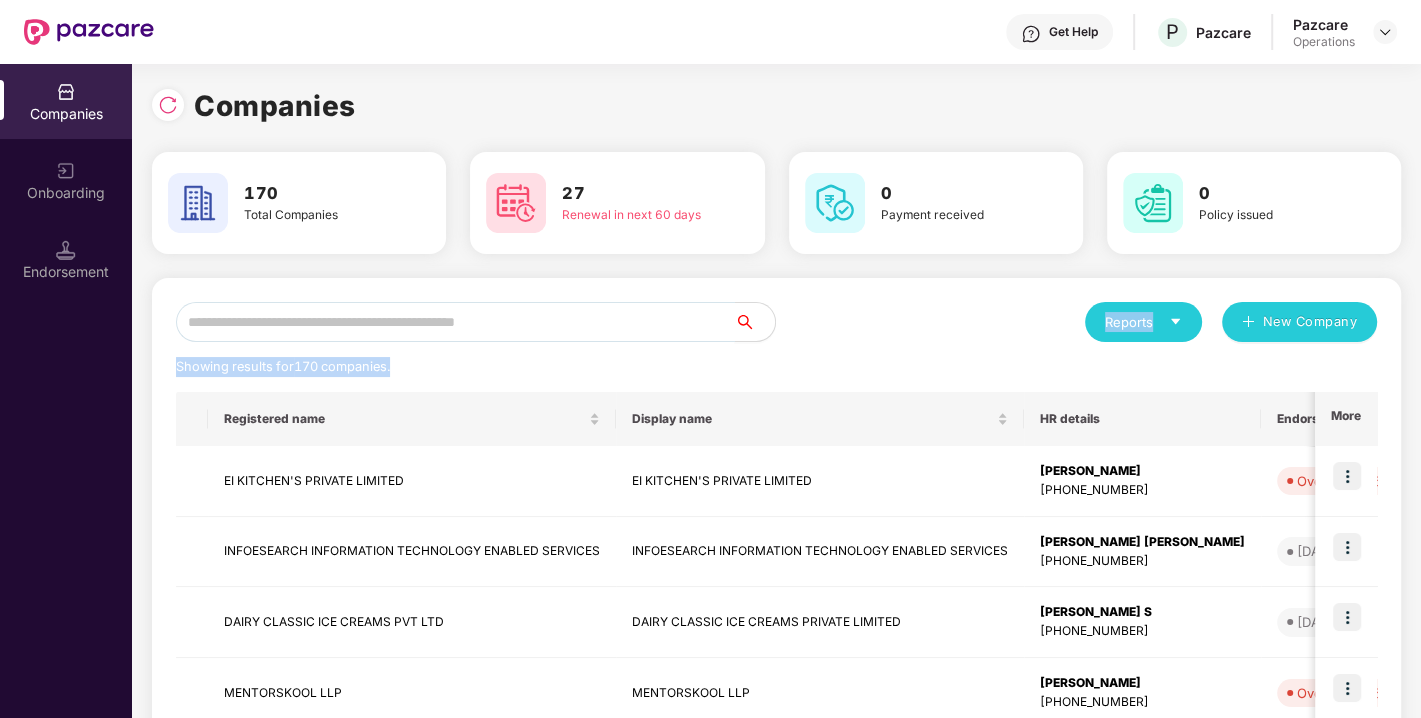 drag, startPoint x: 434, startPoint y: 347, endPoint x: 426, endPoint y: 336, distance: 13.601471 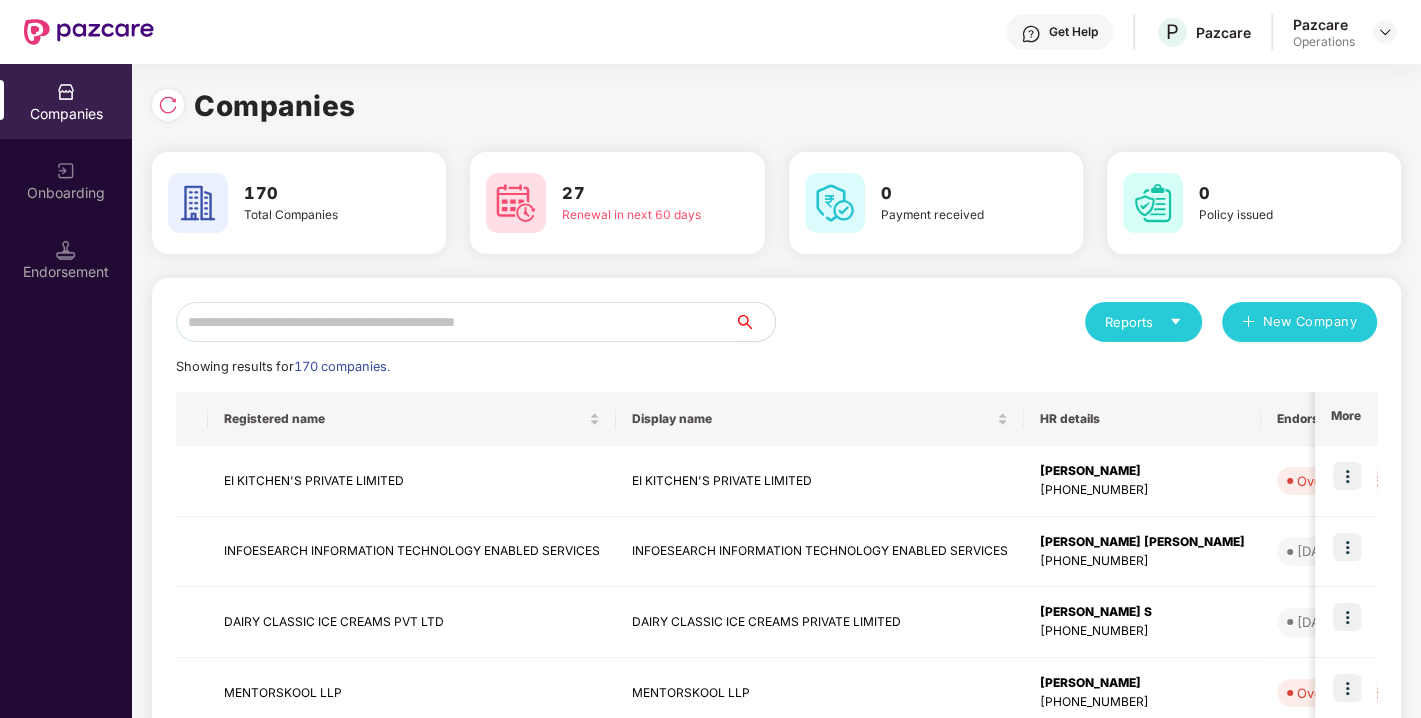 click at bounding box center [455, 322] 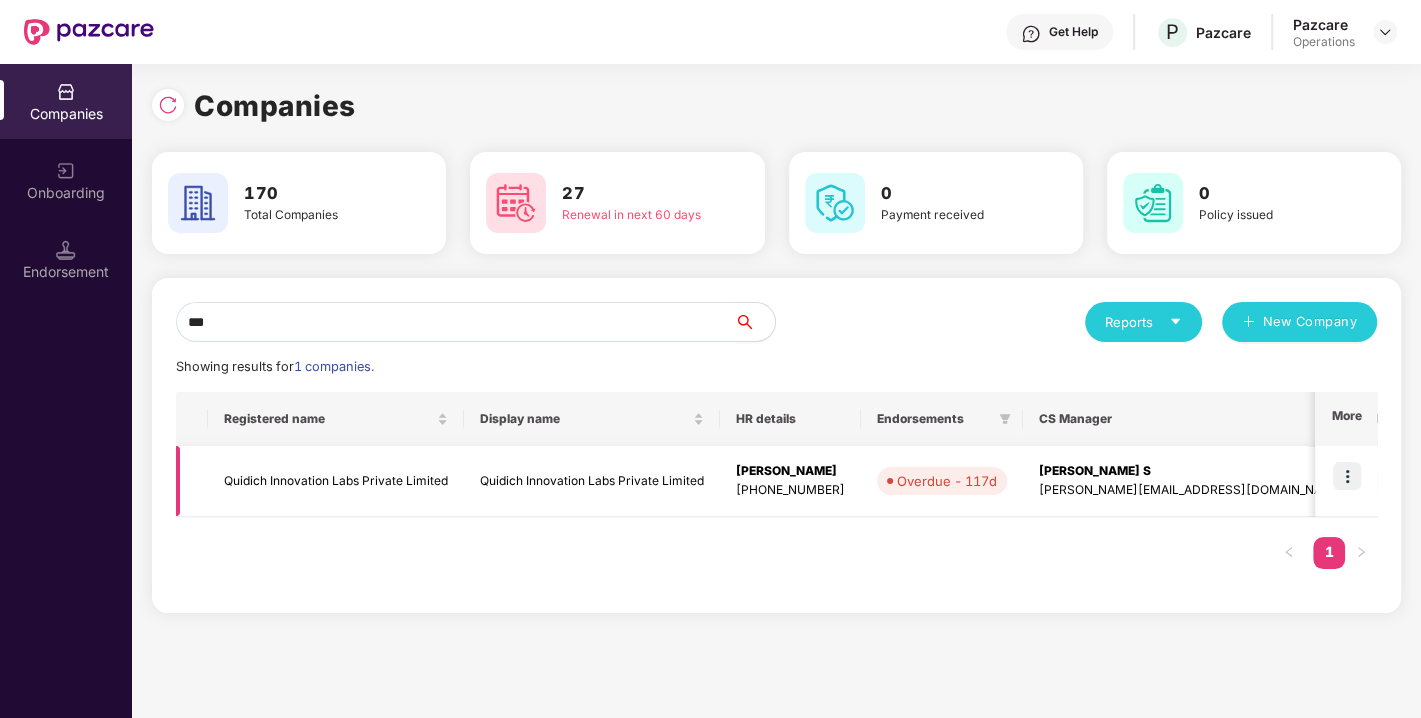 type on "***" 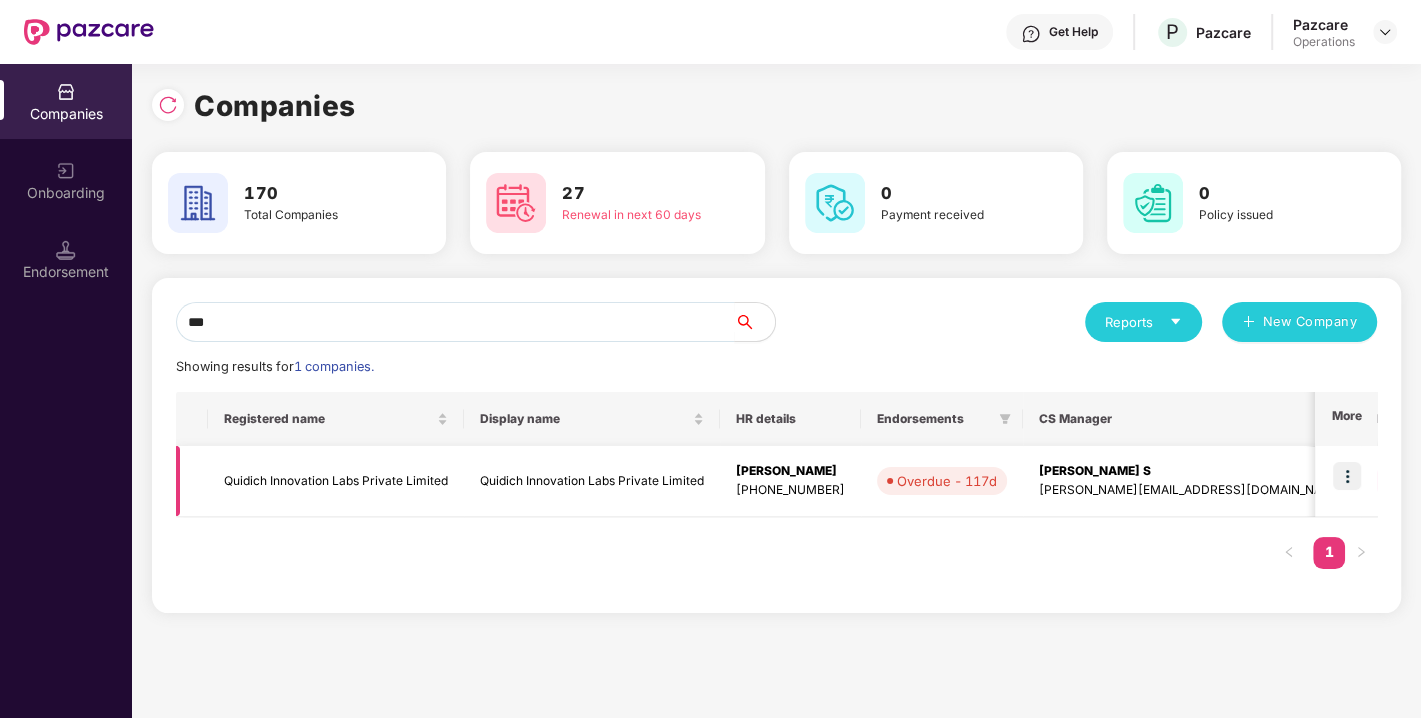 click at bounding box center (1347, 476) 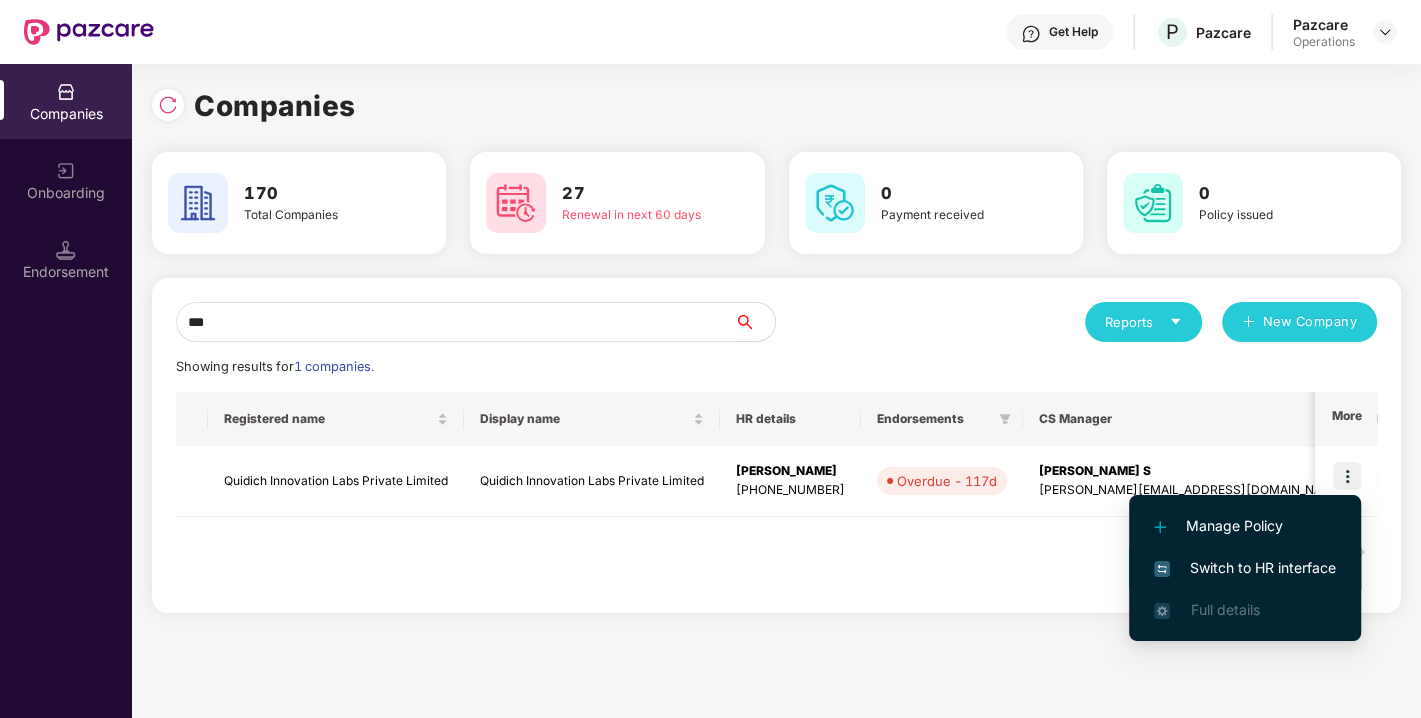 click on "Switch to HR interface" at bounding box center (1245, 568) 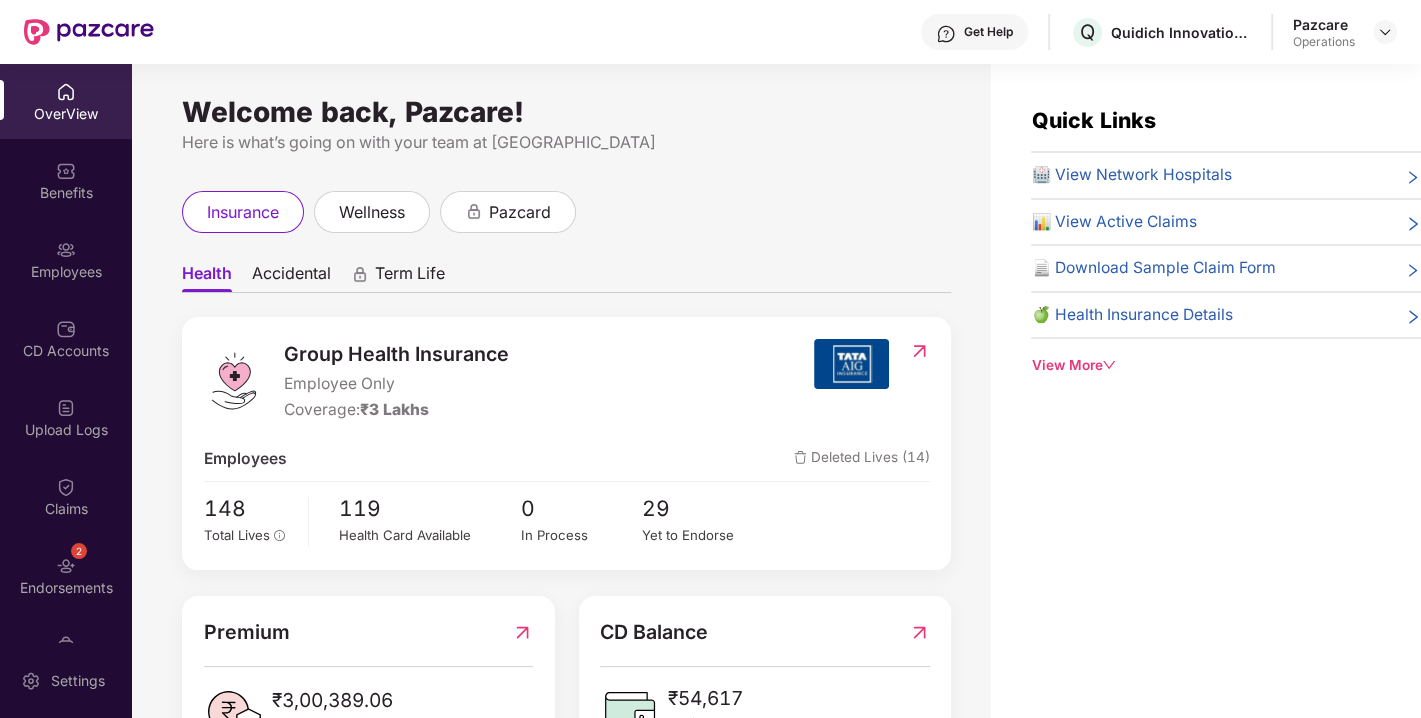 click on "Endorsements" at bounding box center [66, 588] 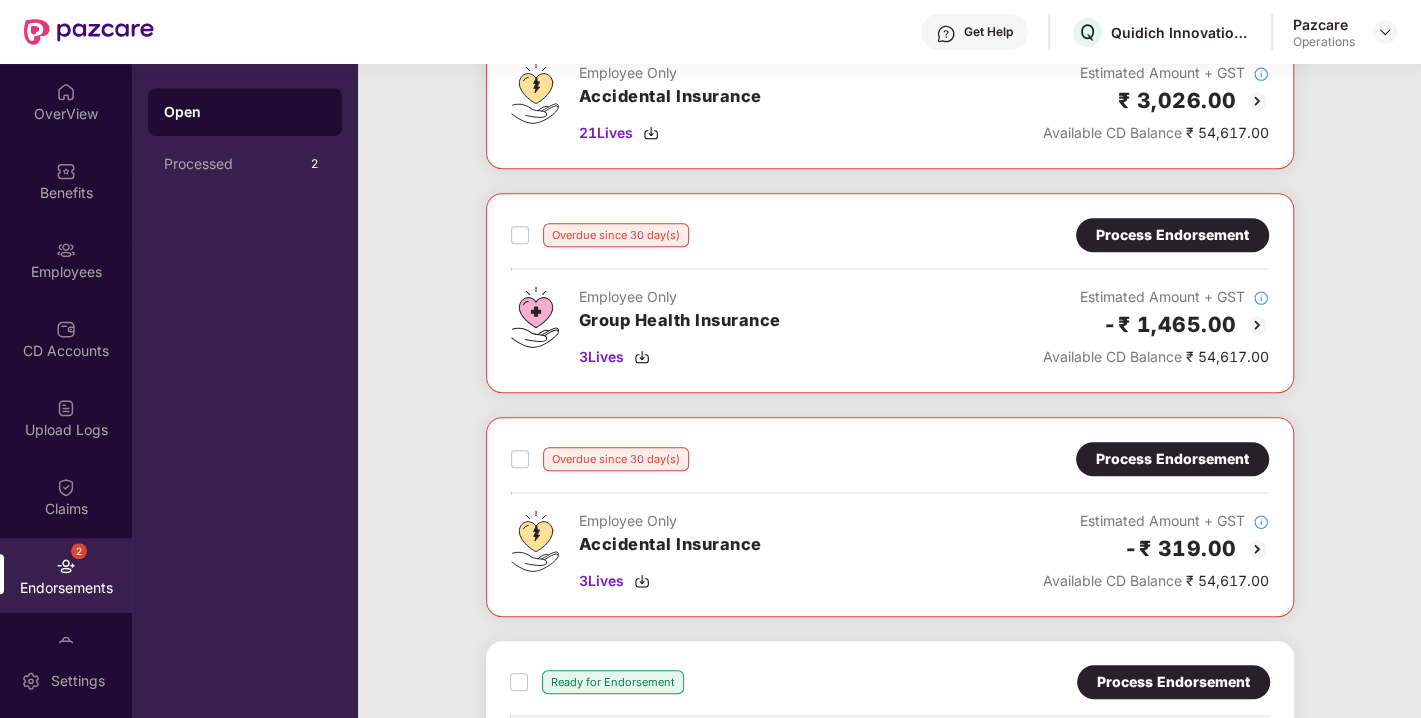 scroll, scrollTop: 0, scrollLeft: 0, axis: both 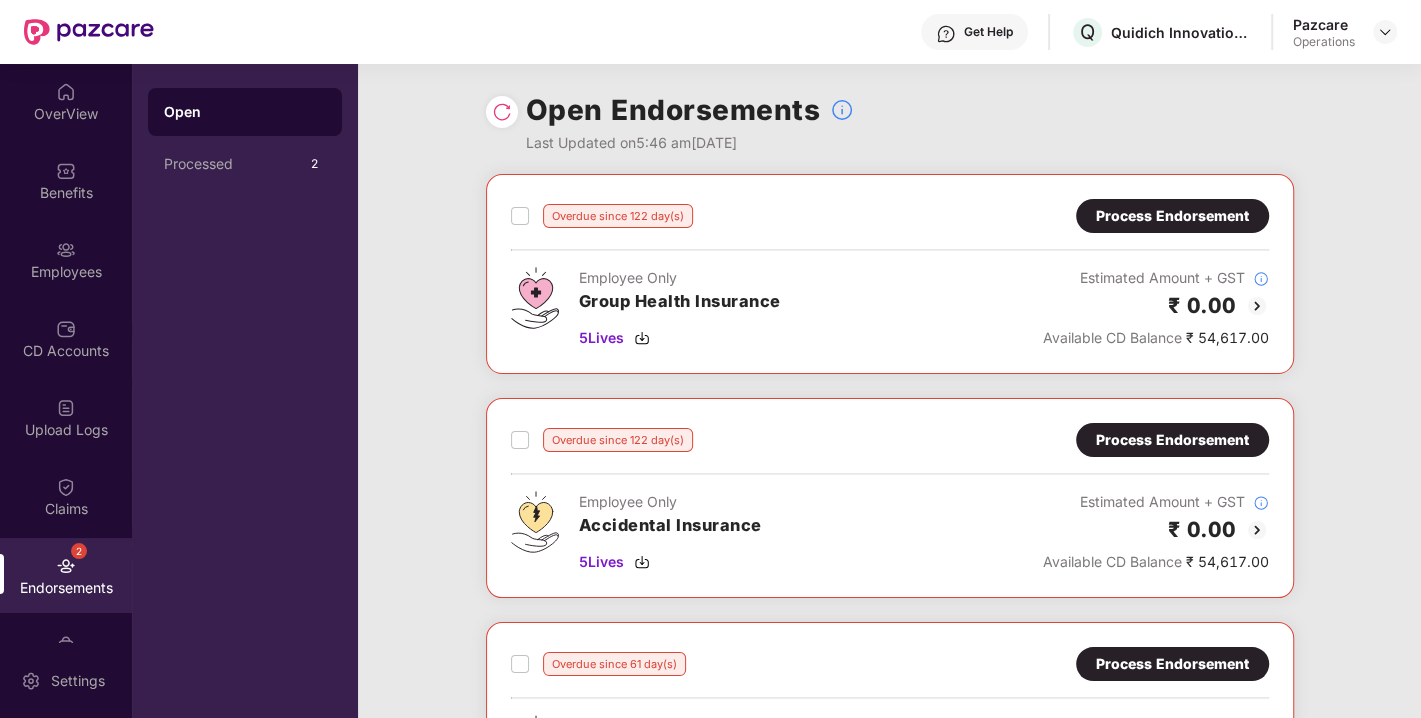 click on "Process Endorsement" at bounding box center [1172, 216] 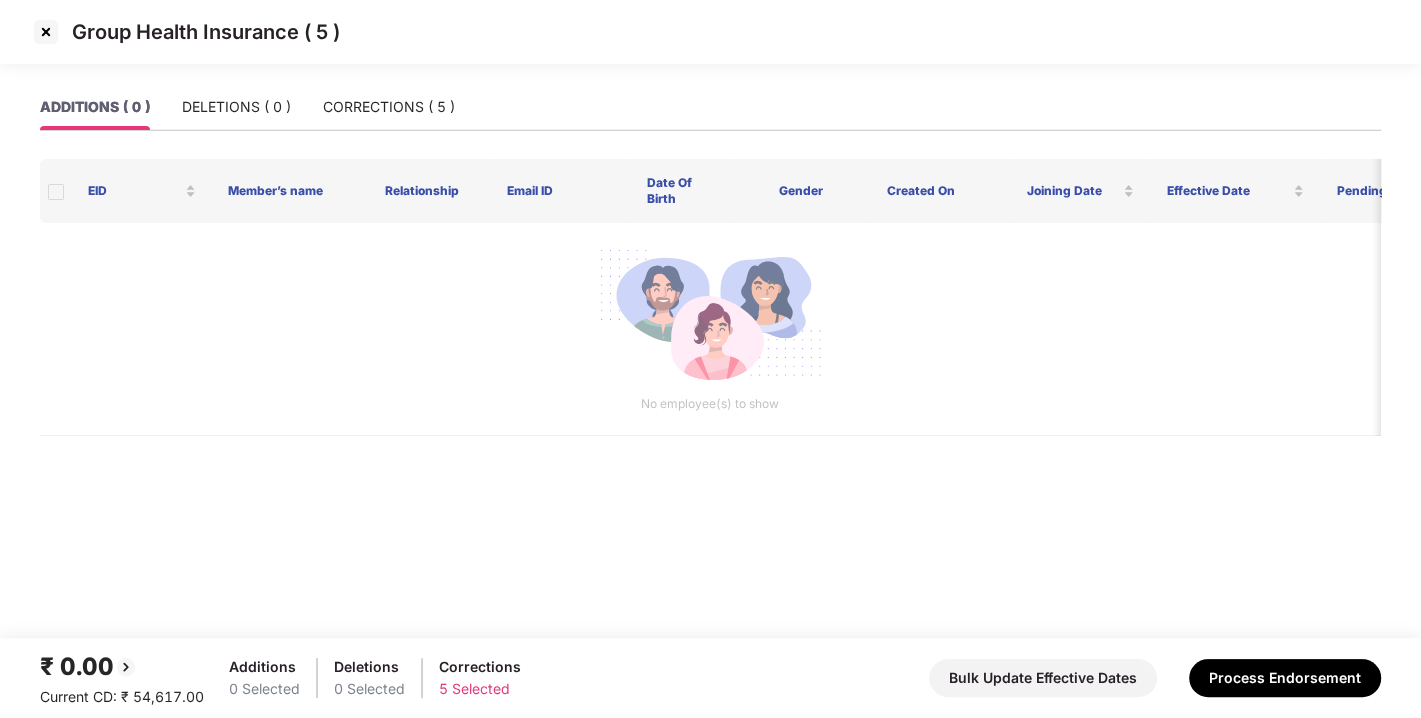 click at bounding box center [46, 32] 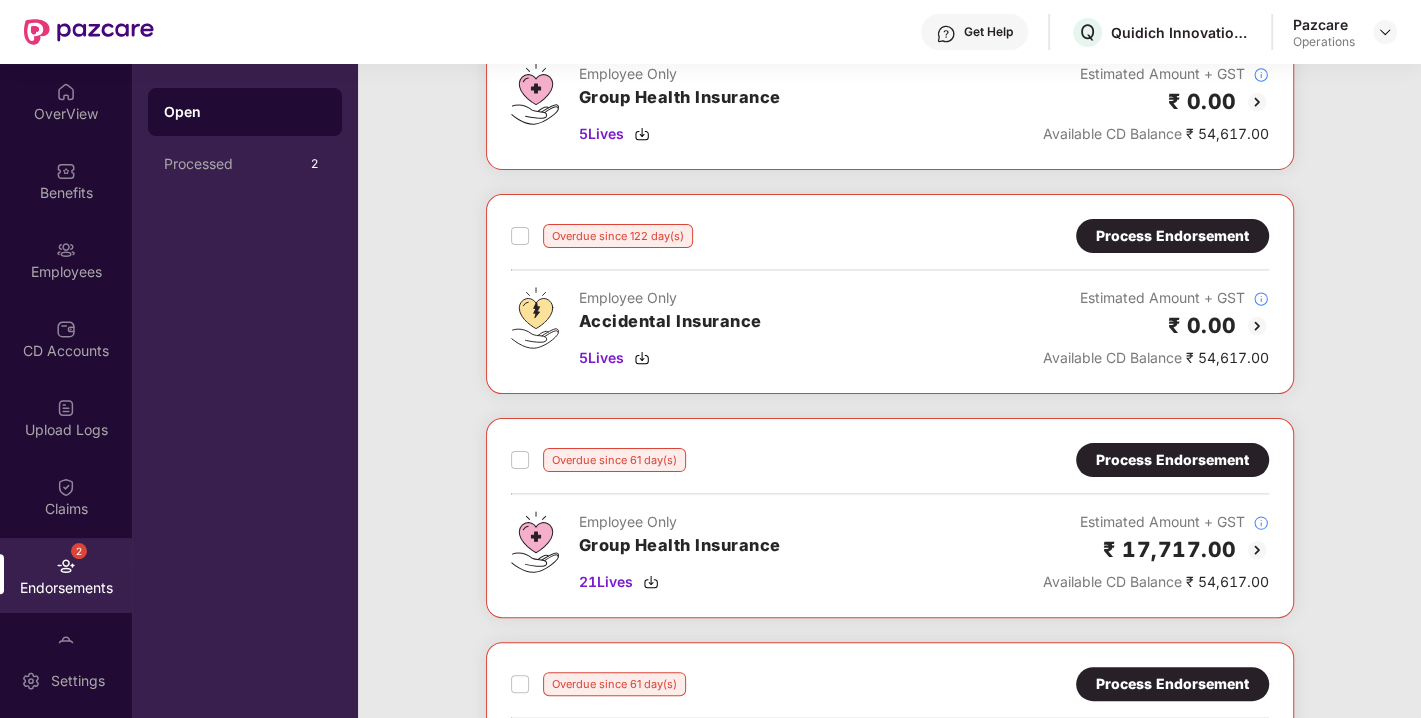 scroll, scrollTop: 308, scrollLeft: 0, axis: vertical 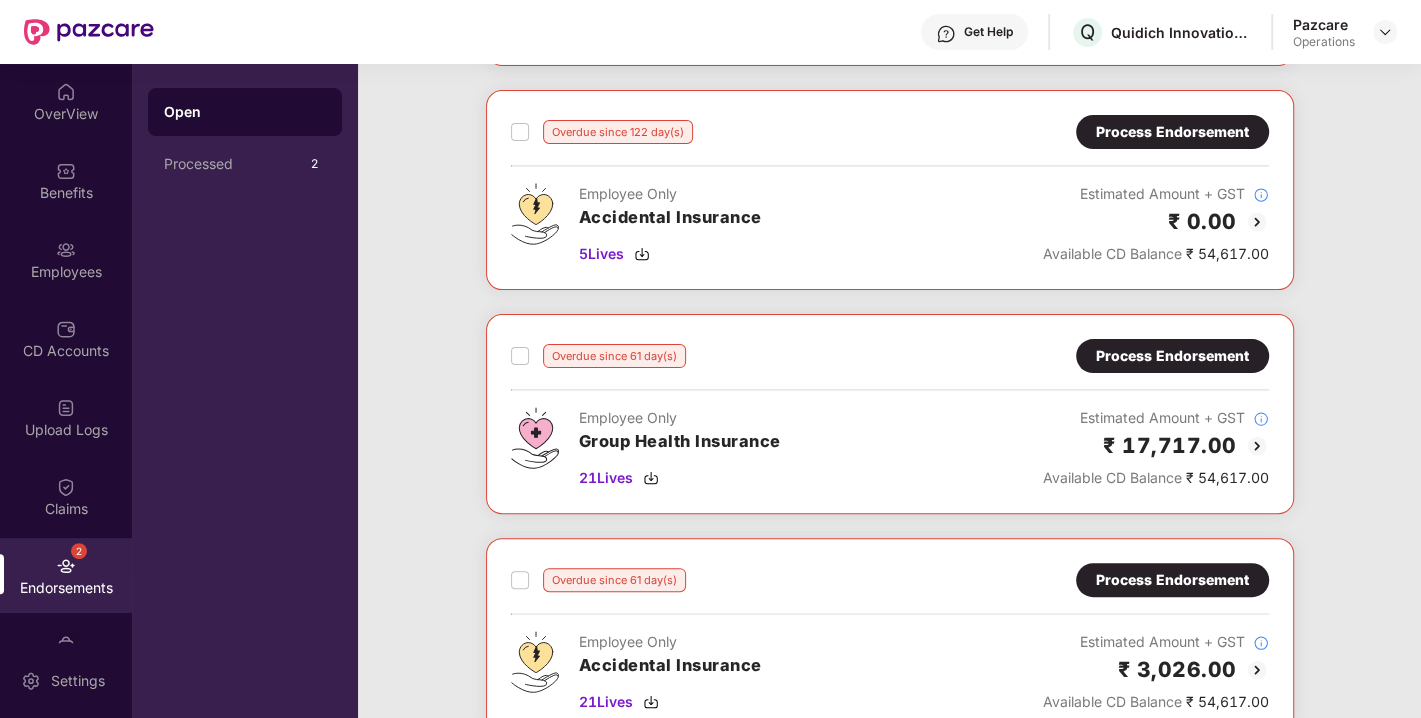 click on "Process Endorsement" at bounding box center [1172, 356] 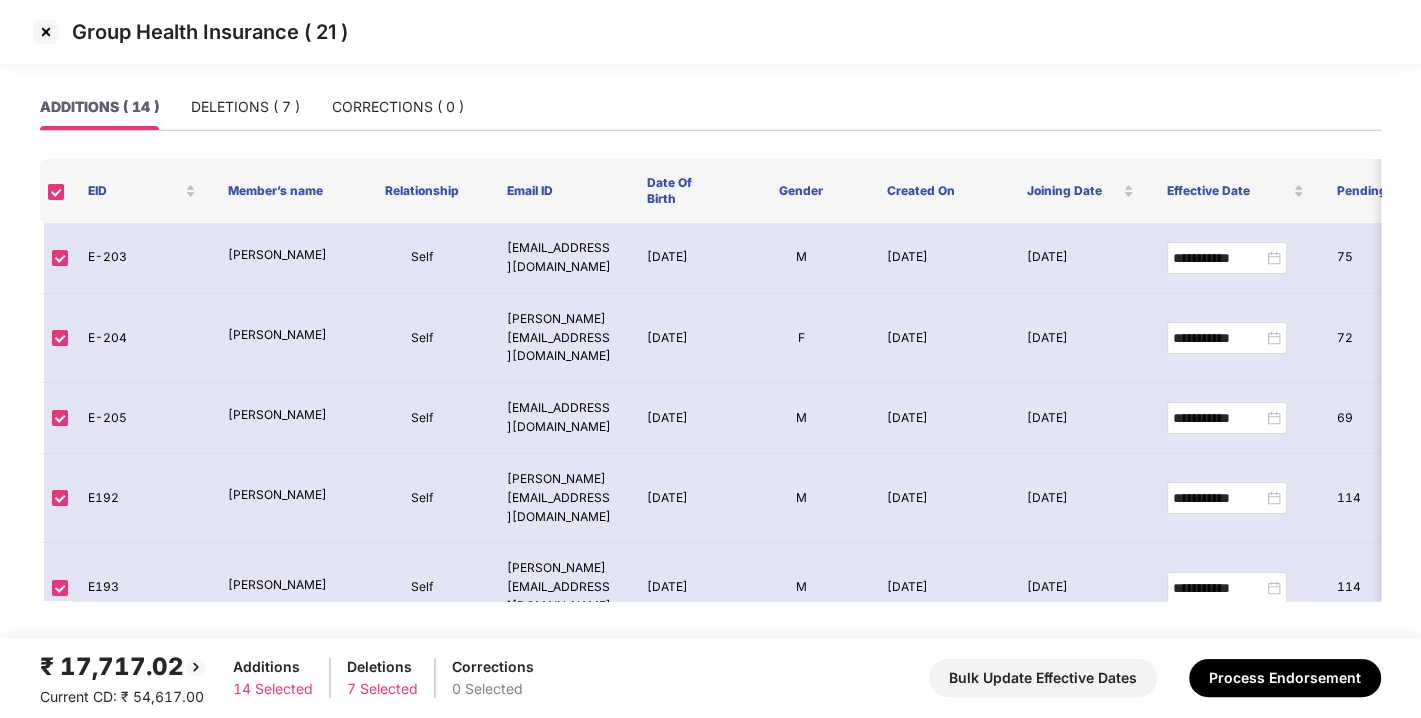click at bounding box center (46, 32) 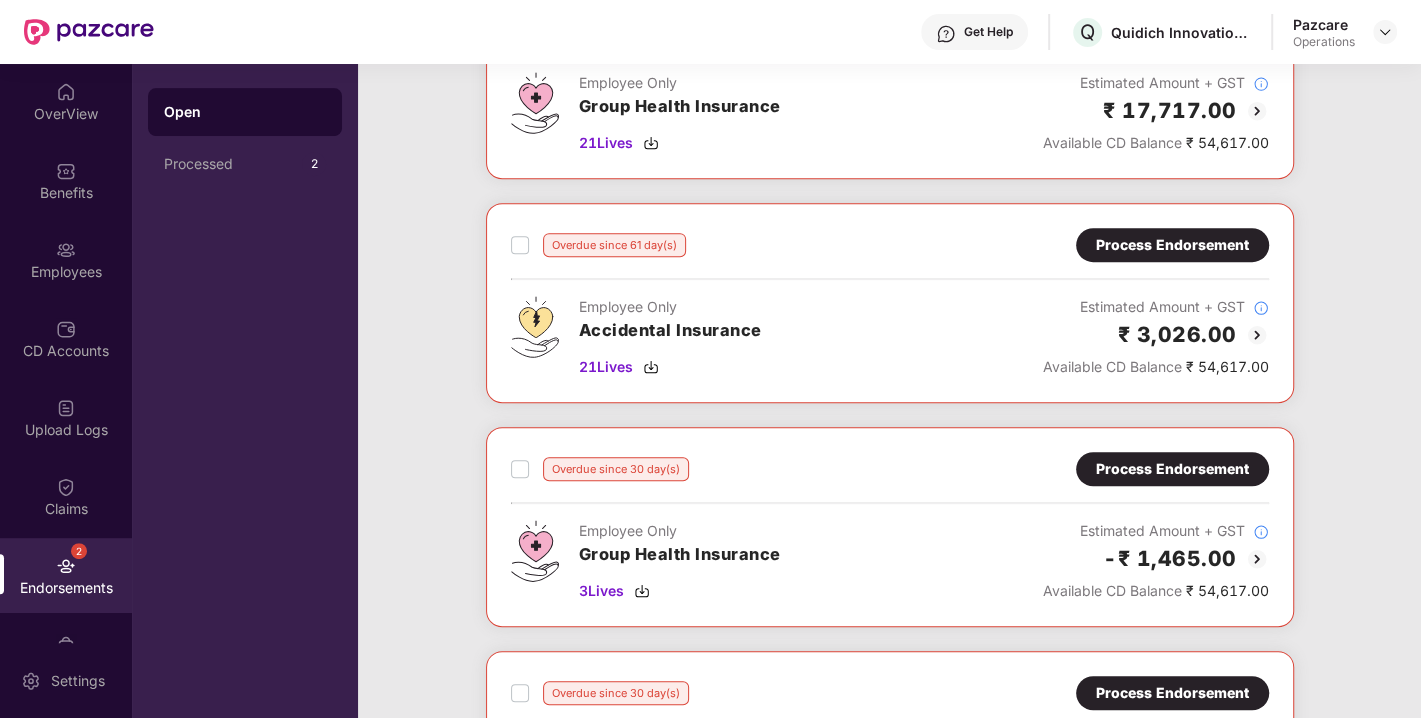 scroll, scrollTop: 711, scrollLeft: 0, axis: vertical 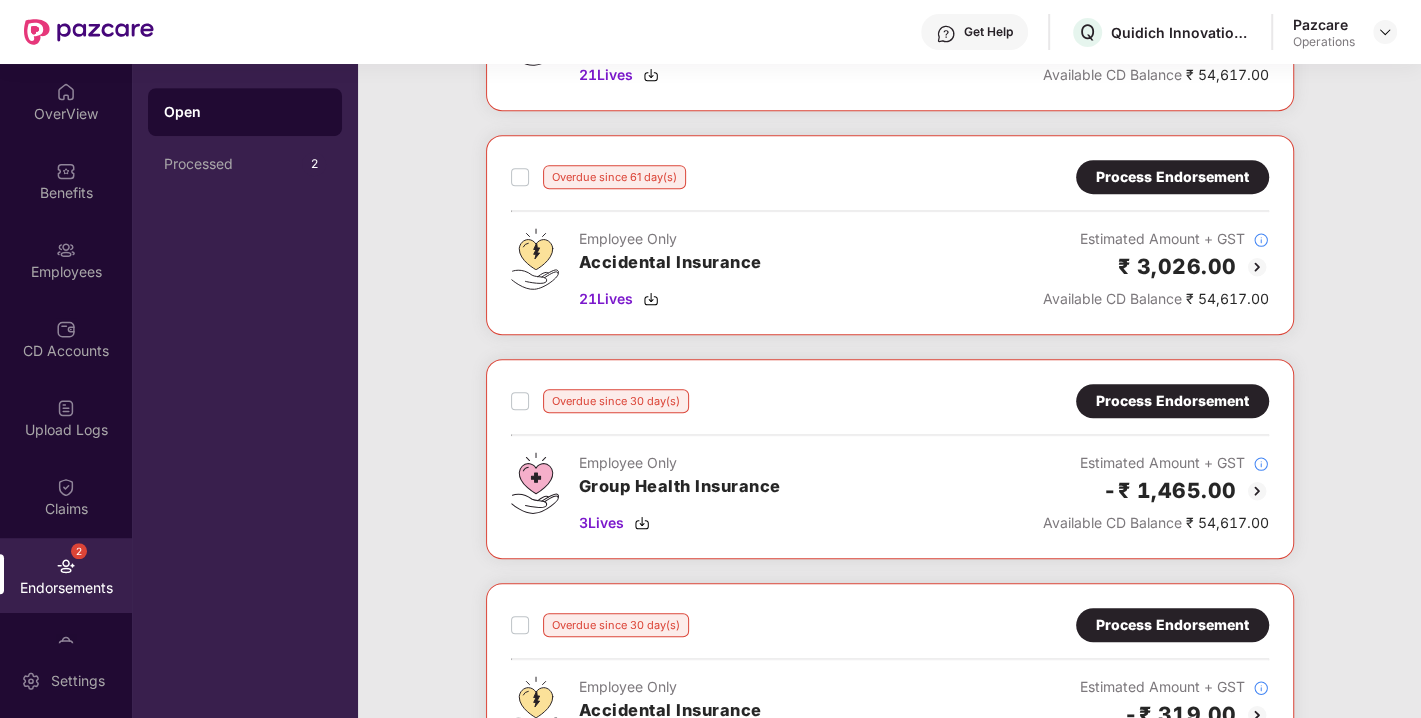 click on "Process Endorsement" at bounding box center [1172, 401] 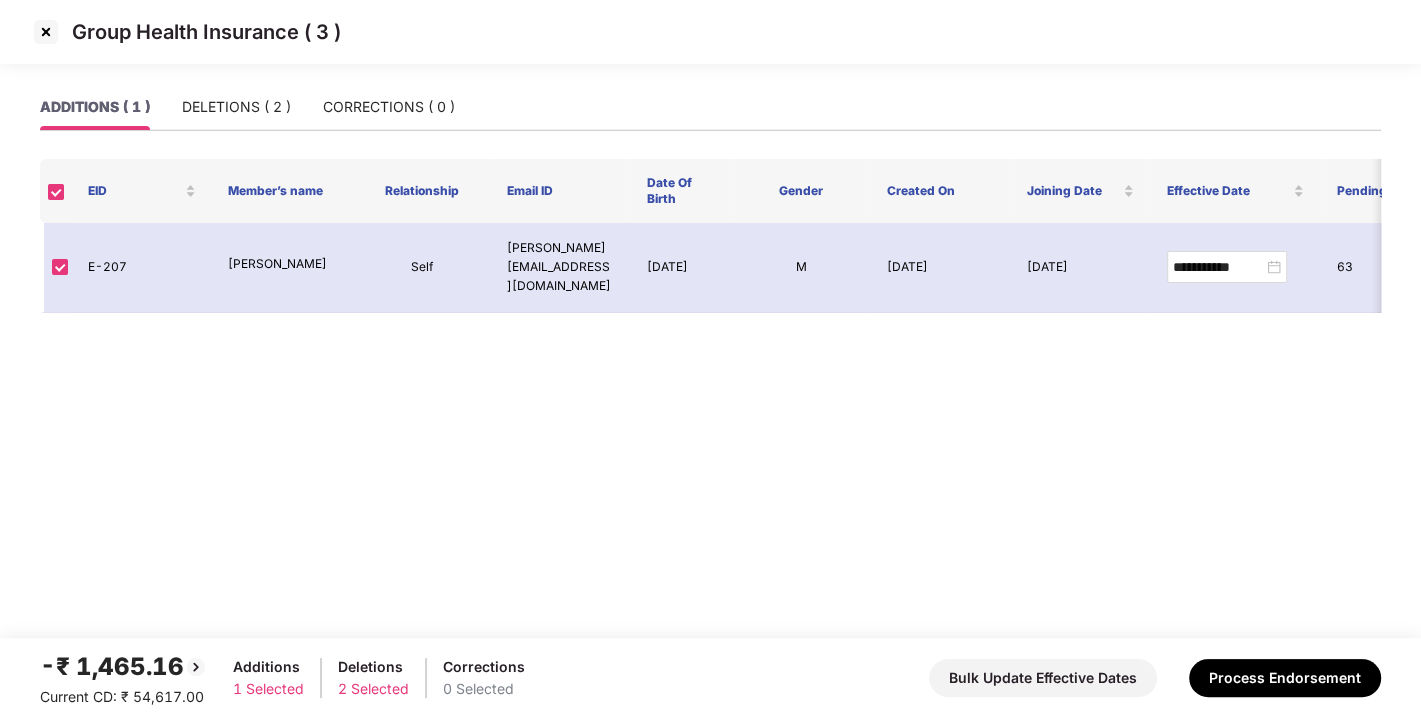 click at bounding box center (46, 32) 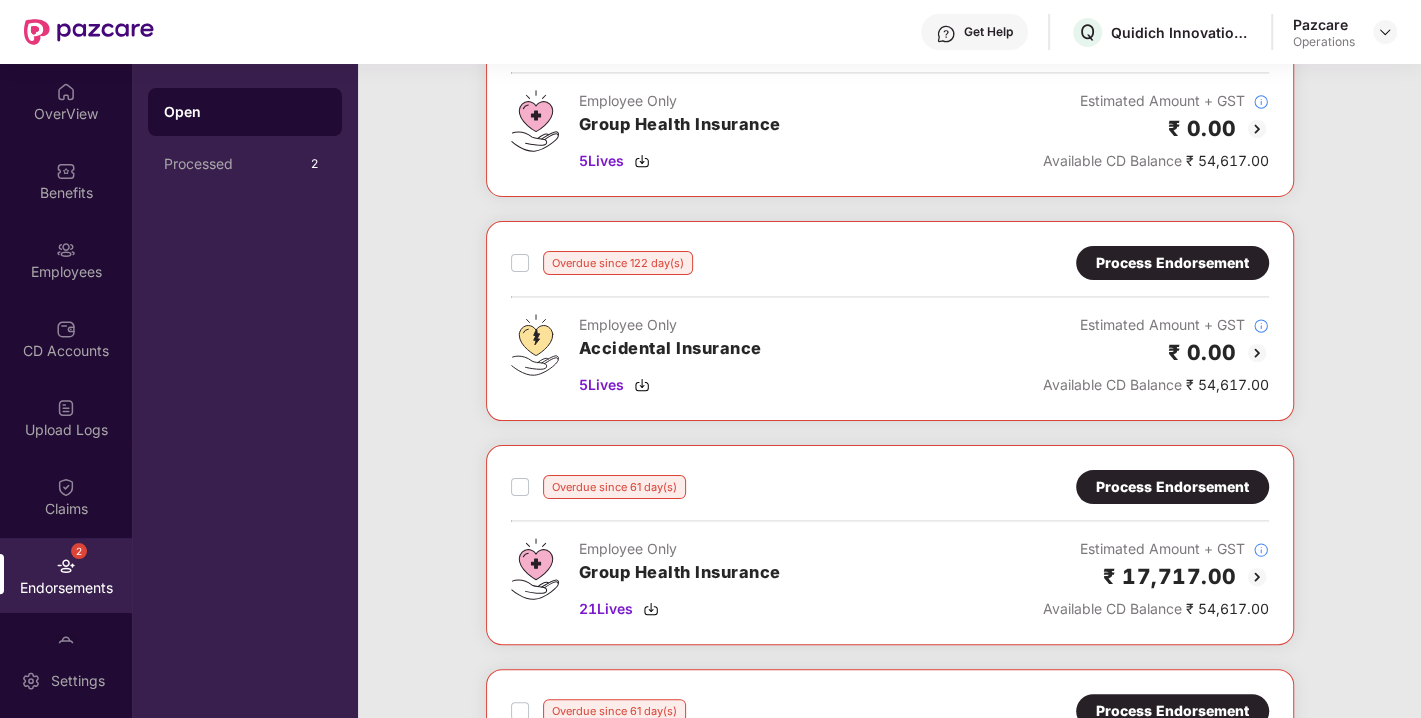scroll, scrollTop: 175, scrollLeft: 0, axis: vertical 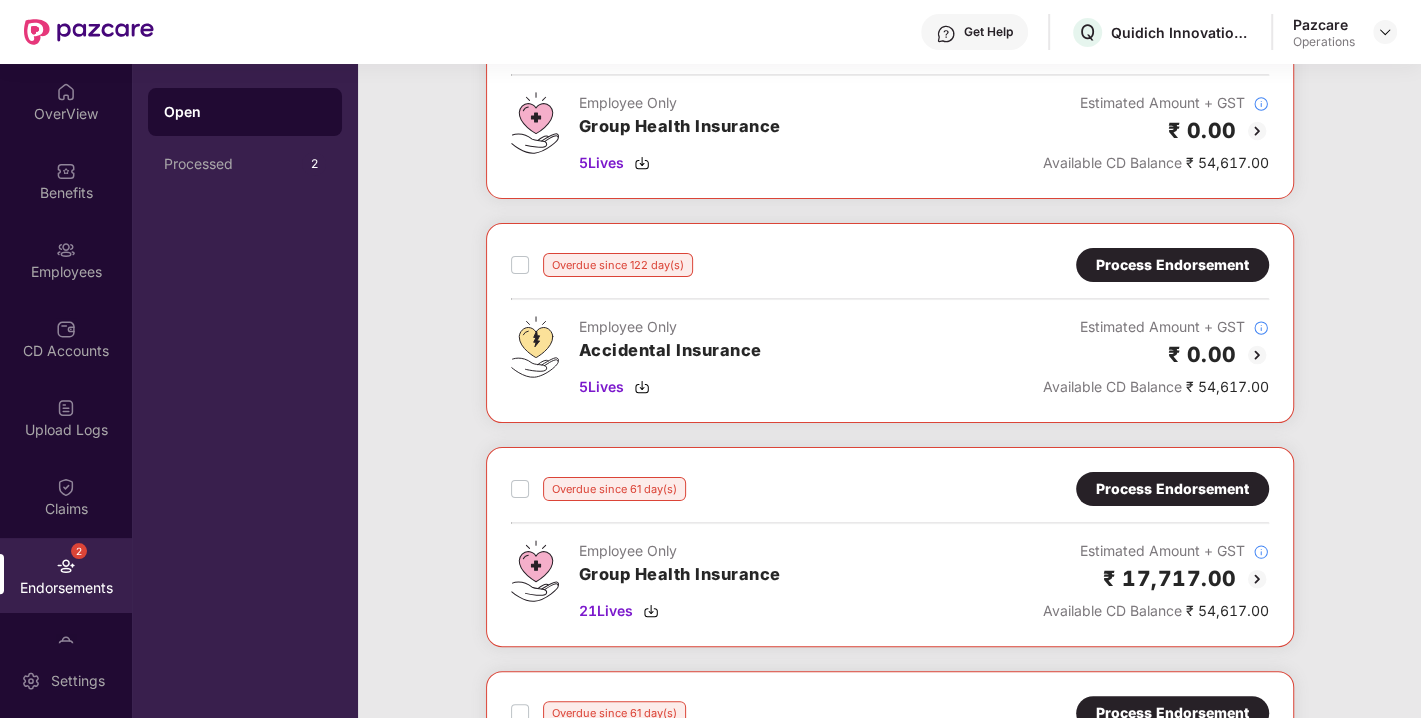 click on "Process Endorsement" at bounding box center [1172, 489] 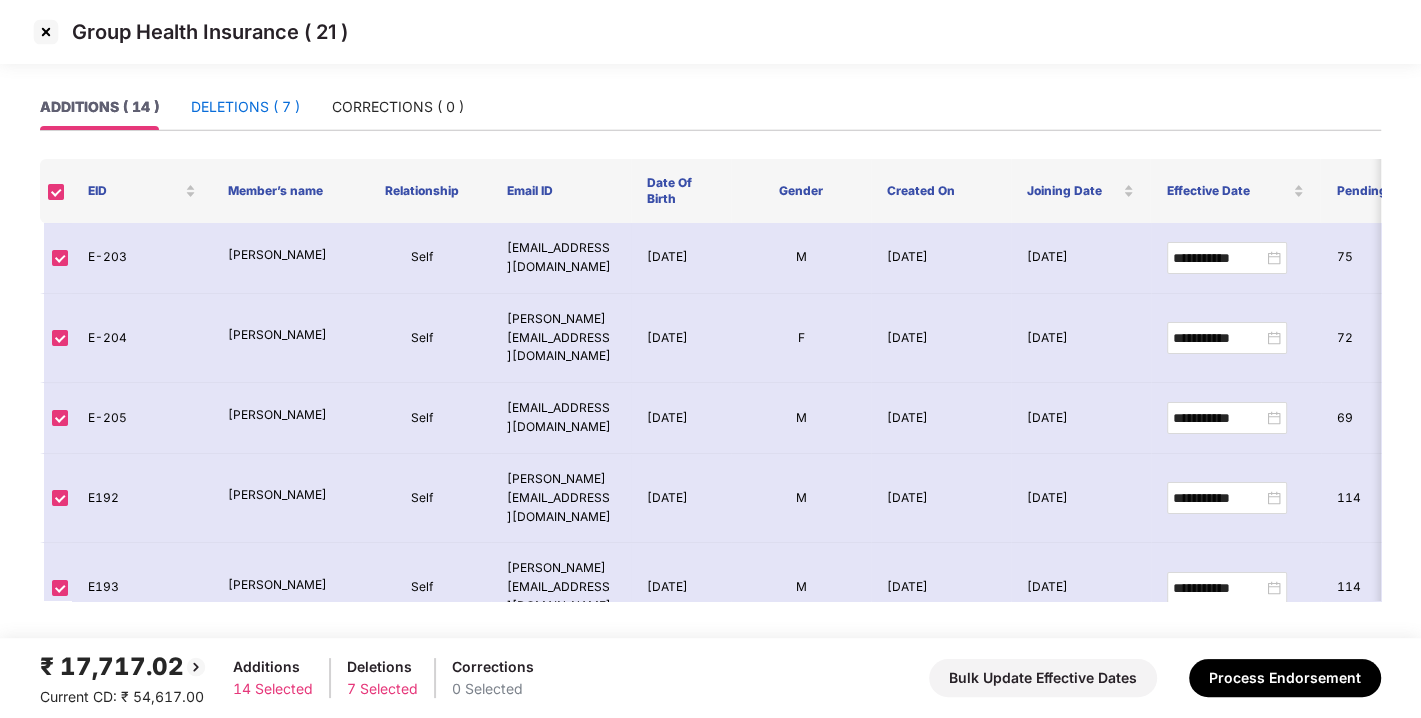click on "DELETIONS ( 7 )" at bounding box center (245, 107) 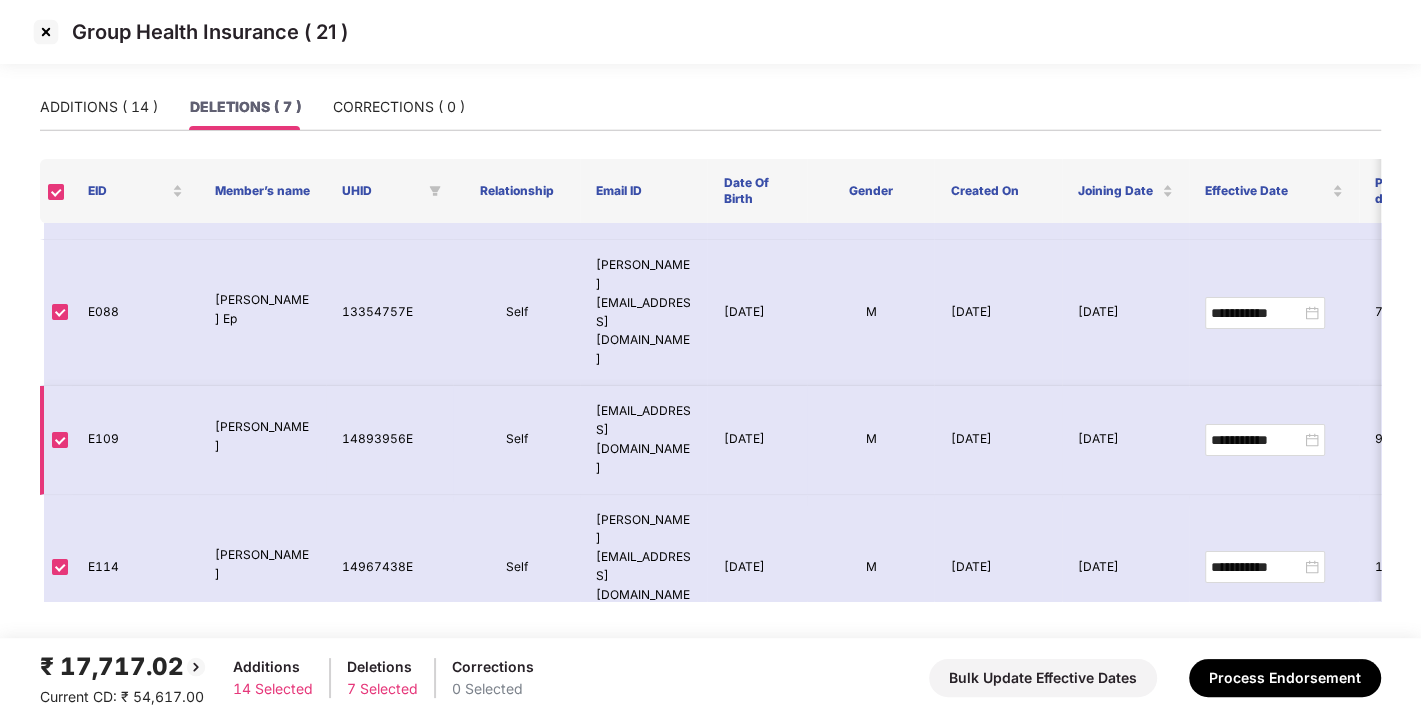 scroll, scrollTop: 0, scrollLeft: 0, axis: both 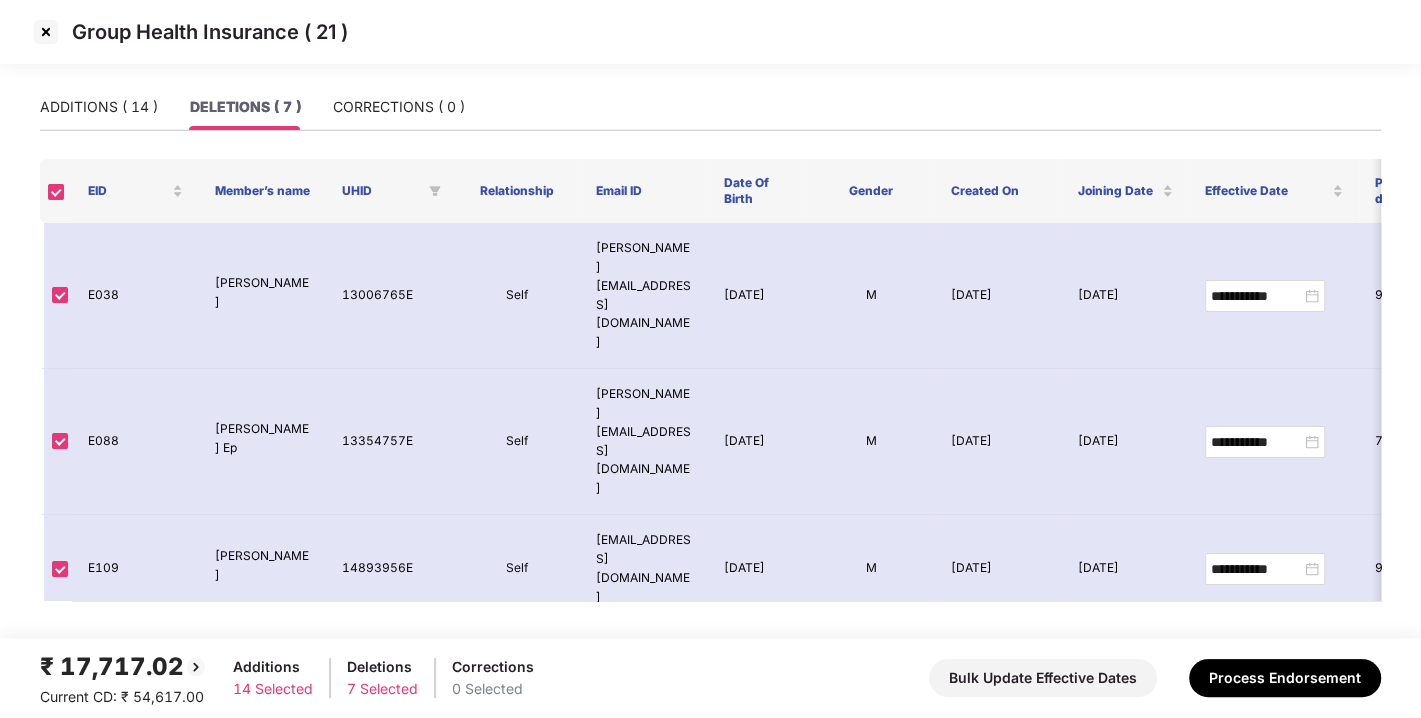 click at bounding box center (46, 32) 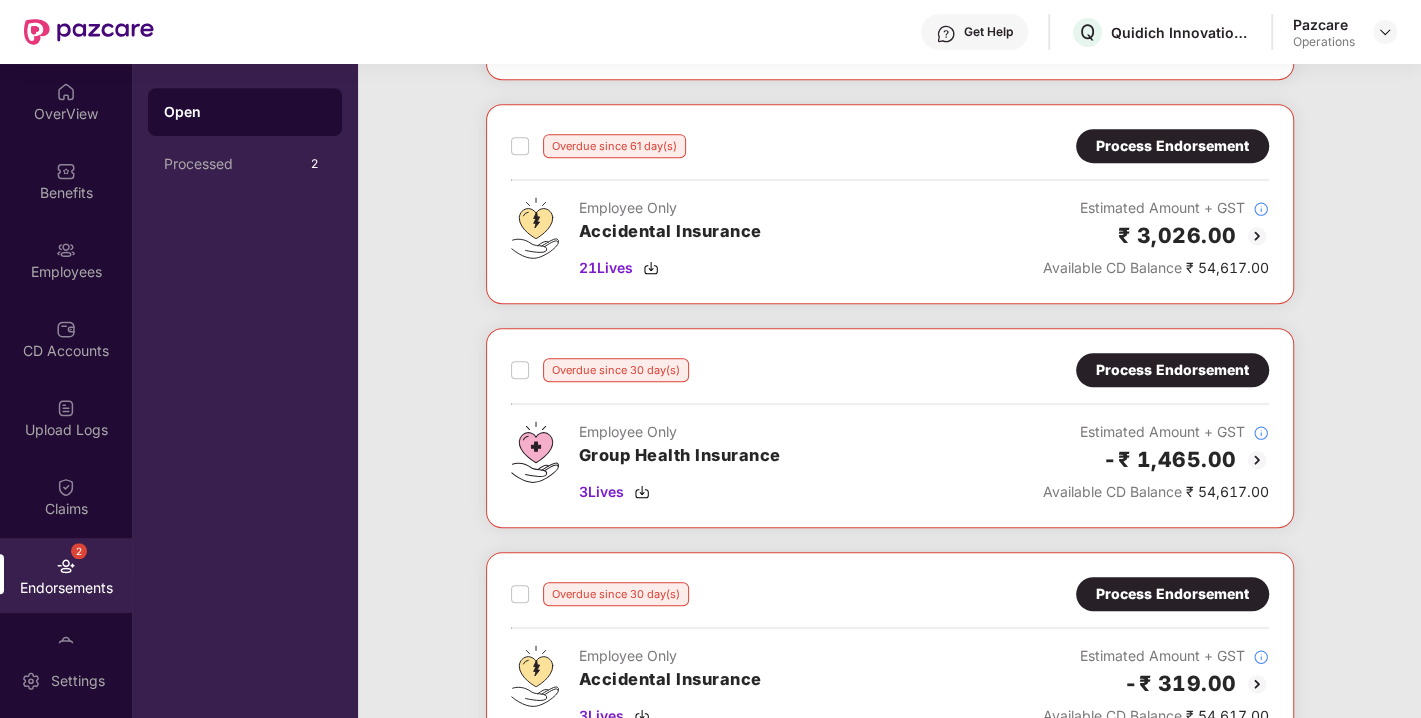 scroll, scrollTop: 748, scrollLeft: 0, axis: vertical 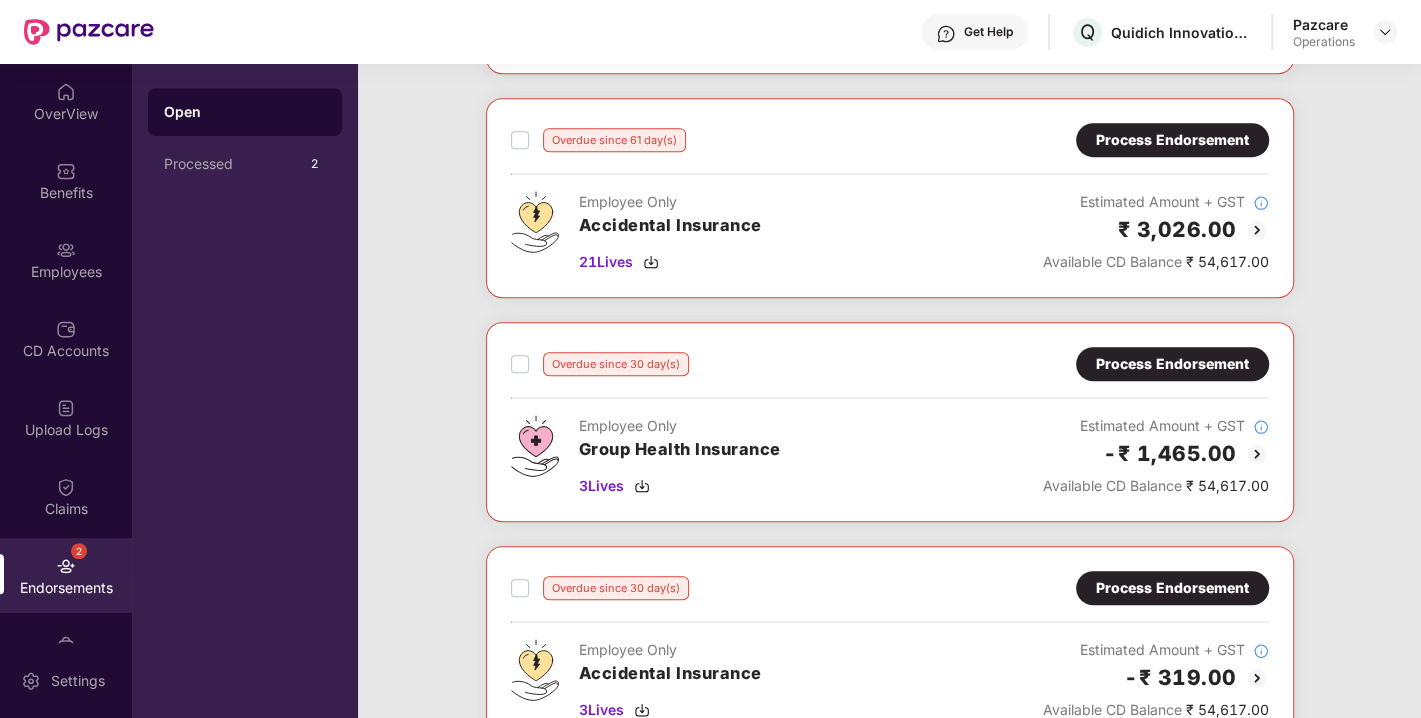 click on "Process Endorsement" at bounding box center [1172, 364] 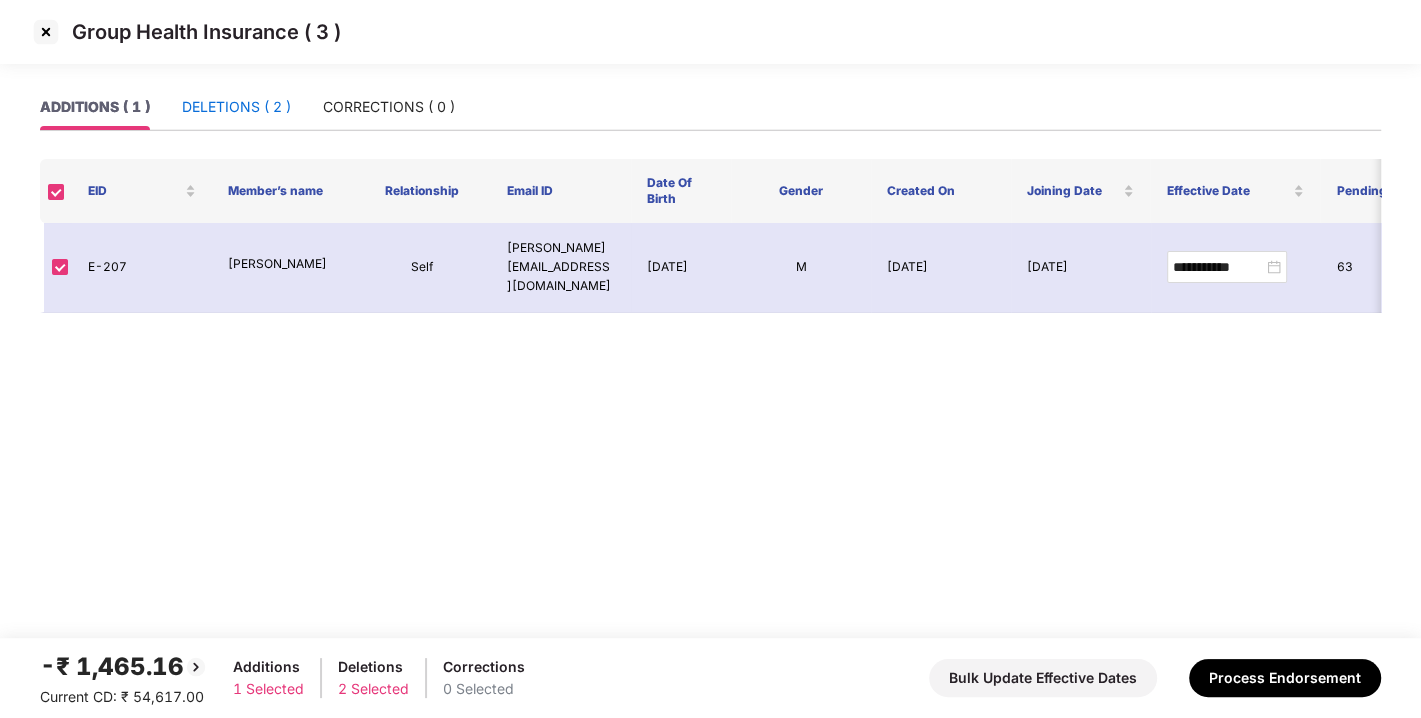 click on "DELETIONS ( 2 )" at bounding box center (236, 107) 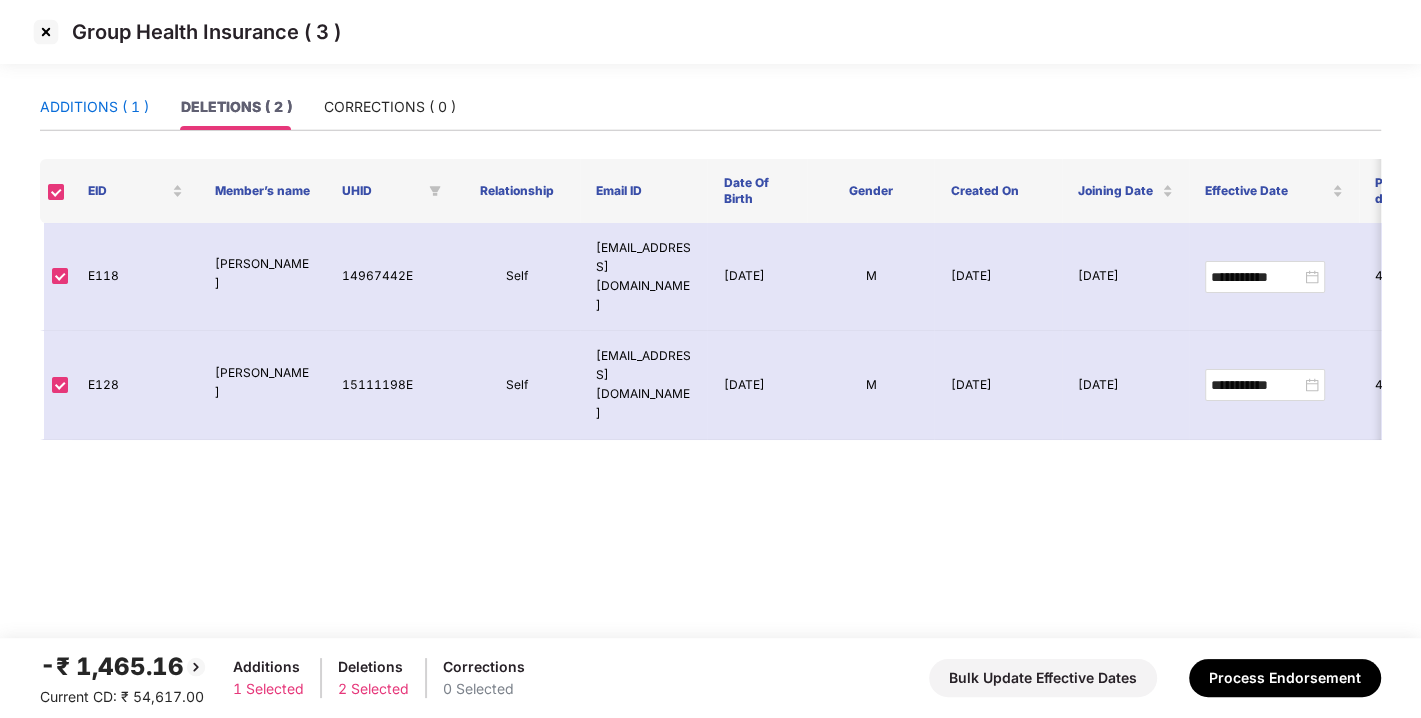 click on "ADDITIONS ( 1 )" at bounding box center (94, 107) 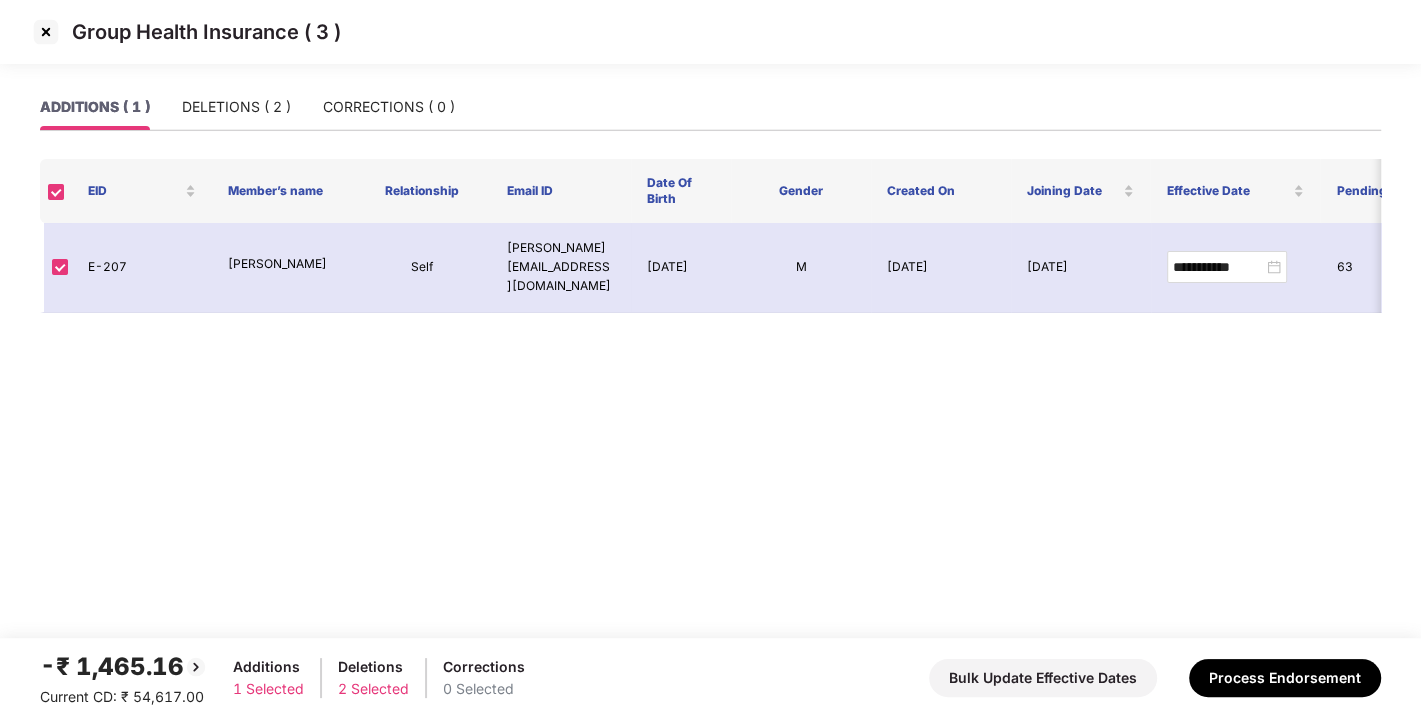 click at bounding box center [46, 32] 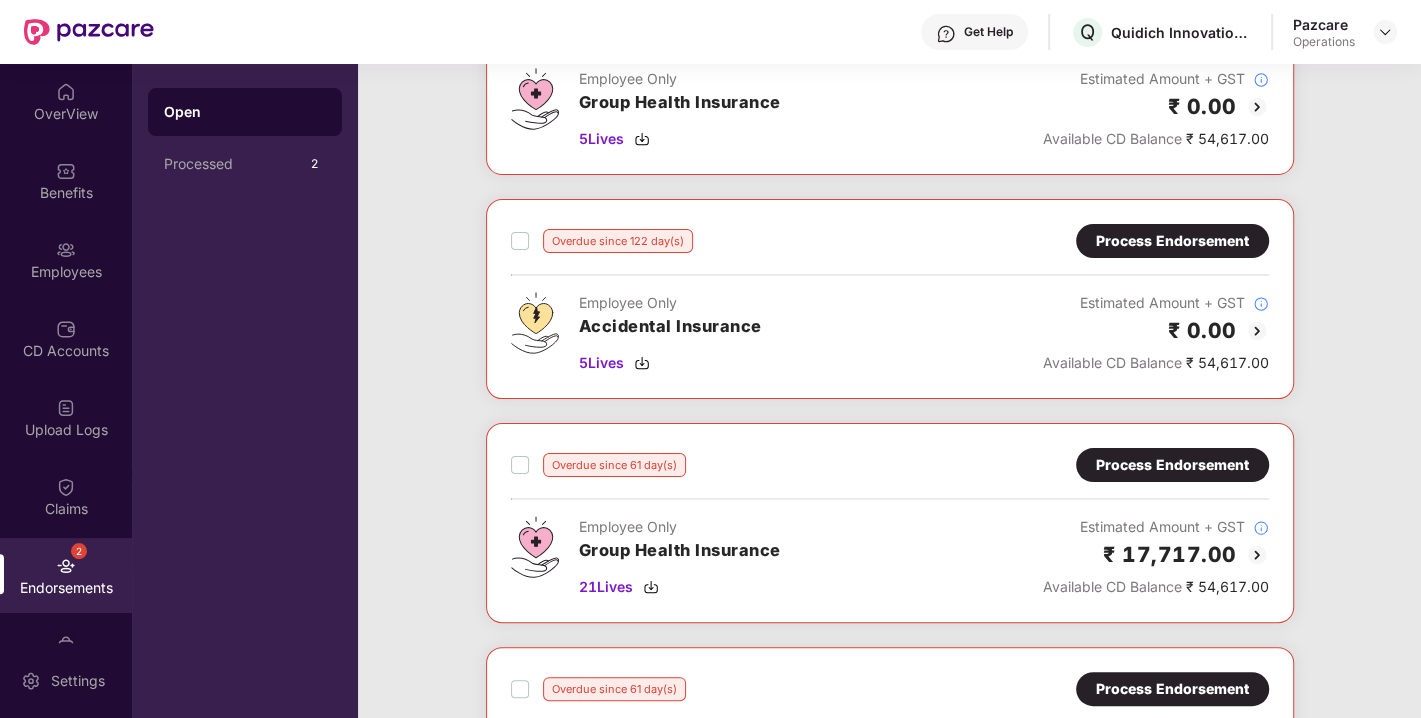 scroll, scrollTop: 201, scrollLeft: 0, axis: vertical 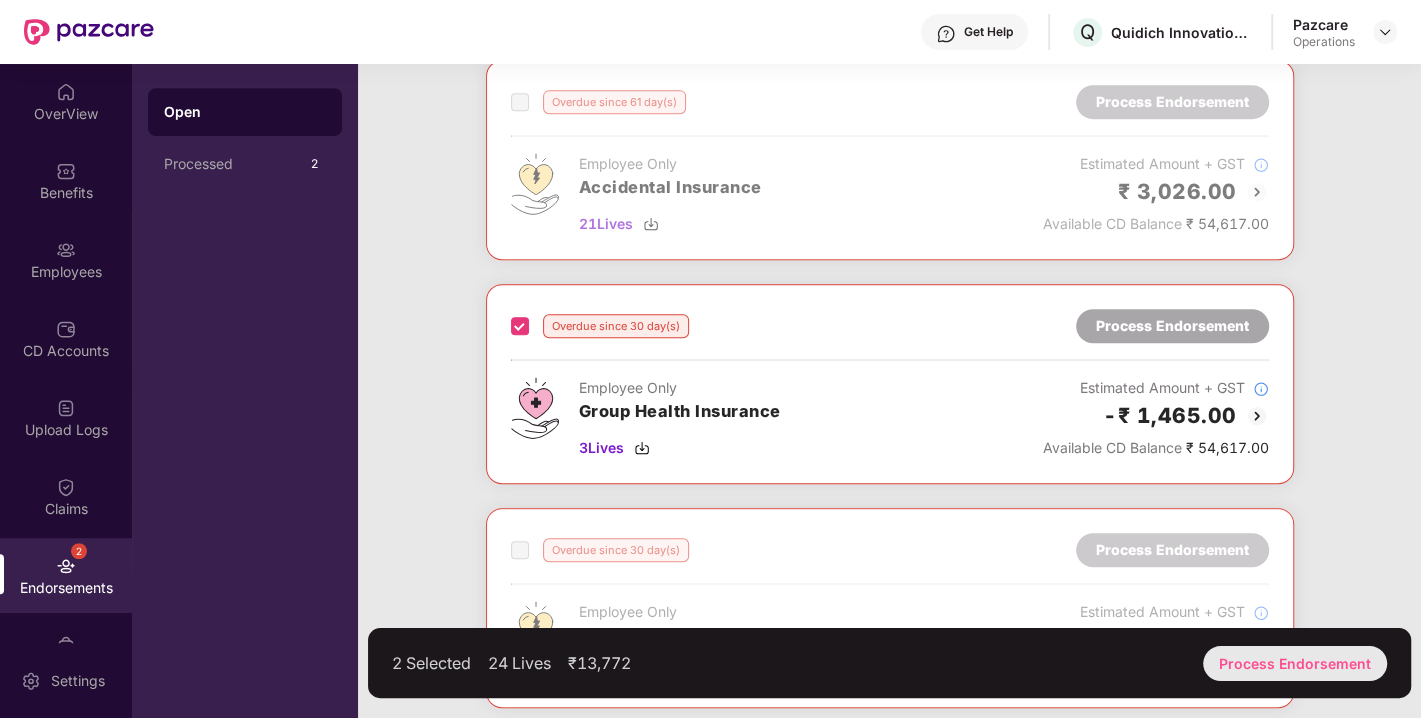 click on "Process Endorsement" at bounding box center (1295, 663) 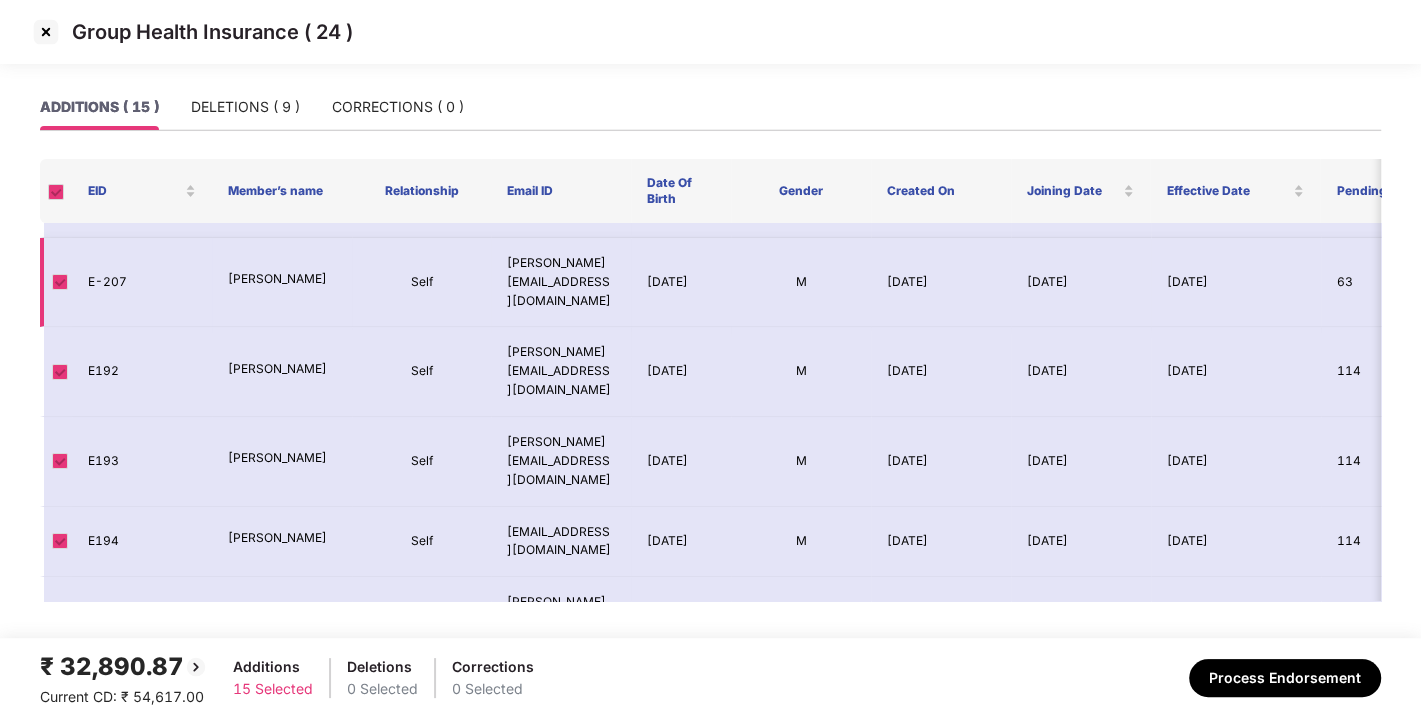 scroll, scrollTop: 0, scrollLeft: 0, axis: both 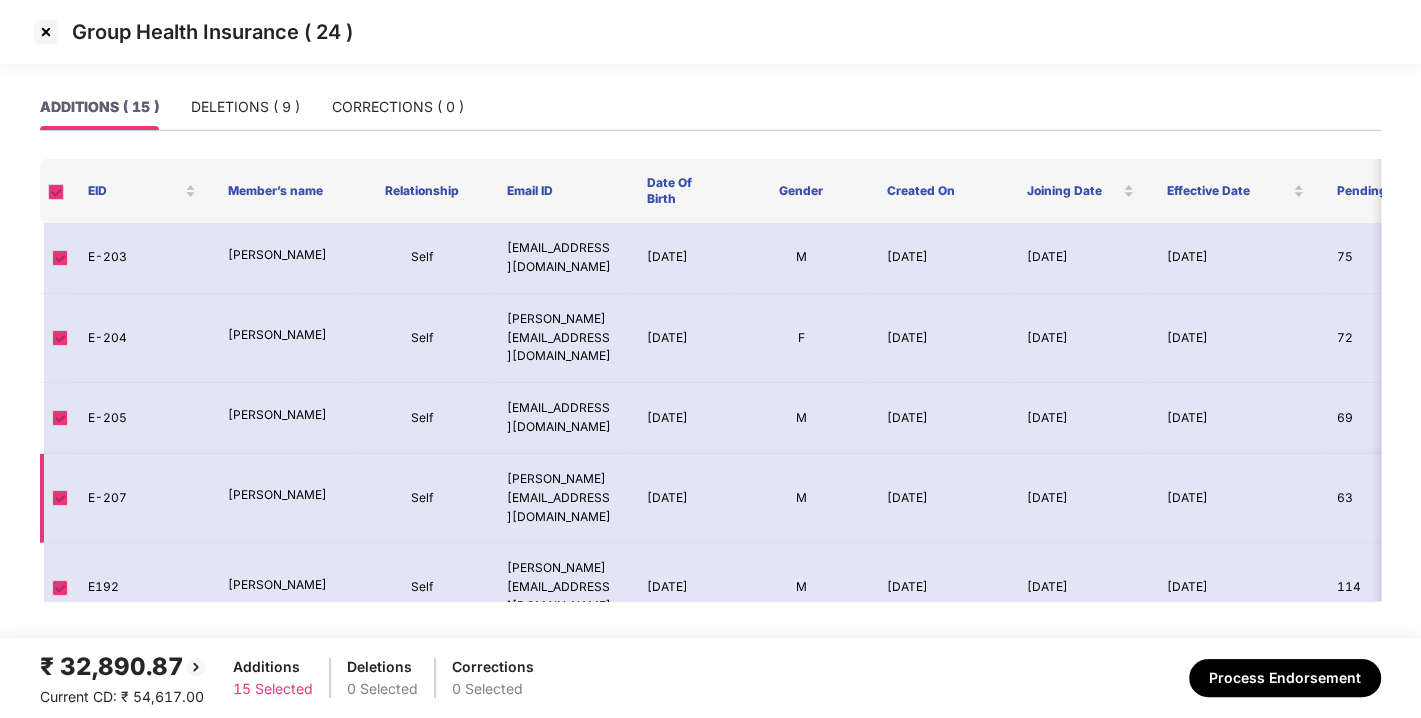 click on "[PERSON_NAME][EMAIL_ADDRESS][DOMAIN_NAME]" at bounding box center [561, 499] 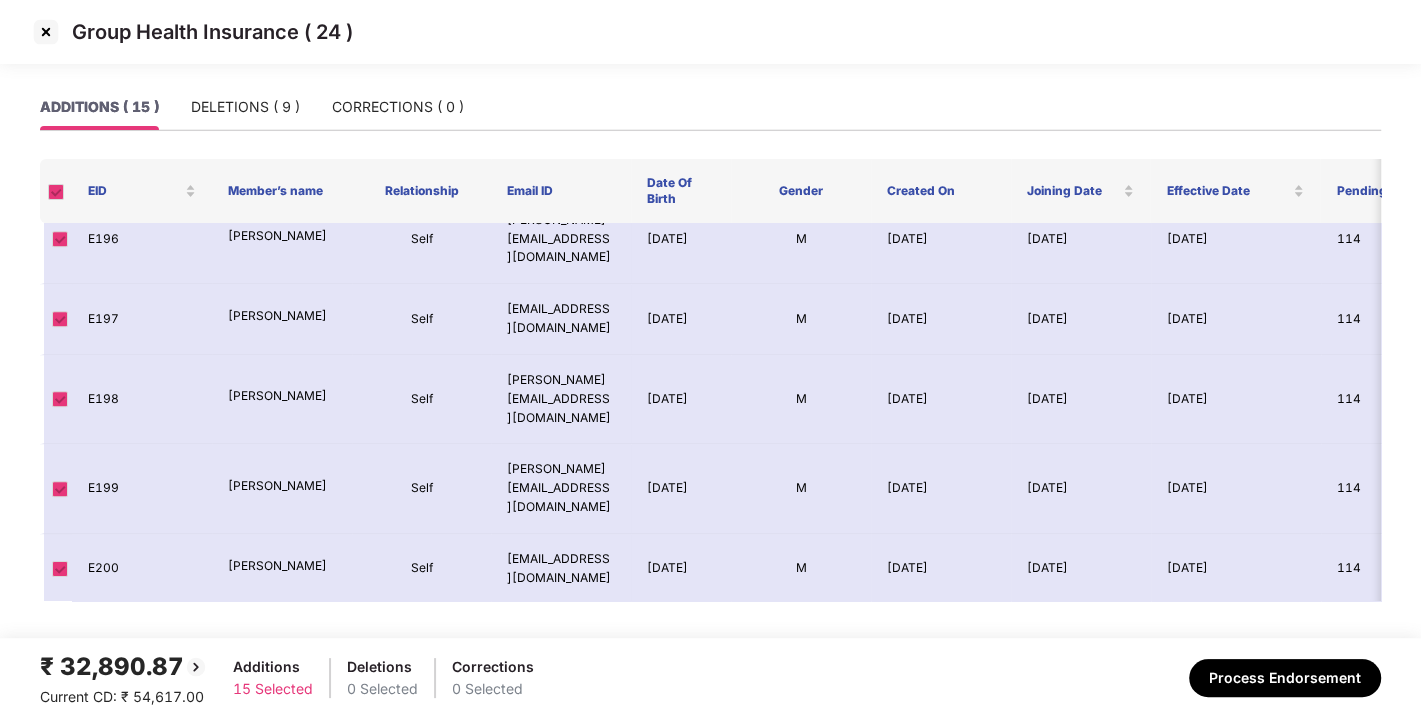 scroll, scrollTop: 0, scrollLeft: 0, axis: both 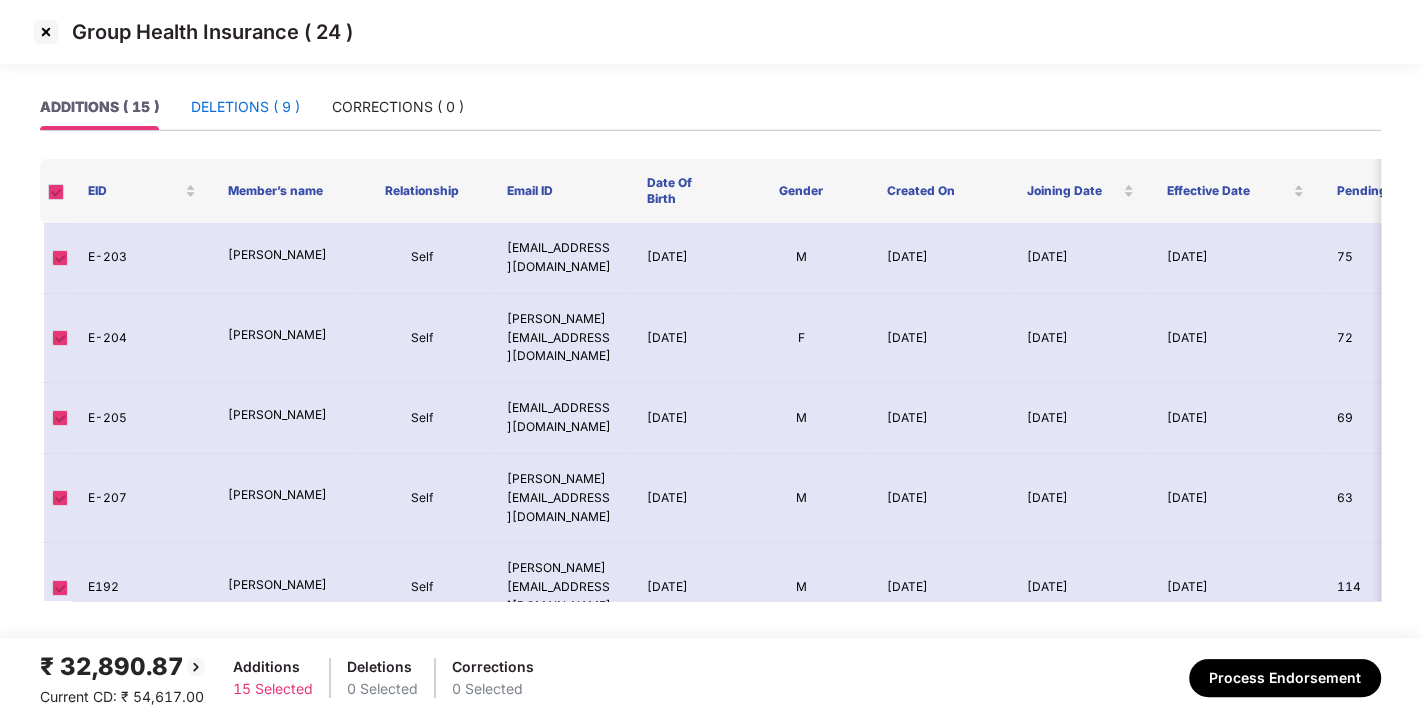 click on "DELETIONS ( 9 )" at bounding box center (245, 107) 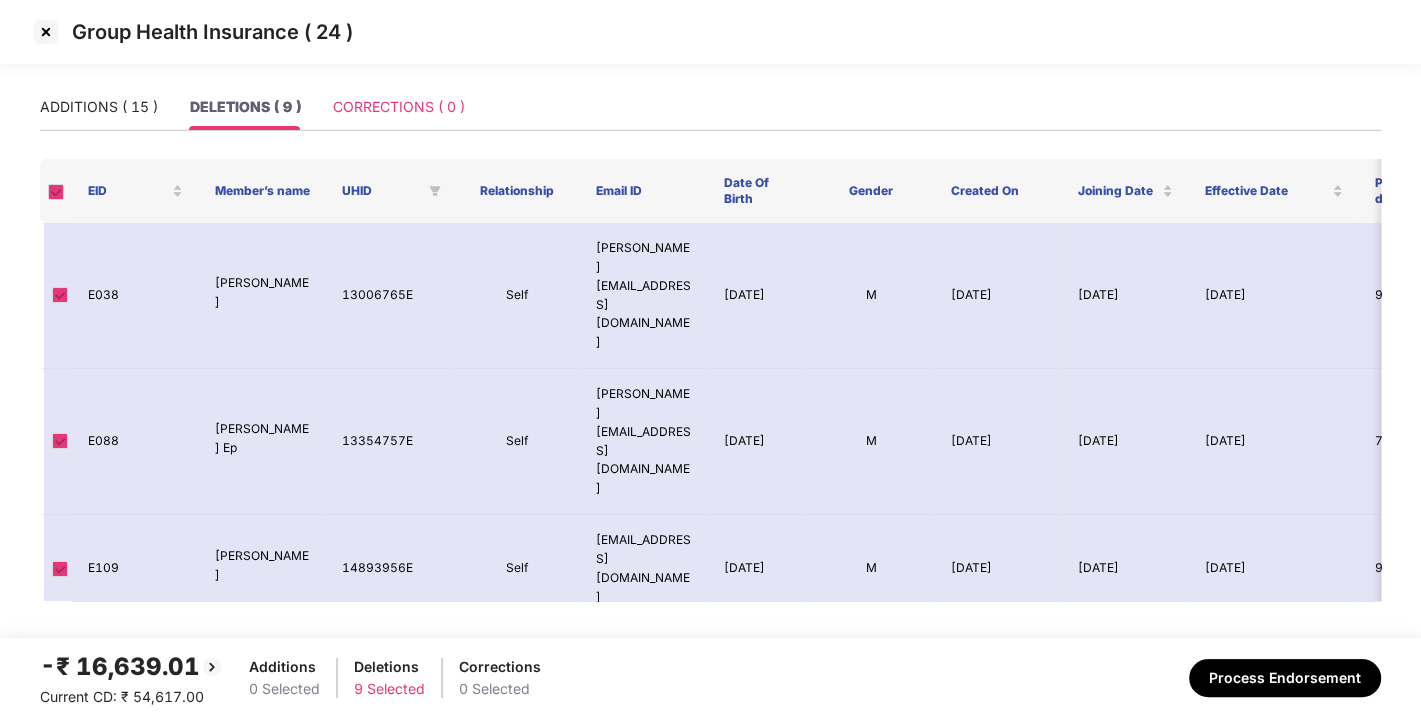 click on "CORRECTIONS ( 0 )" at bounding box center (399, 107) 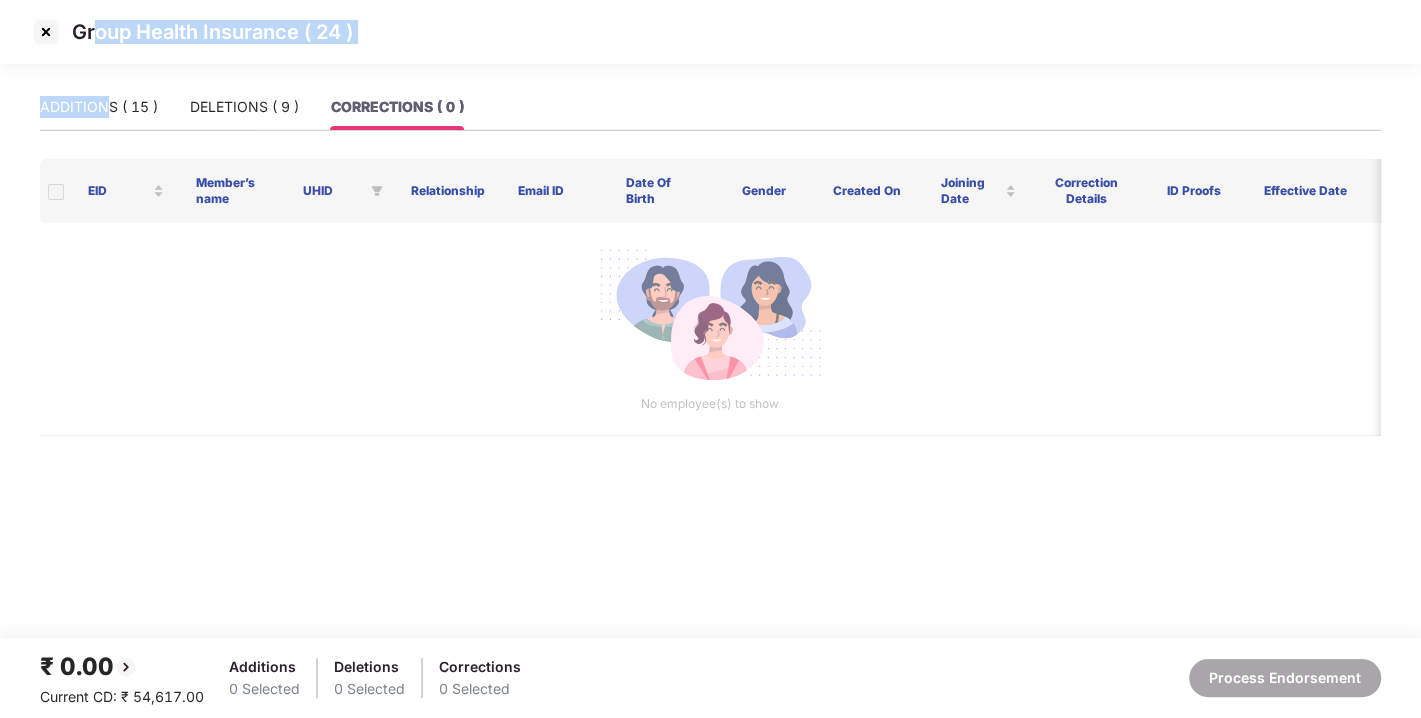 drag, startPoint x: 96, startPoint y: 80, endPoint x: 109, endPoint y: 136, distance: 57.48913 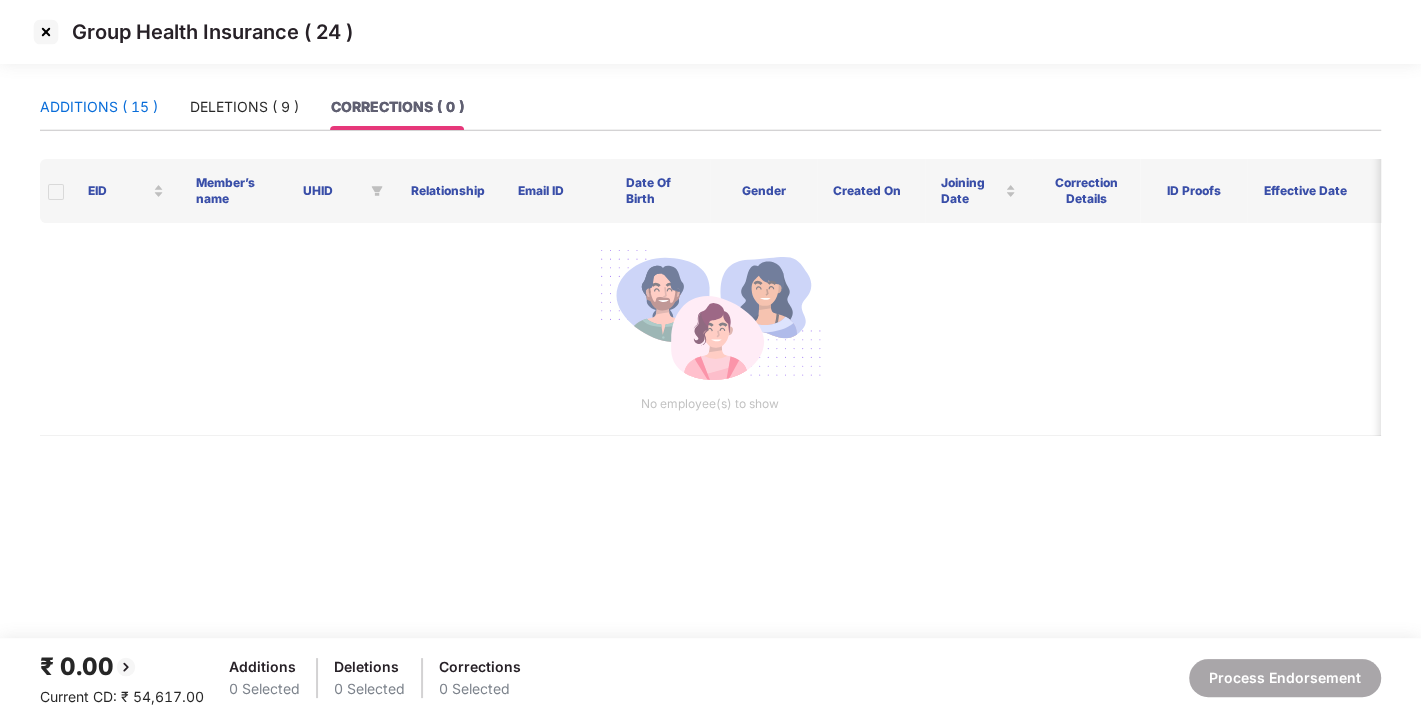 click on "ADDITIONS ( 15 )" at bounding box center [99, 107] 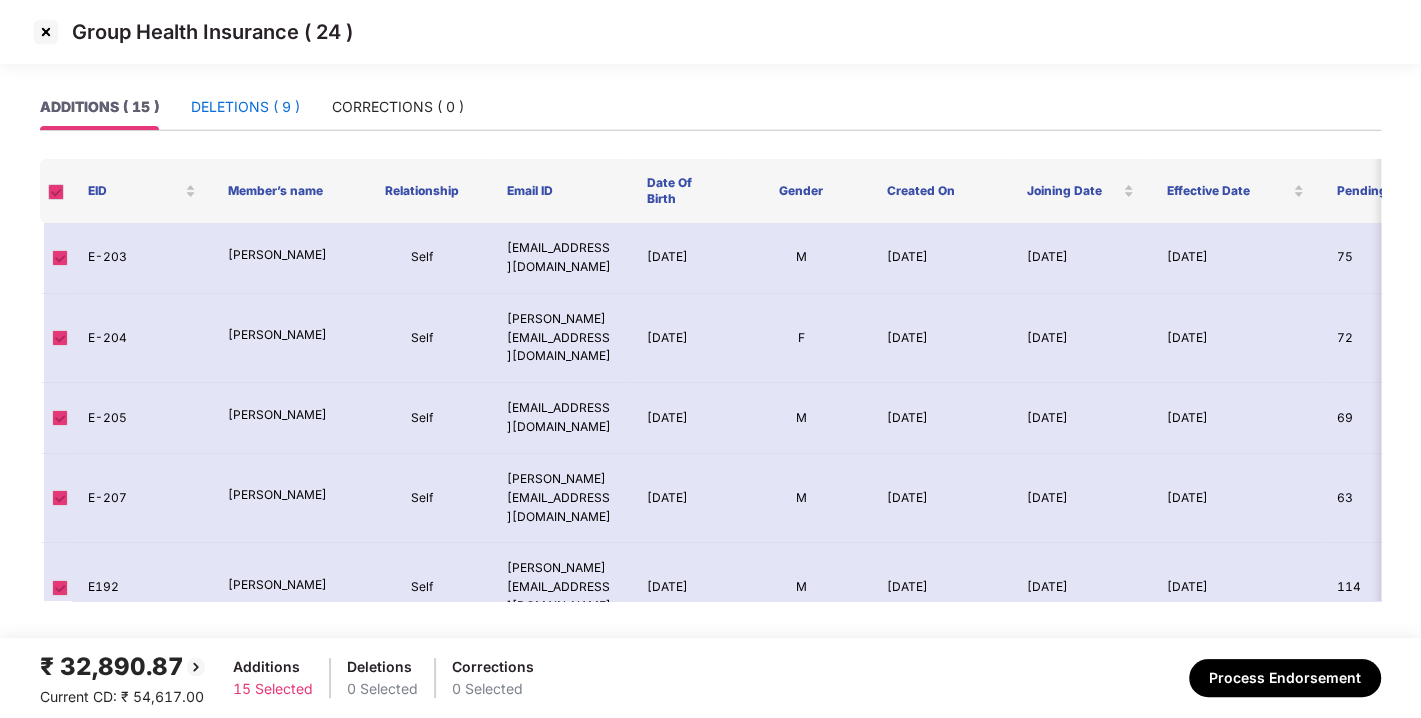 click on "DELETIONS ( 9 )" at bounding box center (245, 107) 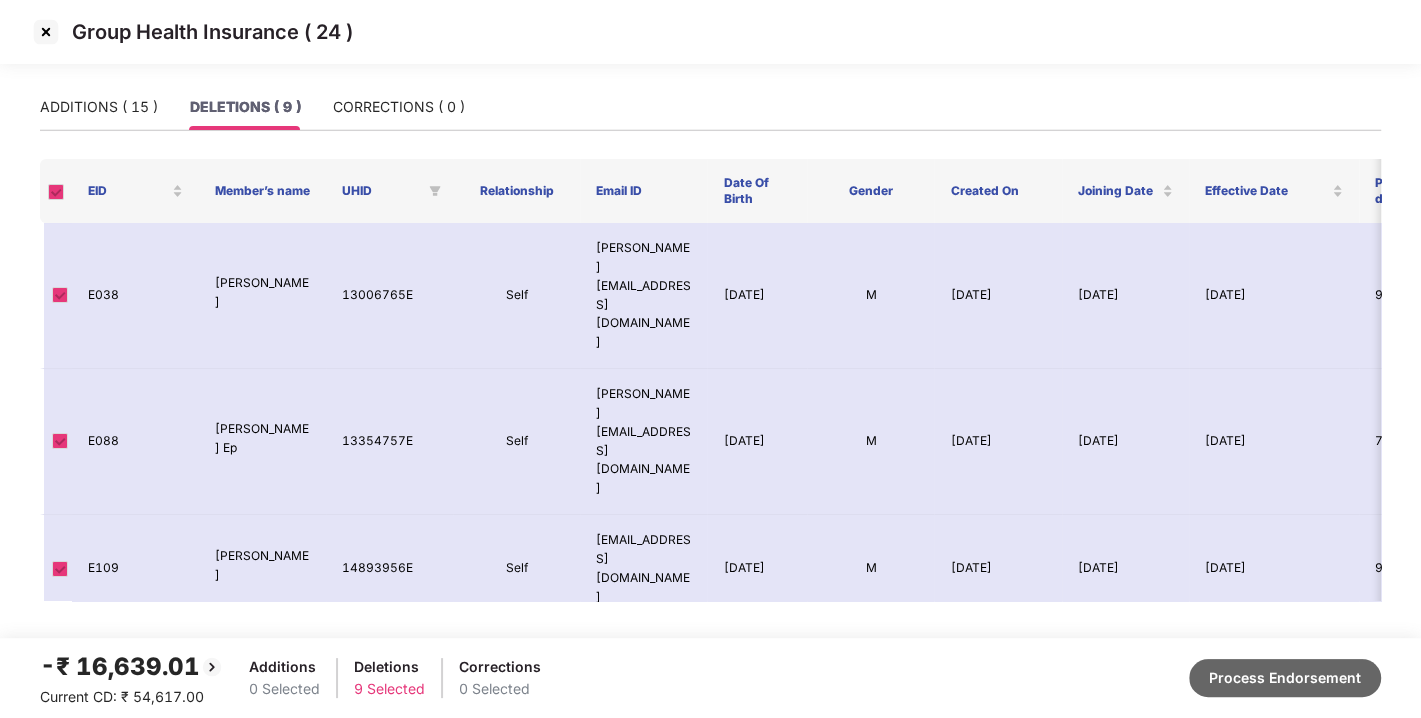 click on "Process Endorsement" at bounding box center [1285, 678] 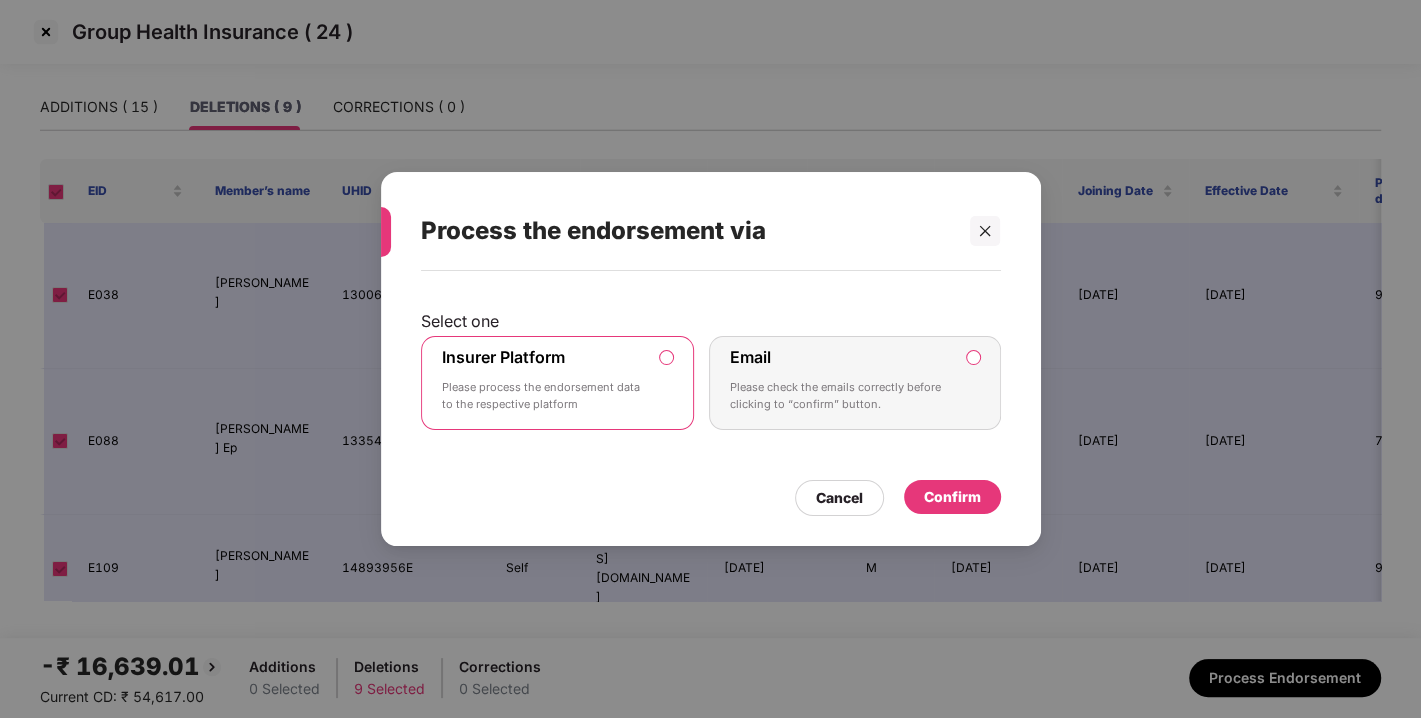 click on "Confirm" at bounding box center [952, 497] 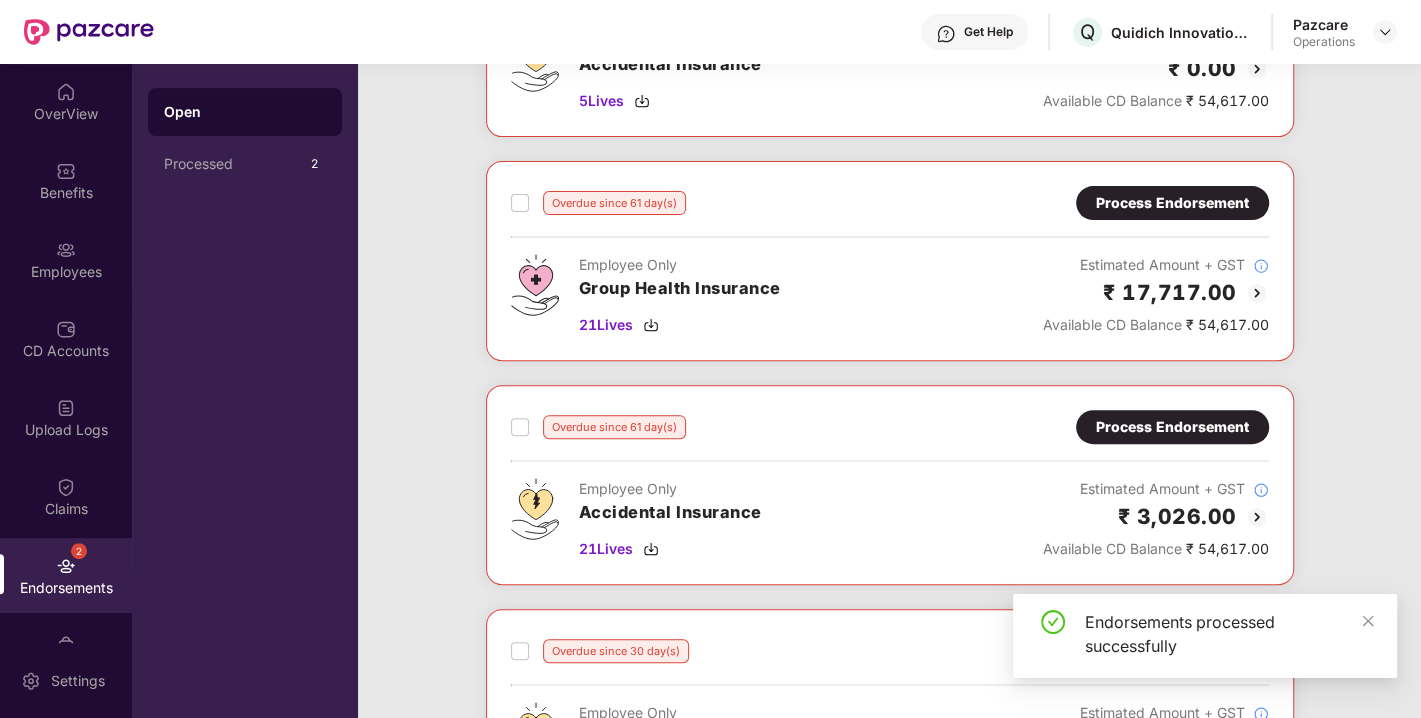 scroll, scrollTop: 0, scrollLeft: 0, axis: both 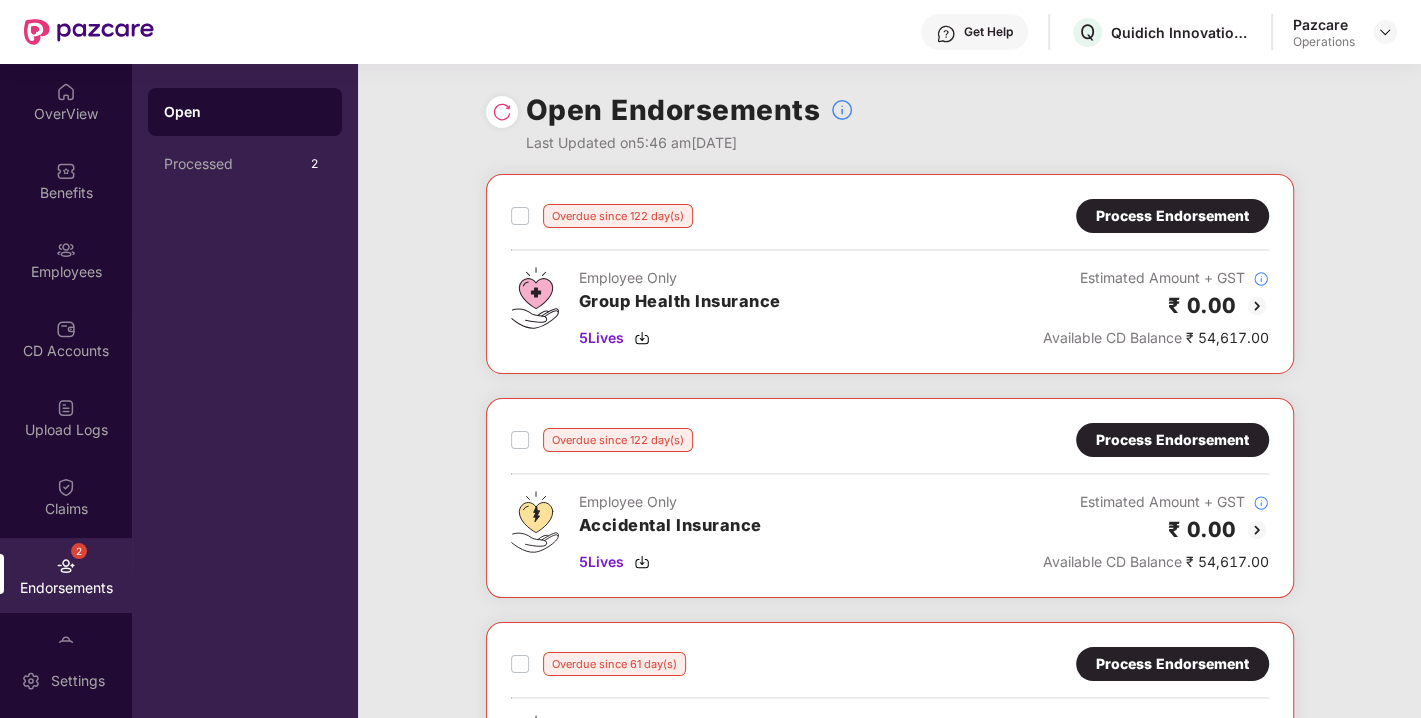 click at bounding box center (502, 112) 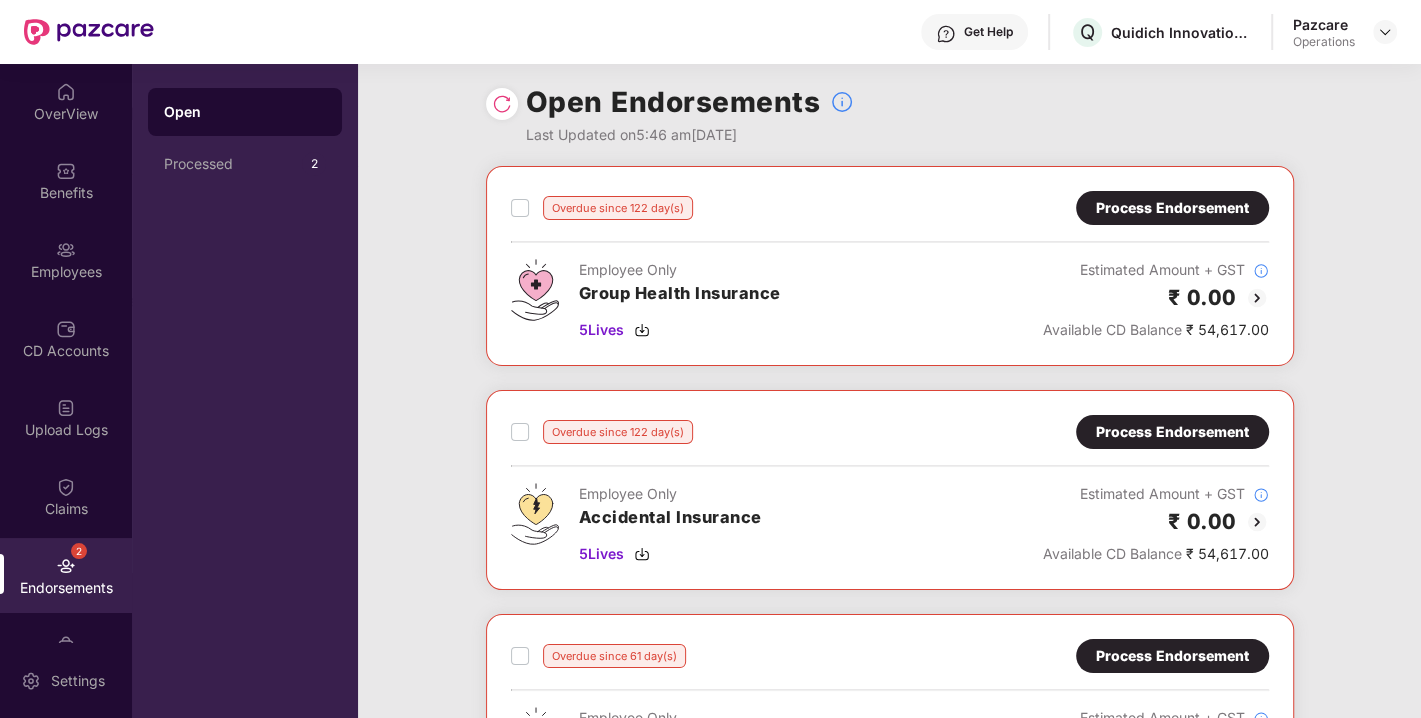 scroll, scrollTop: 0, scrollLeft: 0, axis: both 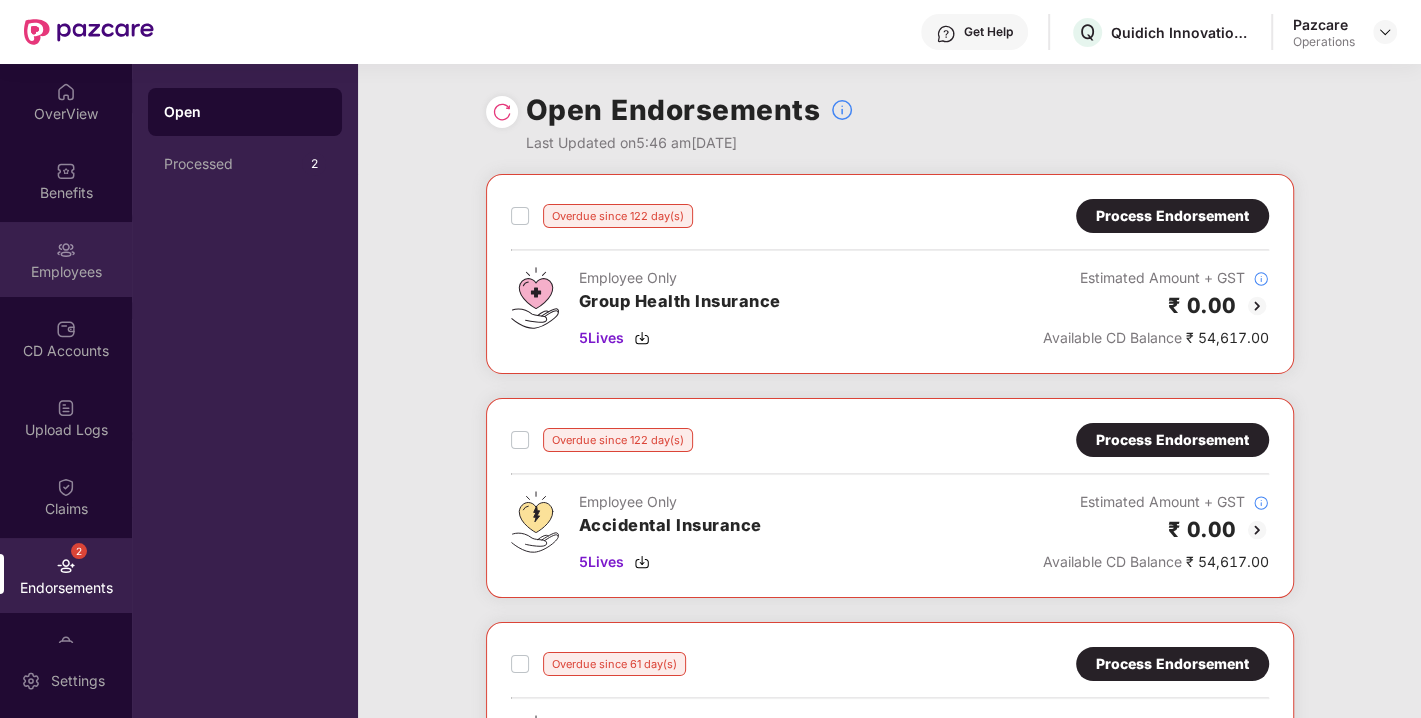 click at bounding box center (66, 250) 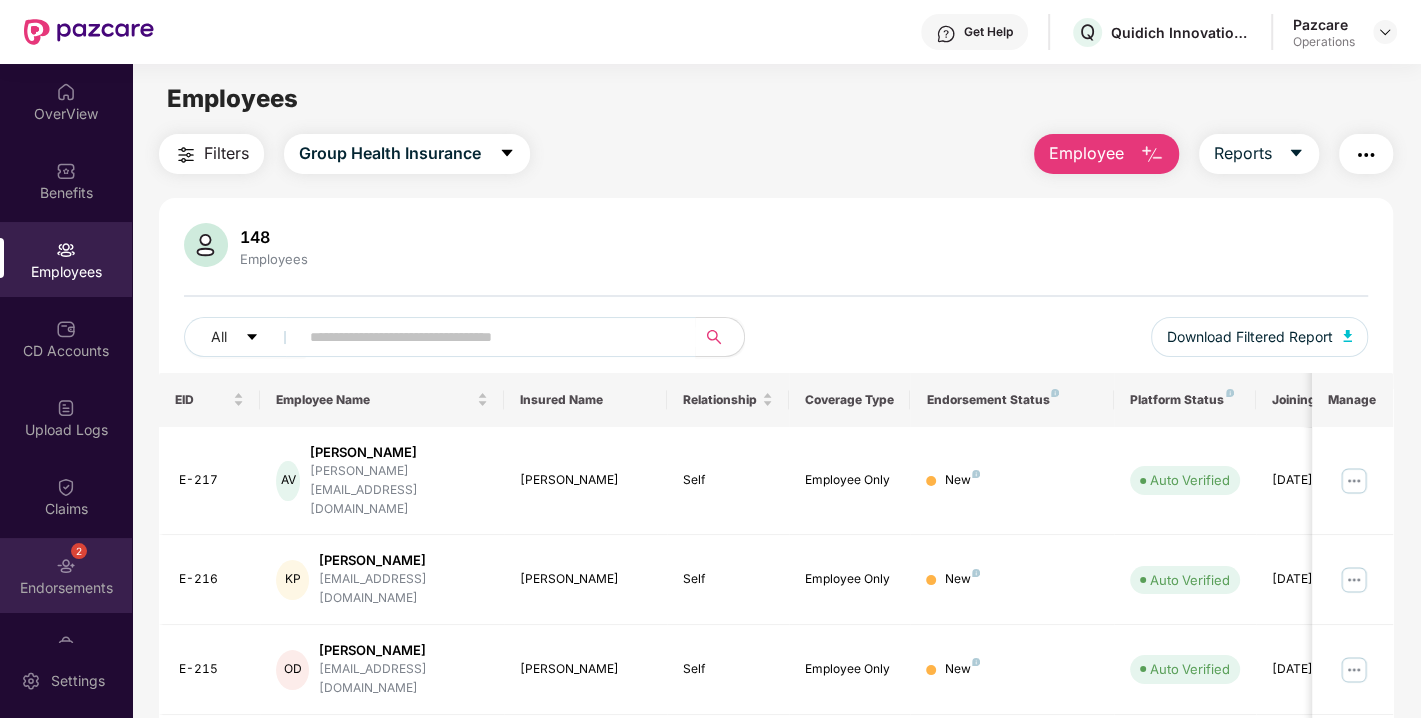 click on "2 Endorsements" at bounding box center [66, 575] 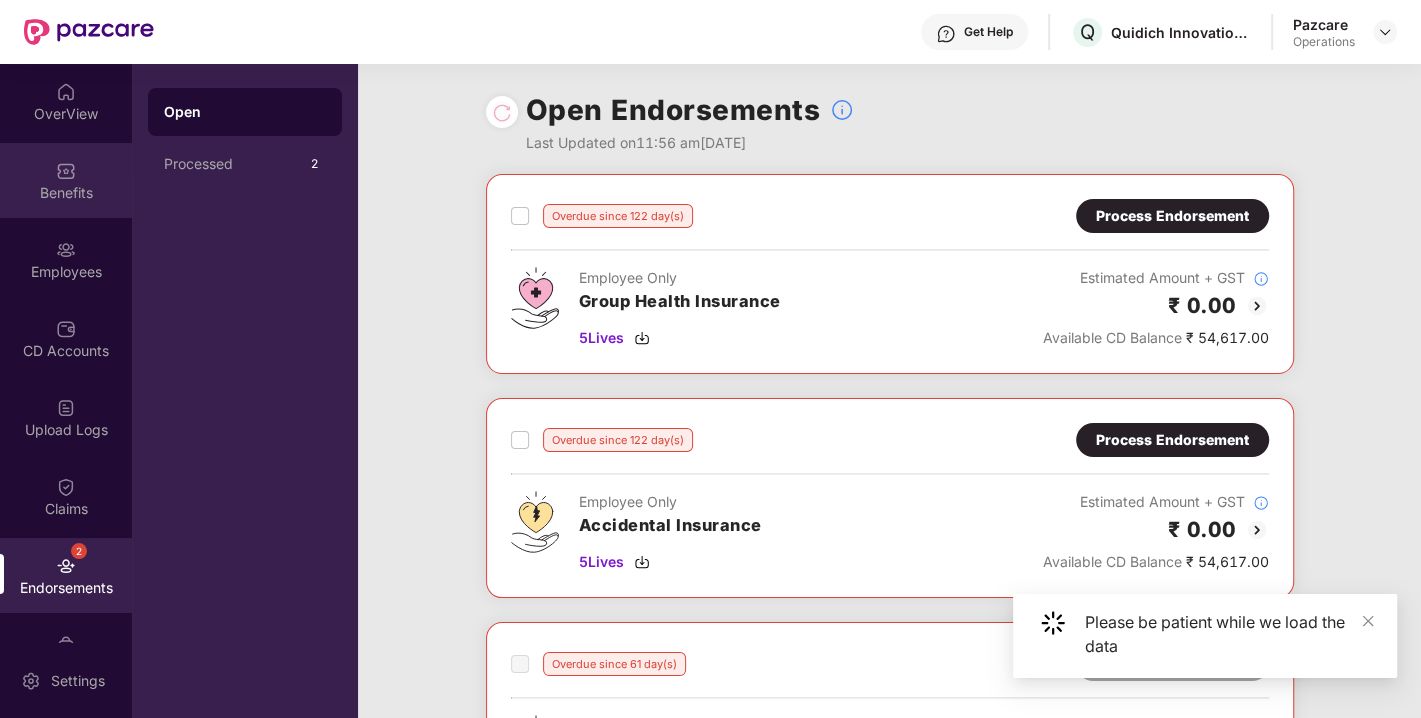 click on "Benefits" at bounding box center (66, 193) 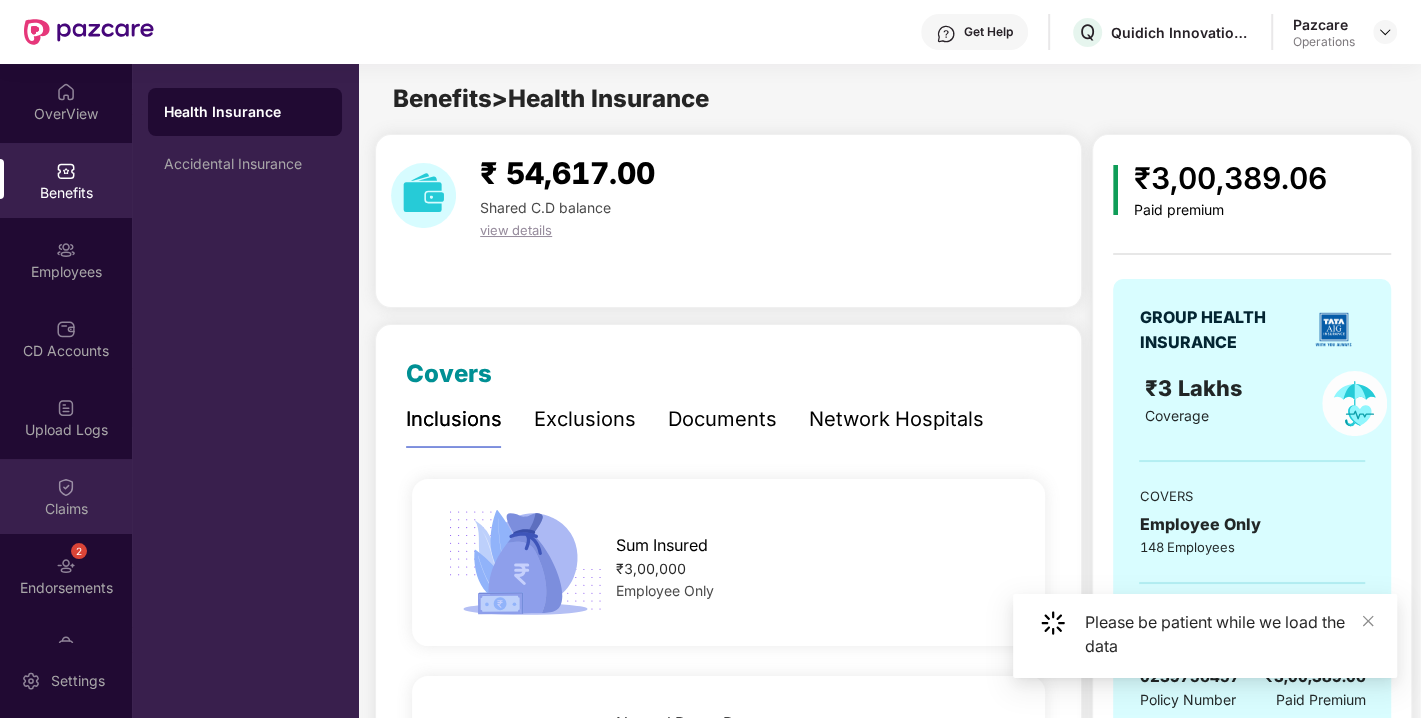 scroll, scrollTop: 52, scrollLeft: 0, axis: vertical 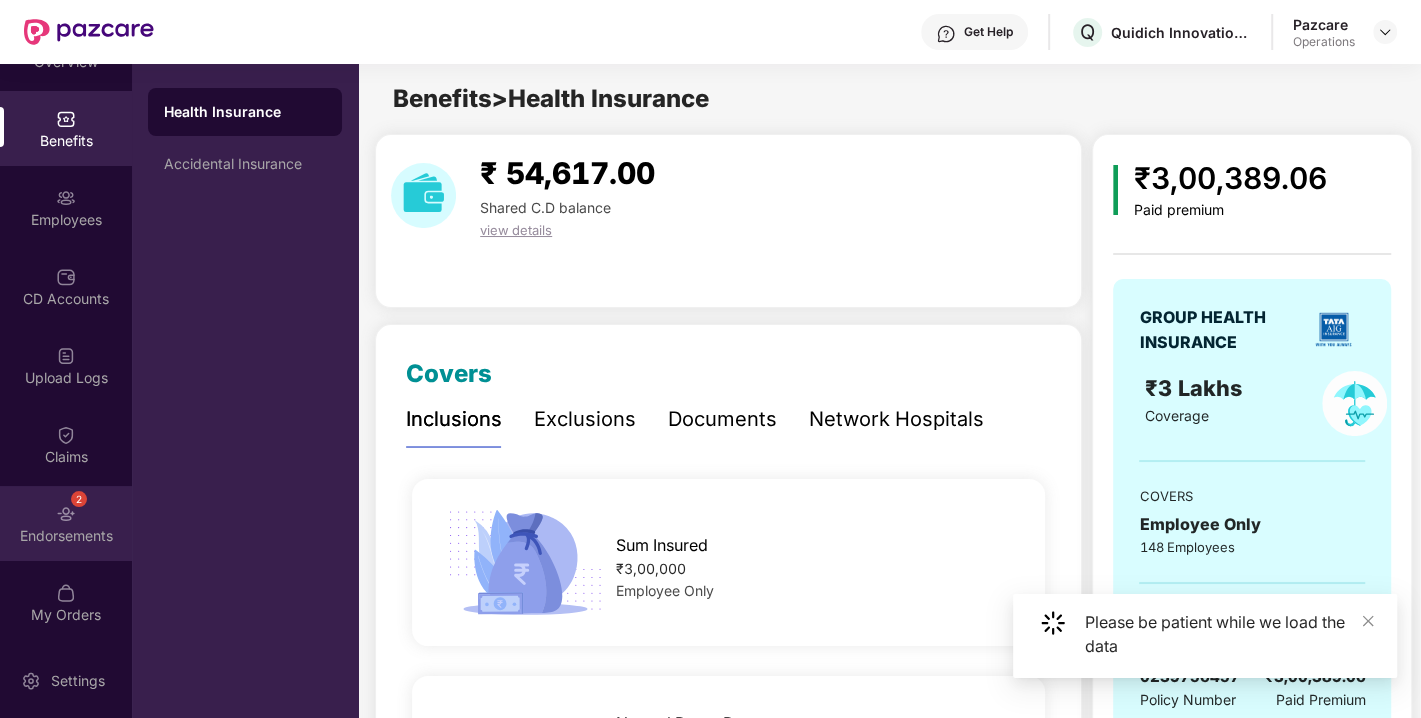 click on "Endorsements" at bounding box center (66, 536) 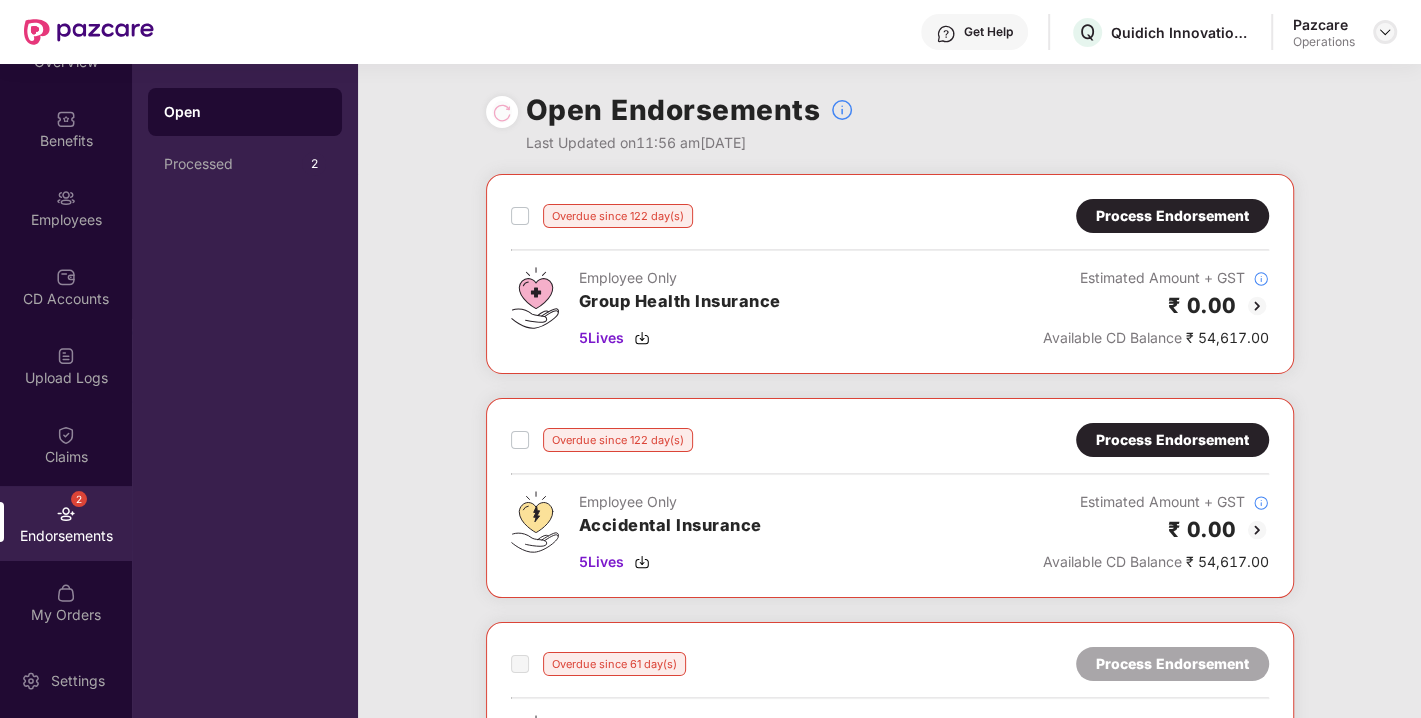 click at bounding box center (1385, 32) 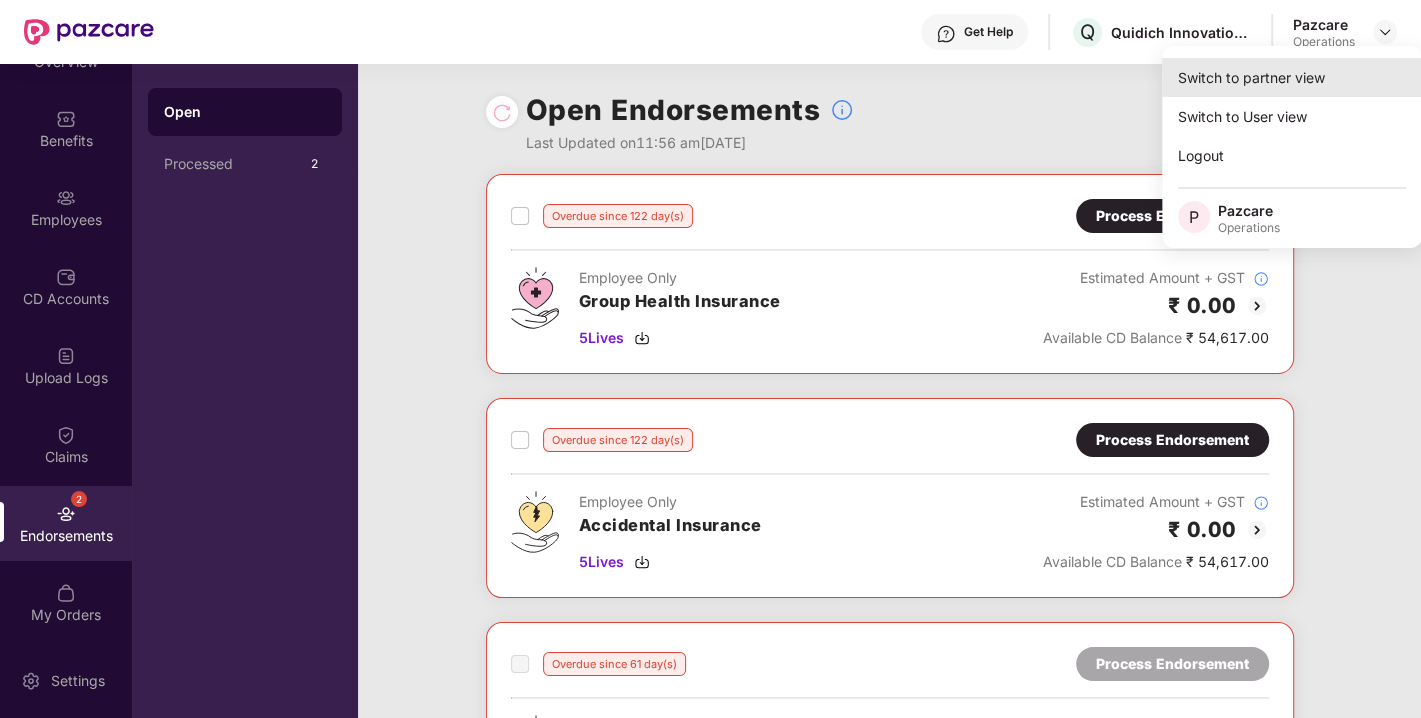 click on "Switch to partner view" at bounding box center (1292, 77) 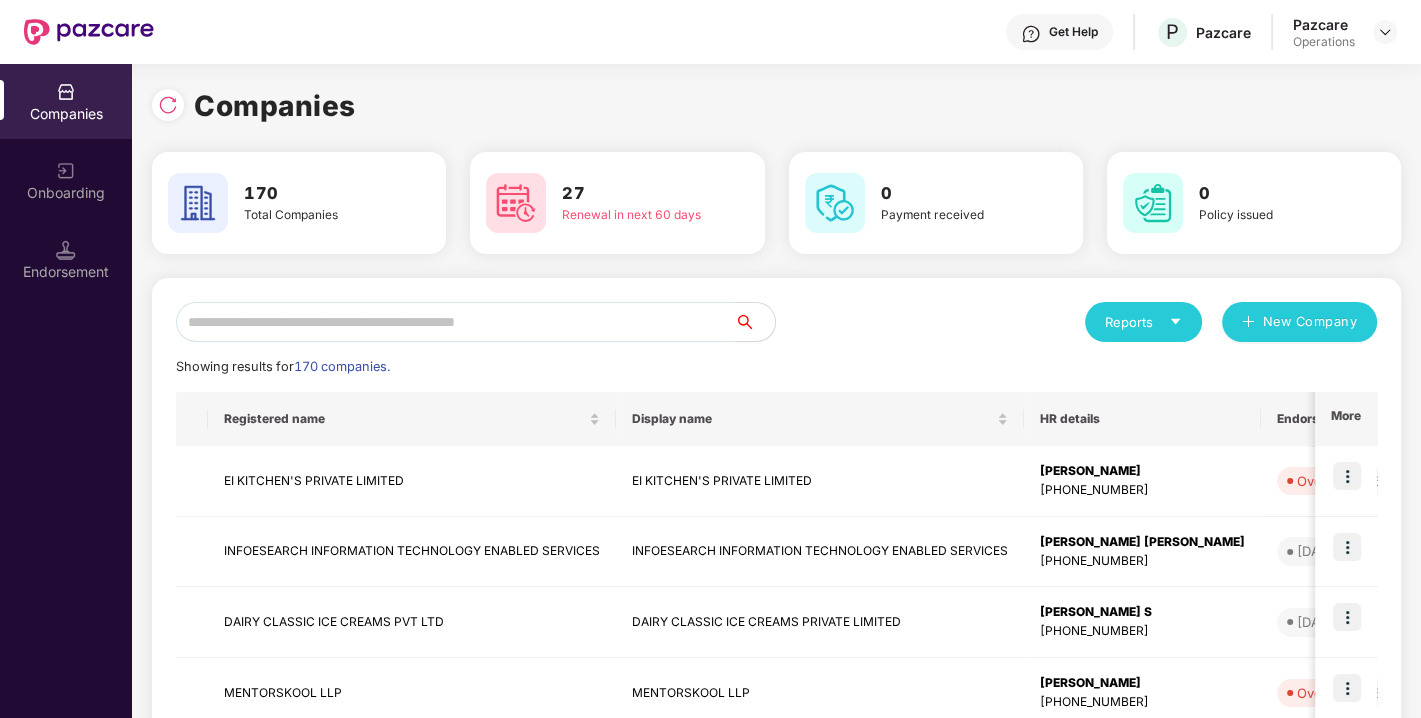 click at bounding box center (455, 322) 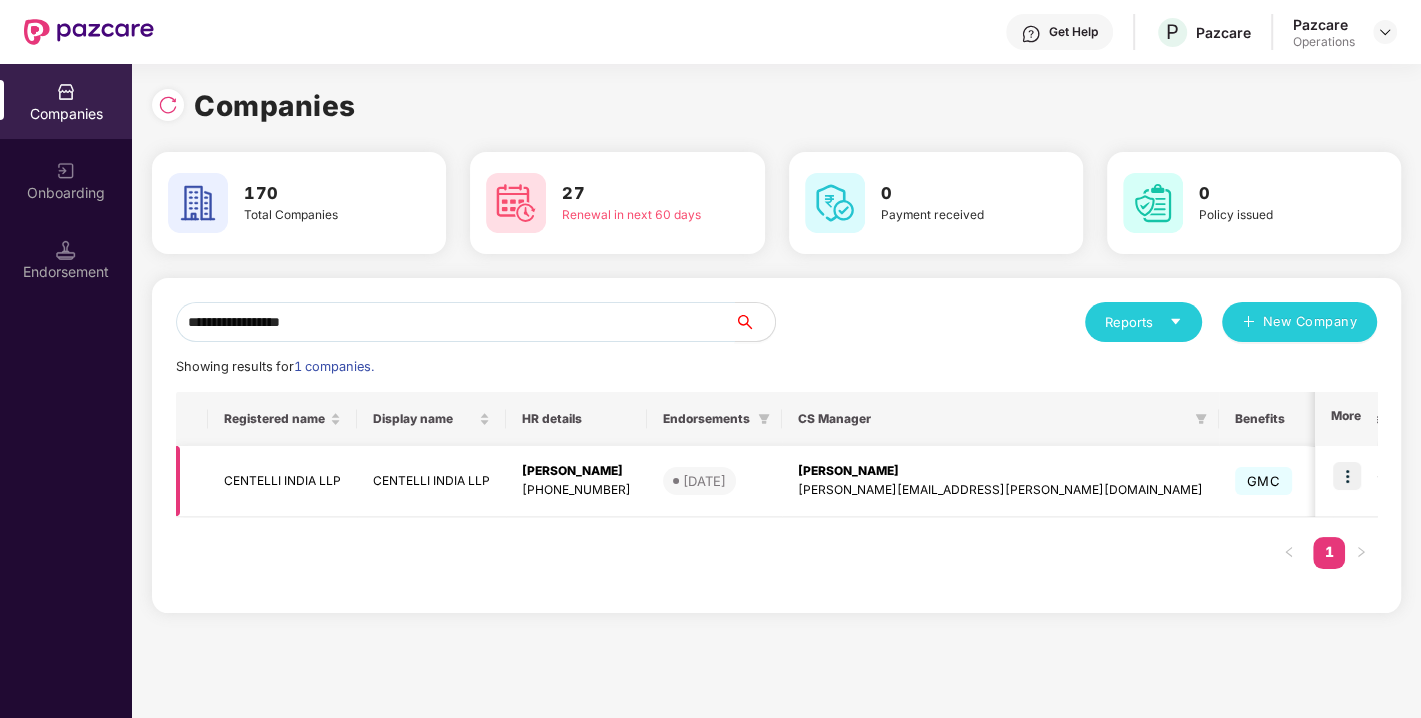 type on "**********" 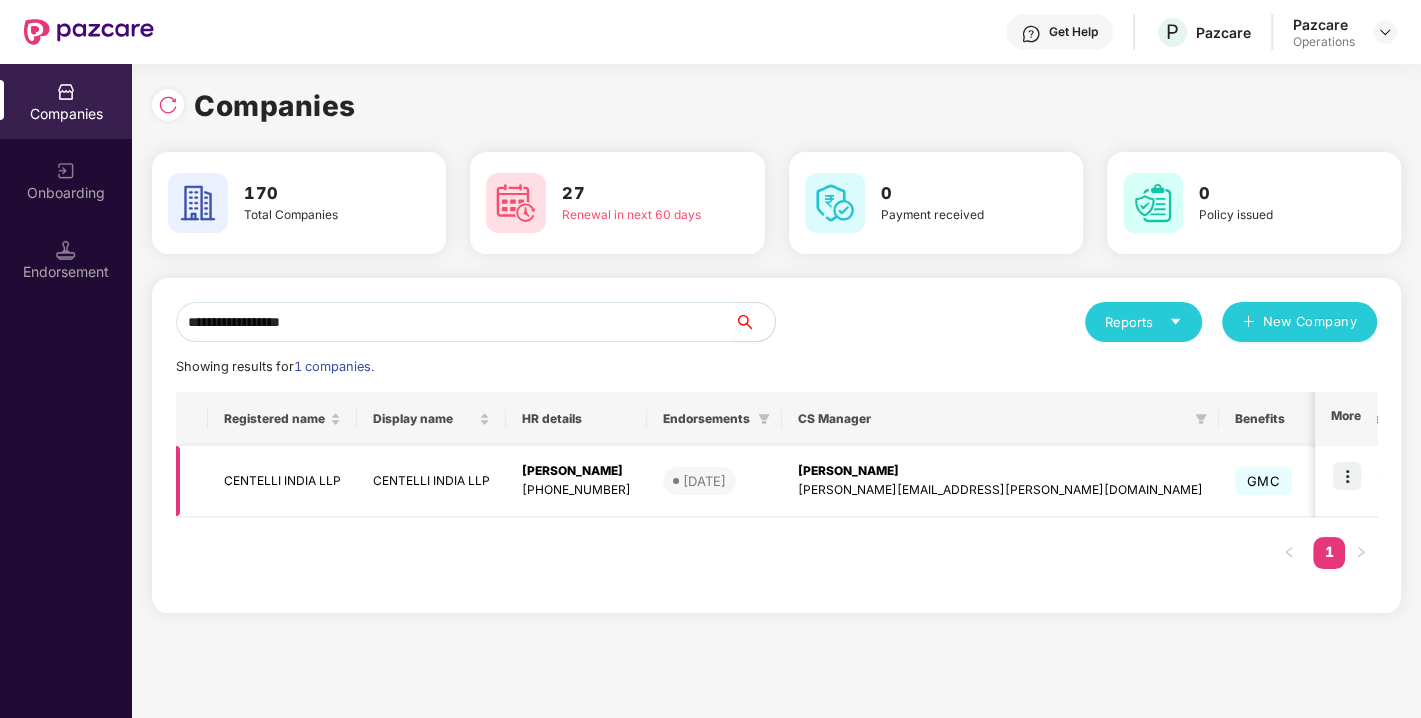 click at bounding box center [1347, 476] 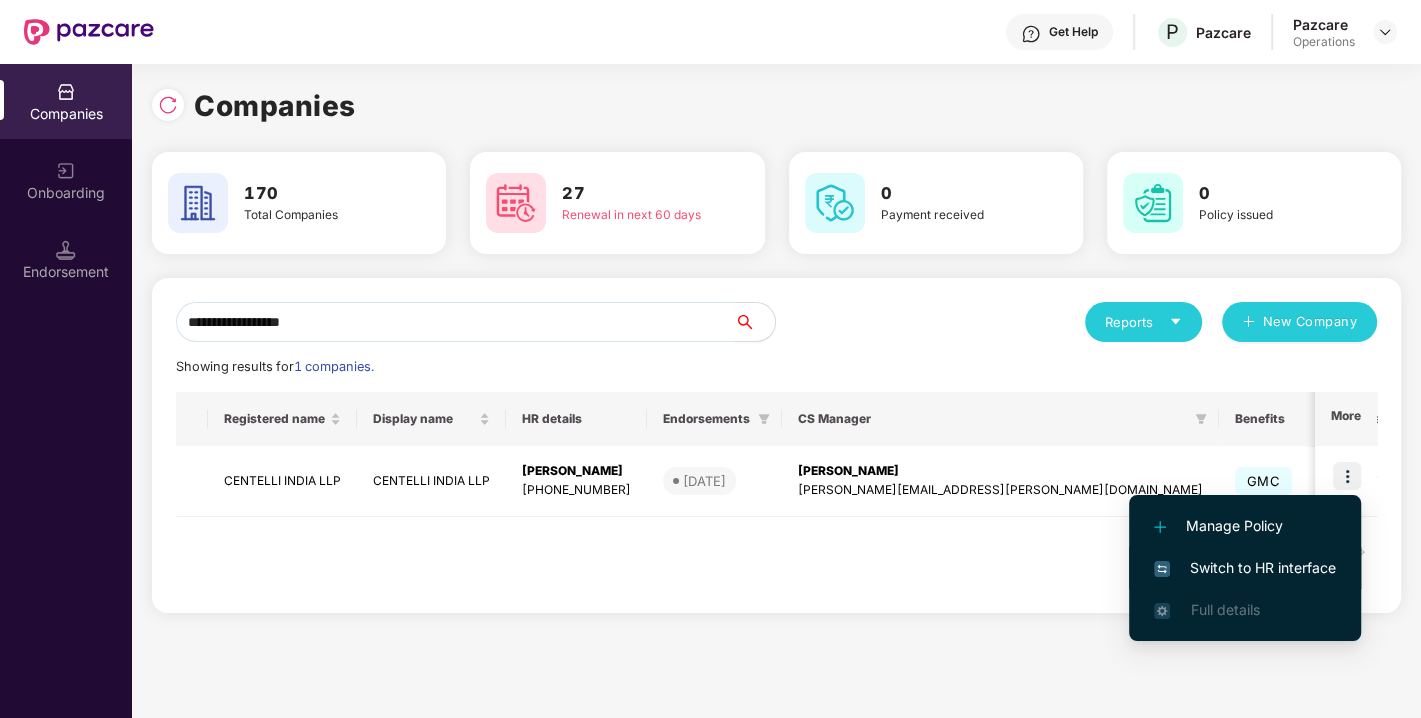 click on "Switch to HR interface" at bounding box center (1245, 568) 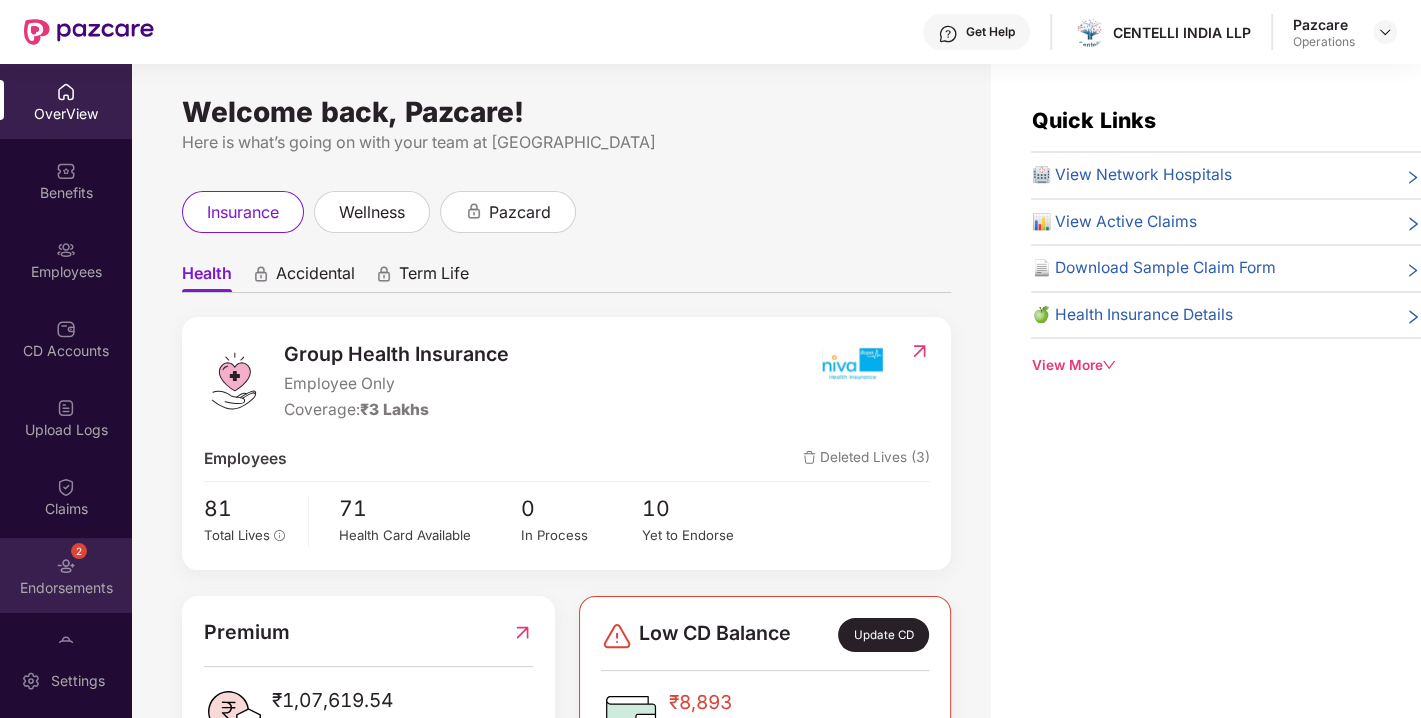 click on "Endorsements" at bounding box center [66, 588] 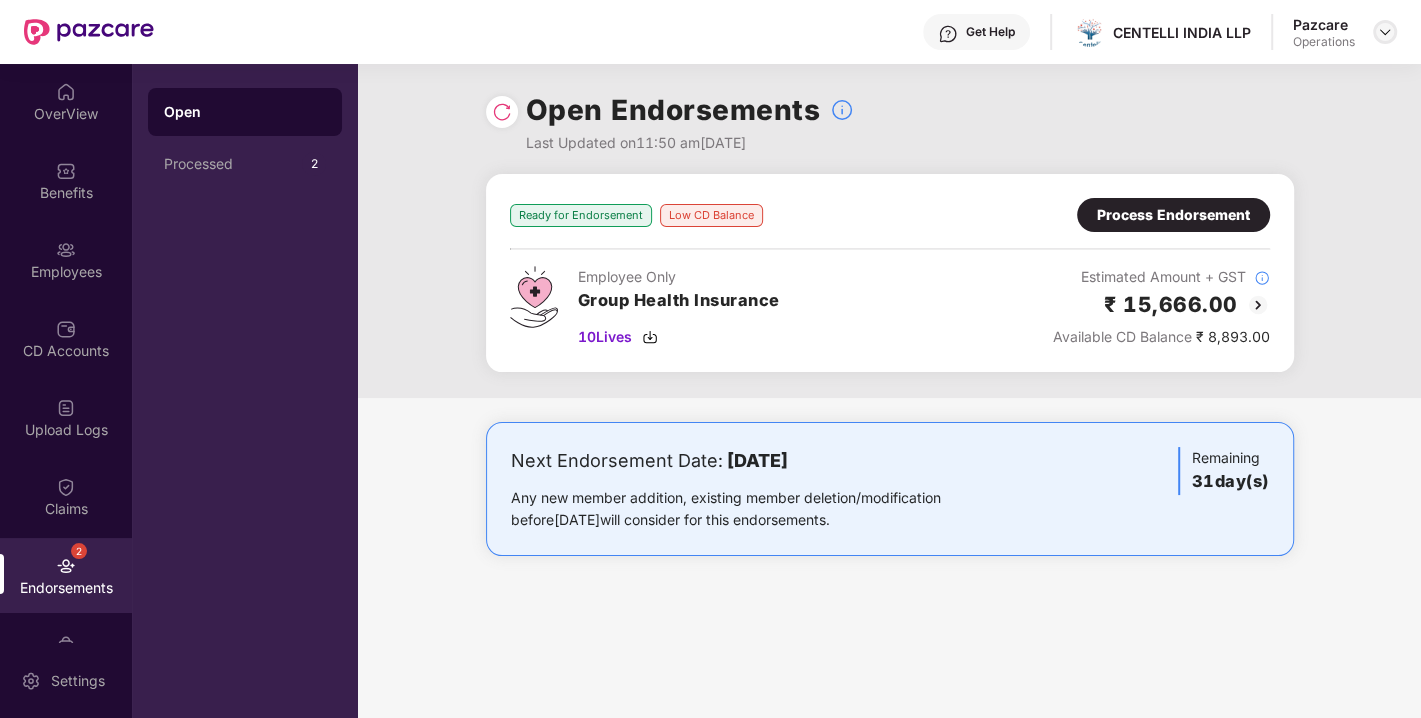 click at bounding box center (1385, 32) 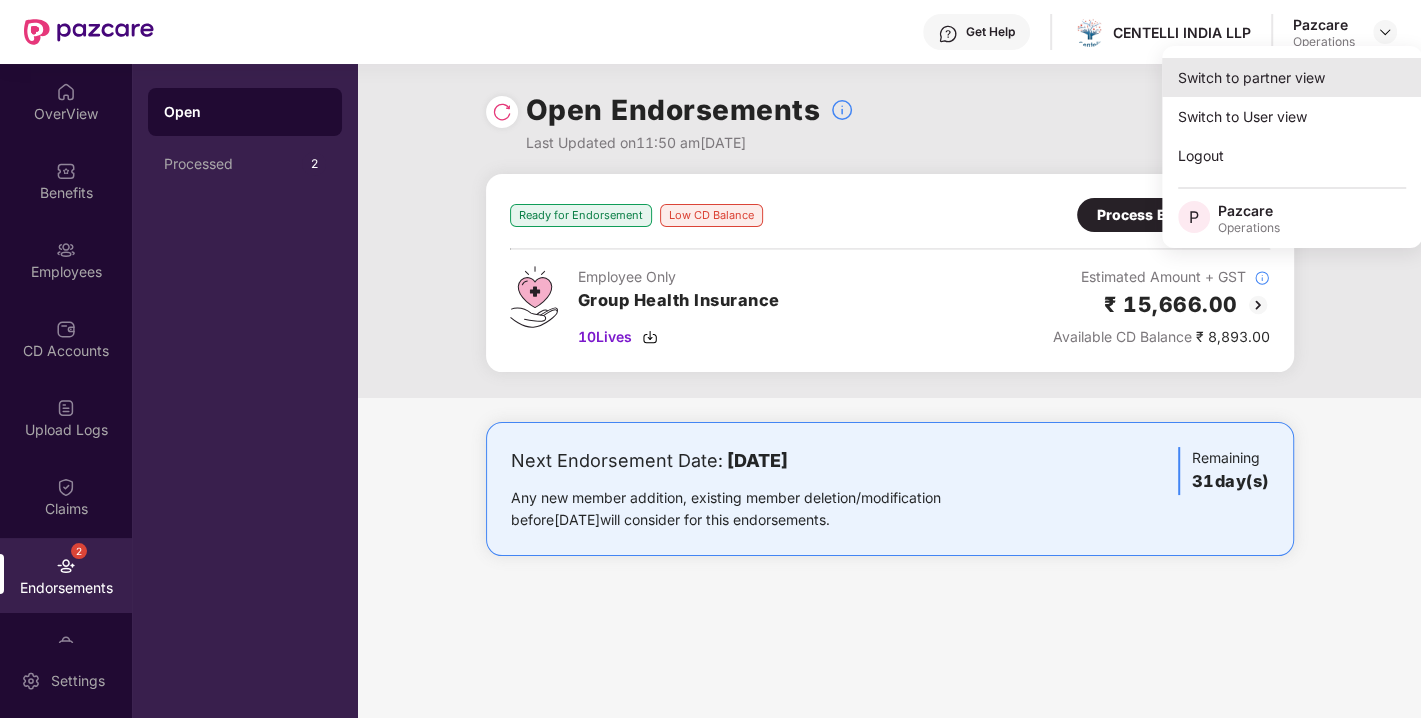 click on "Switch to partner view" at bounding box center [1292, 77] 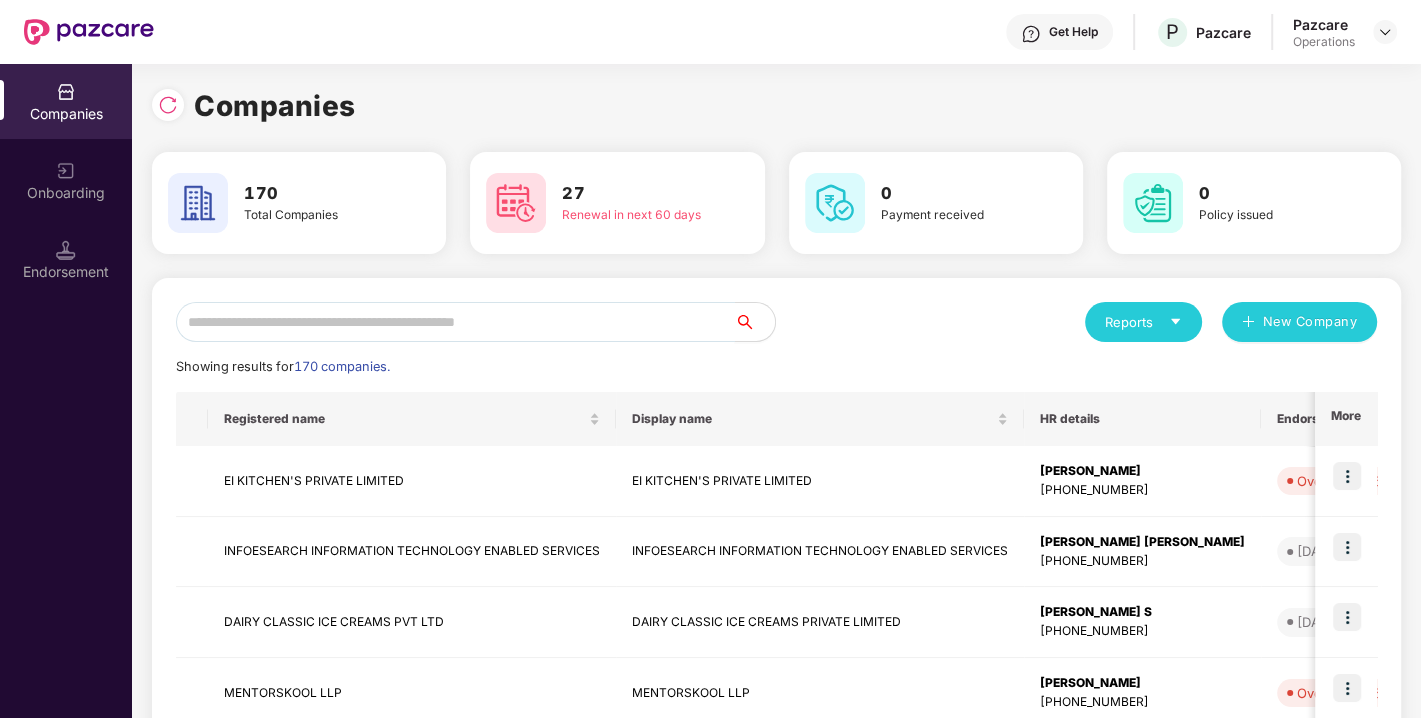 click at bounding box center (455, 322) 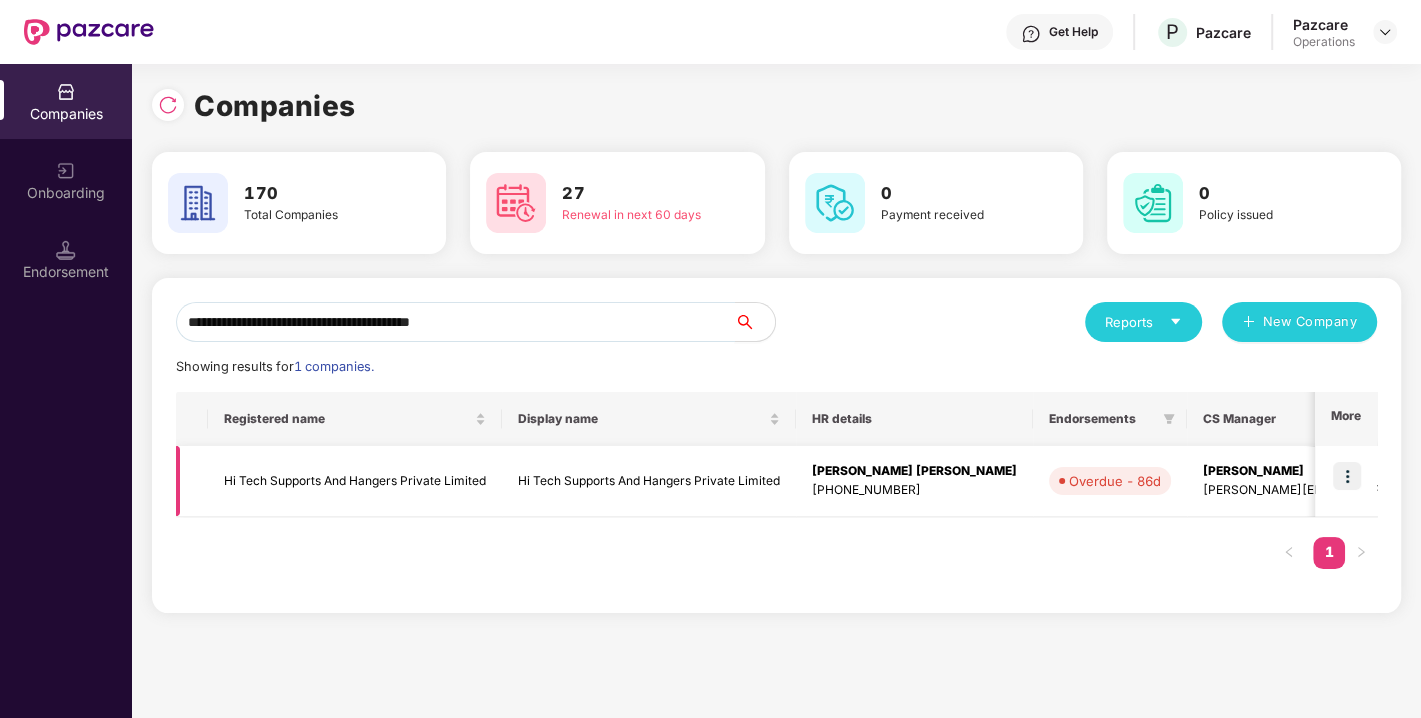 type on "**********" 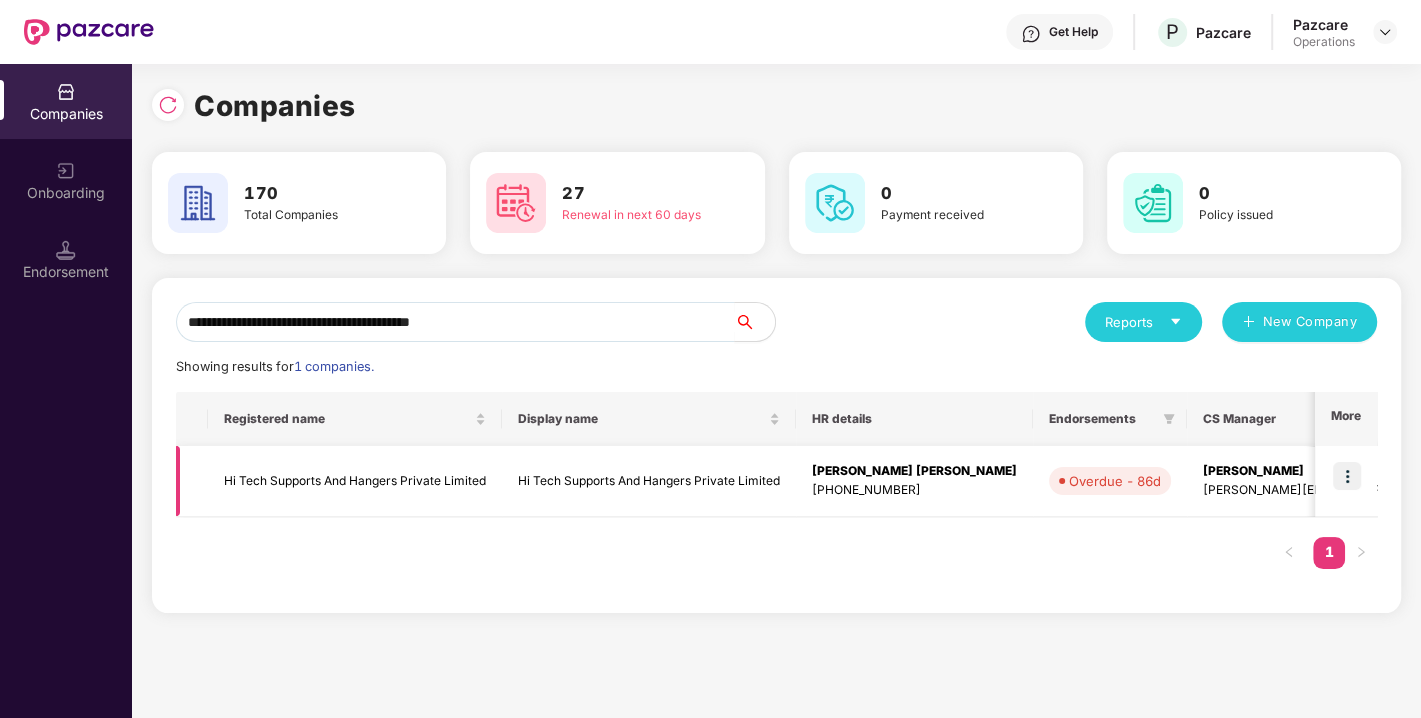 click at bounding box center (1347, 476) 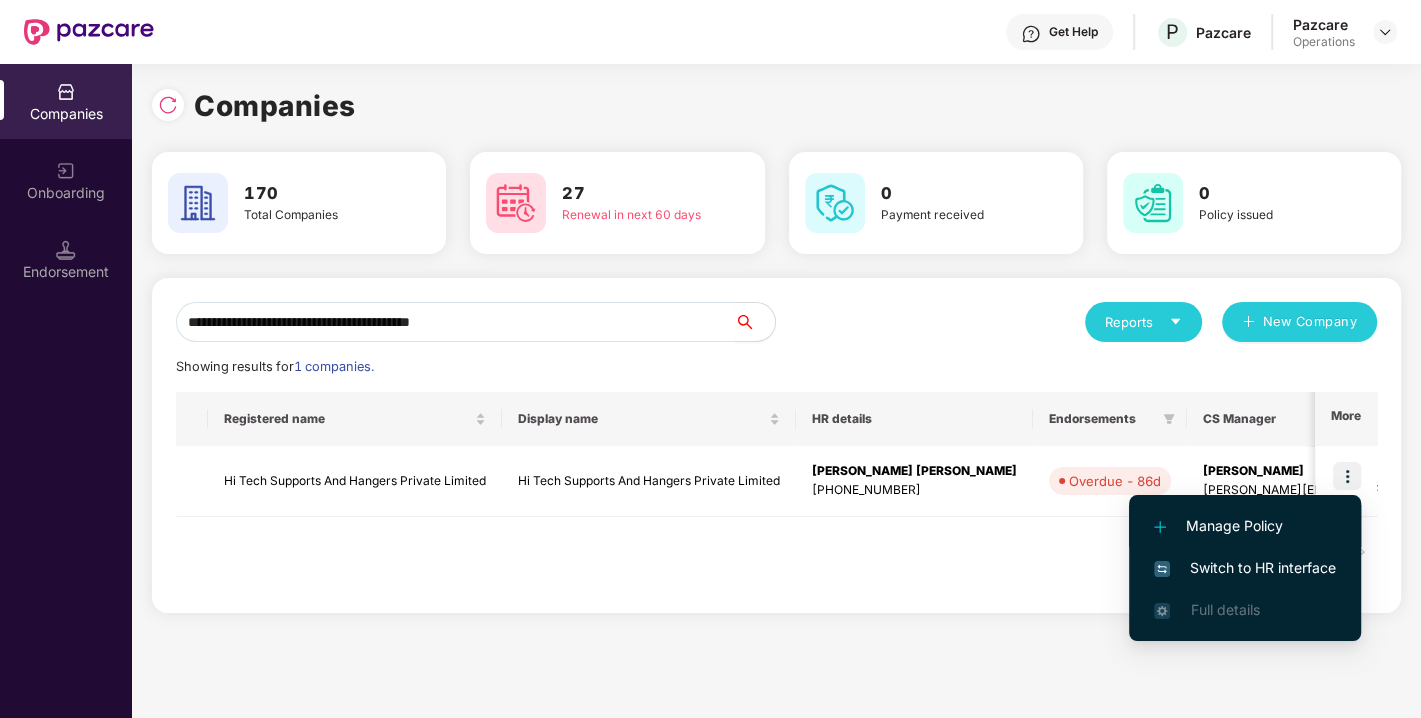 click on "Manage Policy" at bounding box center (1245, 526) 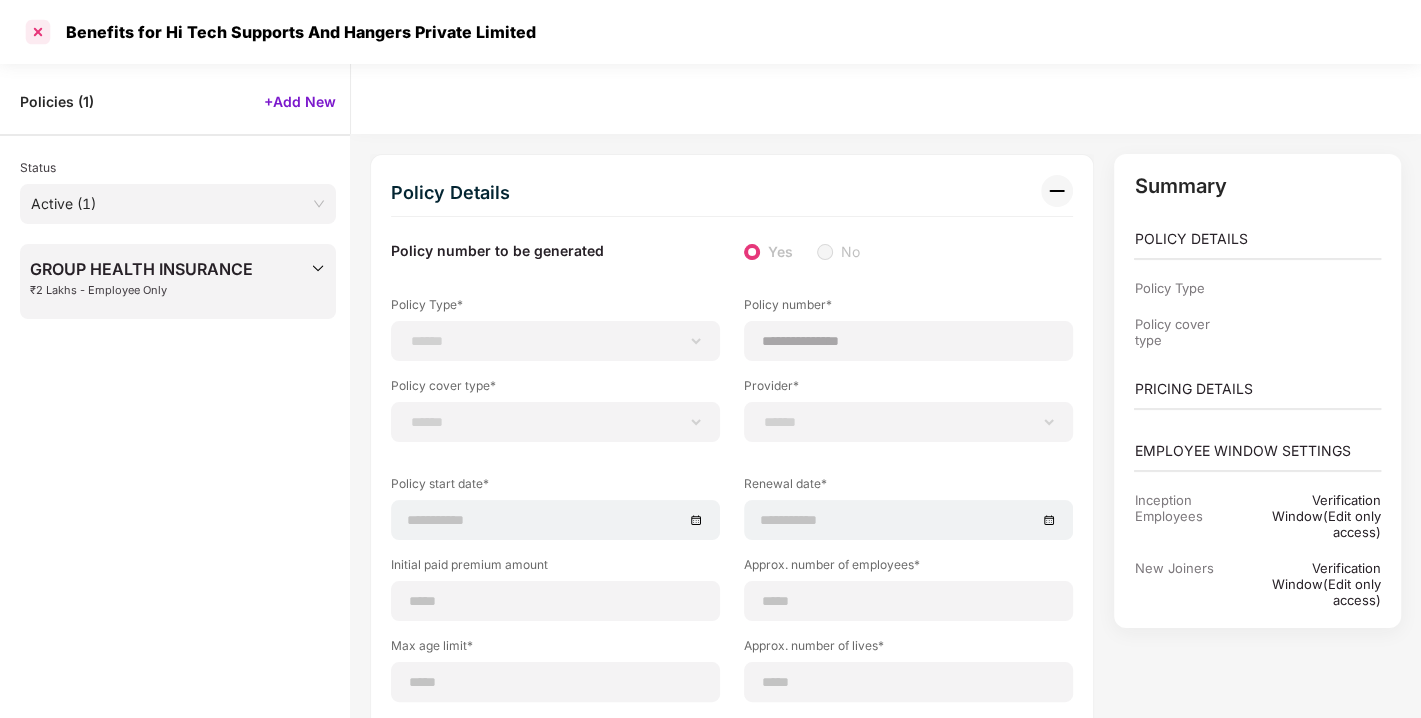 click at bounding box center (38, 32) 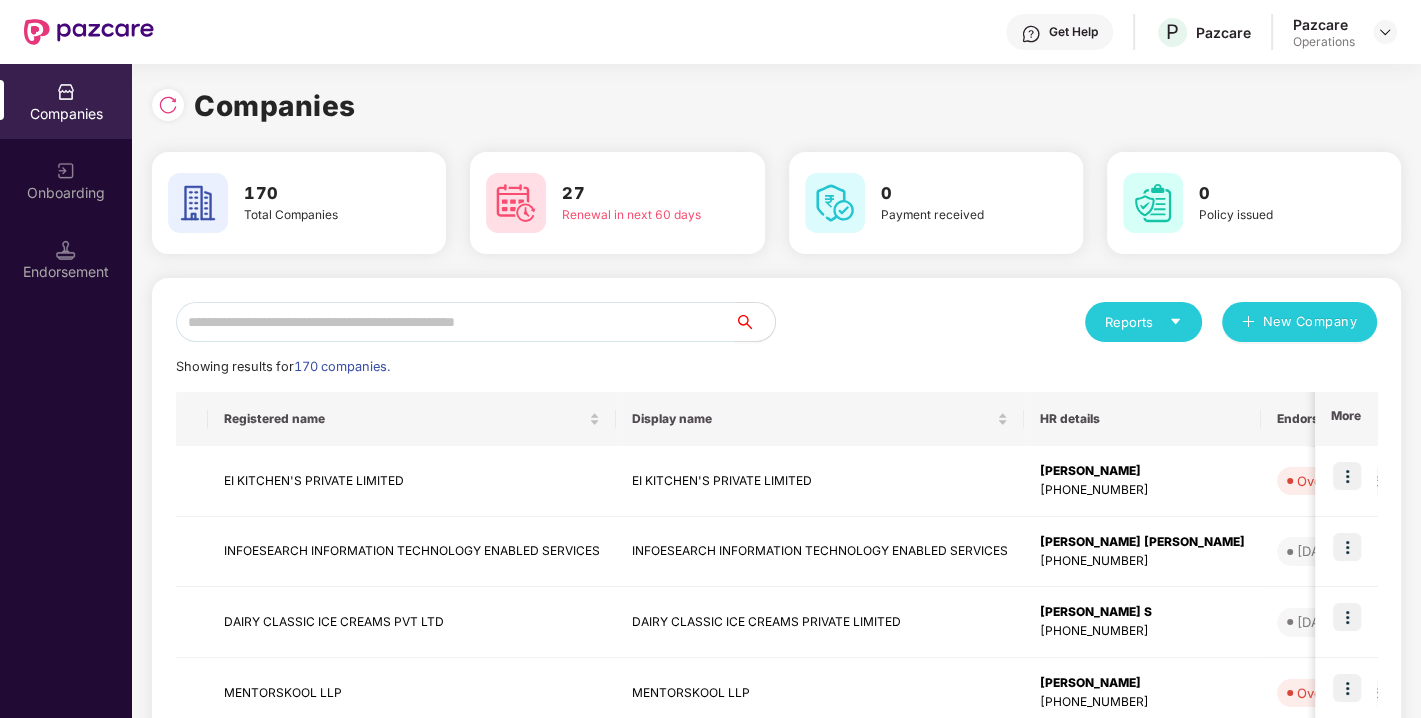 click at bounding box center [455, 322] 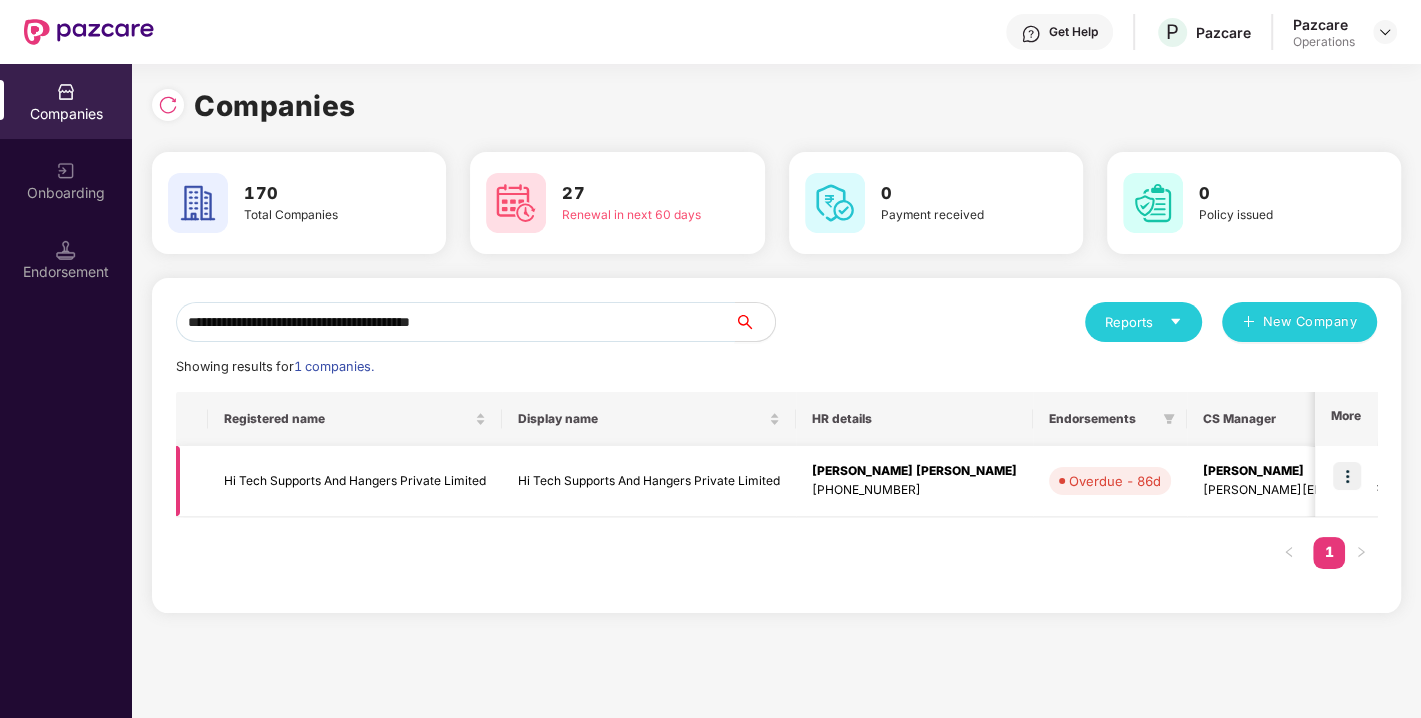 type on "**********" 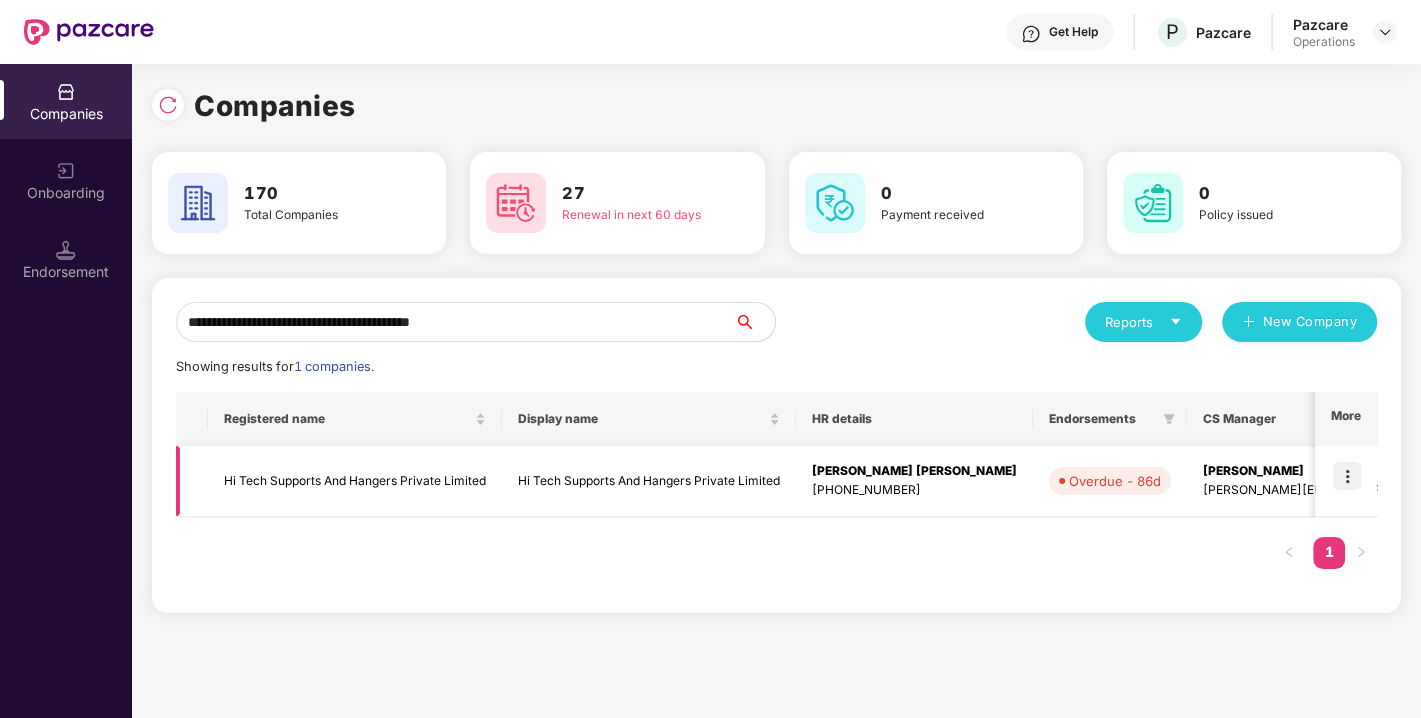 click at bounding box center [1347, 476] 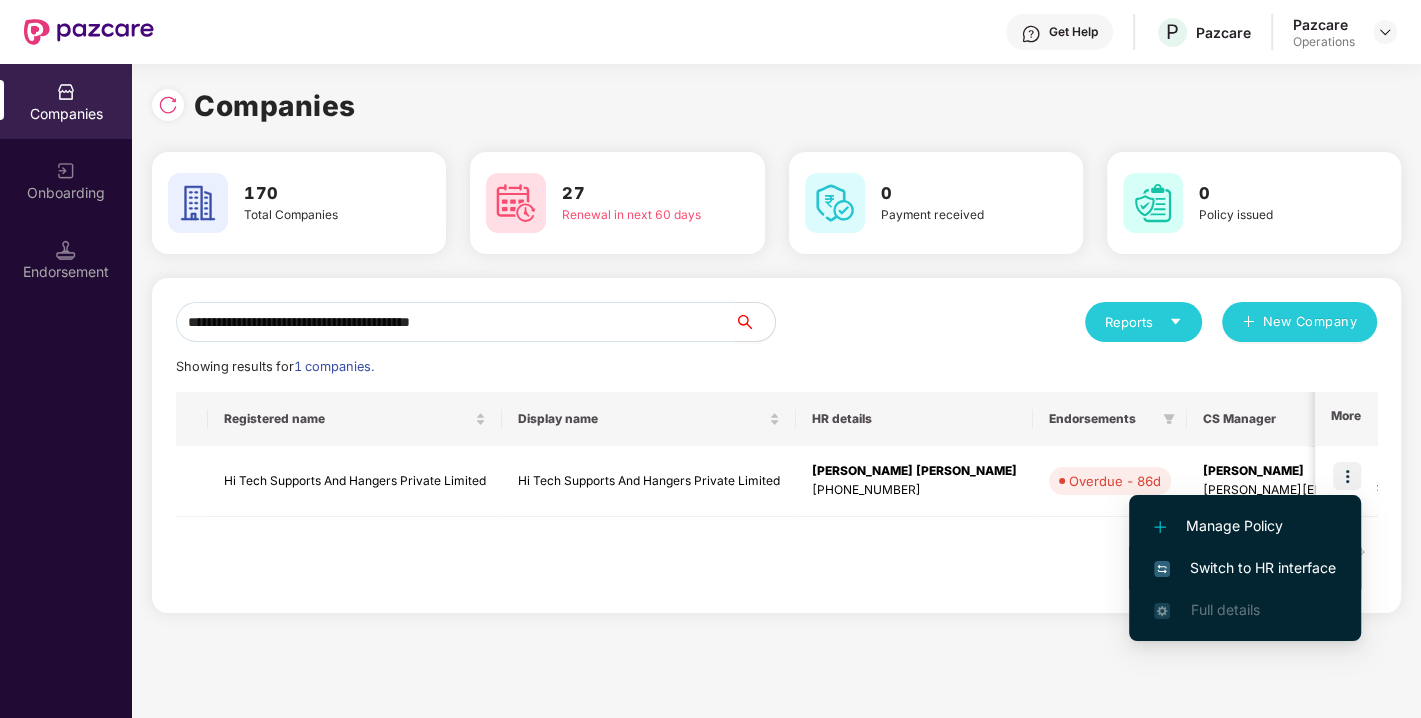 click on "Switch to HR interface" at bounding box center [1245, 568] 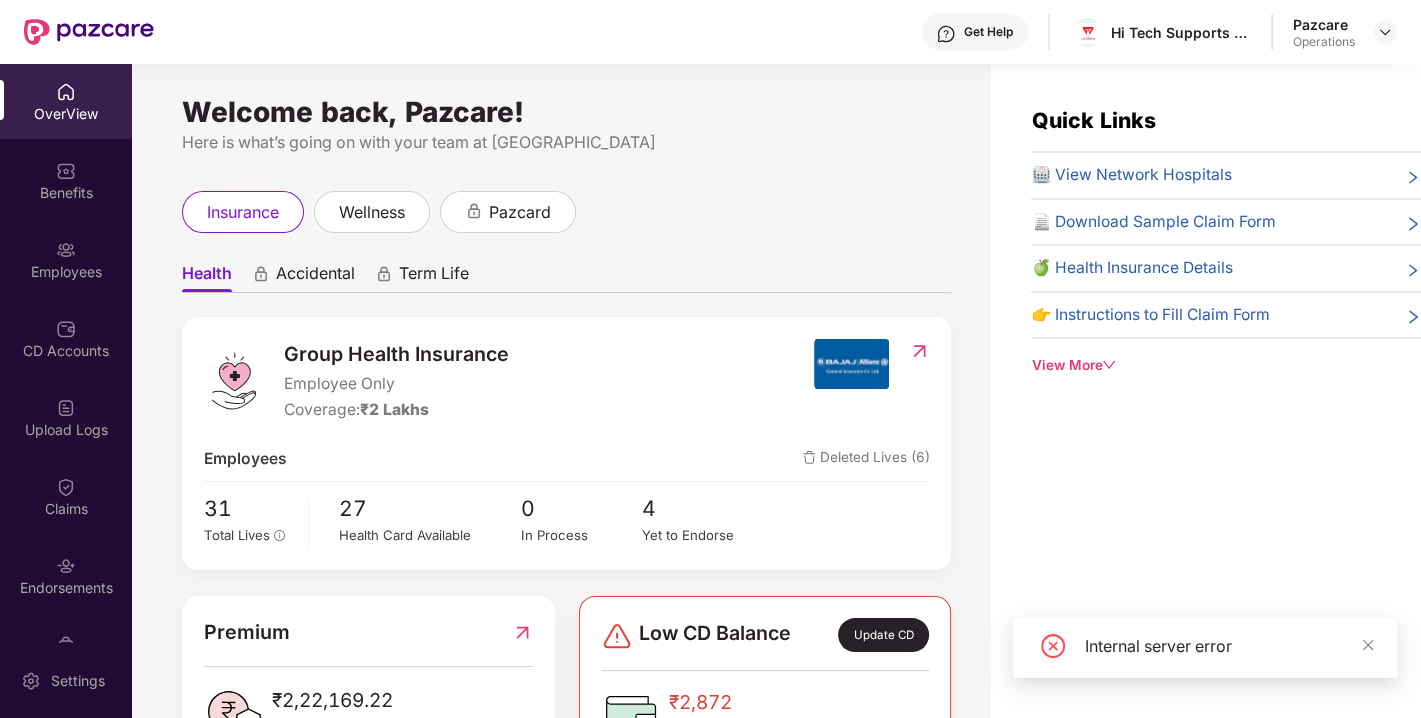 click at bounding box center (66, 566) 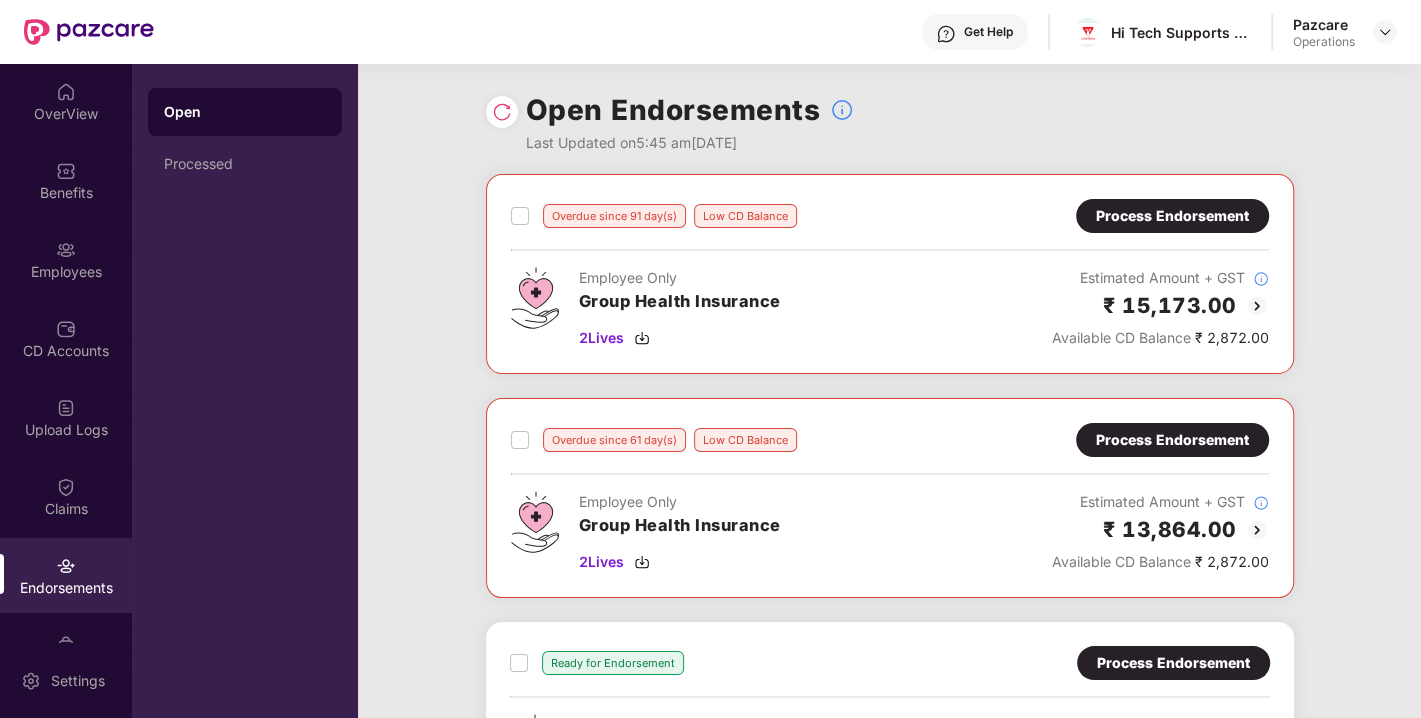 scroll, scrollTop: 322, scrollLeft: 0, axis: vertical 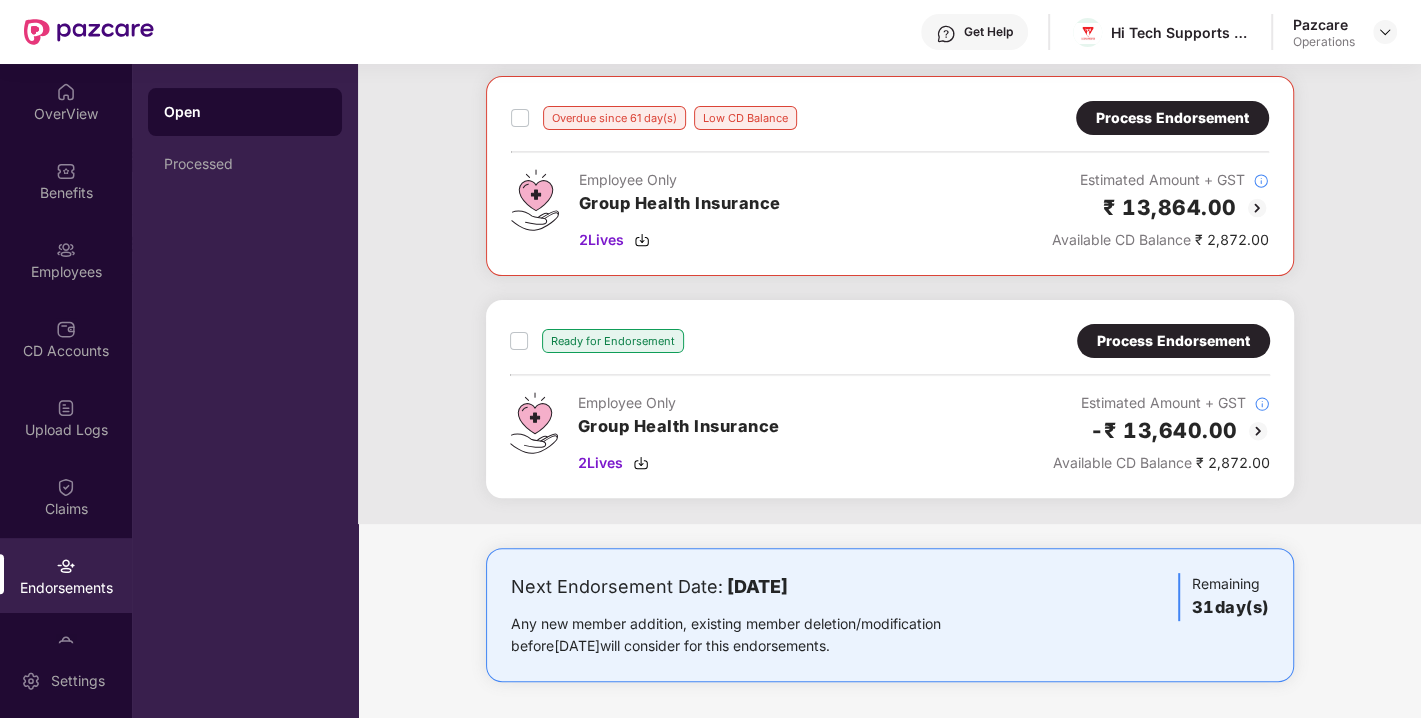 click on "Process Endorsement" at bounding box center (1173, 341) 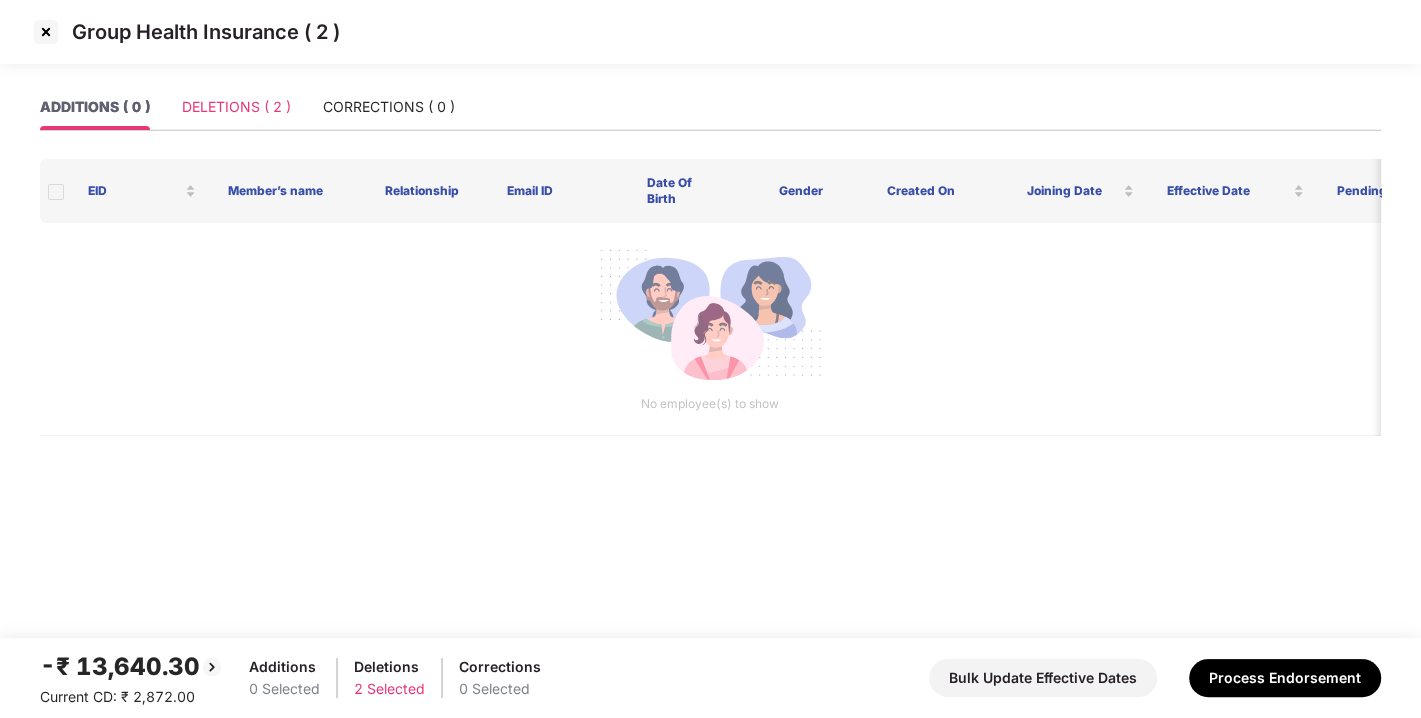 click on "DELETIONS ( 2 )" at bounding box center (236, 107) 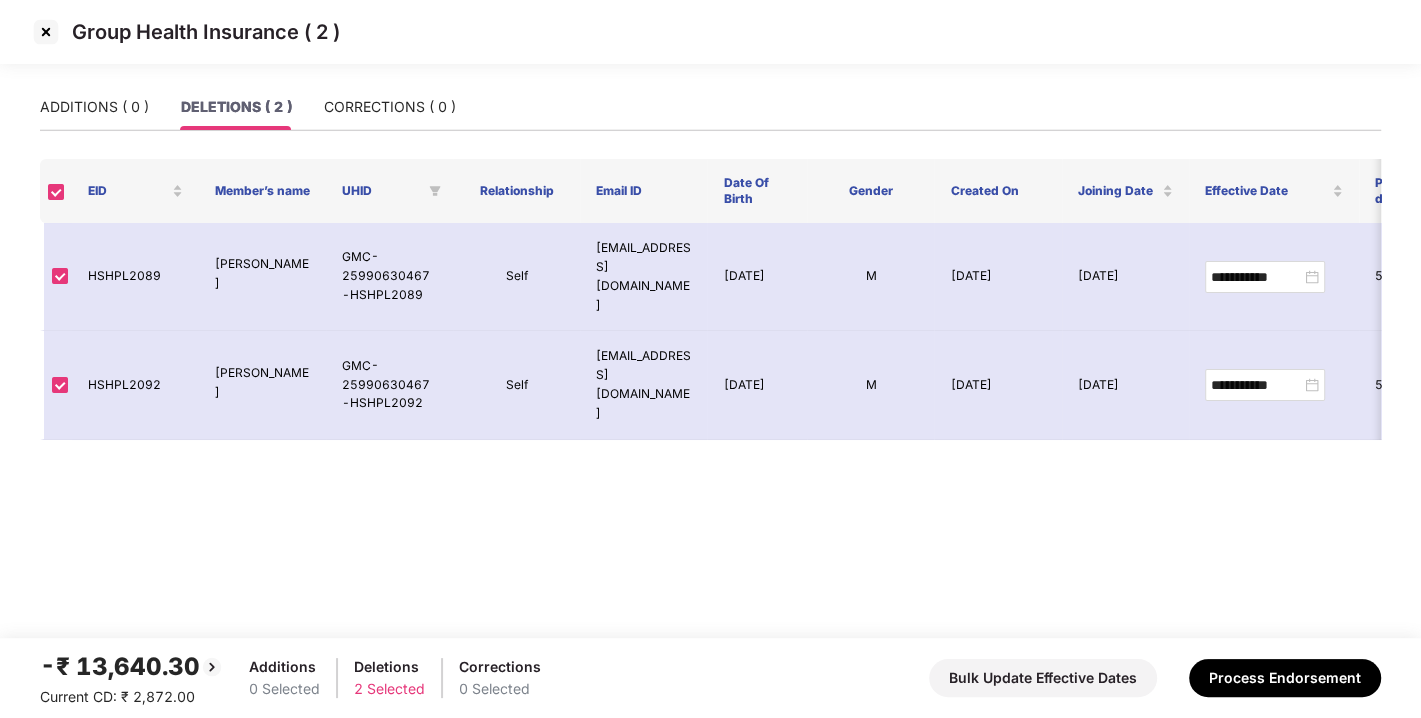 click at bounding box center [46, 32] 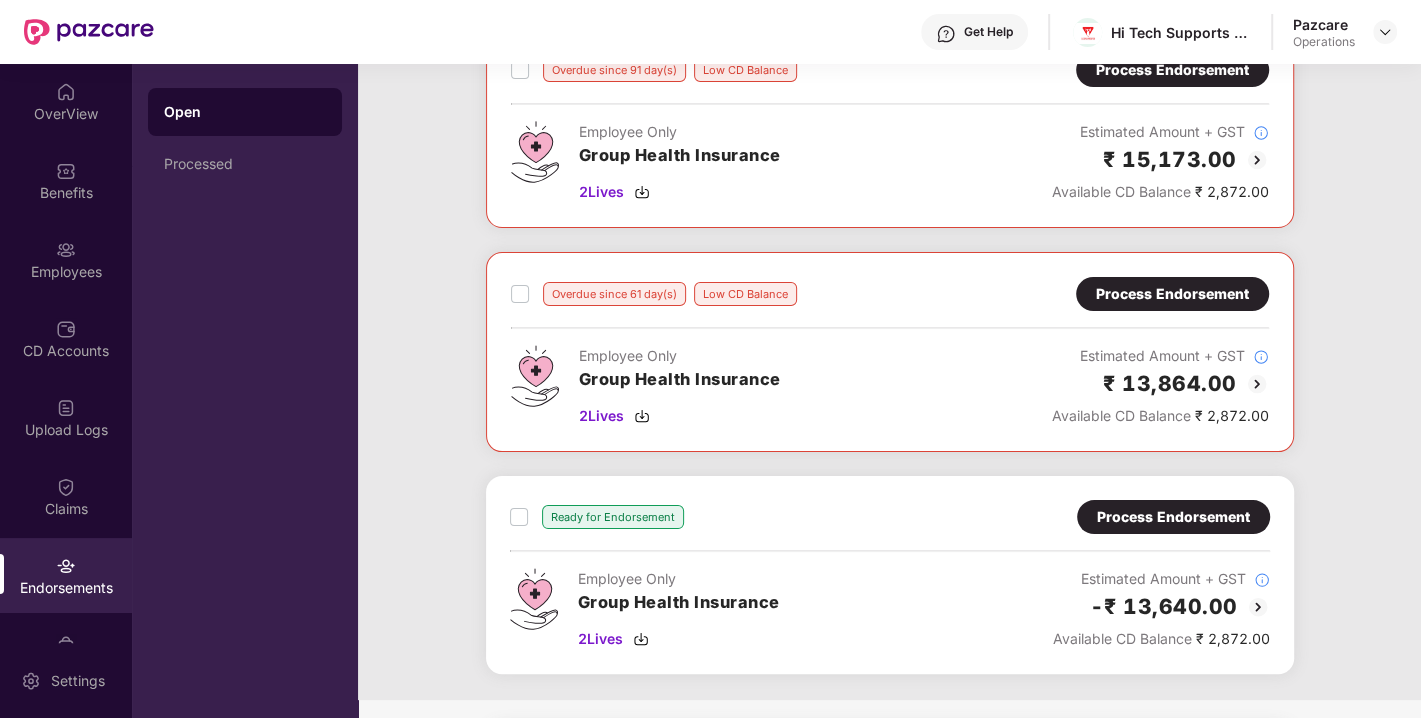 scroll, scrollTop: 184, scrollLeft: 0, axis: vertical 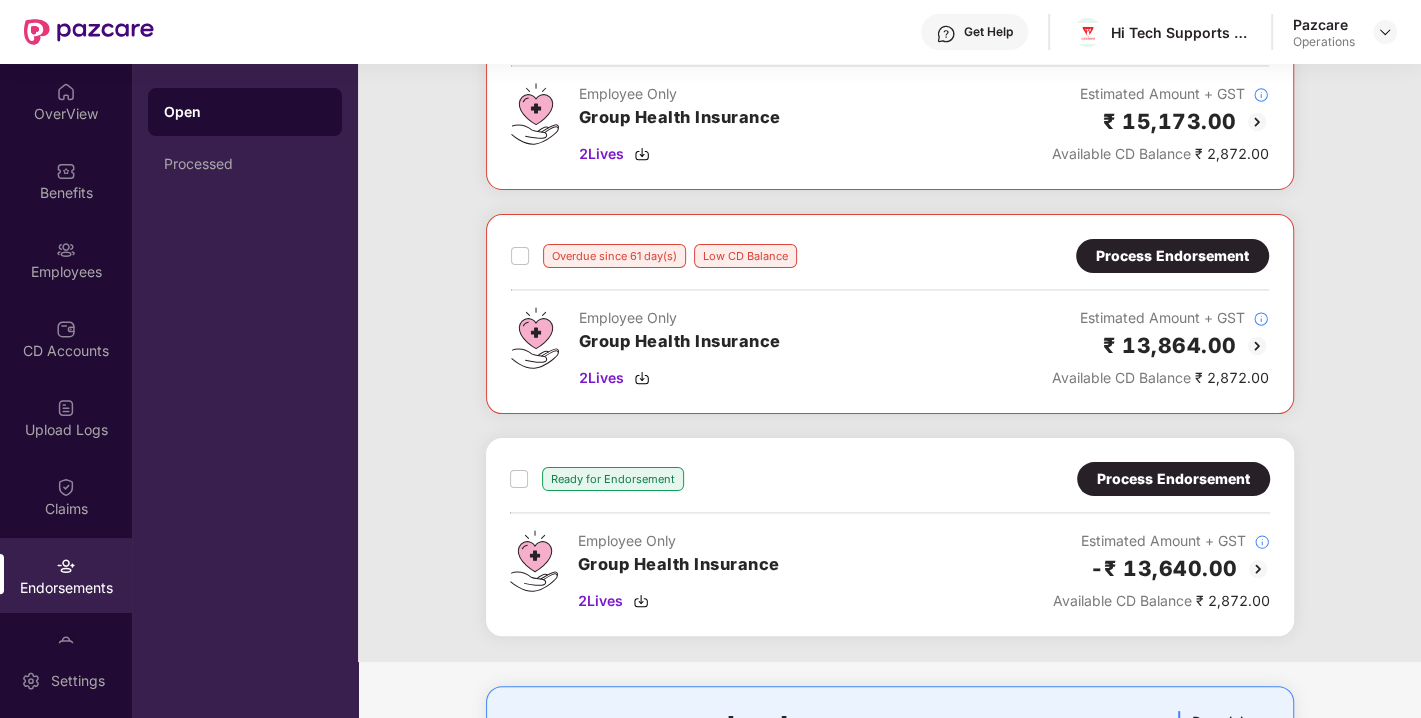 click on "Process Endorsement" at bounding box center [1172, 256] 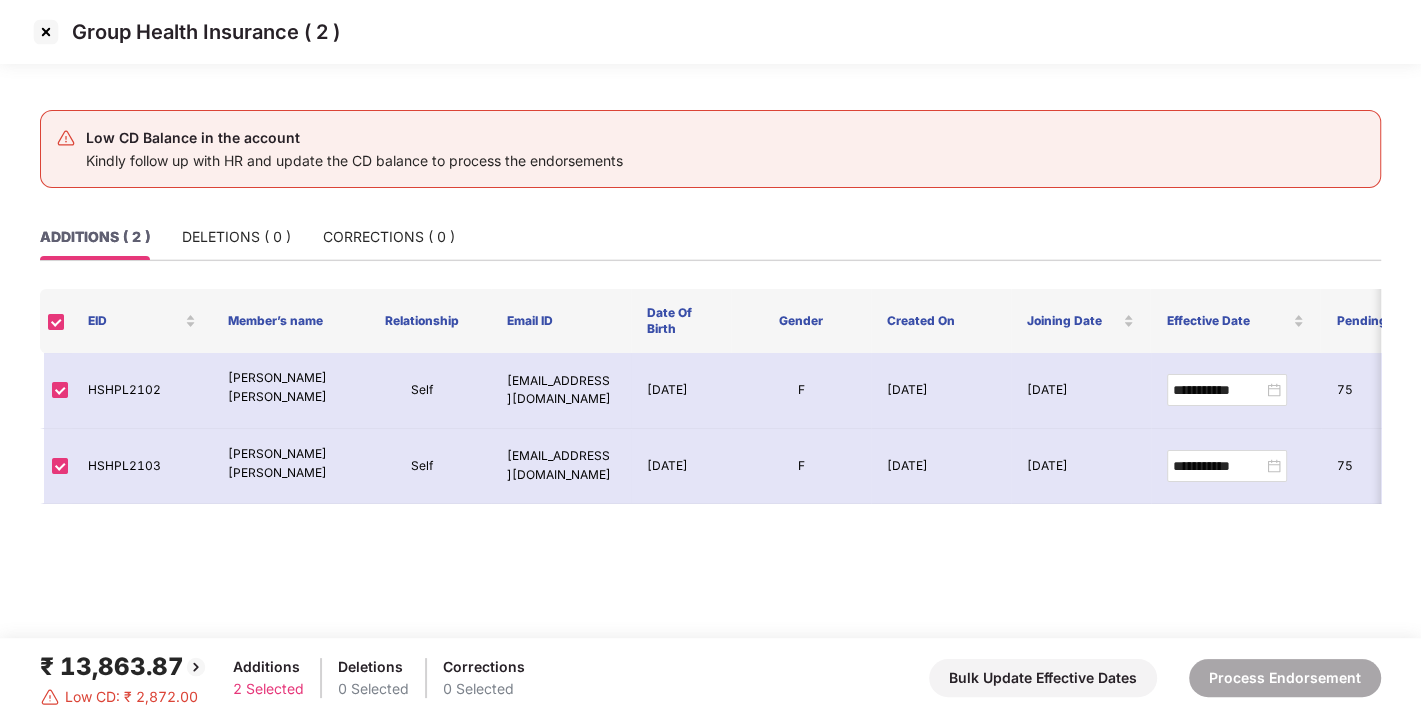 click at bounding box center (46, 32) 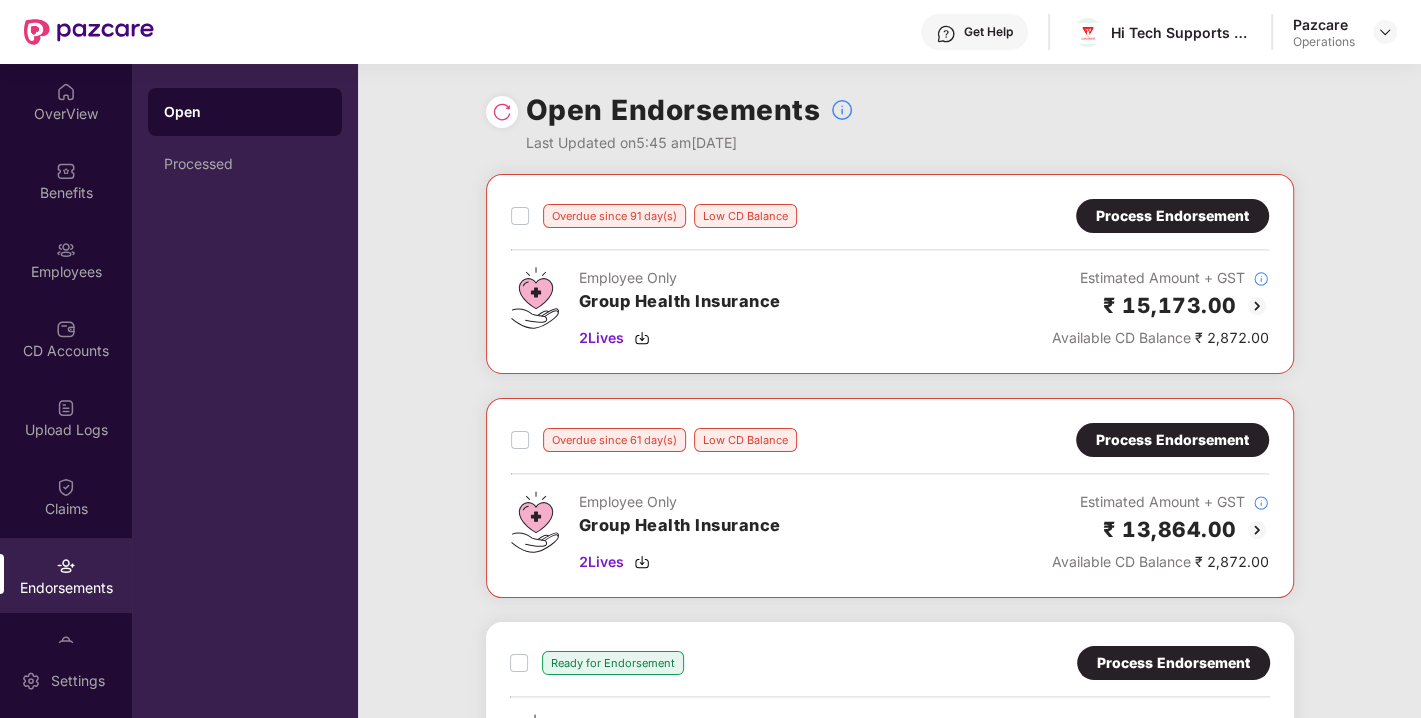 scroll, scrollTop: 322, scrollLeft: 0, axis: vertical 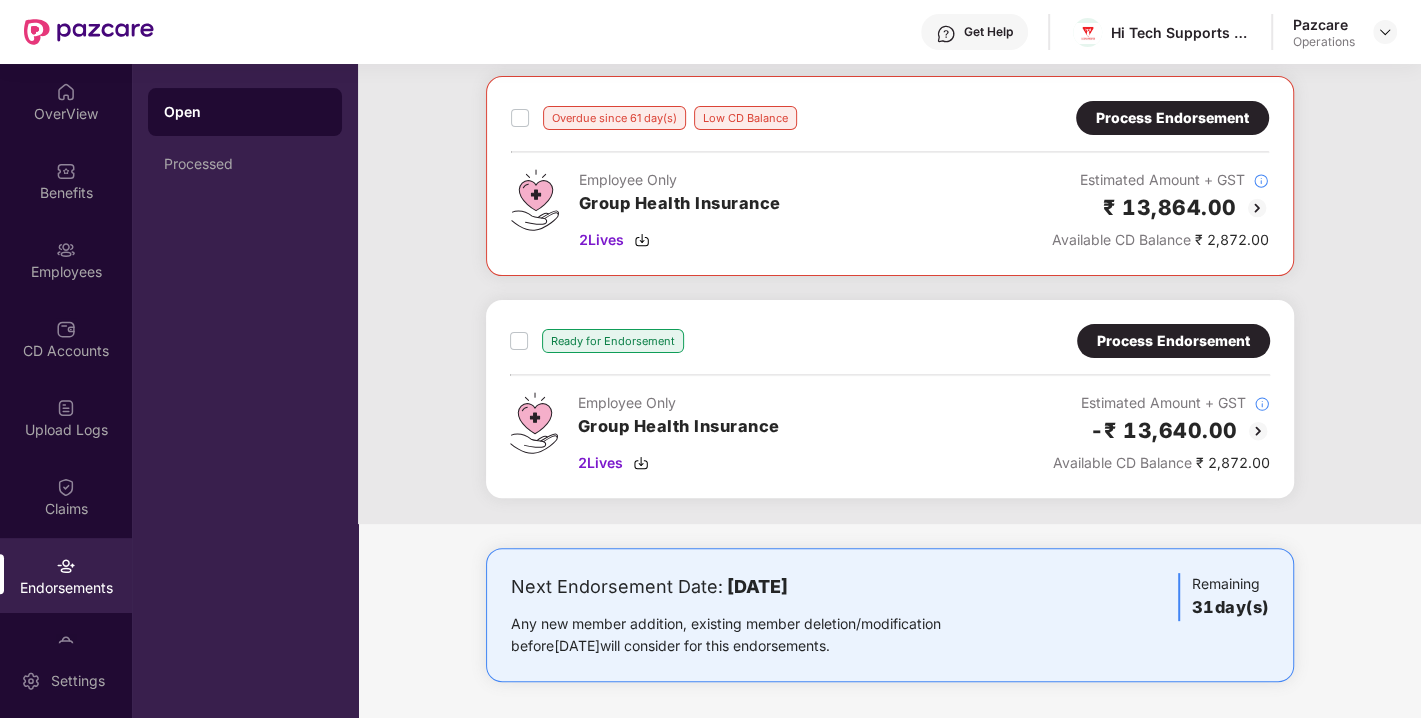 click on "Process Endorsement" at bounding box center [1173, 341] 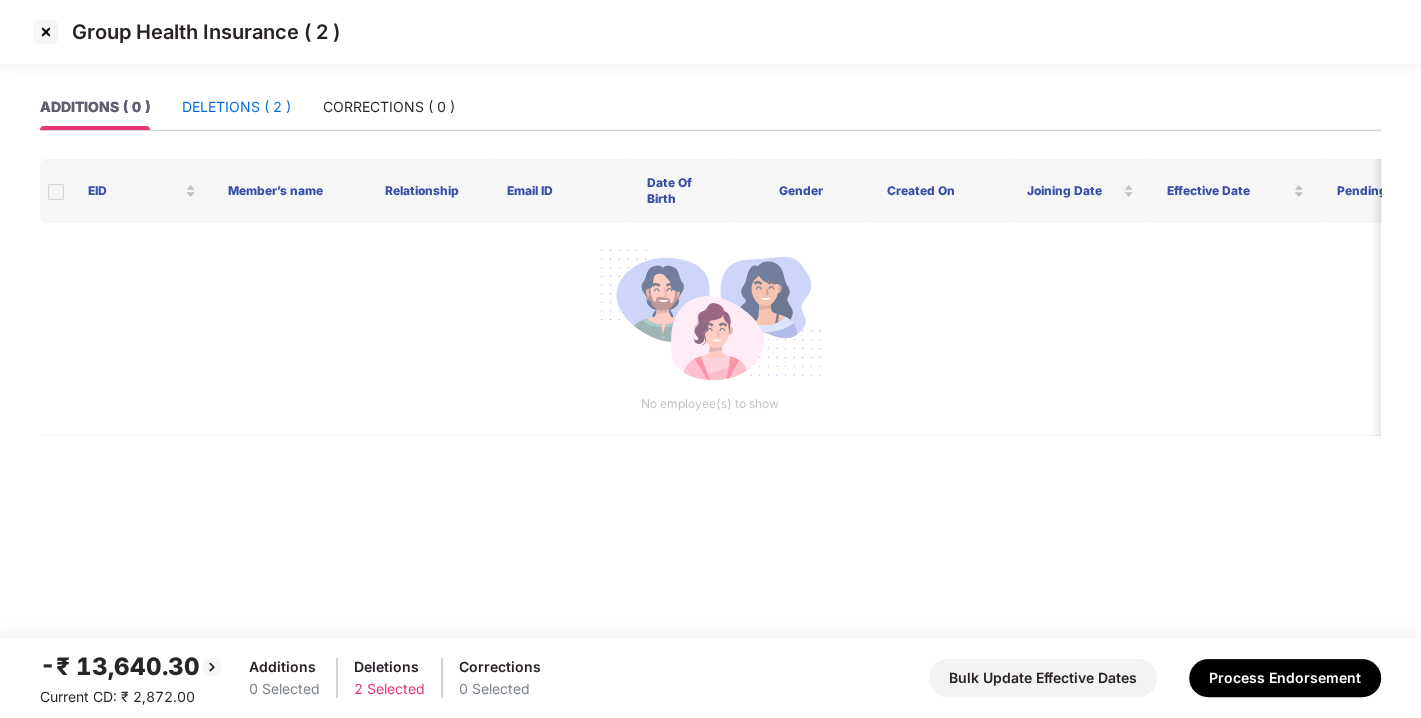 click on "DELETIONS ( 2 )" at bounding box center [236, 107] 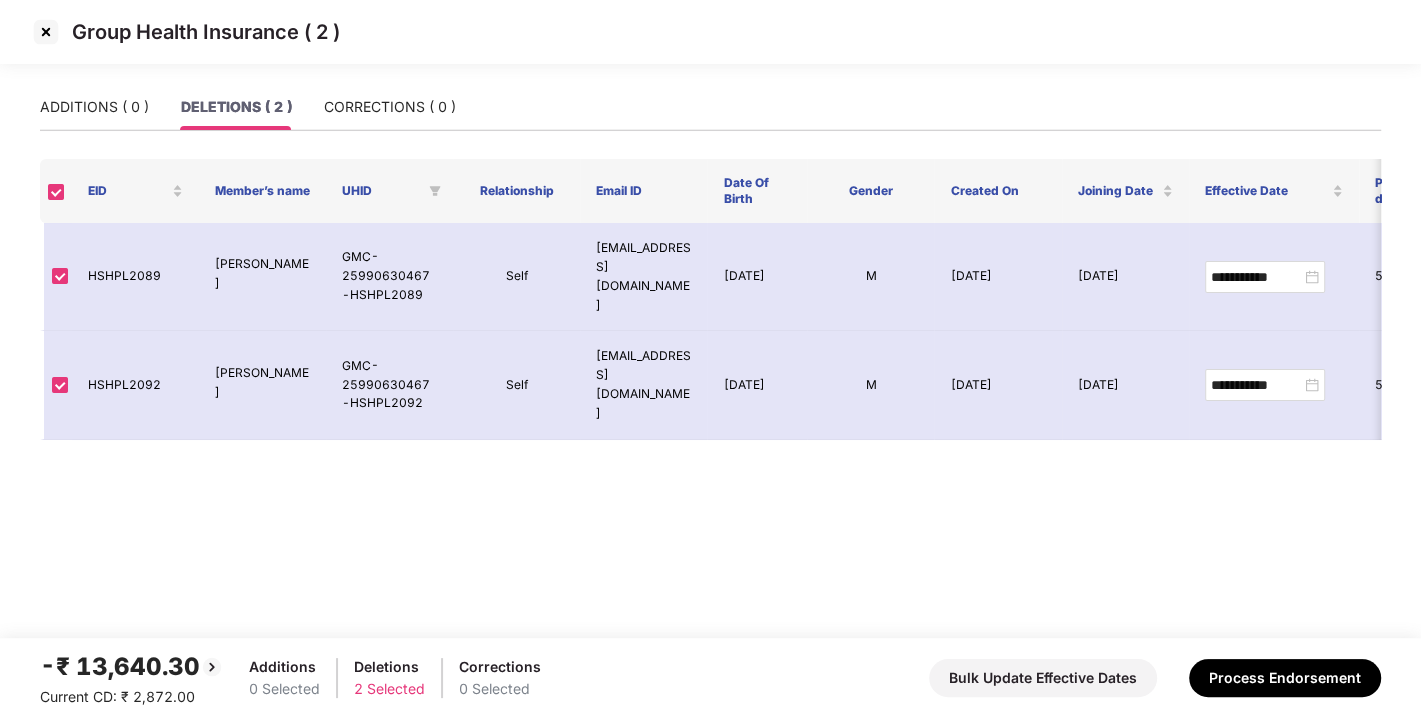 click at bounding box center (46, 32) 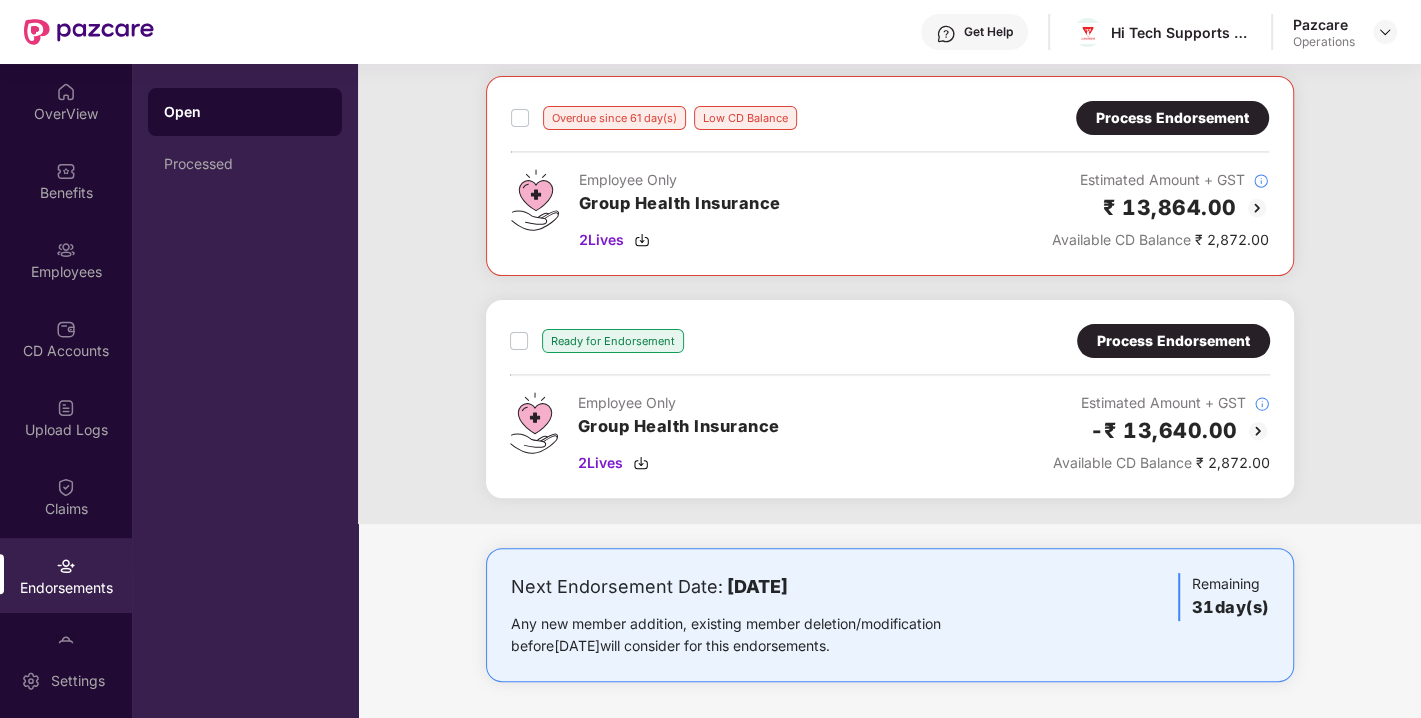 scroll, scrollTop: 322, scrollLeft: 0, axis: vertical 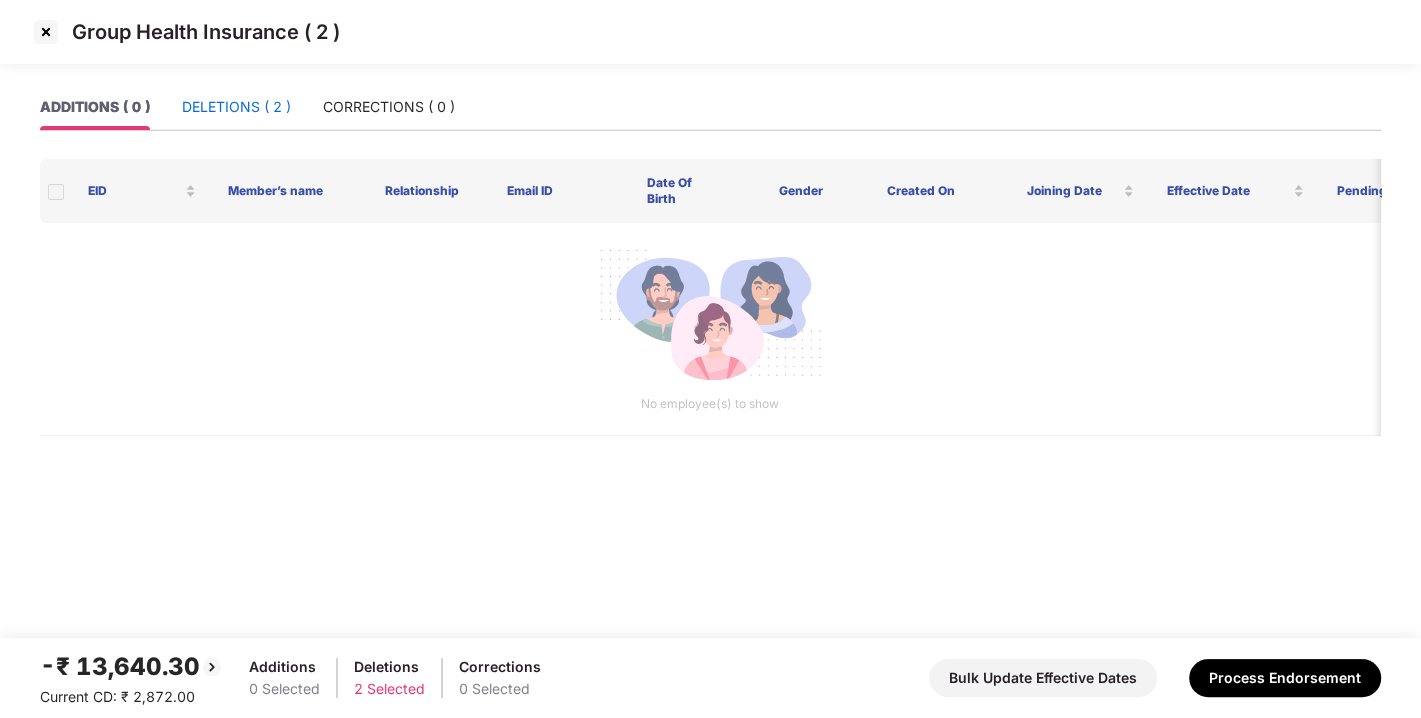 click on "DELETIONS ( 2 )" at bounding box center [236, 107] 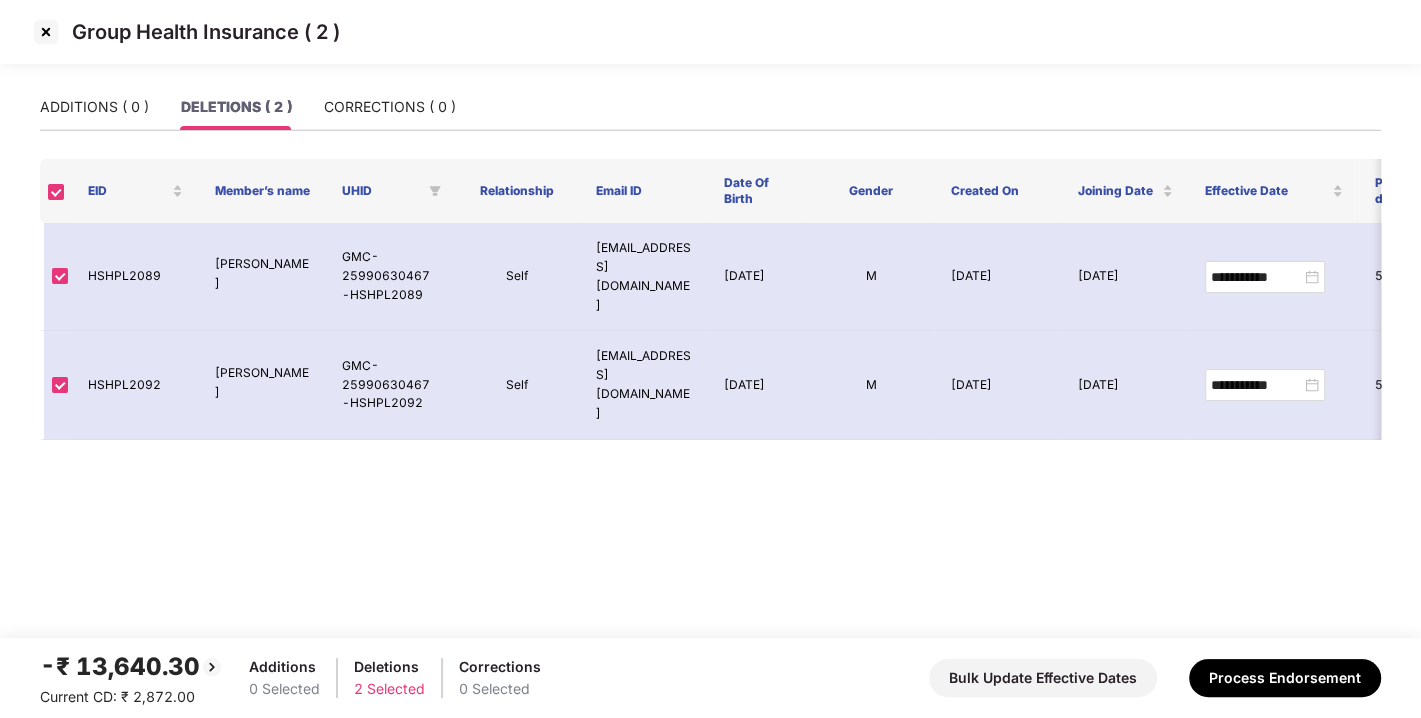 click at bounding box center (46, 32) 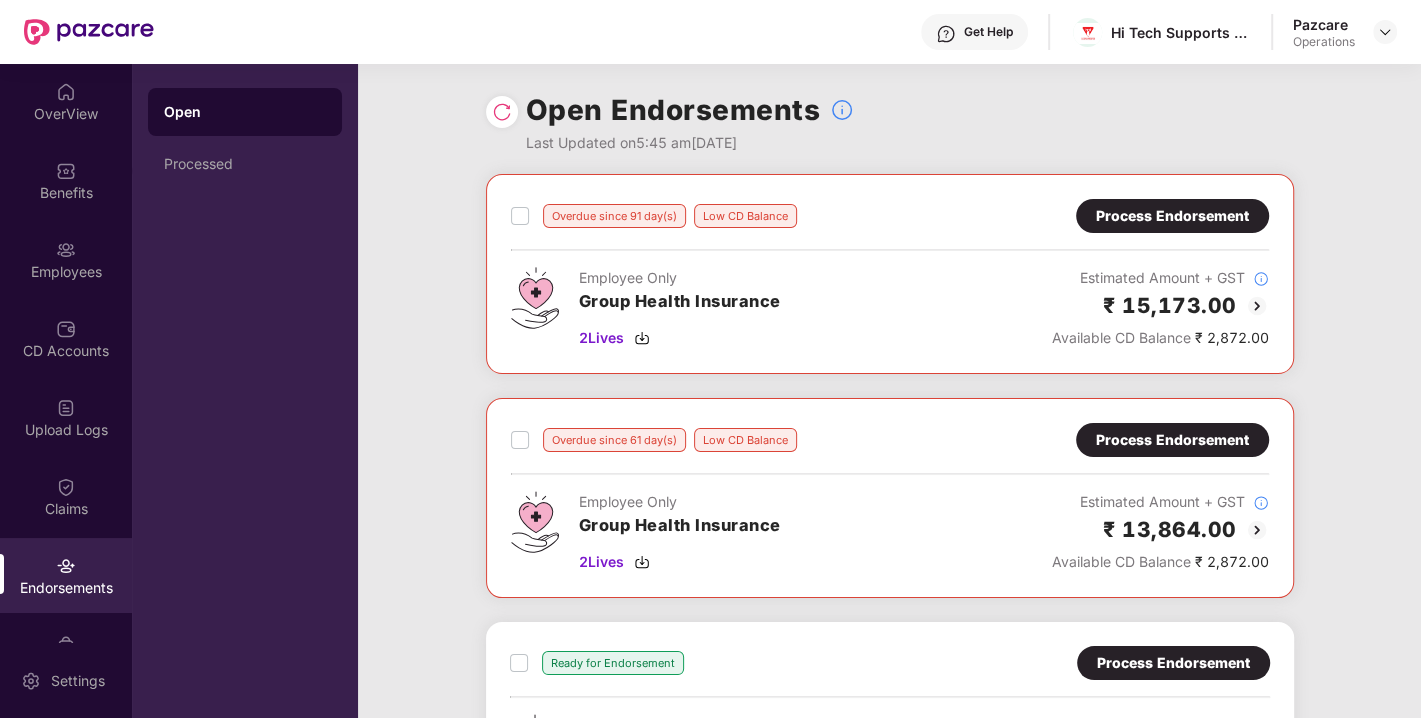 scroll, scrollTop: 322, scrollLeft: 0, axis: vertical 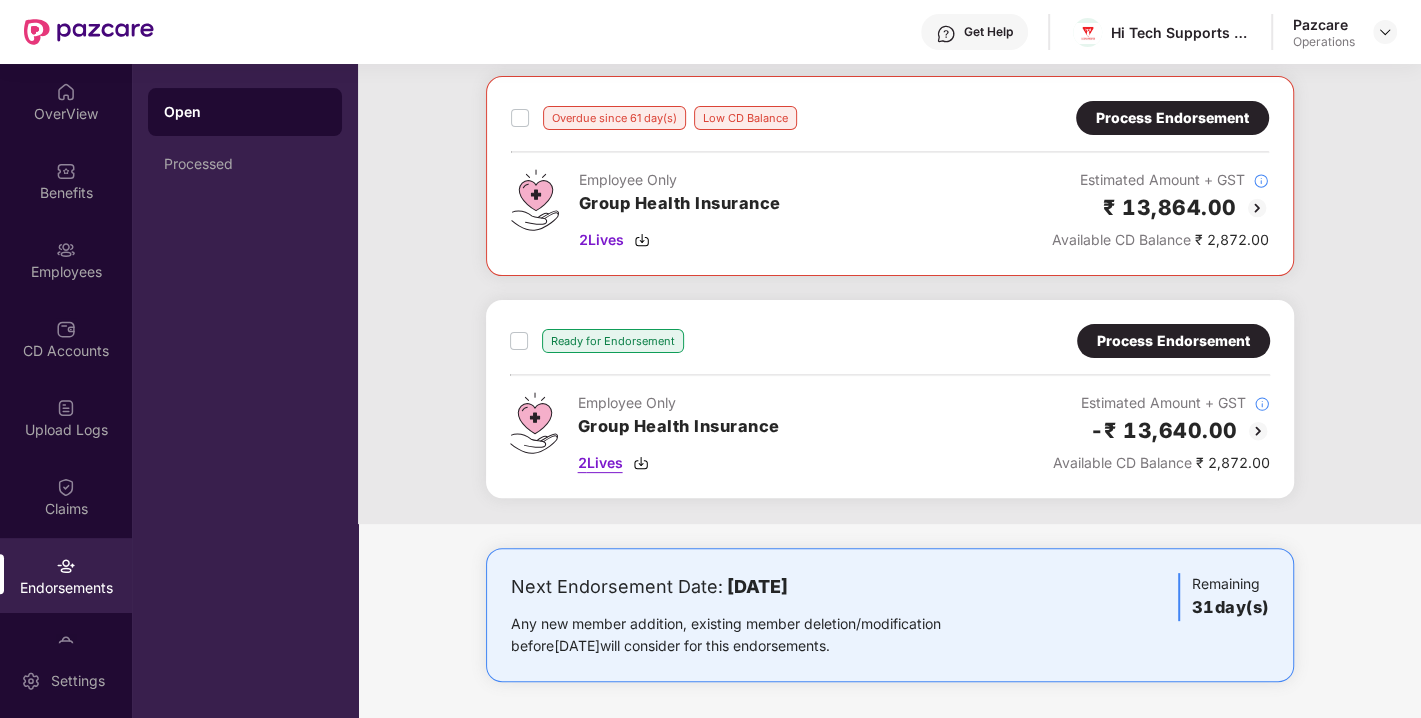 click at bounding box center (641, 463) 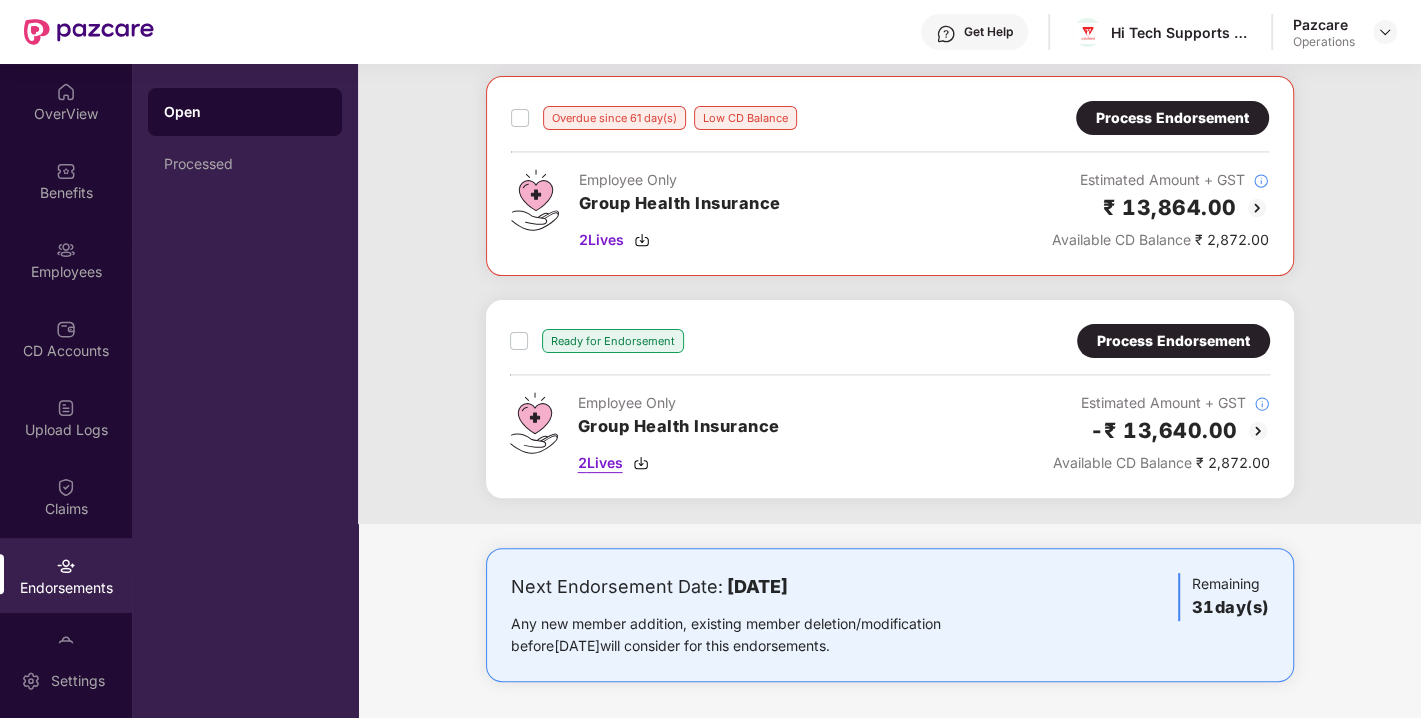 click at bounding box center [641, 463] 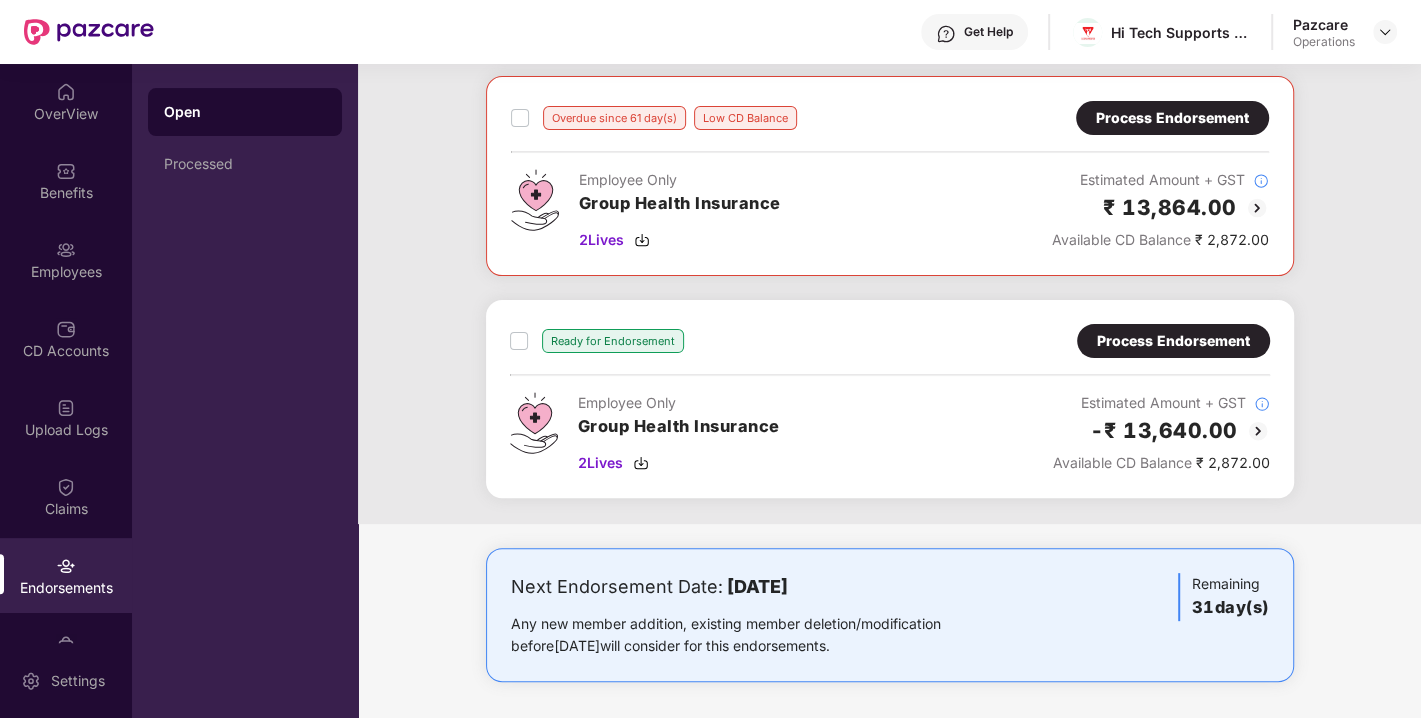 click on "Process Endorsement" at bounding box center [1173, 341] 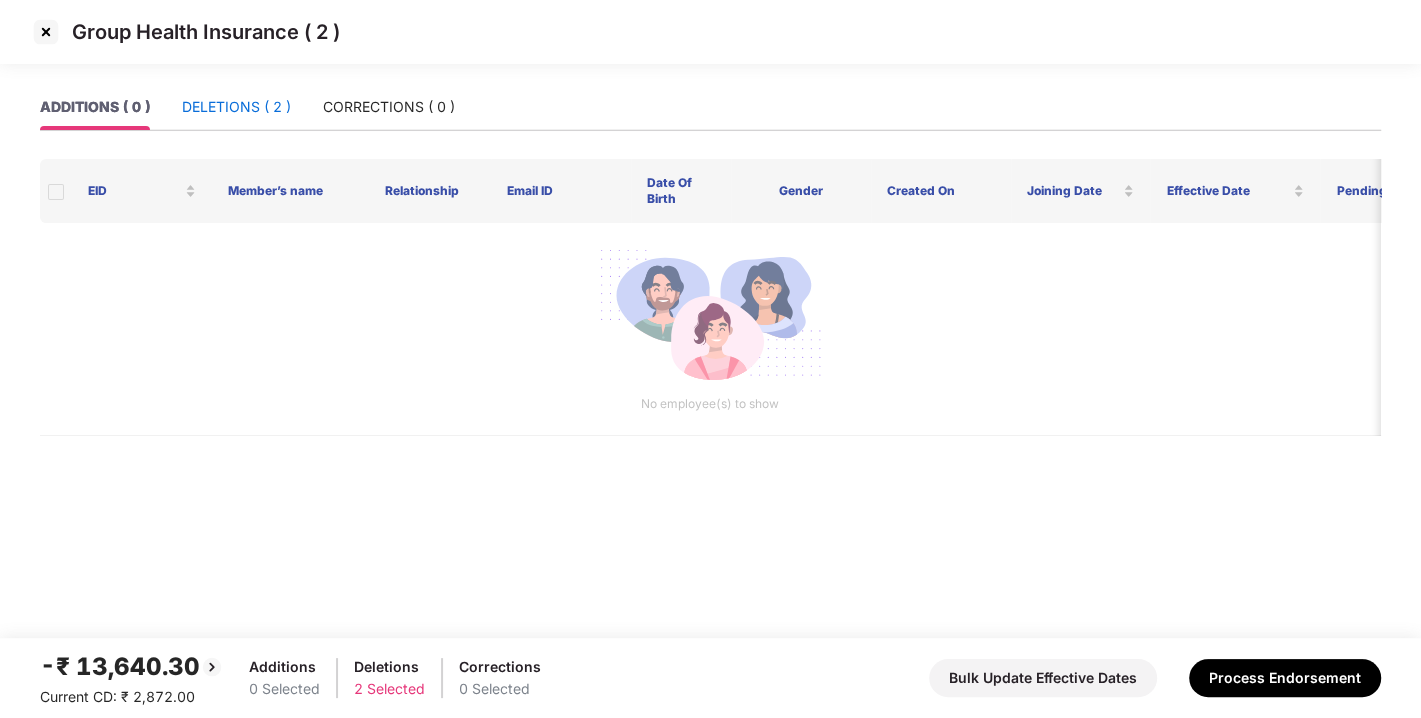 click on "DELETIONS ( 2 )" at bounding box center [236, 107] 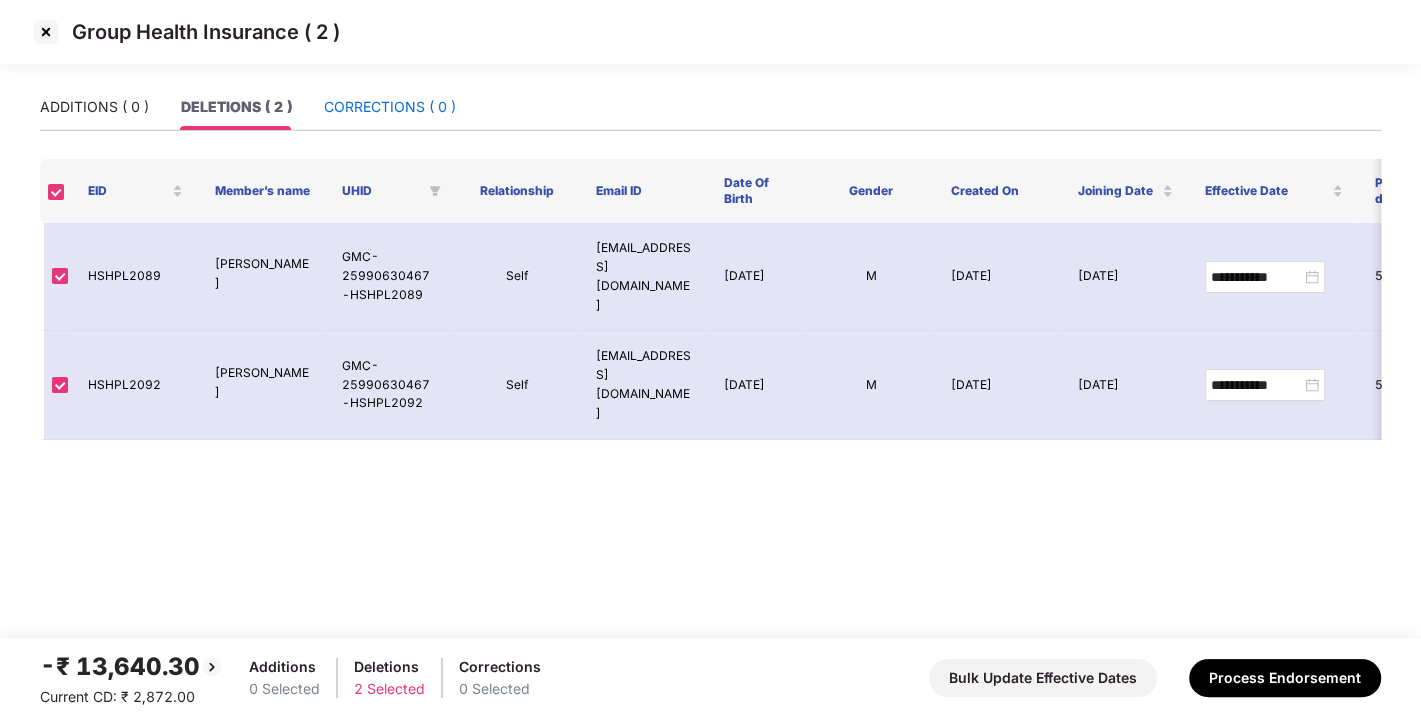 click on "CORRECTIONS ( 0 )" at bounding box center [390, 107] 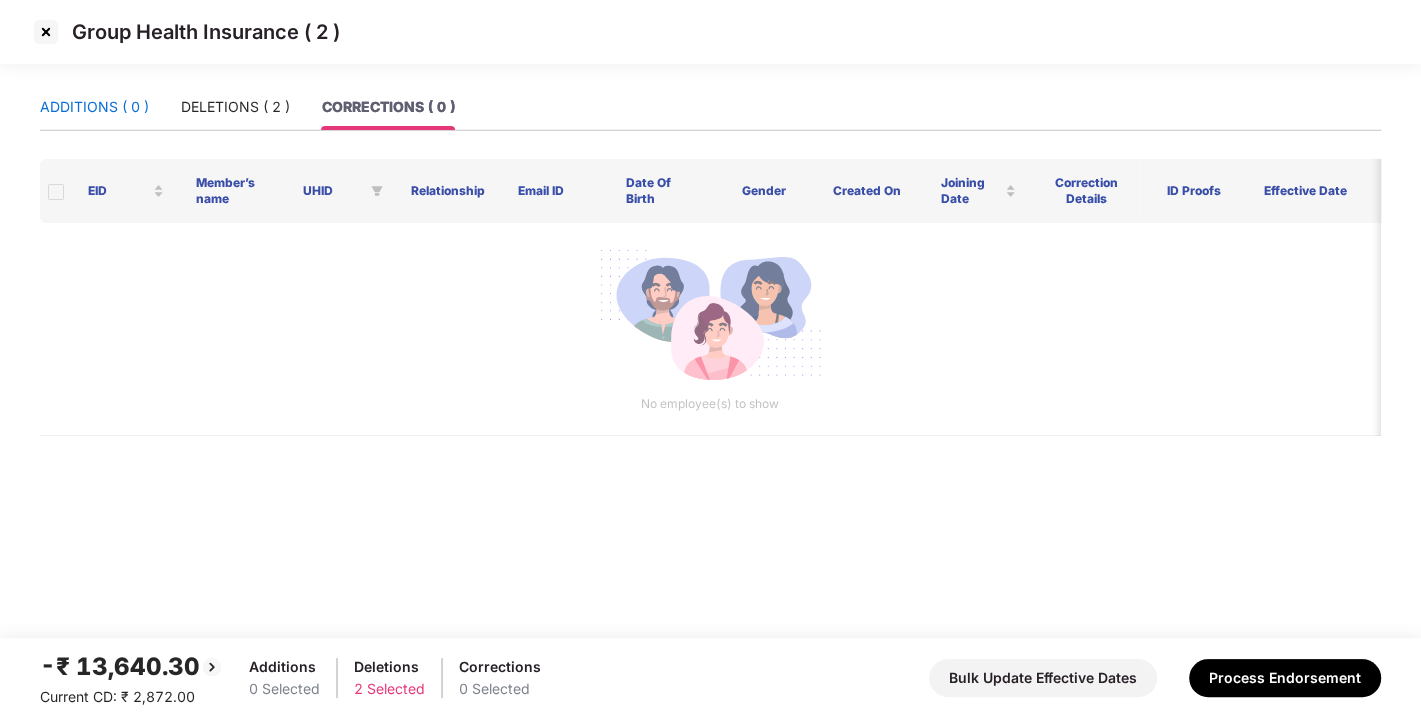 click on "ADDITIONS ( 0 )" at bounding box center [94, 107] 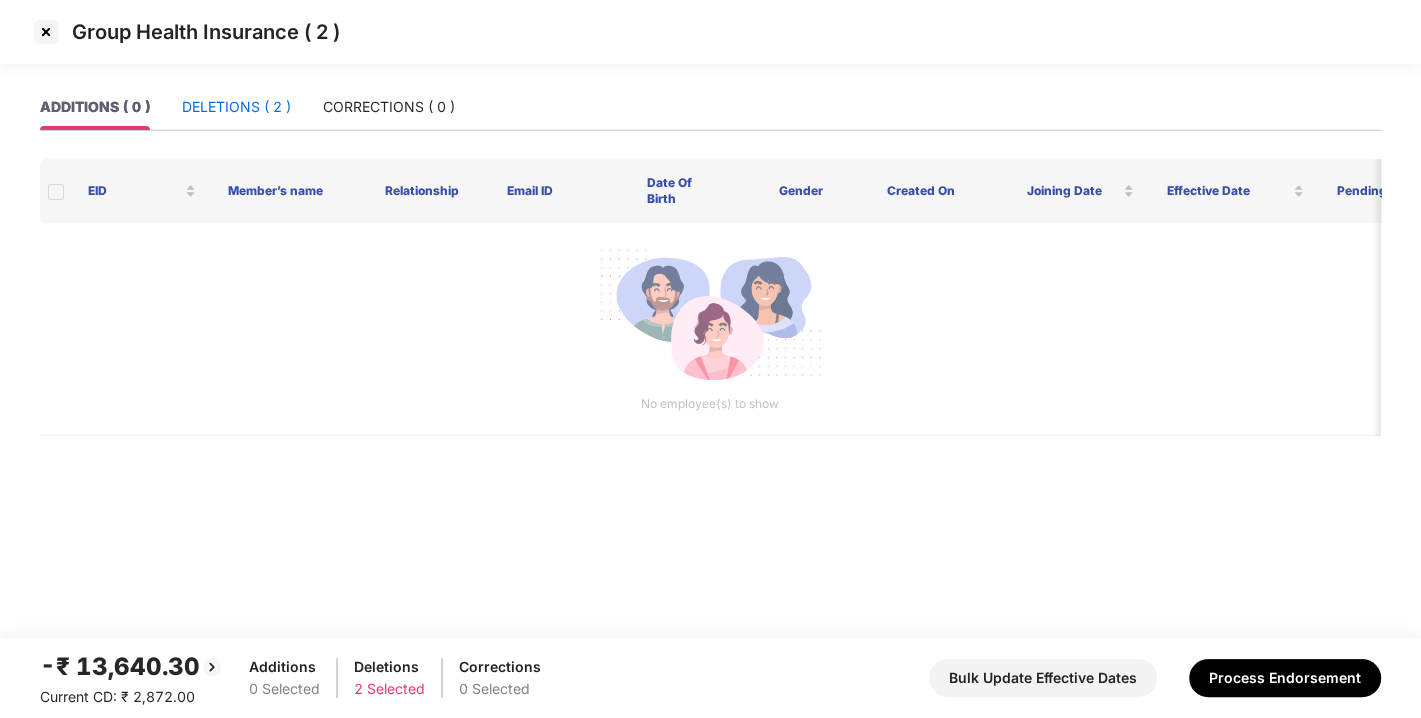 click on "DELETIONS ( 2 )" at bounding box center [236, 107] 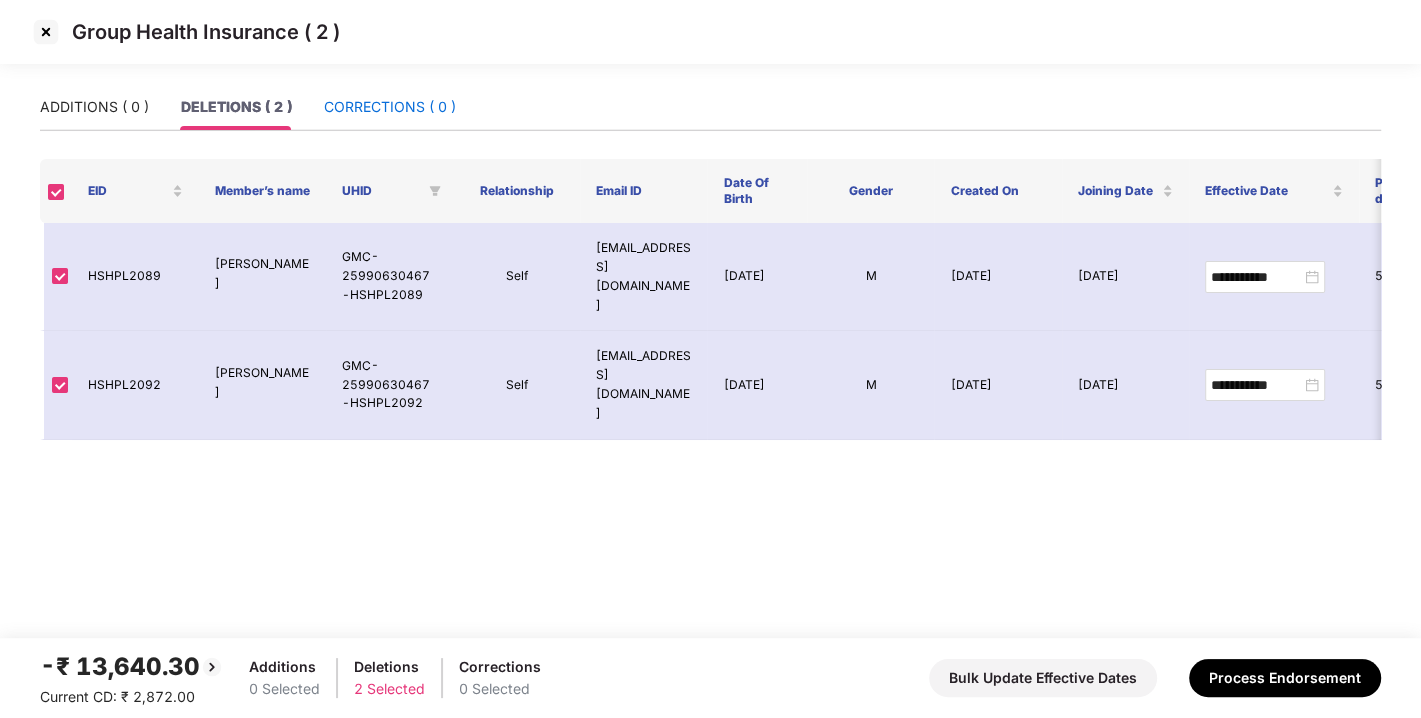 click on "CORRECTIONS ( 0 )" at bounding box center (390, 107) 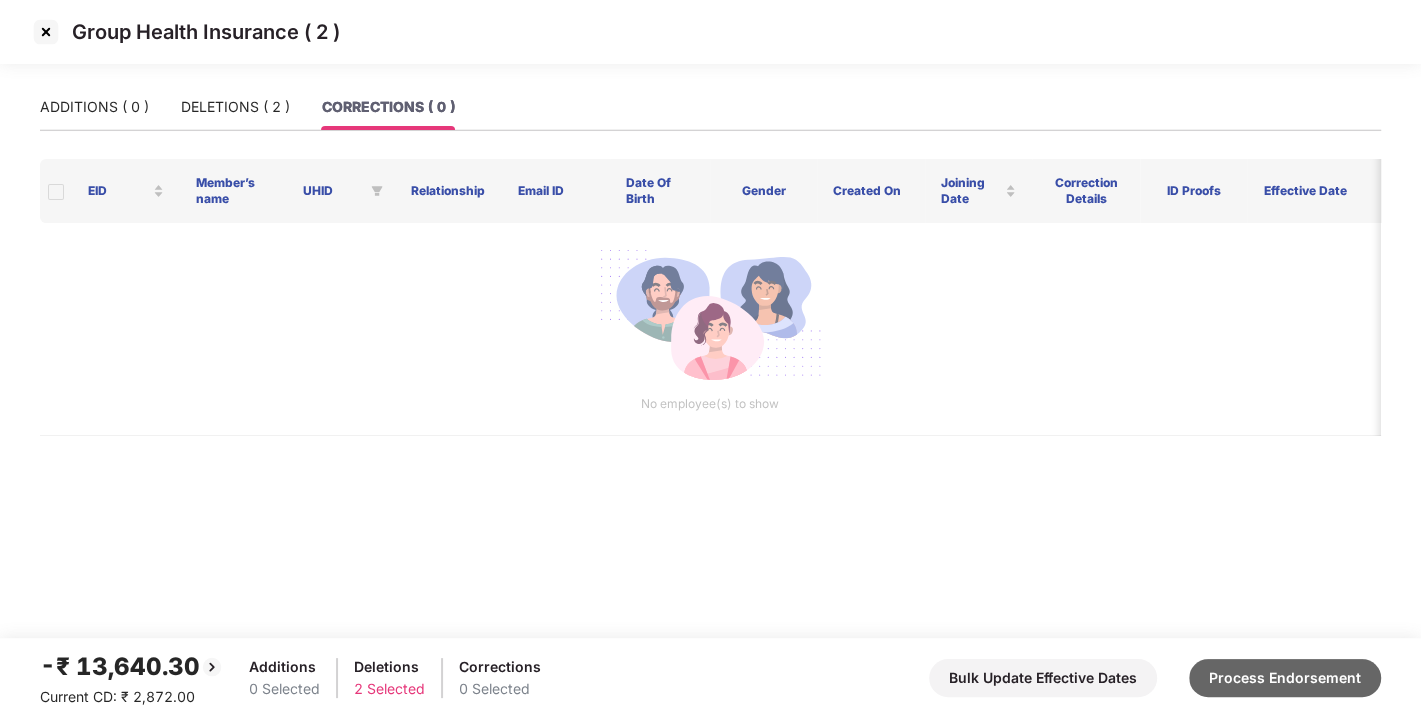 click on "Process Endorsement" at bounding box center [1285, 678] 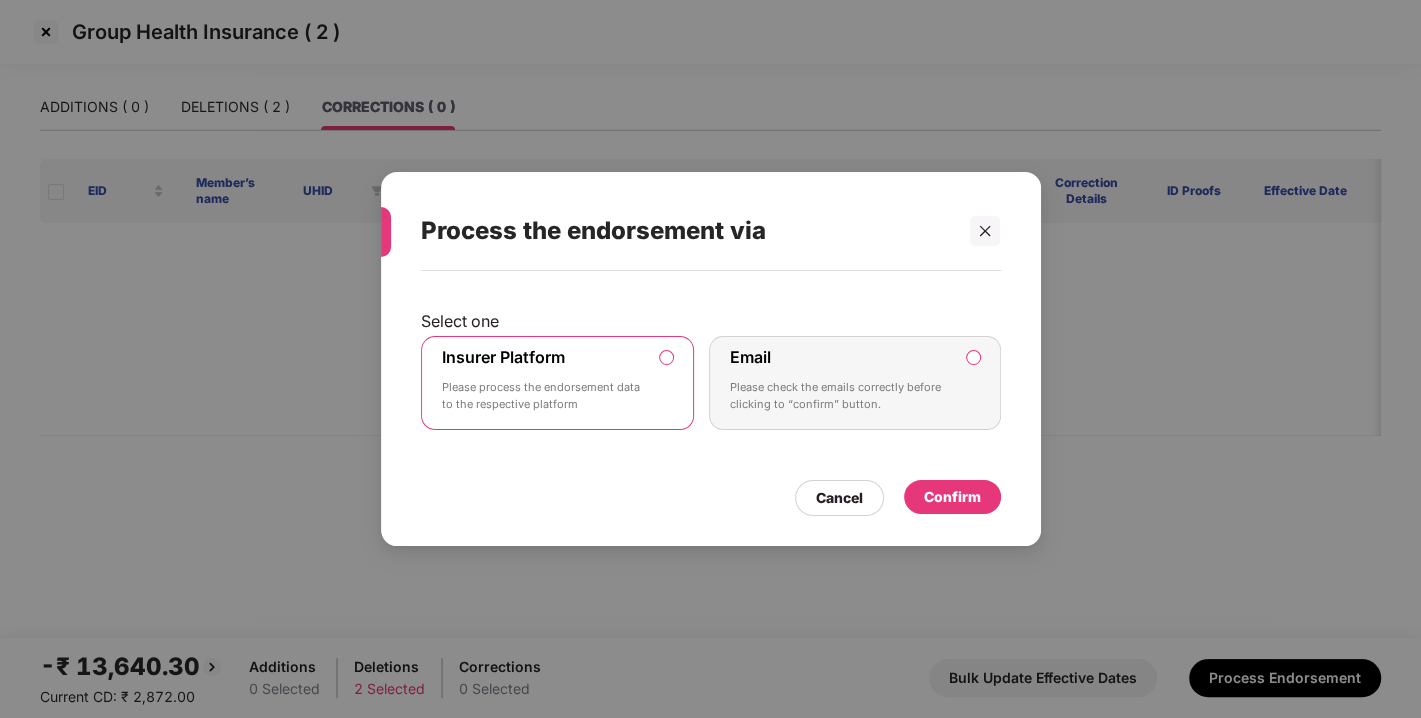click on "Confirm" at bounding box center [952, 497] 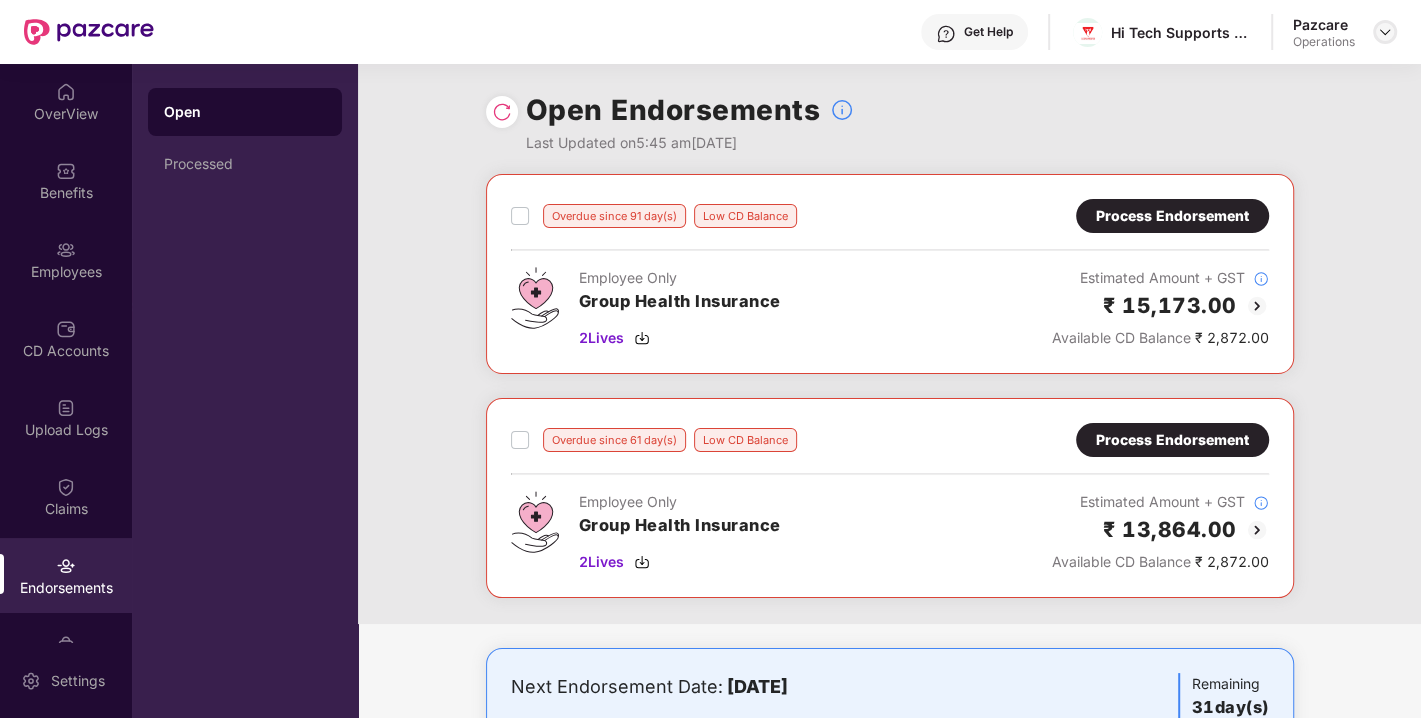 click at bounding box center [1385, 32] 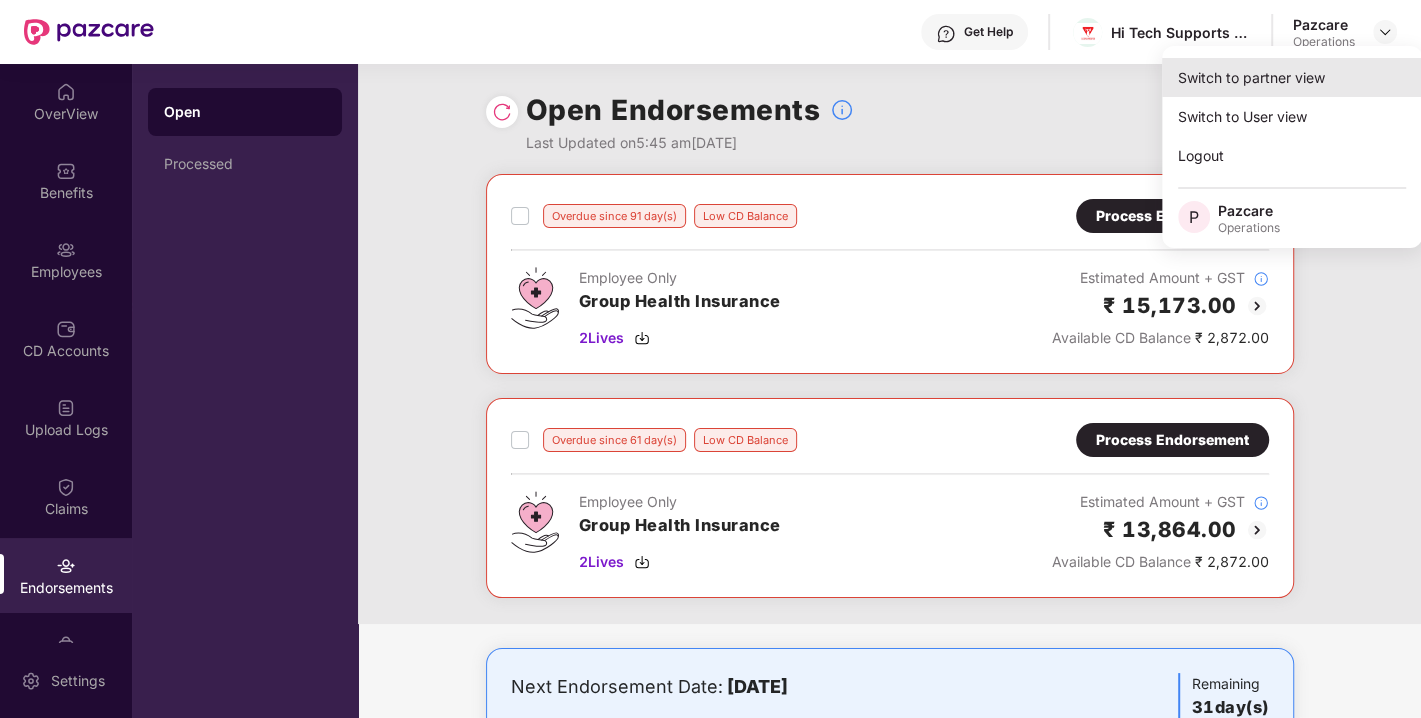click on "Switch to partner view" at bounding box center (1292, 77) 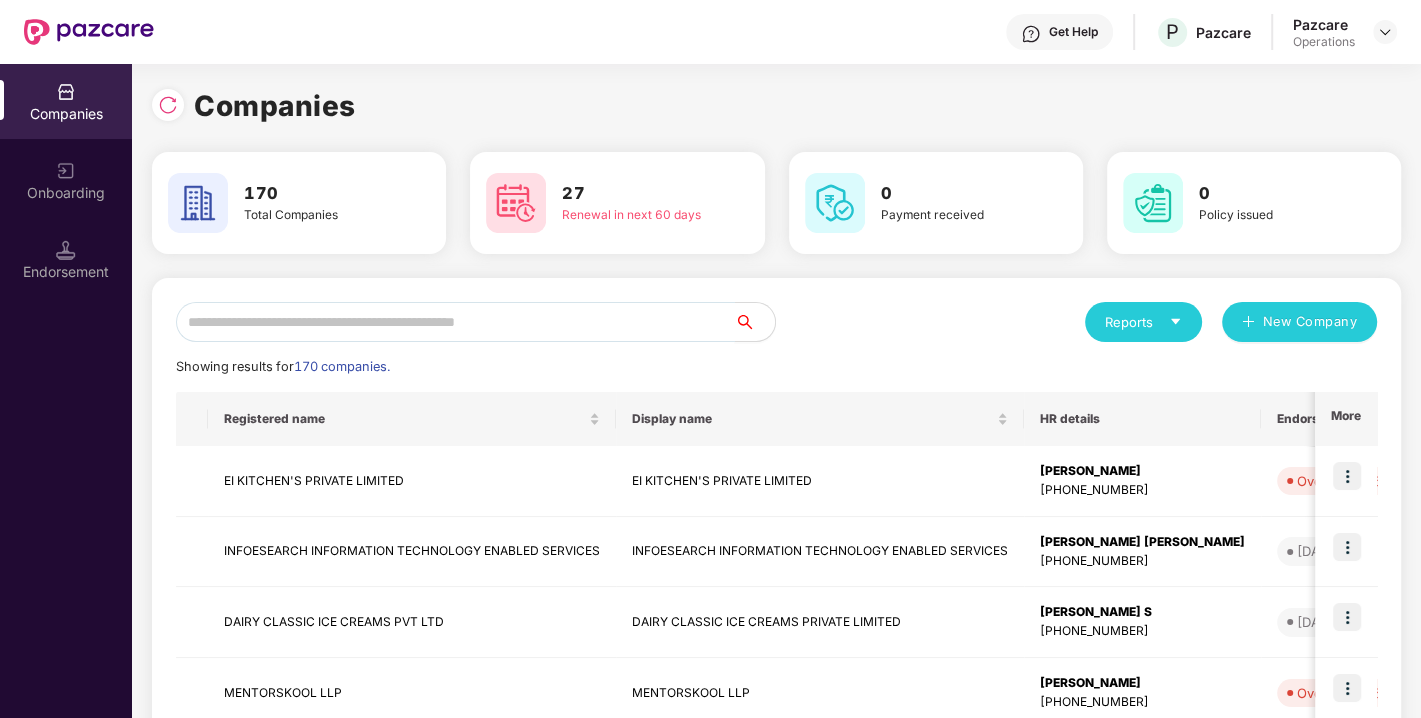 click at bounding box center (455, 322) 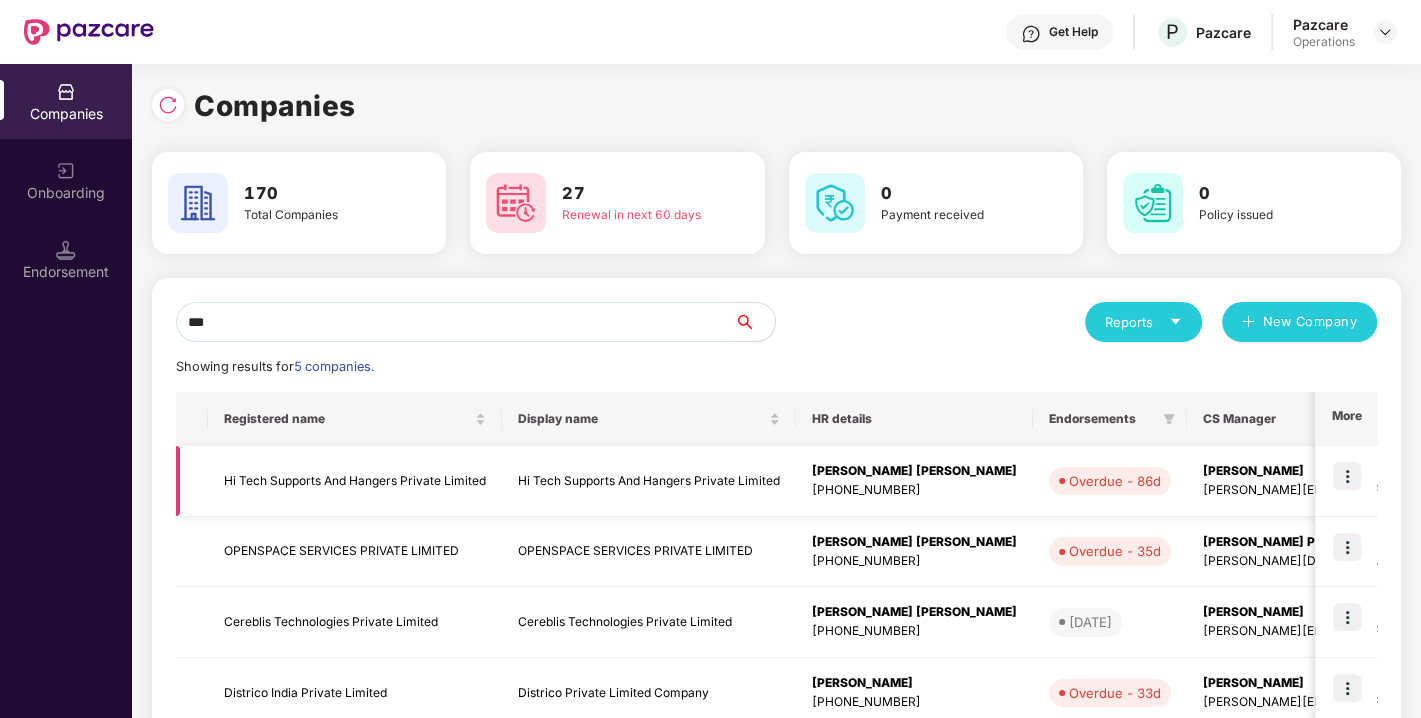 type on "**" 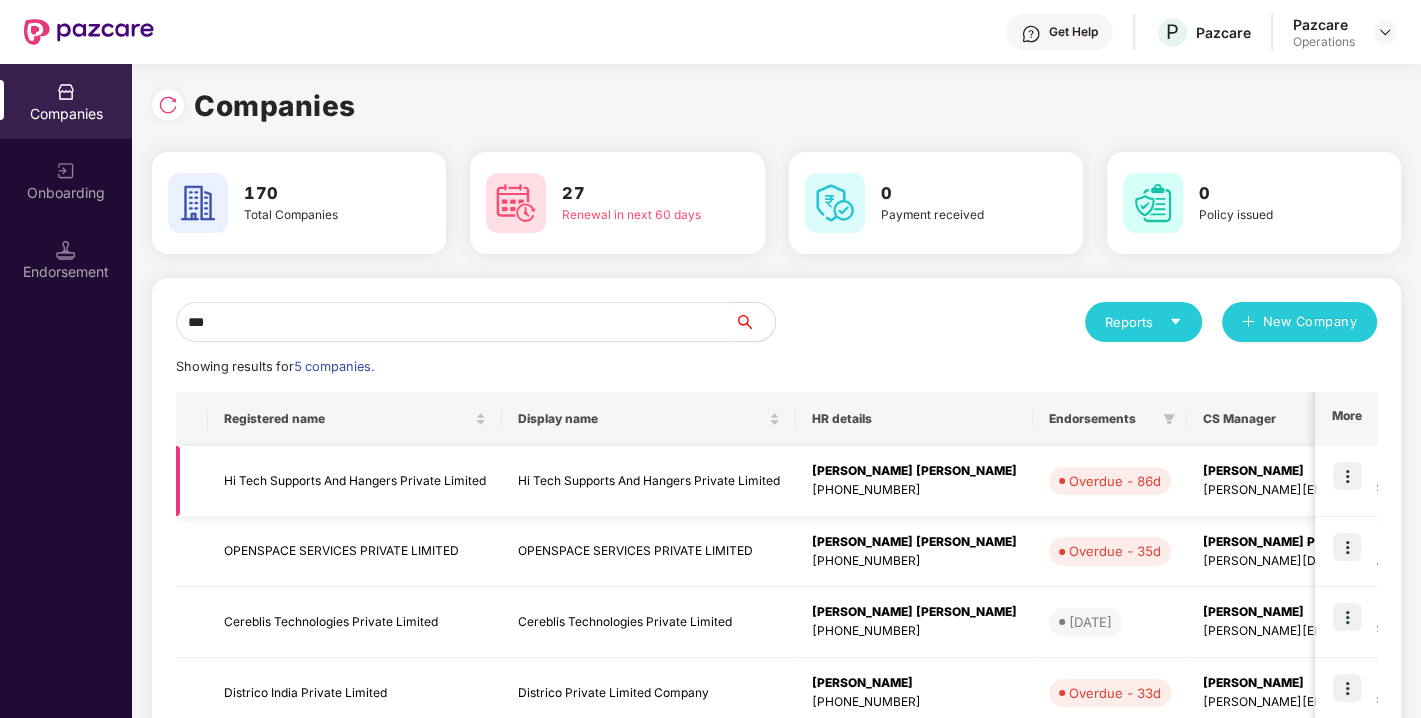 click on "Hi Tech Supports And Hangers Private Limited" at bounding box center (355, 481) 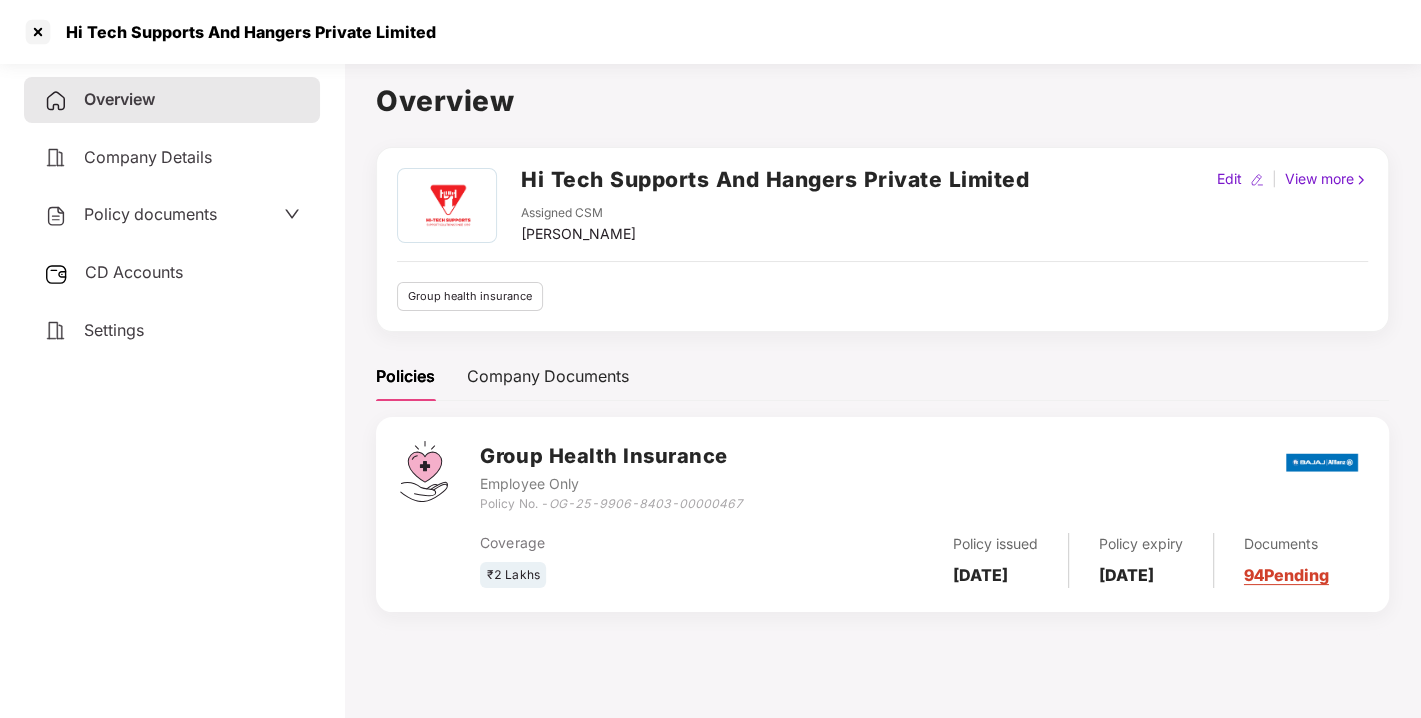 click on "Policy documents" at bounding box center (150, 214) 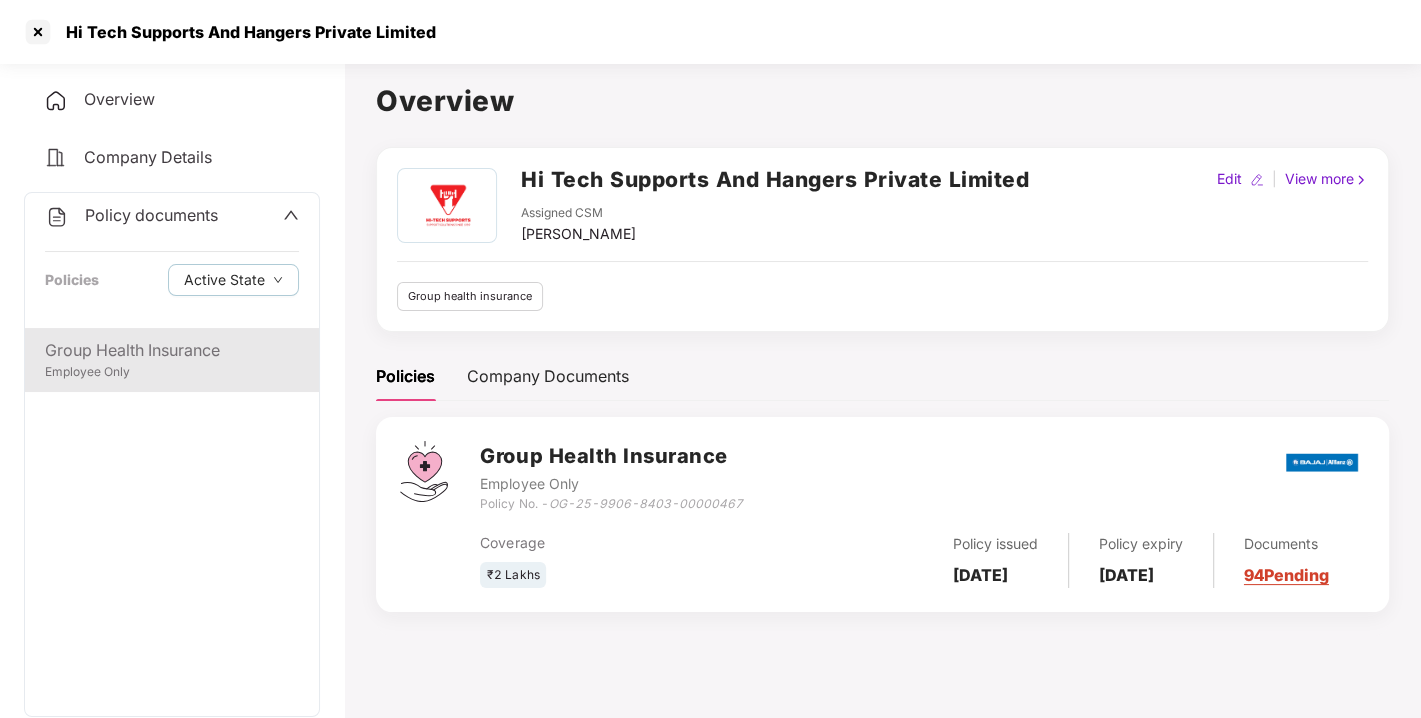 click on "Group Health Insurance Employee Only" at bounding box center (172, 360) 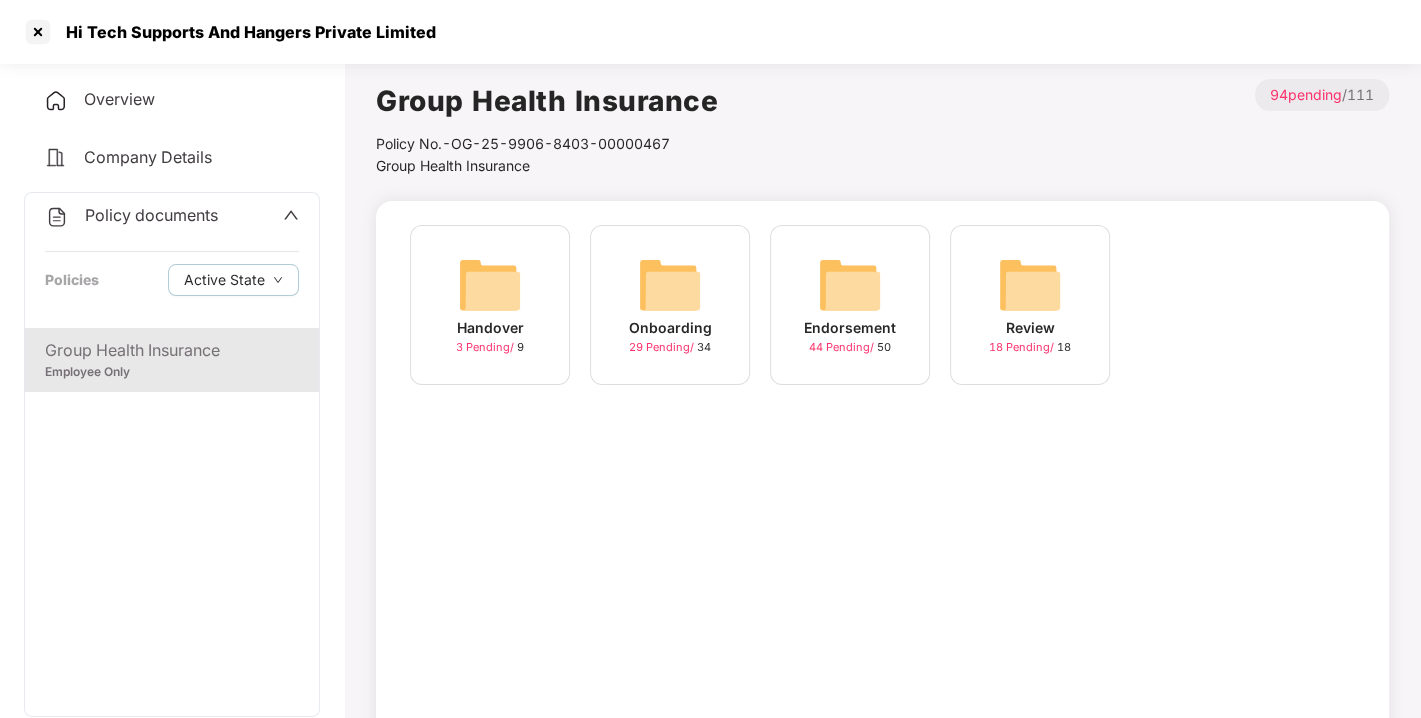 click on "Endorsement 44 Pending  /     50" at bounding box center (850, 305) 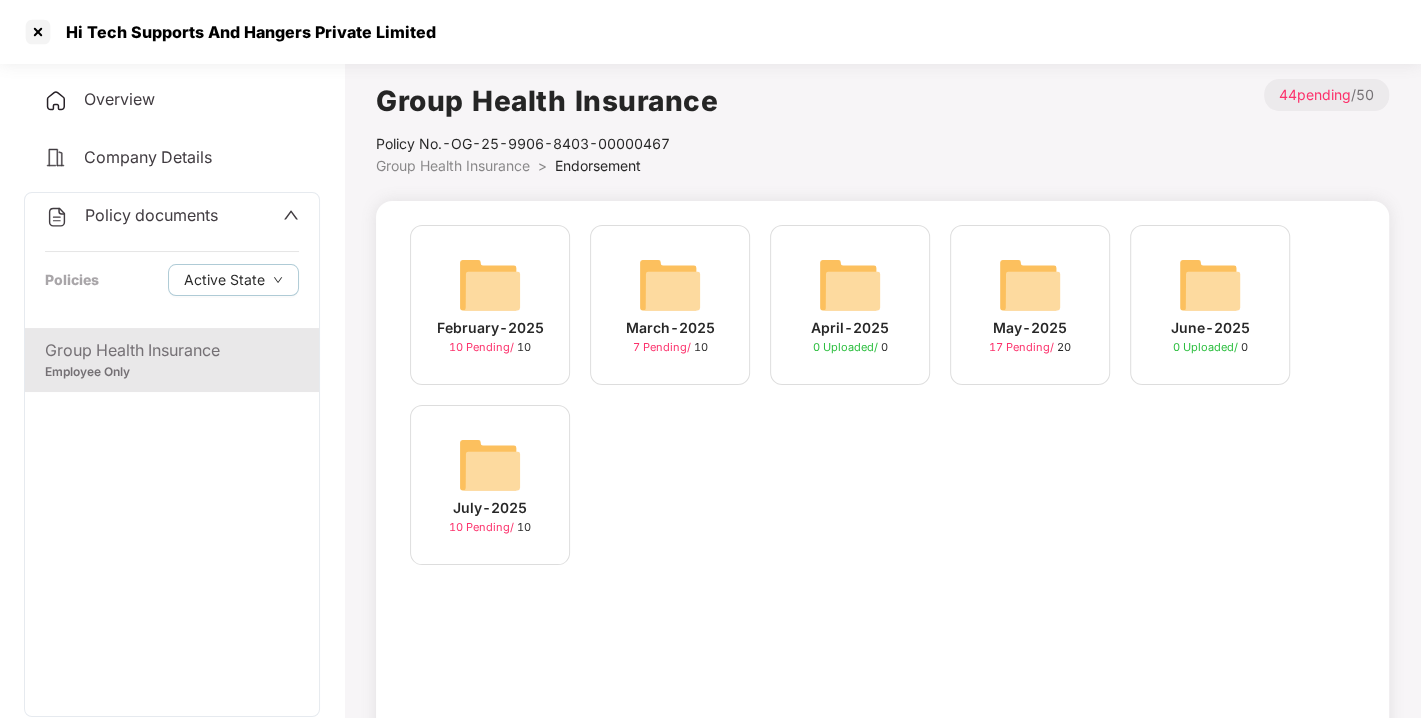 click at bounding box center [490, 465] 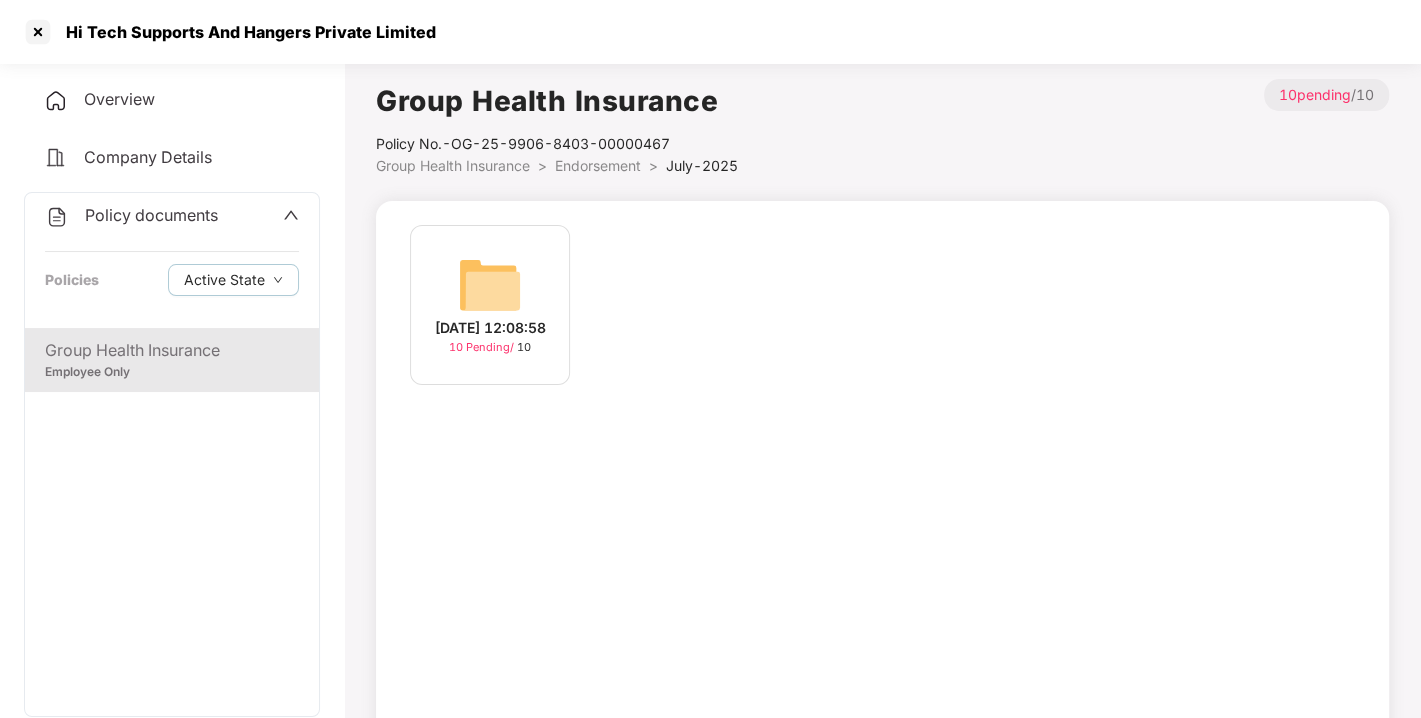 click on "[DATE] 12:08:58 10 Pending  /     10" at bounding box center [490, 305] 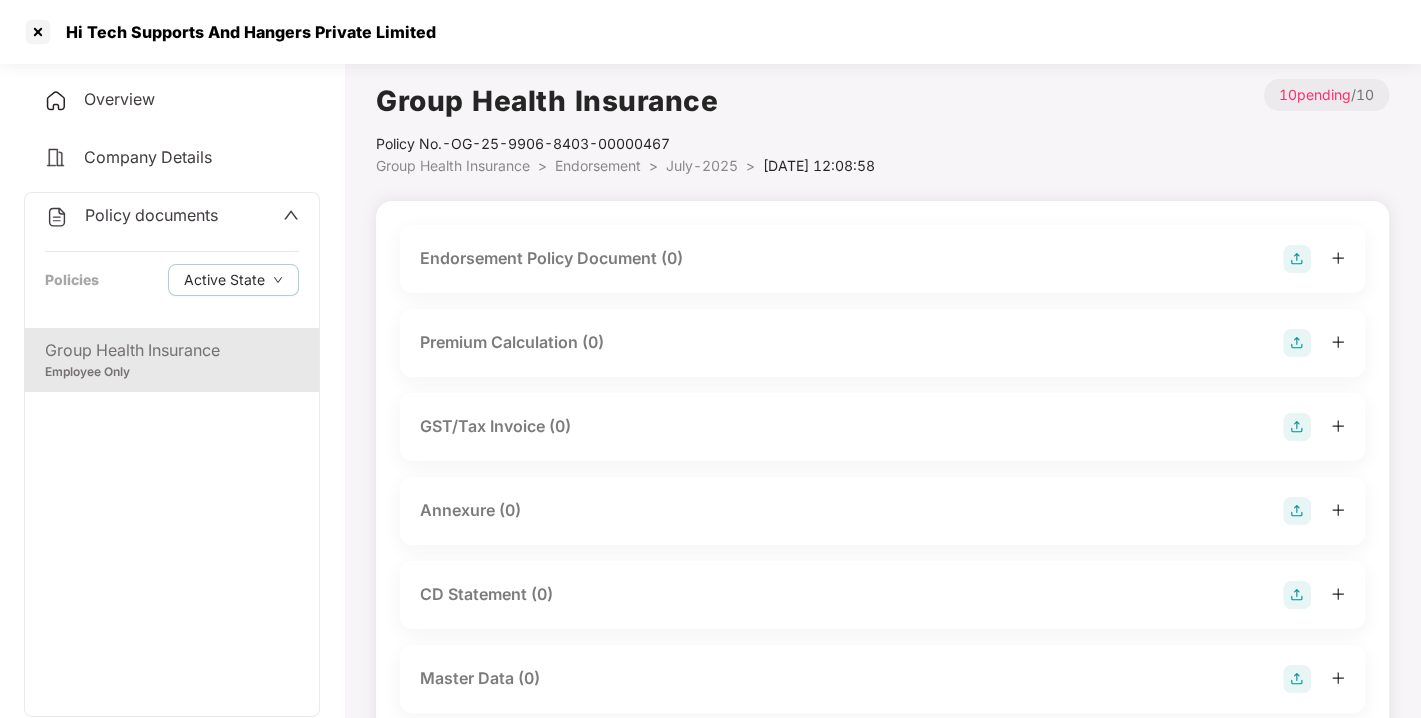 click at bounding box center [1297, 259] 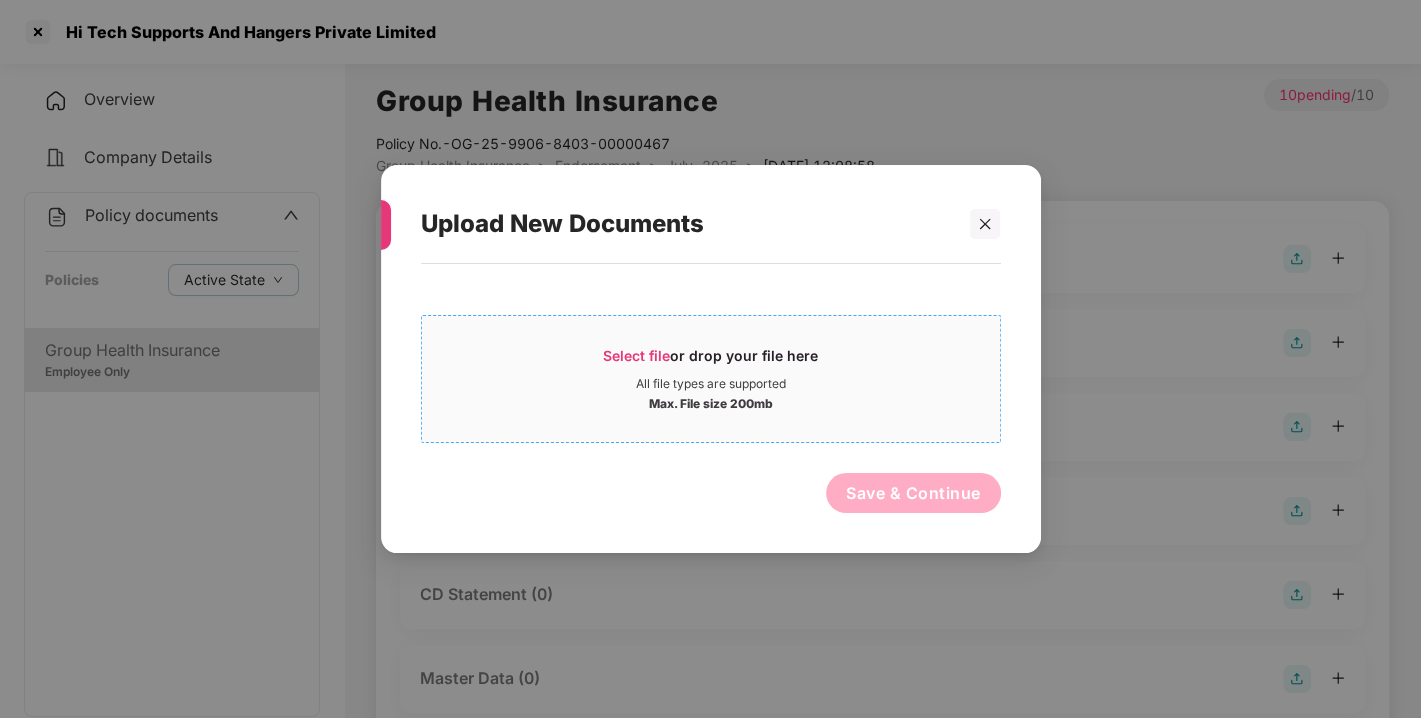 click on "Select file" at bounding box center (636, 355) 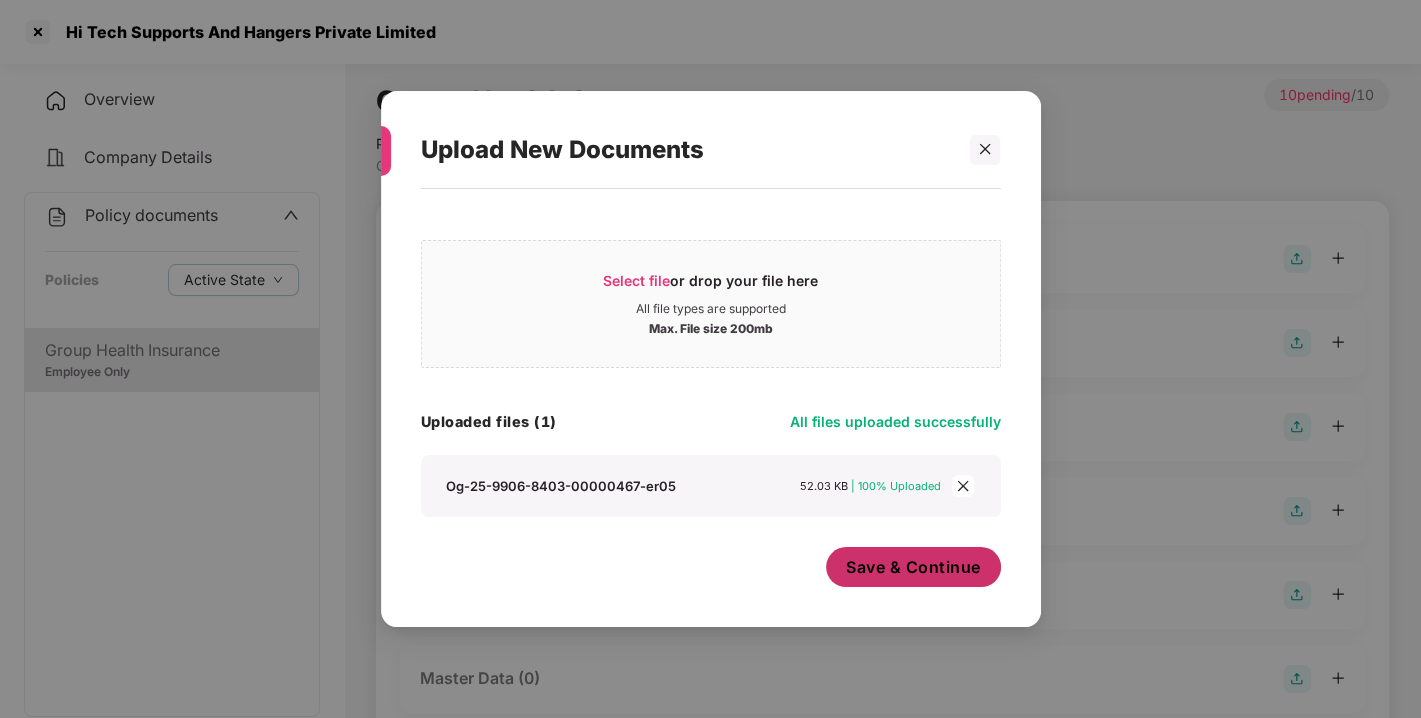 click on "Save & Continue" at bounding box center [913, 567] 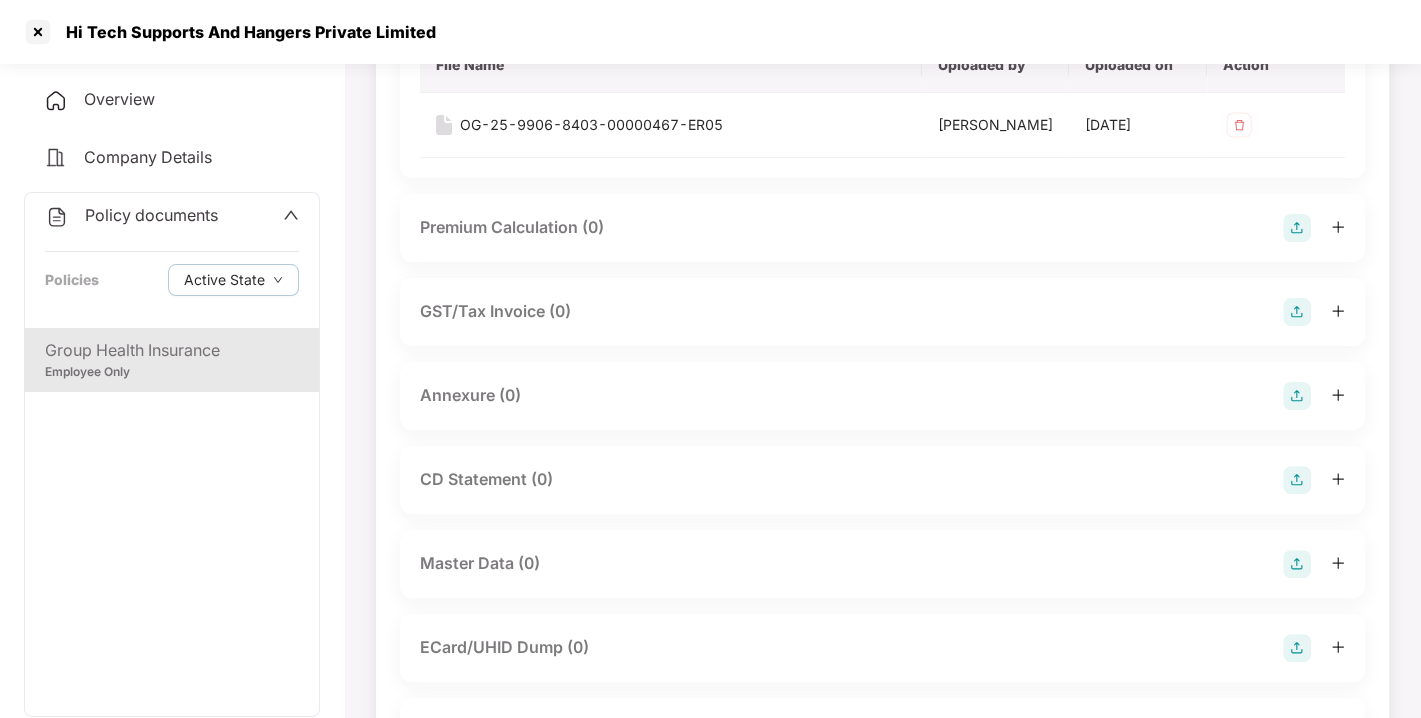scroll, scrollTop: 262, scrollLeft: 0, axis: vertical 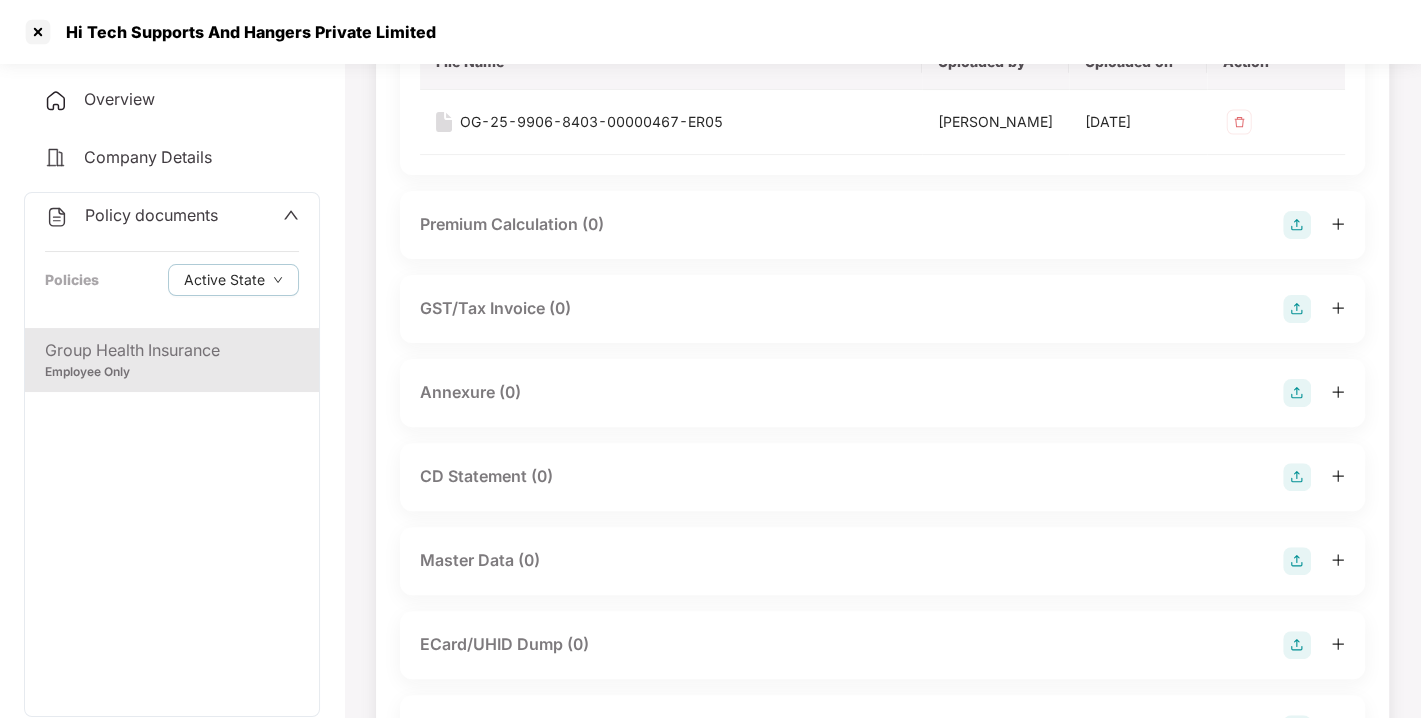 click at bounding box center (1297, 393) 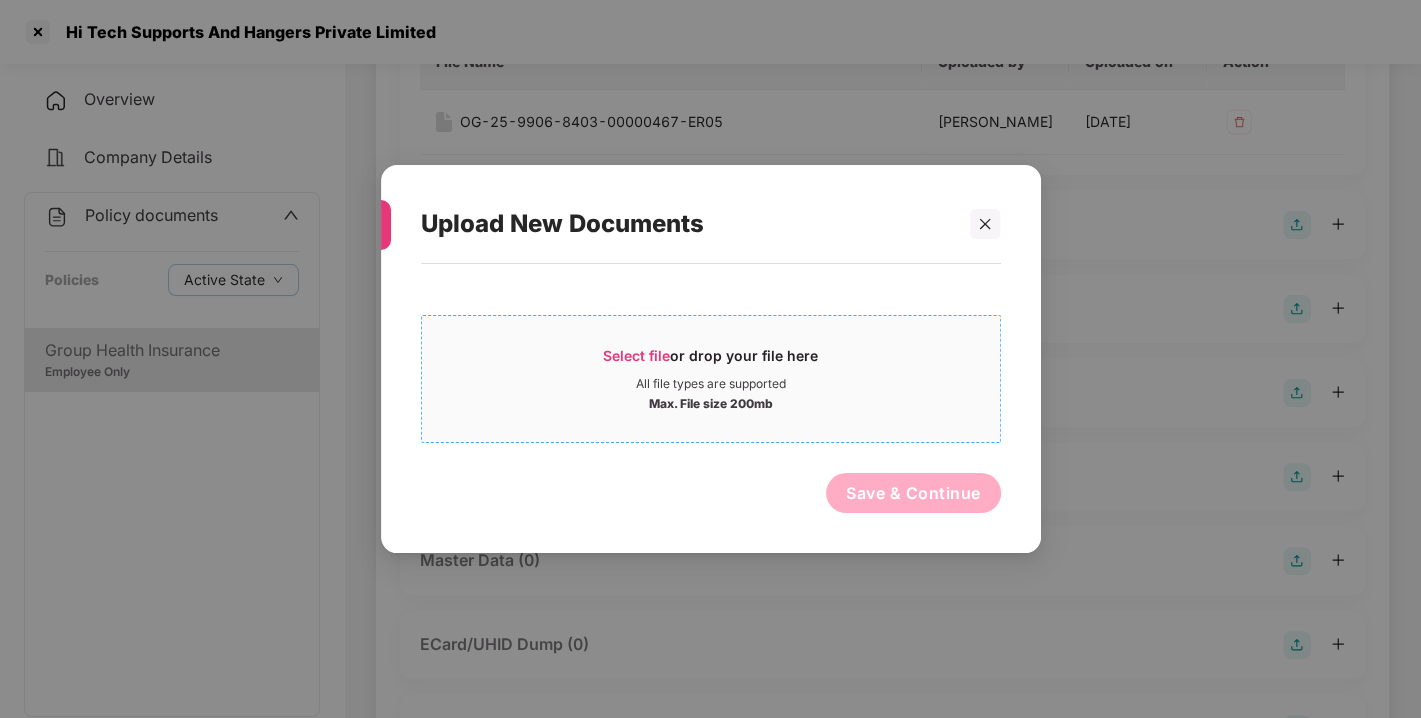 click on "Select file" at bounding box center (636, 355) 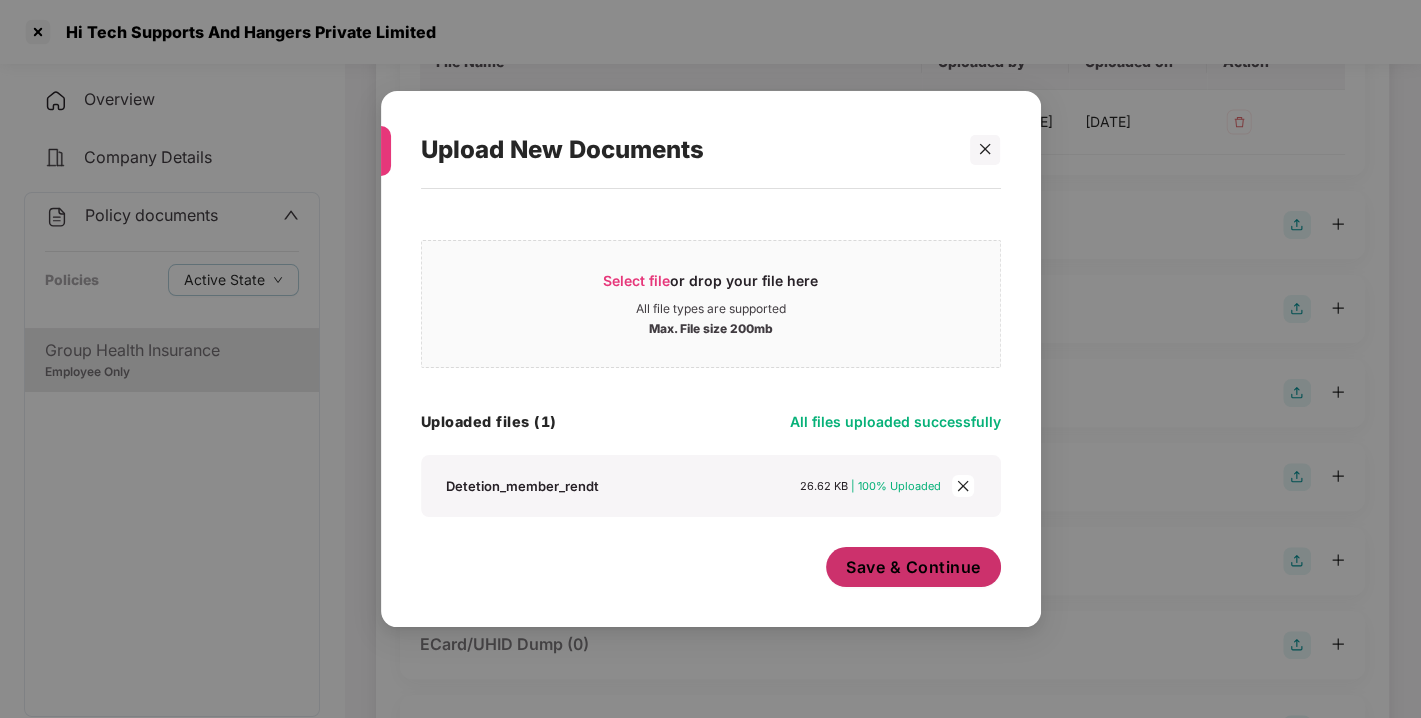 click on "Save & Continue" at bounding box center (913, 567) 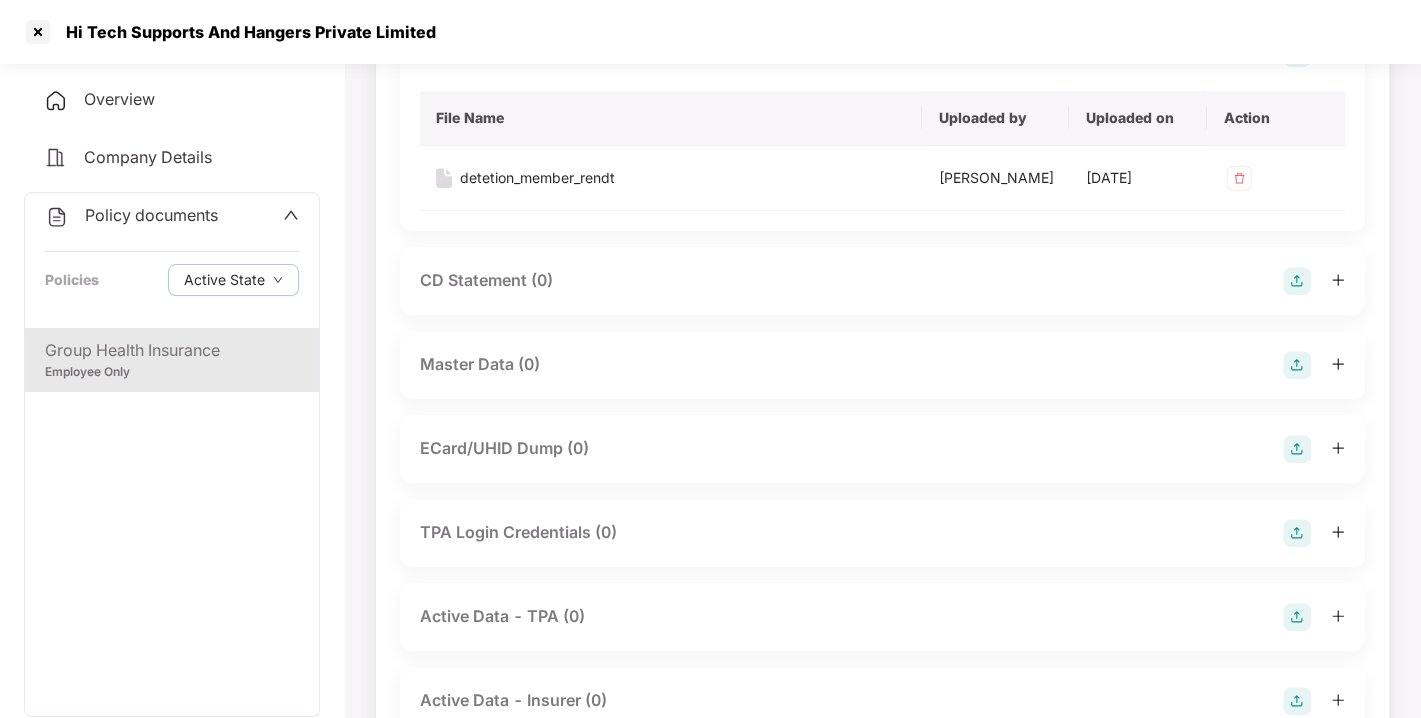 scroll, scrollTop: 646, scrollLeft: 0, axis: vertical 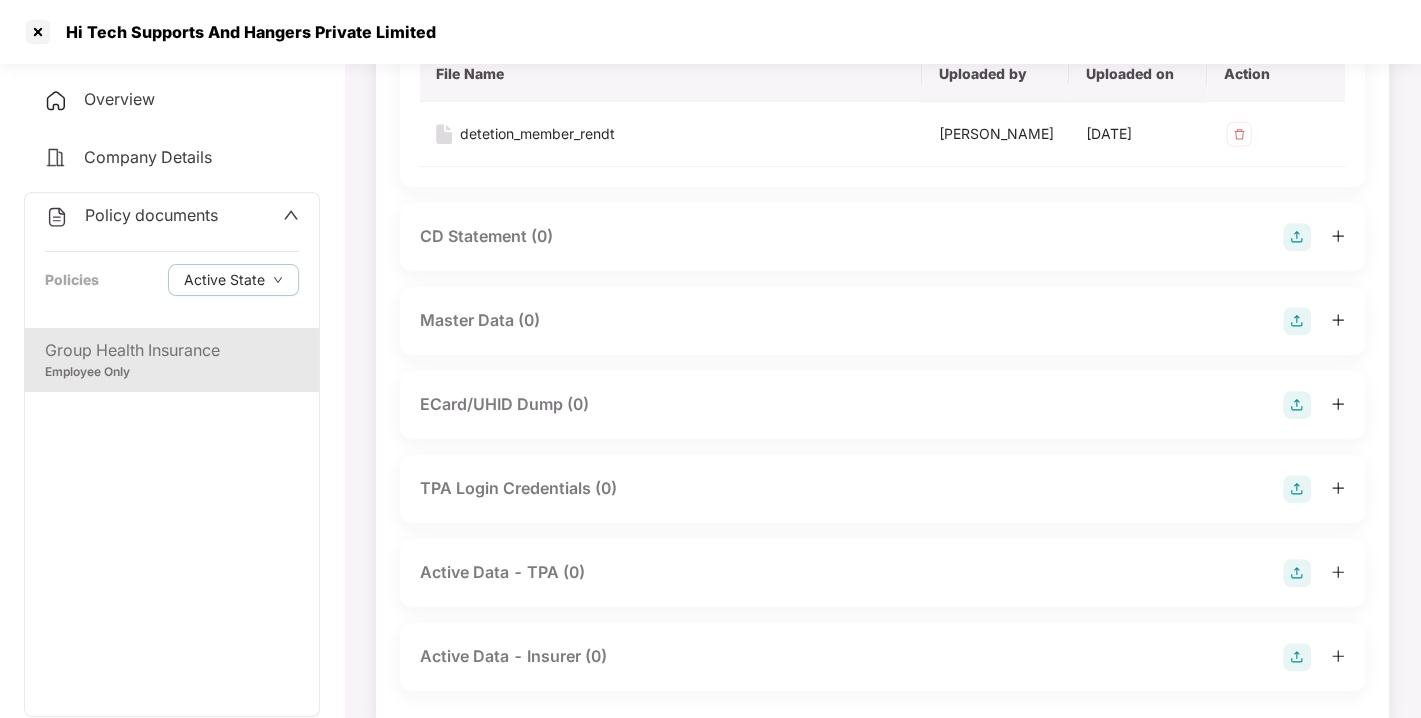 click at bounding box center [1297, 321] 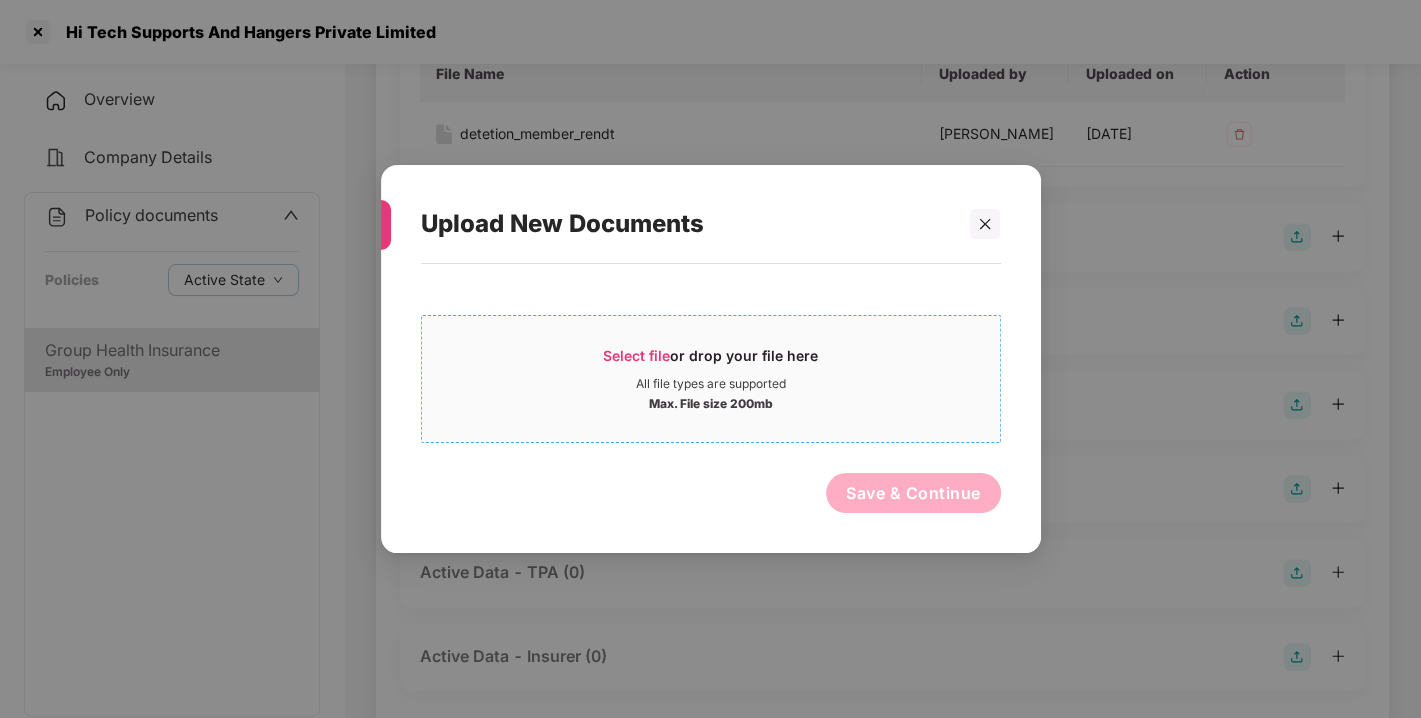 click on "Select file  or drop your file here" at bounding box center (710, 361) 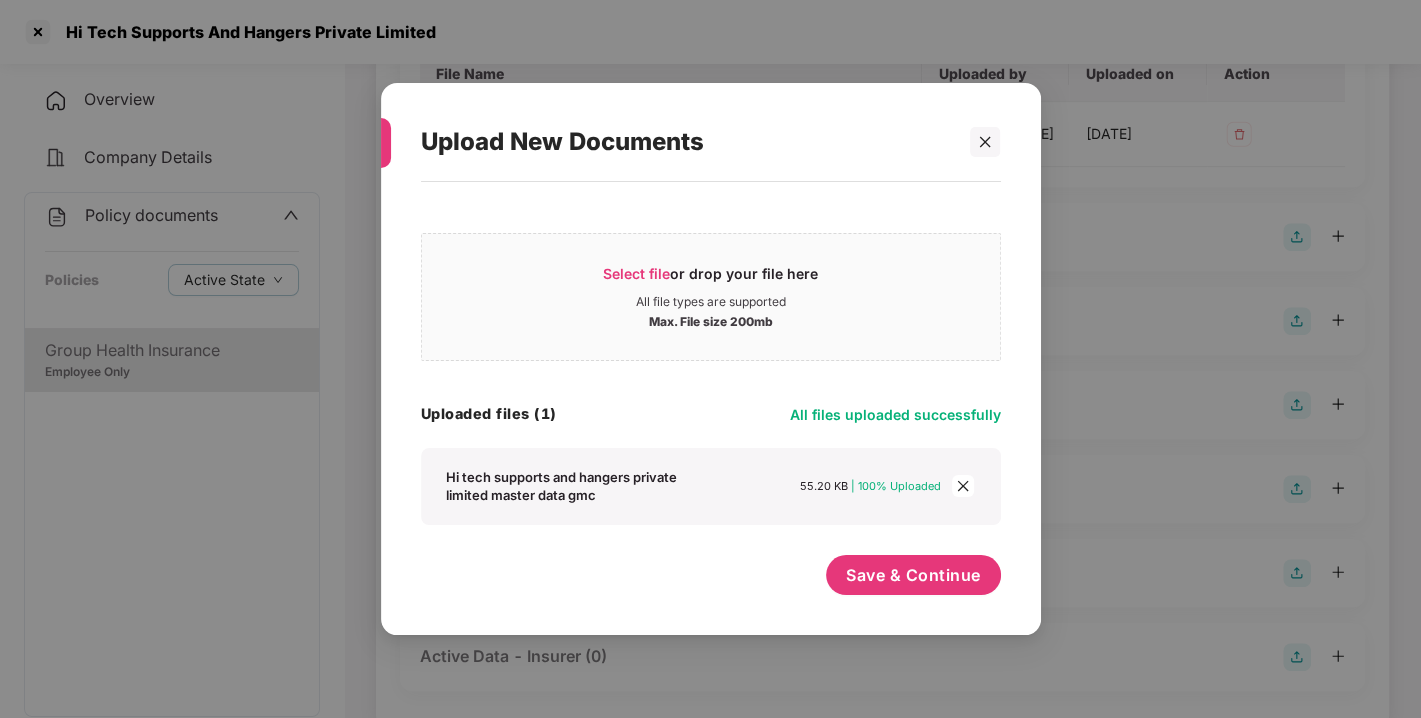 click on "Select file  or drop your file here All file types are supported Max. File size 200mb Hi Tech Supports And Hangers Private Limited Master Data GMC.xlsx Uploaded files (1) All files uploaded successfully Hi tech supports and hangers private limited master data gmc 55.20 KB    | 100% Uploaded  Save & Continue" at bounding box center [711, 398] 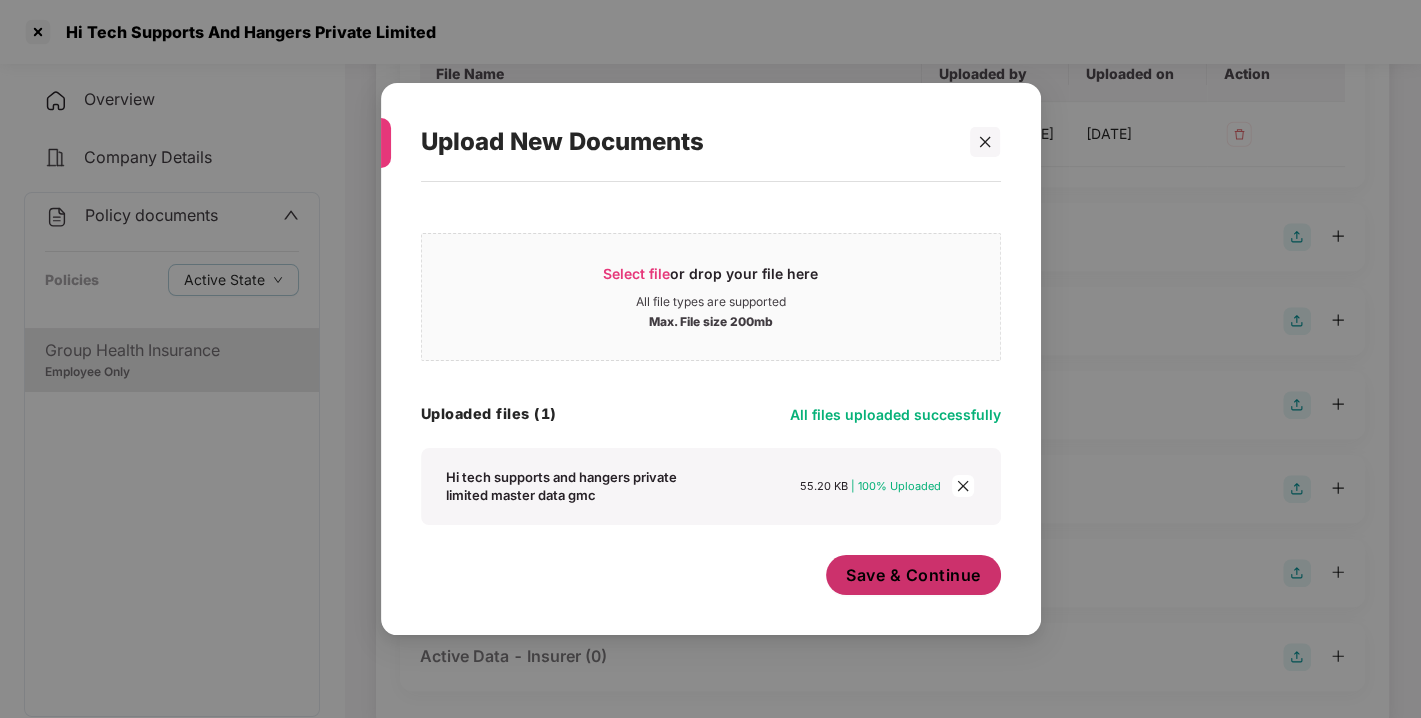 click on "Save & Continue" at bounding box center [913, 575] 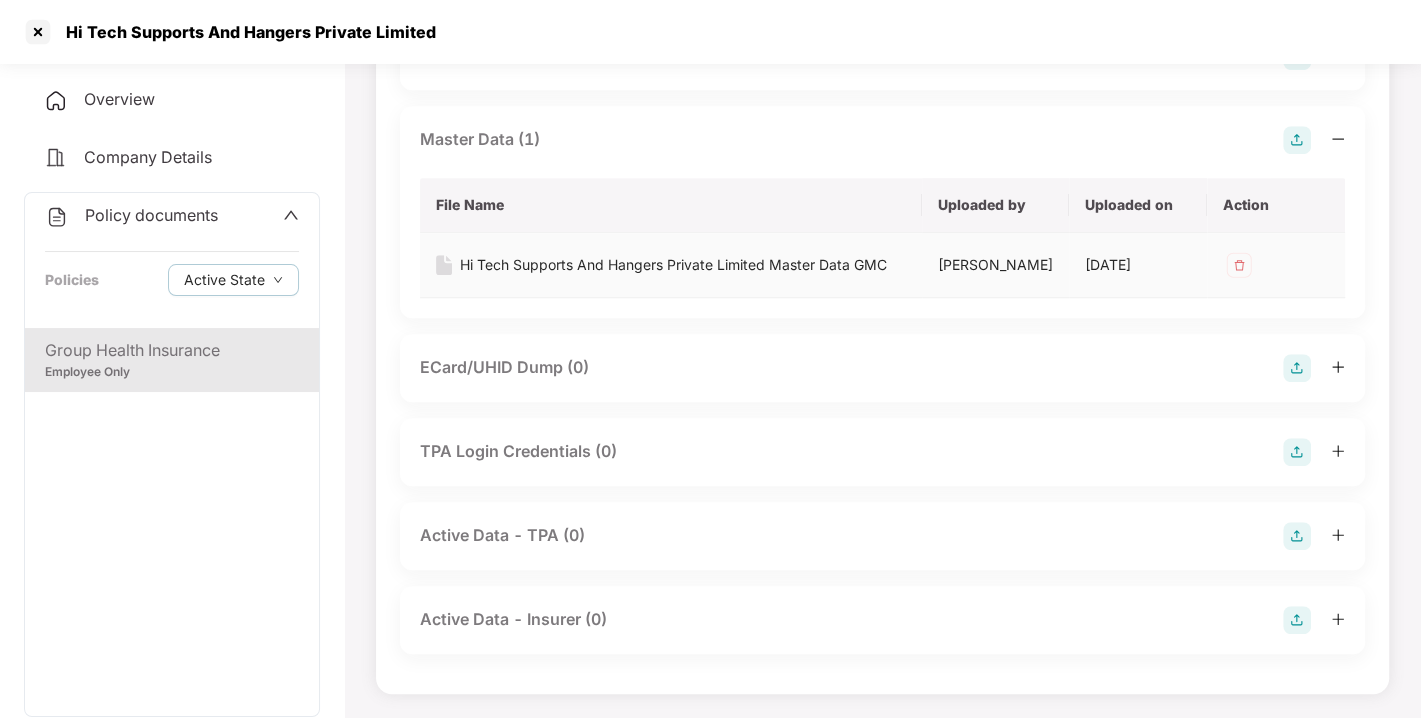 scroll, scrollTop: 0, scrollLeft: 0, axis: both 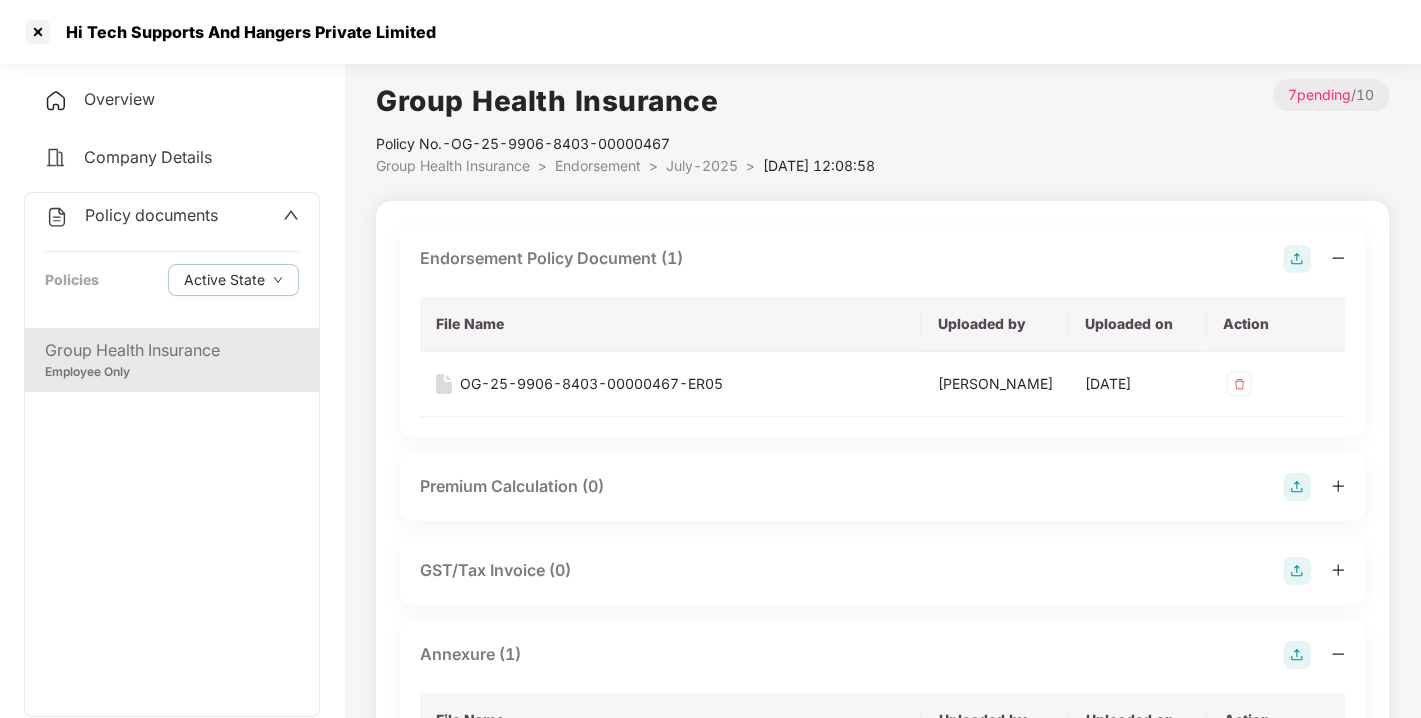 click on "Policy documents" at bounding box center (151, 215) 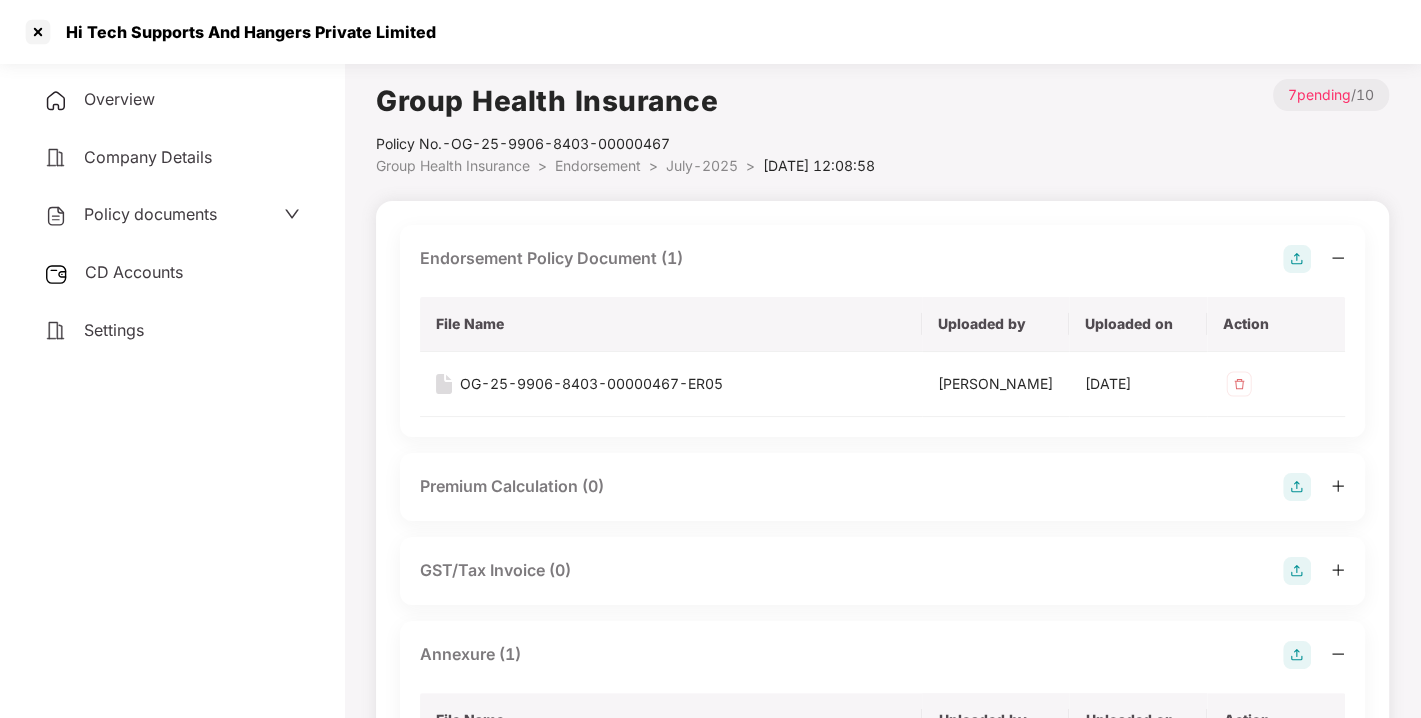 click on "CD Accounts" at bounding box center (172, 273) 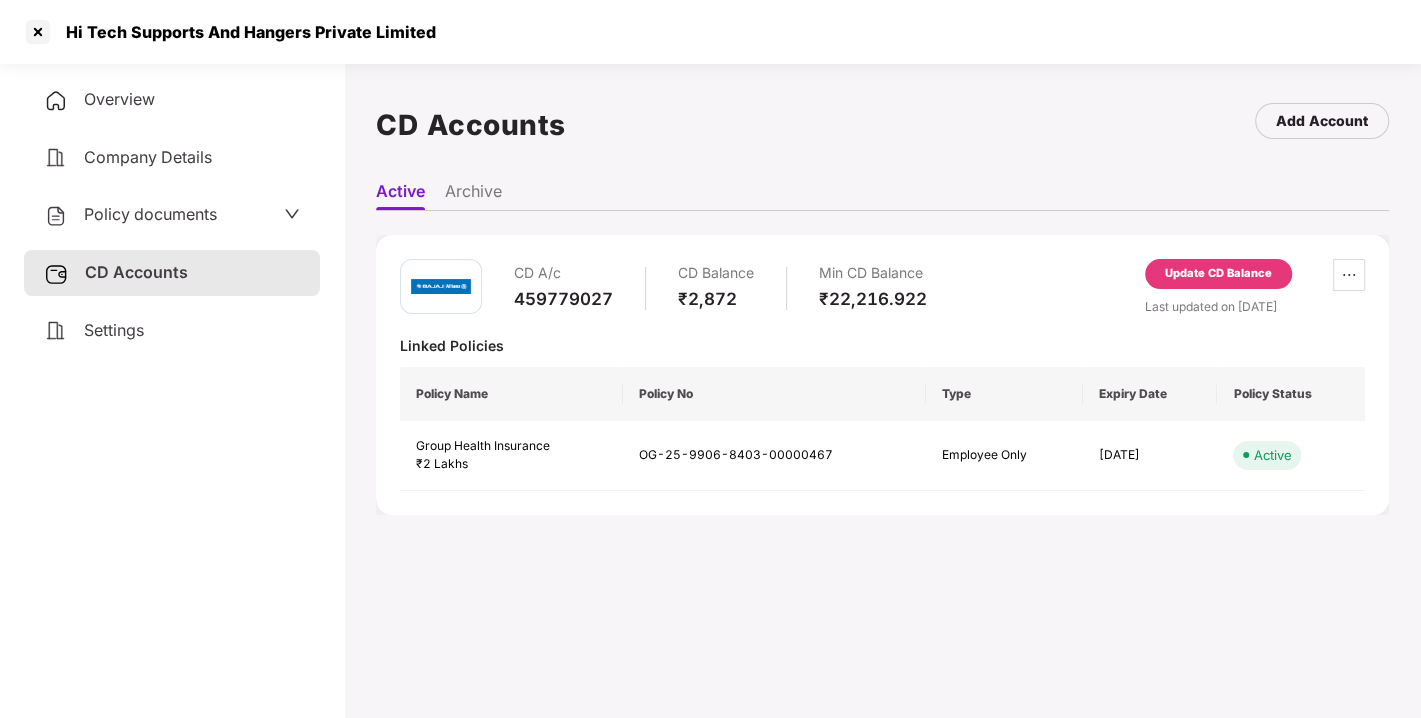 click on "Update CD Balance" at bounding box center (1218, 274) 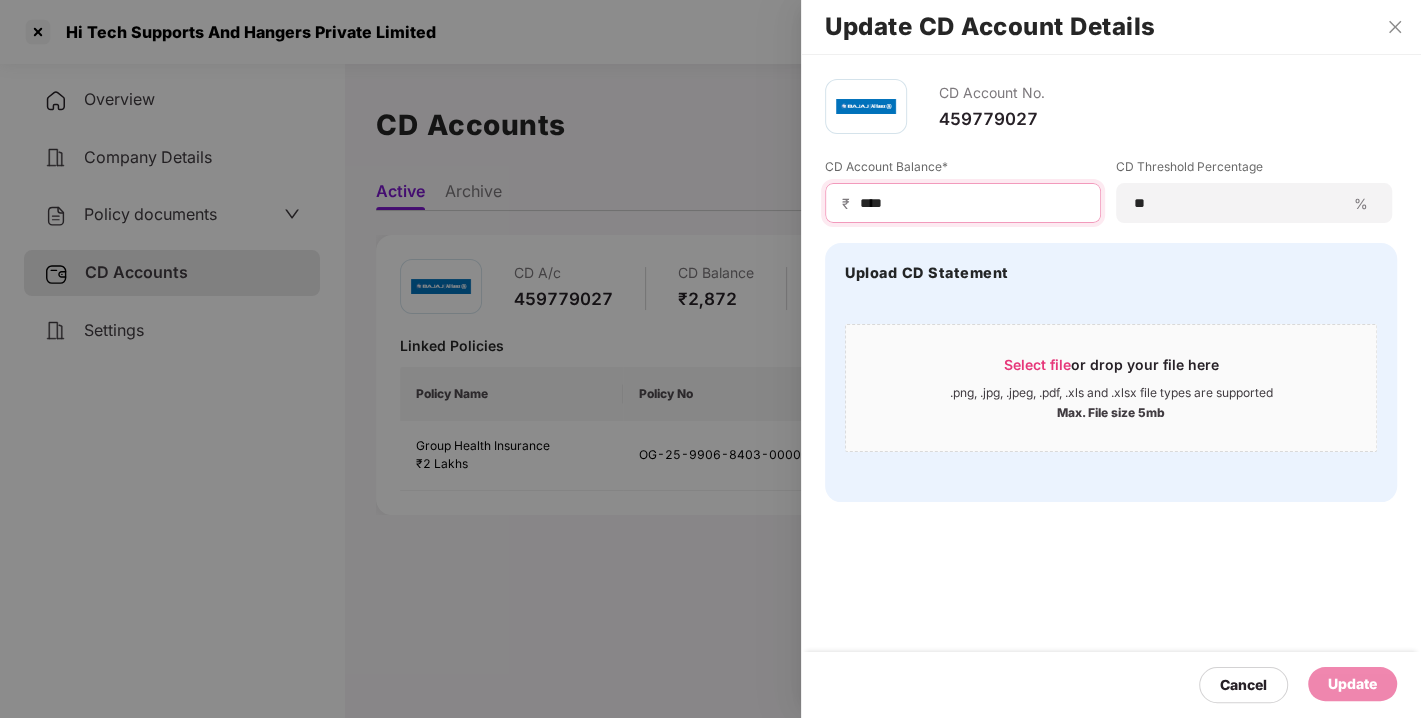 drag, startPoint x: 944, startPoint y: 193, endPoint x: 569, endPoint y: 251, distance: 379.45883 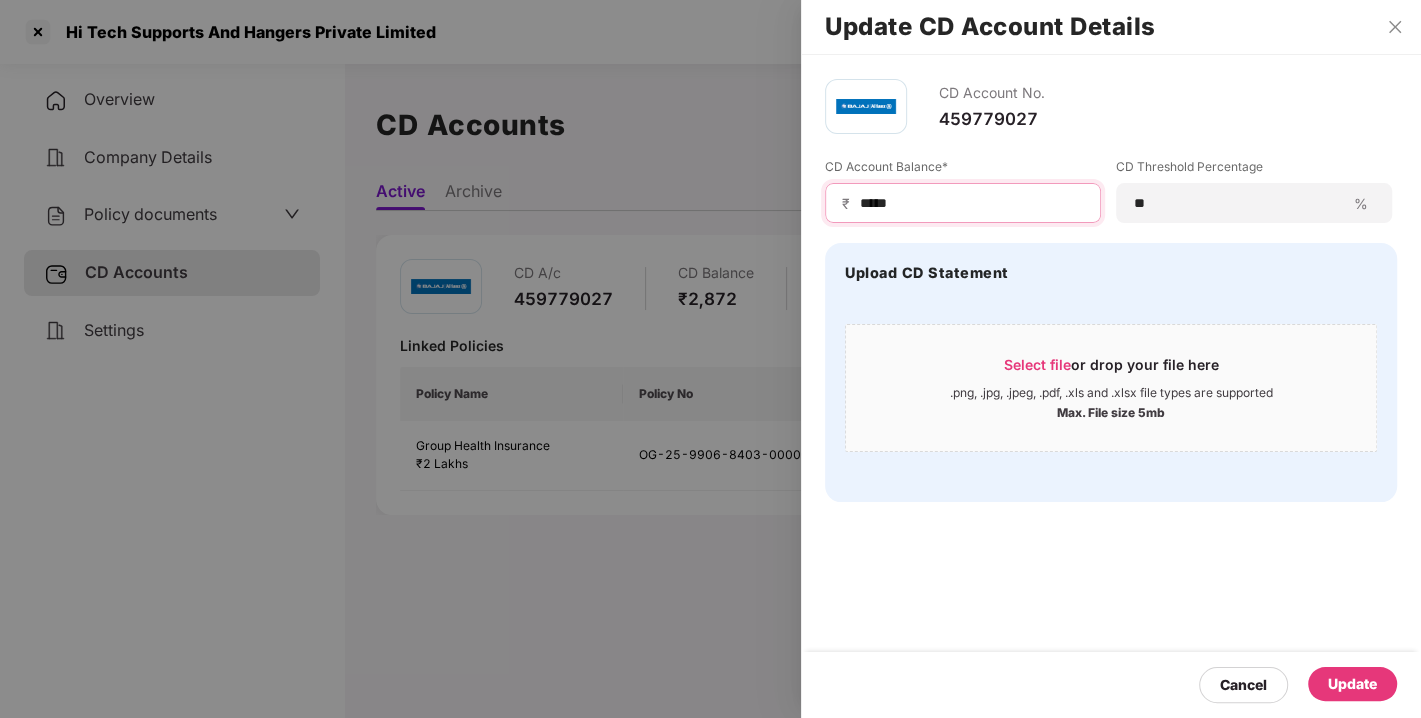 type on "*****" 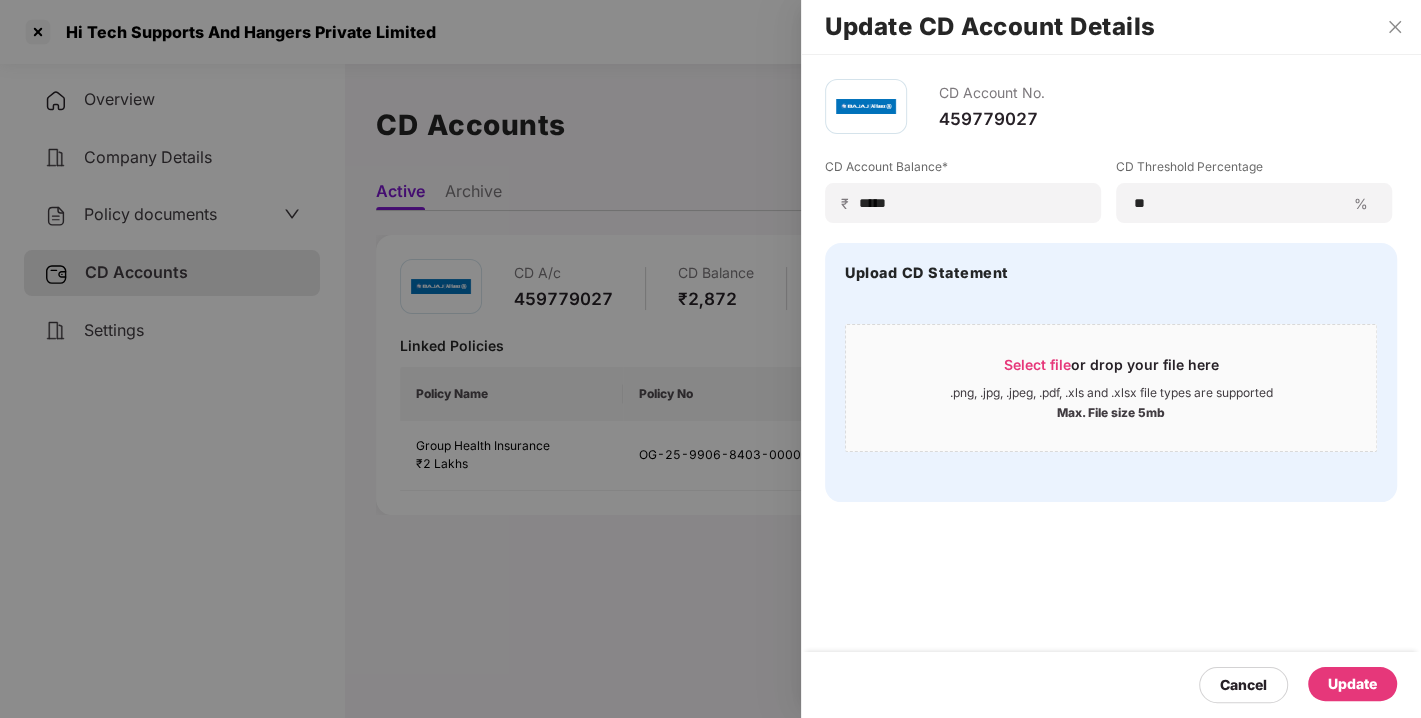 click on "Update" at bounding box center [1352, 684] 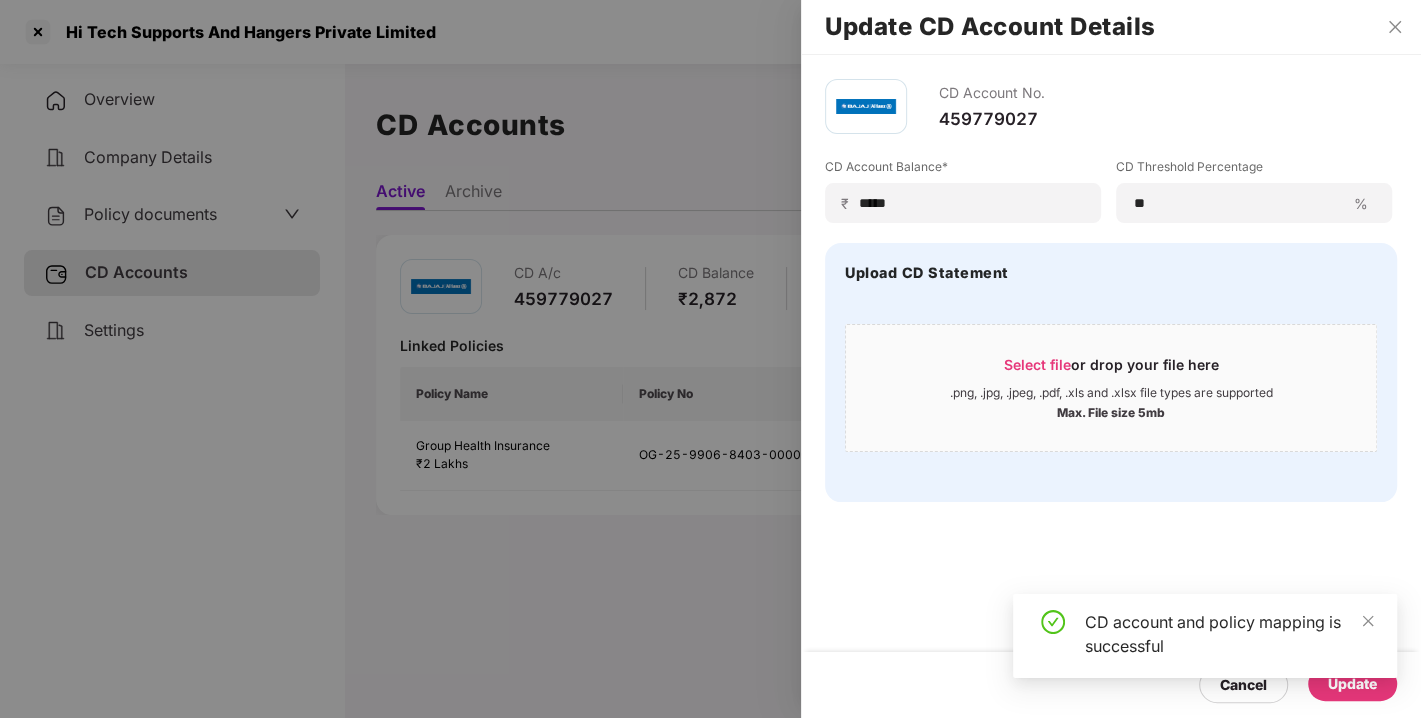 click on "CD Account No. 459779027 CD Account Balance* ₹ ***** CD Threshold Percentage ** % Upload CD Statement Select file  or drop your file here .png, .jpg, .jpeg, .pdf, .xls and .xlsx file types are supported Max. File size 5mb Cancel Update" at bounding box center [1111, 386] 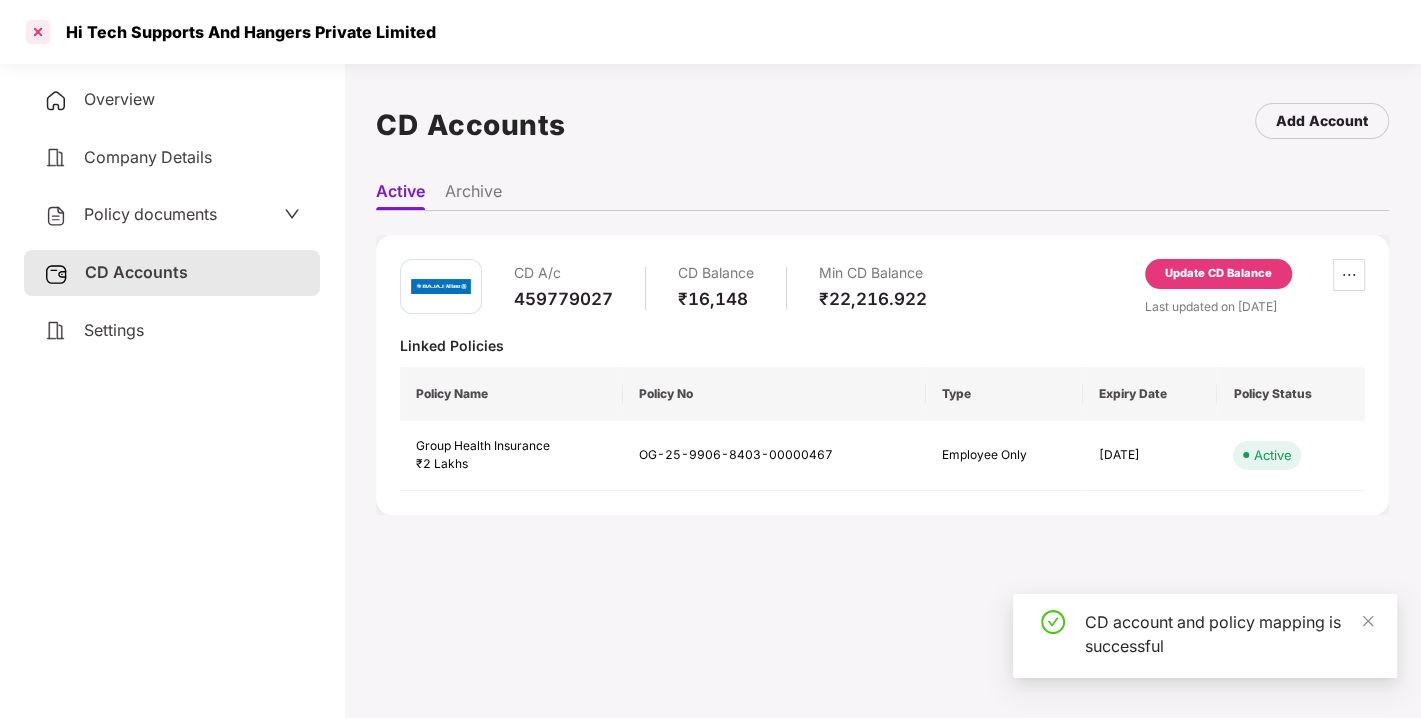click at bounding box center (38, 32) 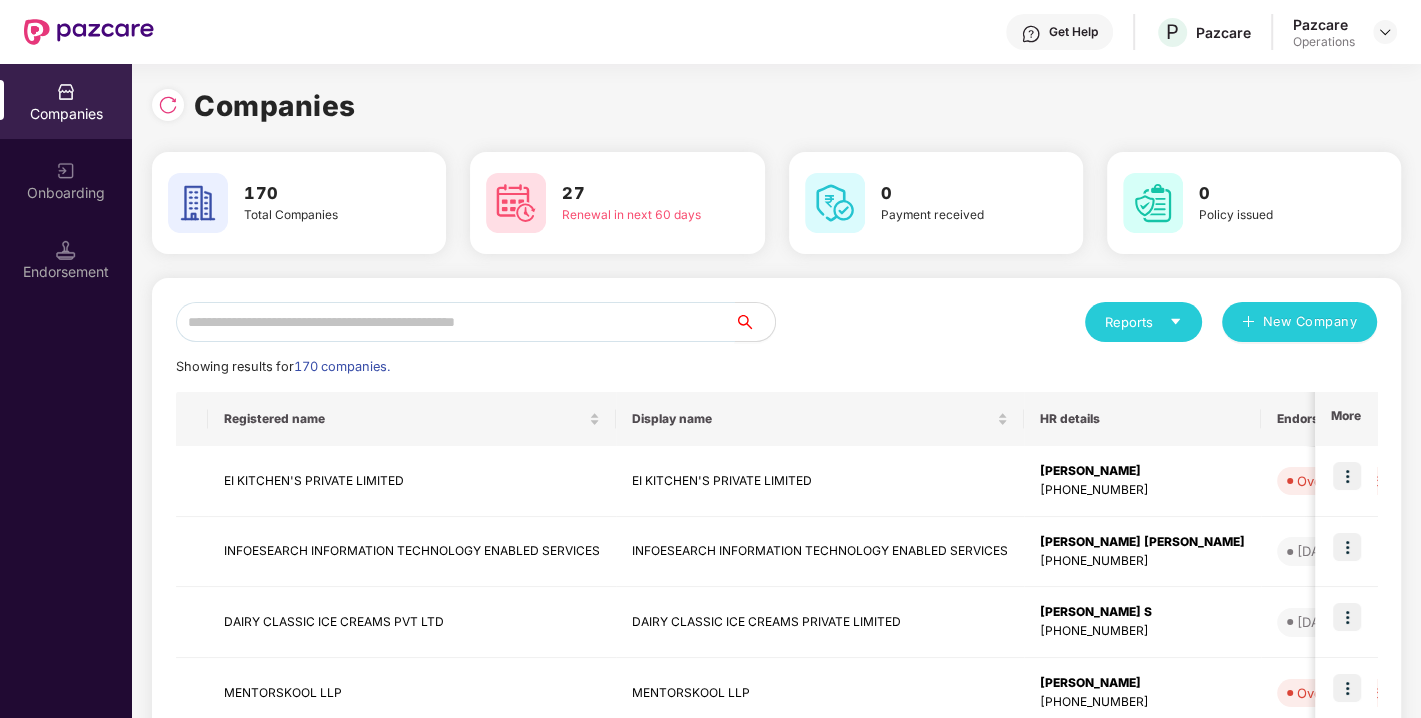 click at bounding box center (455, 322) 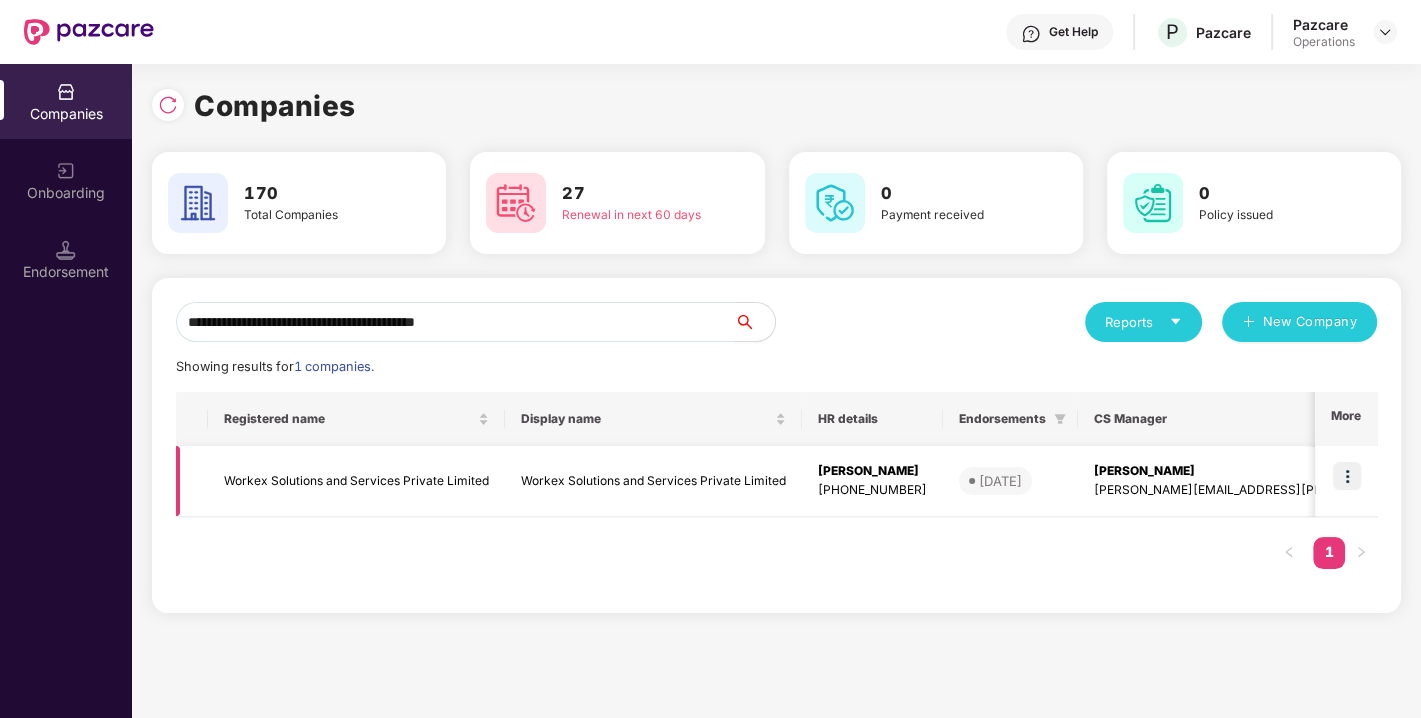 type on "**********" 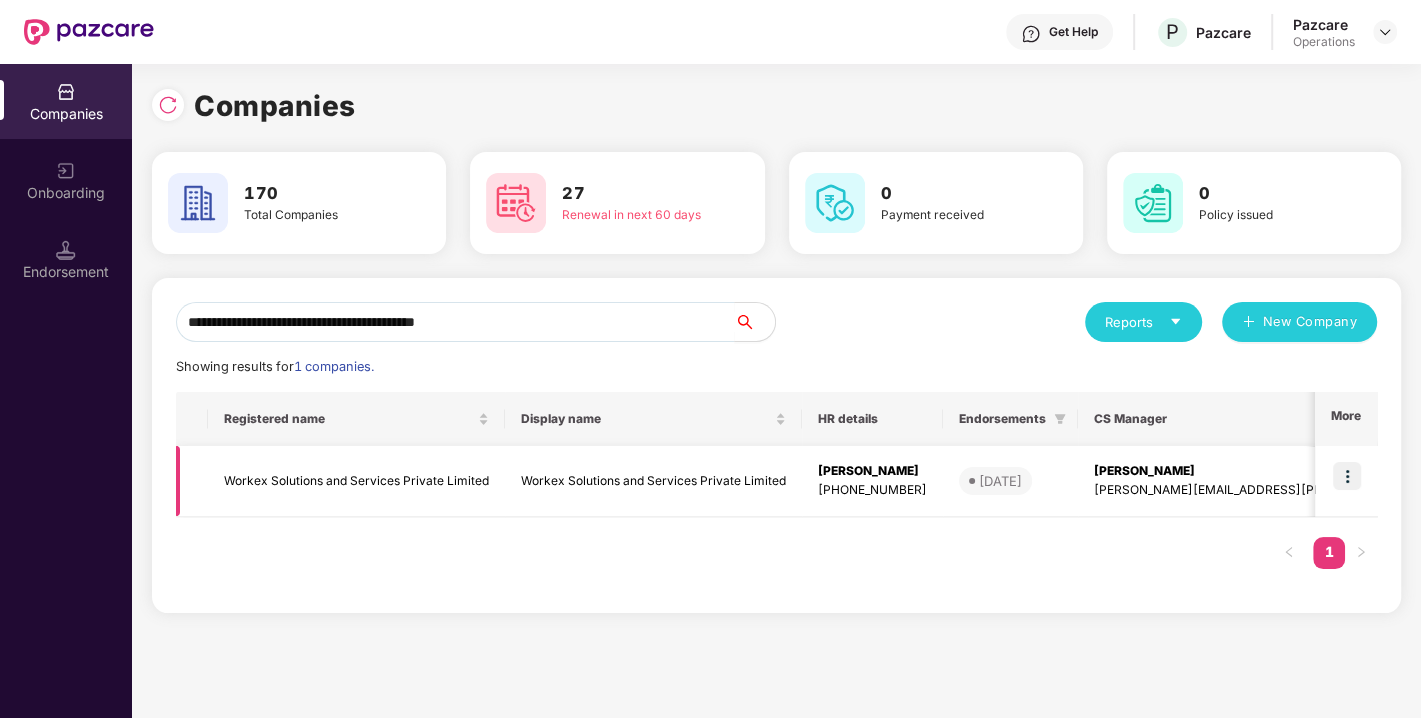 click at bounding box center (1346, 481) 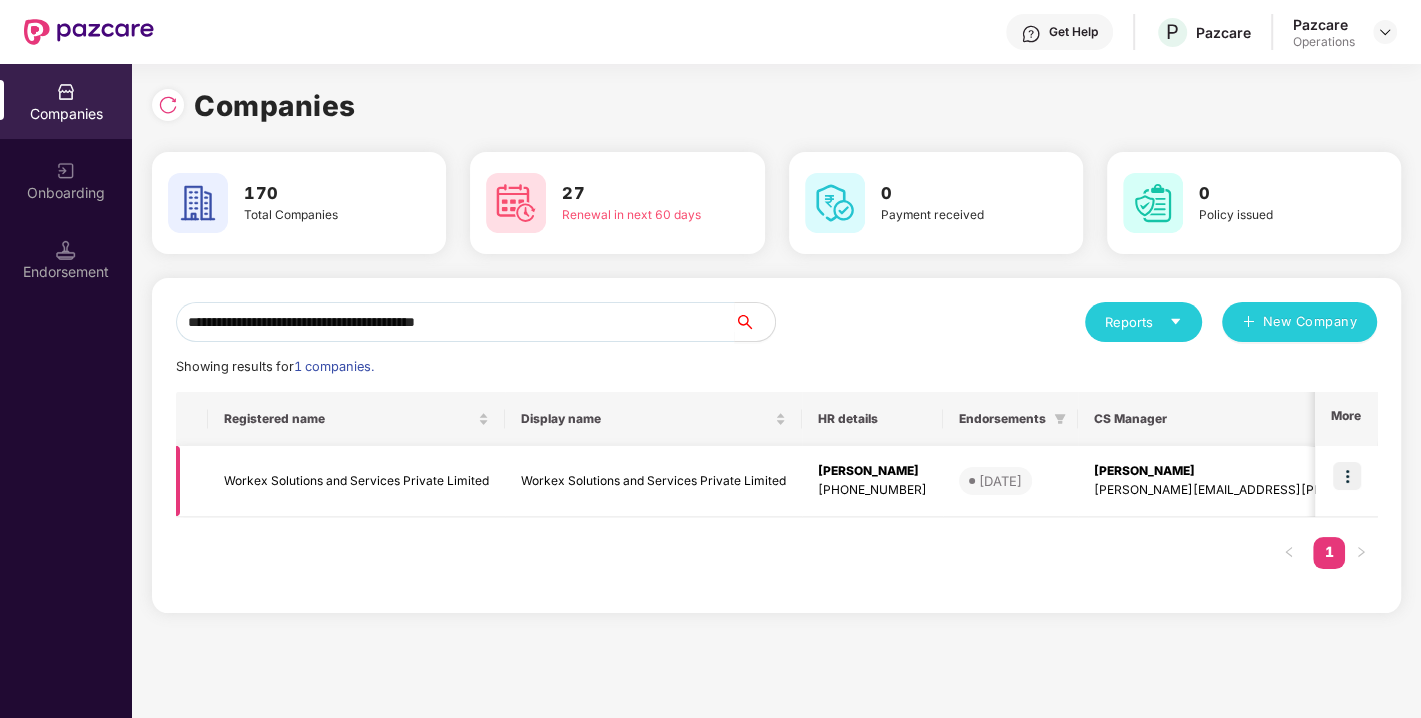 click at bounding box center [1347, 476] 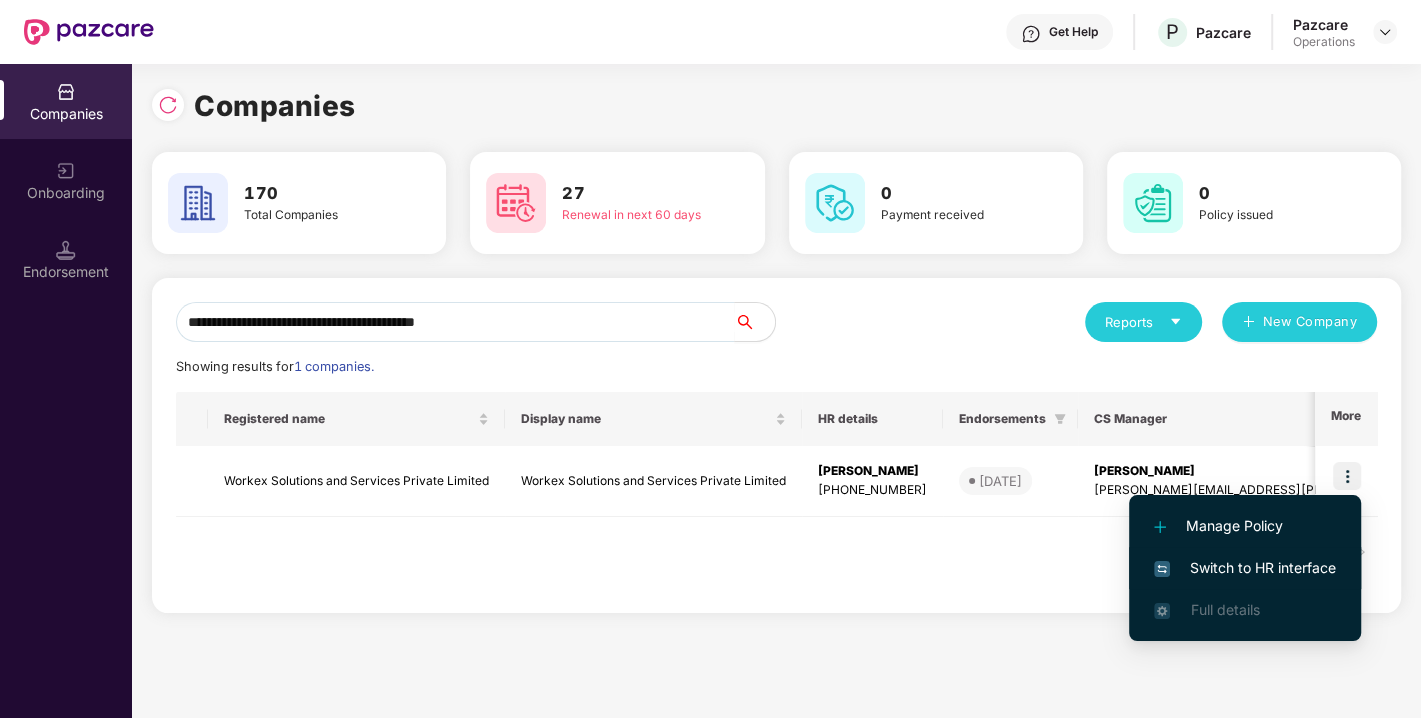click on "Switch to HR interface" at bounding box center (1245, 568) 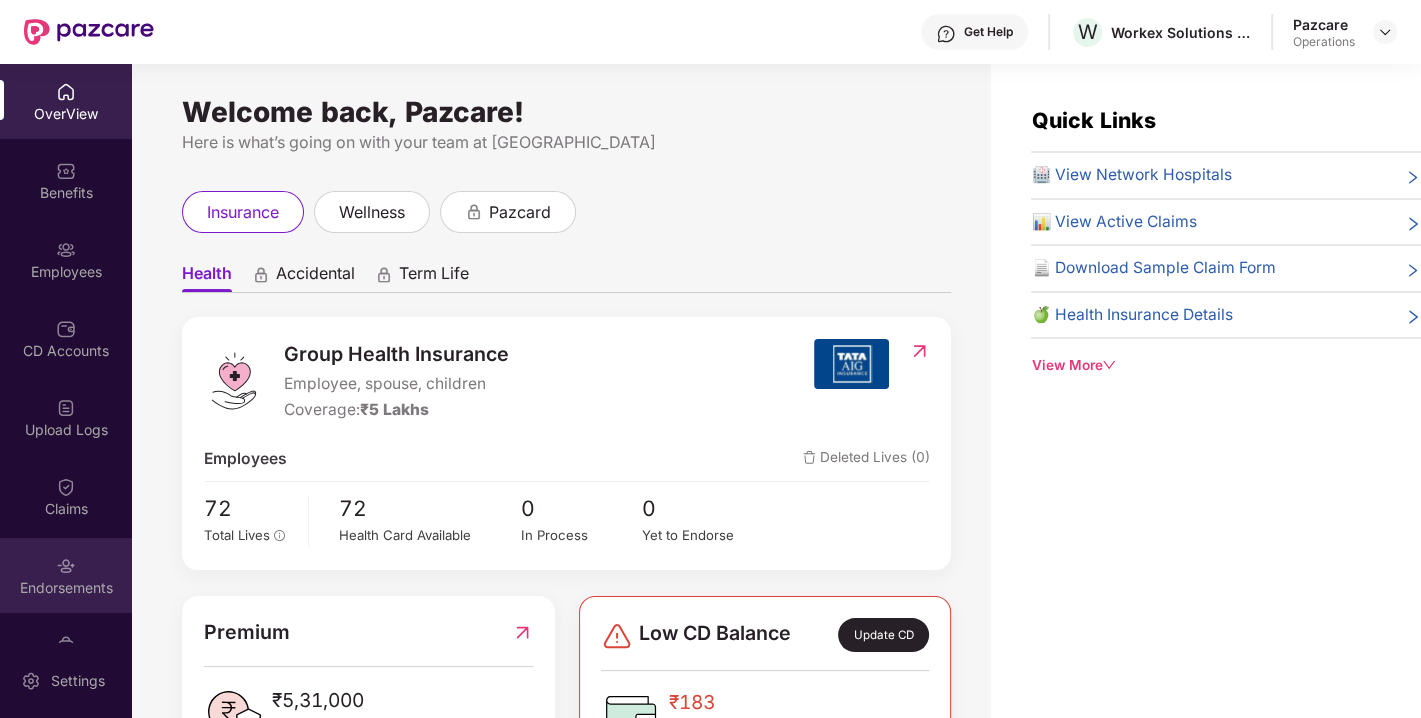 click on "Endorsements" at bounding box center (66, 575) 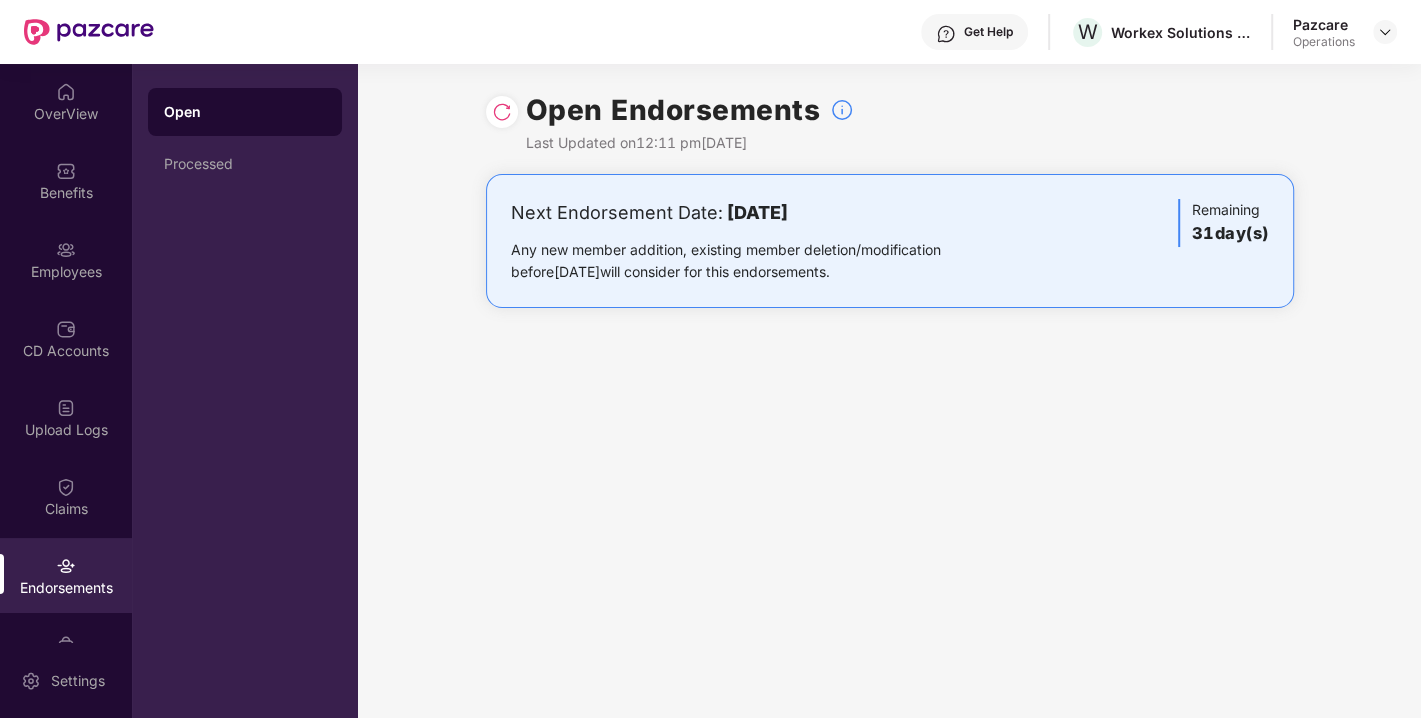 click at bounding box center (502, 112) 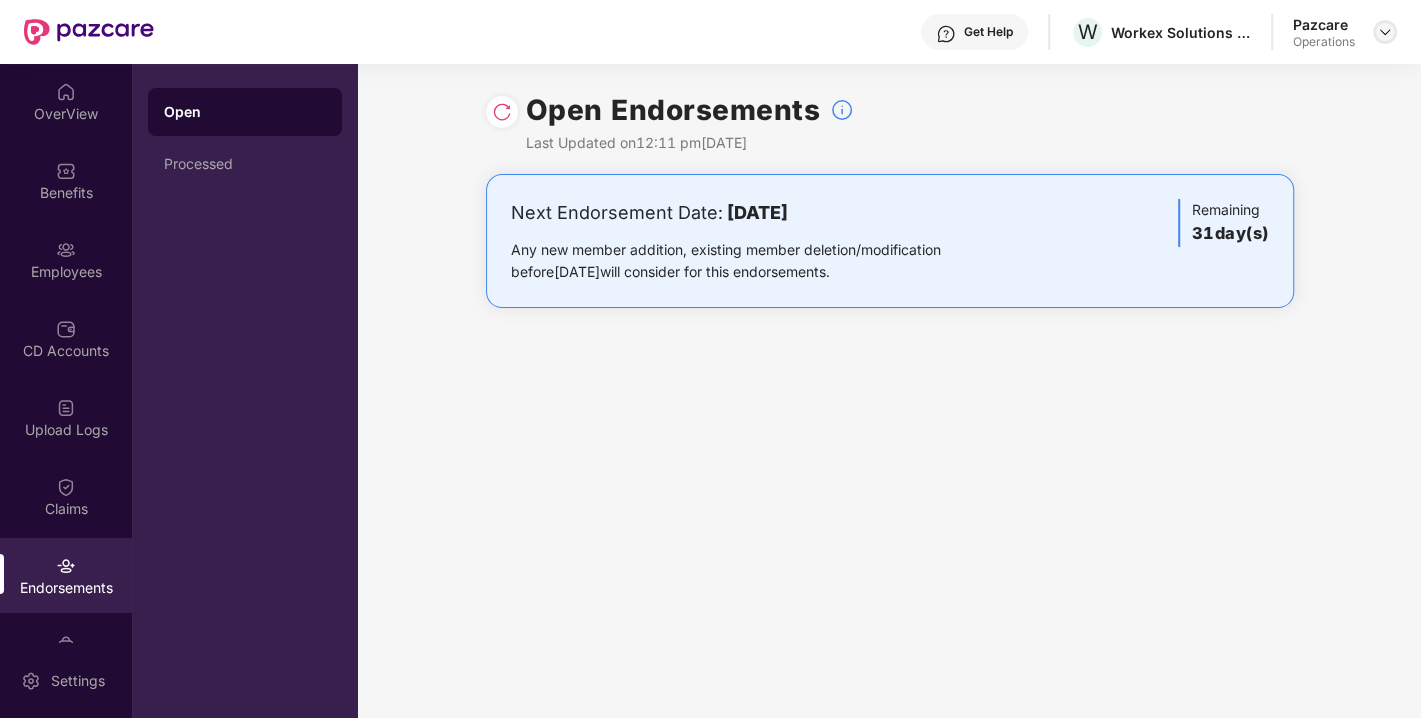 click at bounding box center [1385, 32] 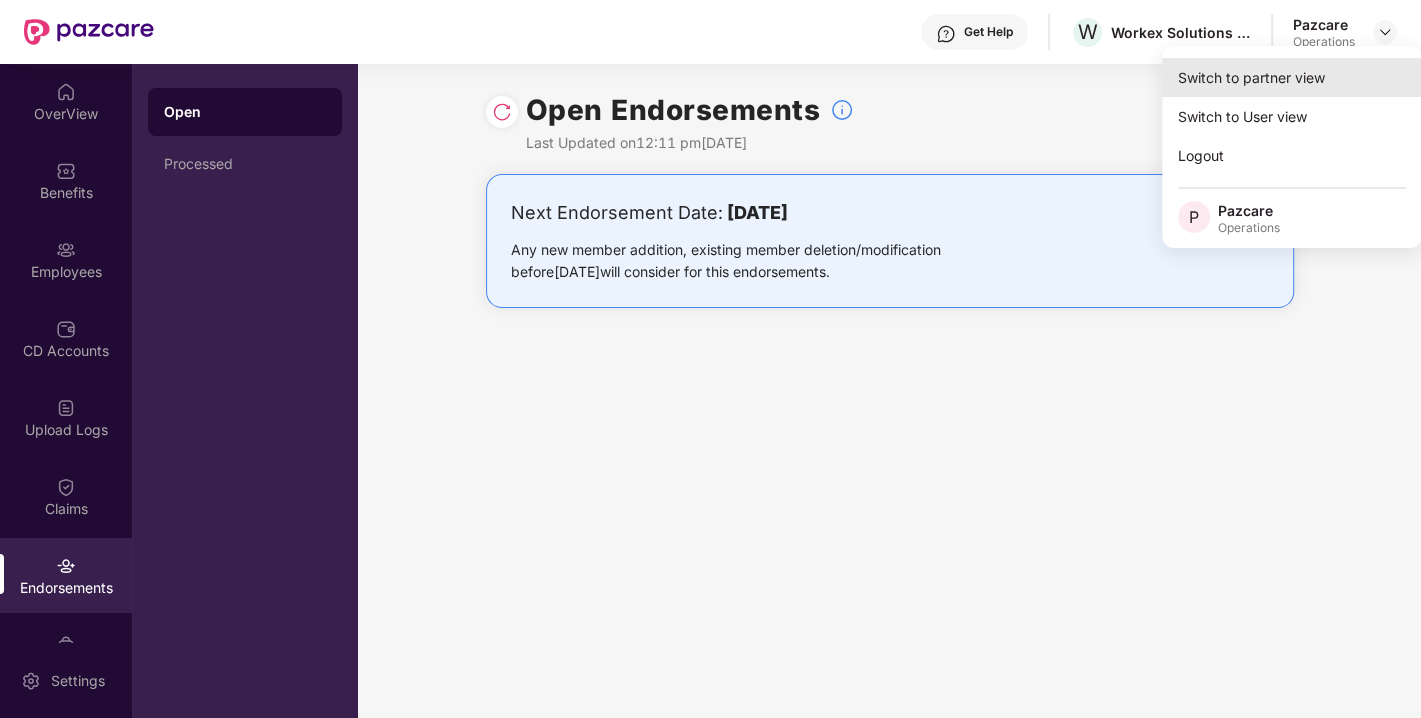 click on "Switch to partner view" at bounding box center (1292, 77) 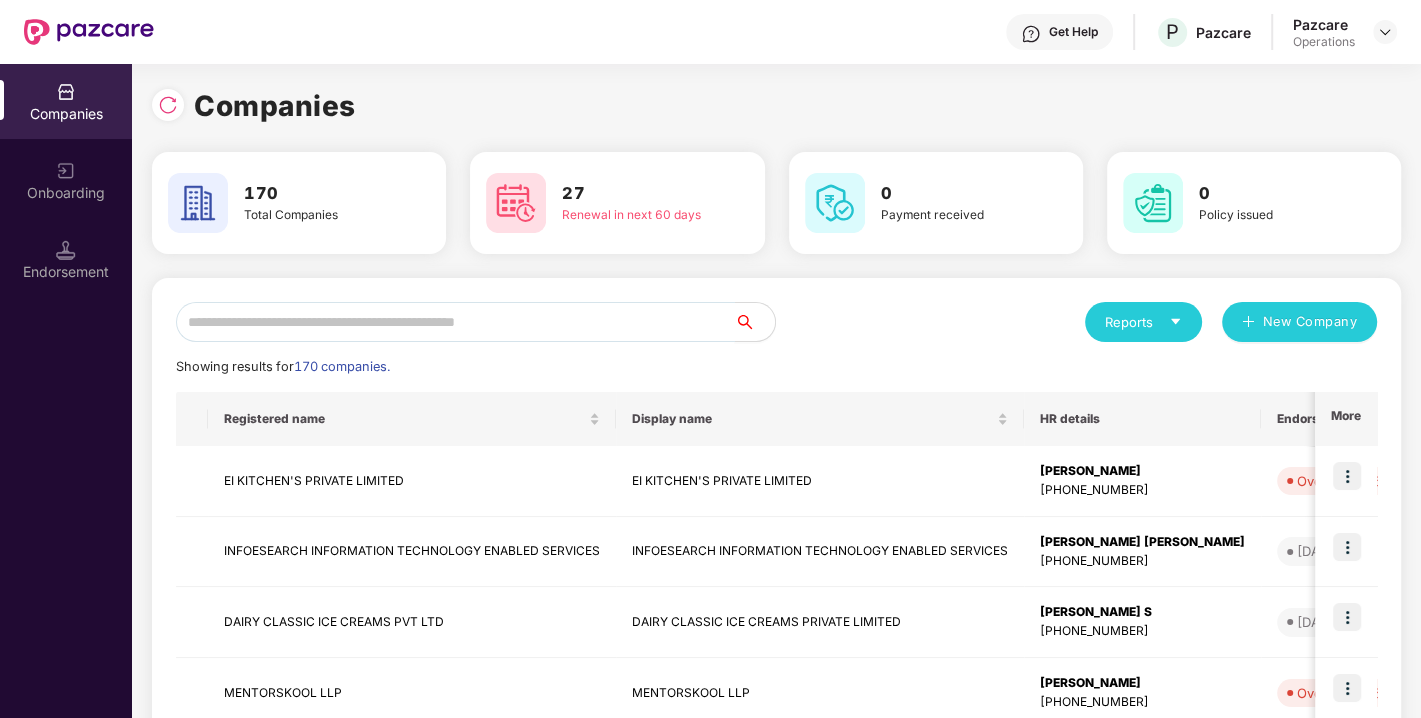 paste on "**********" 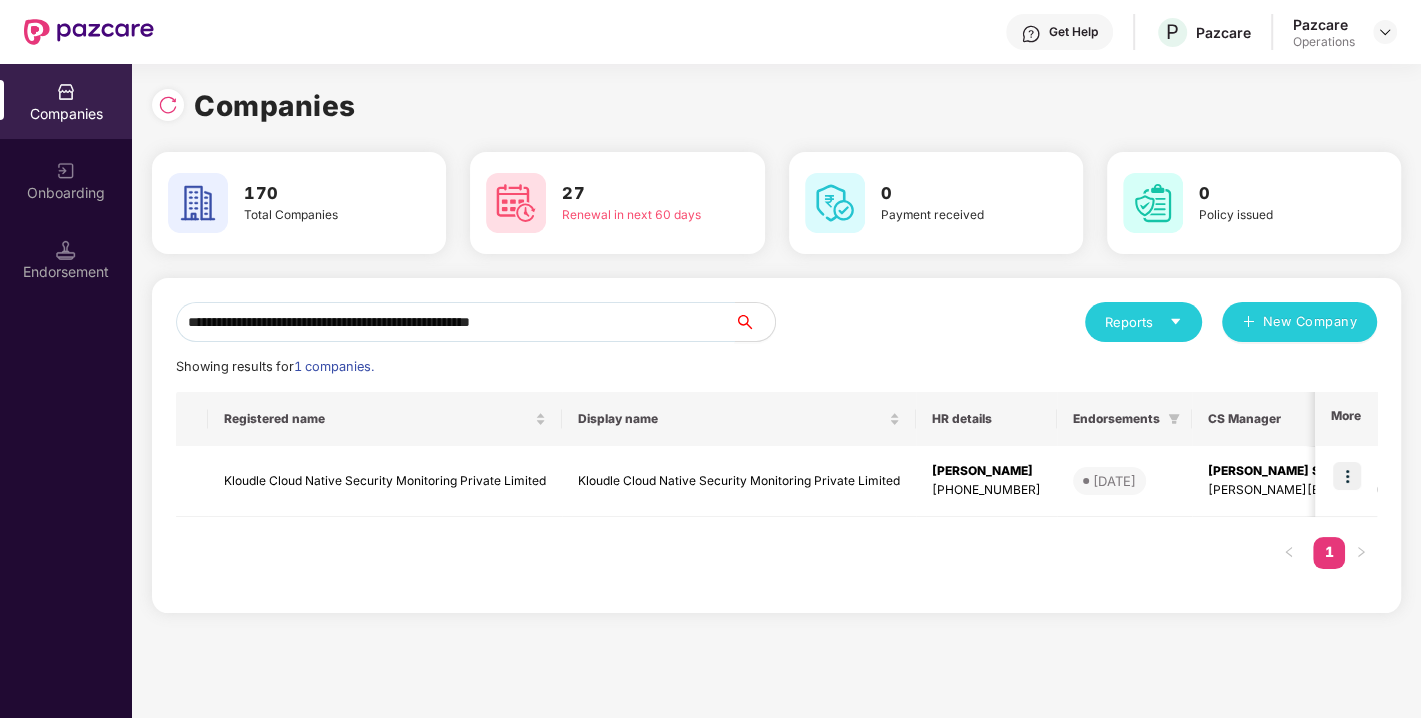 click on "**********" at bounding box center (455, 322) 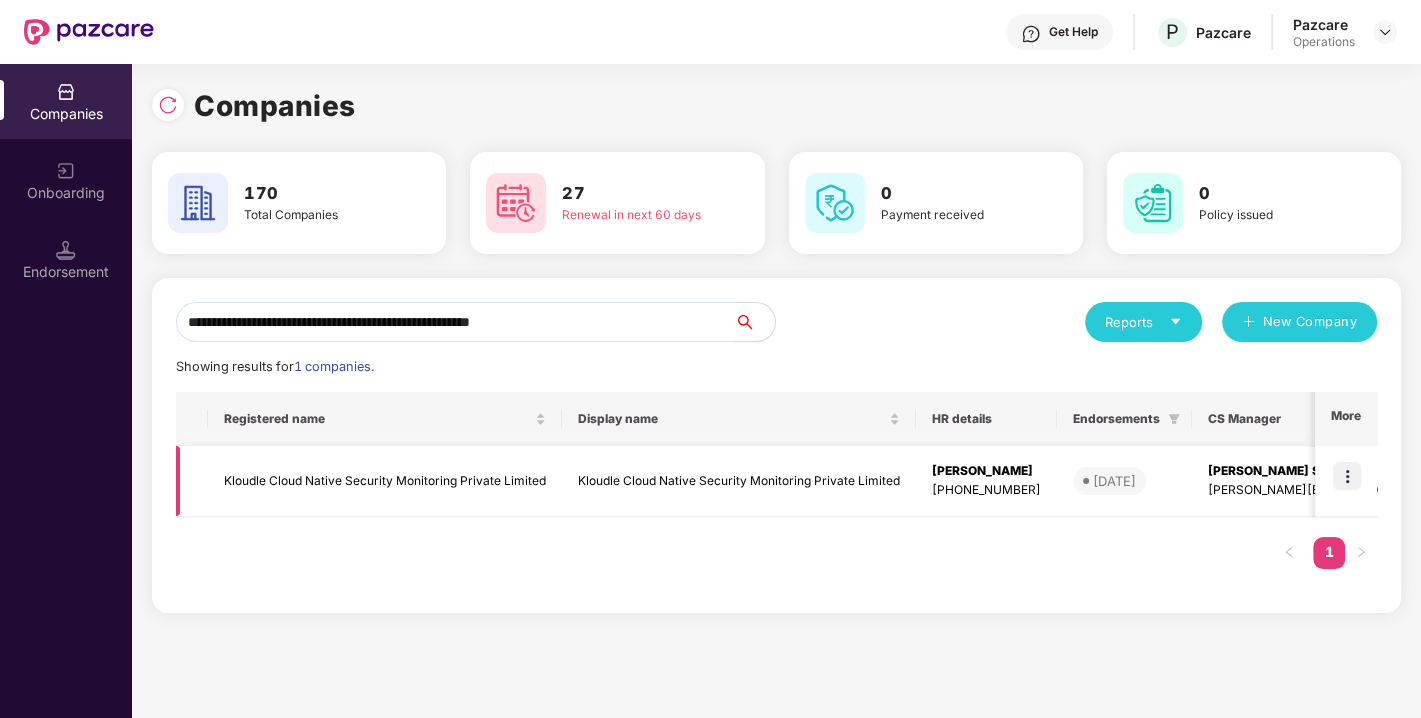 type on "**********" 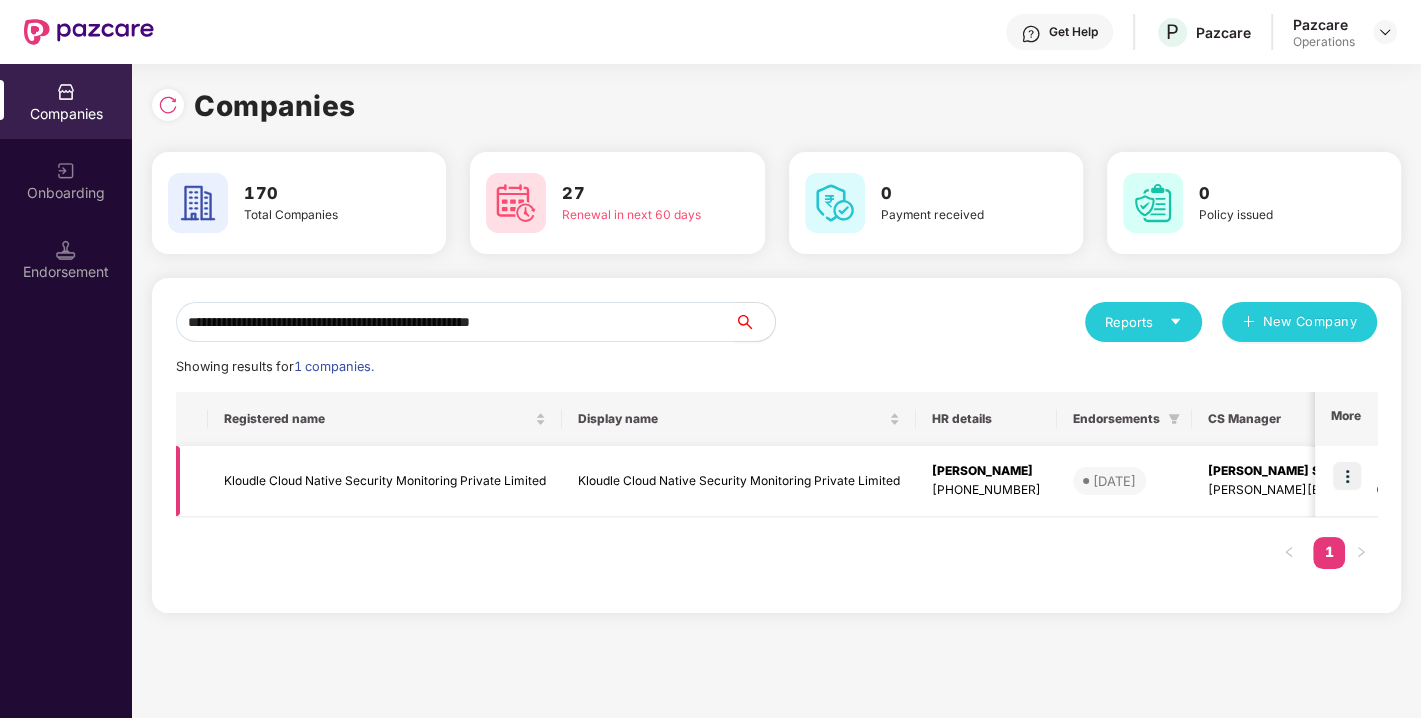 click at bounding box center [1347, 476] 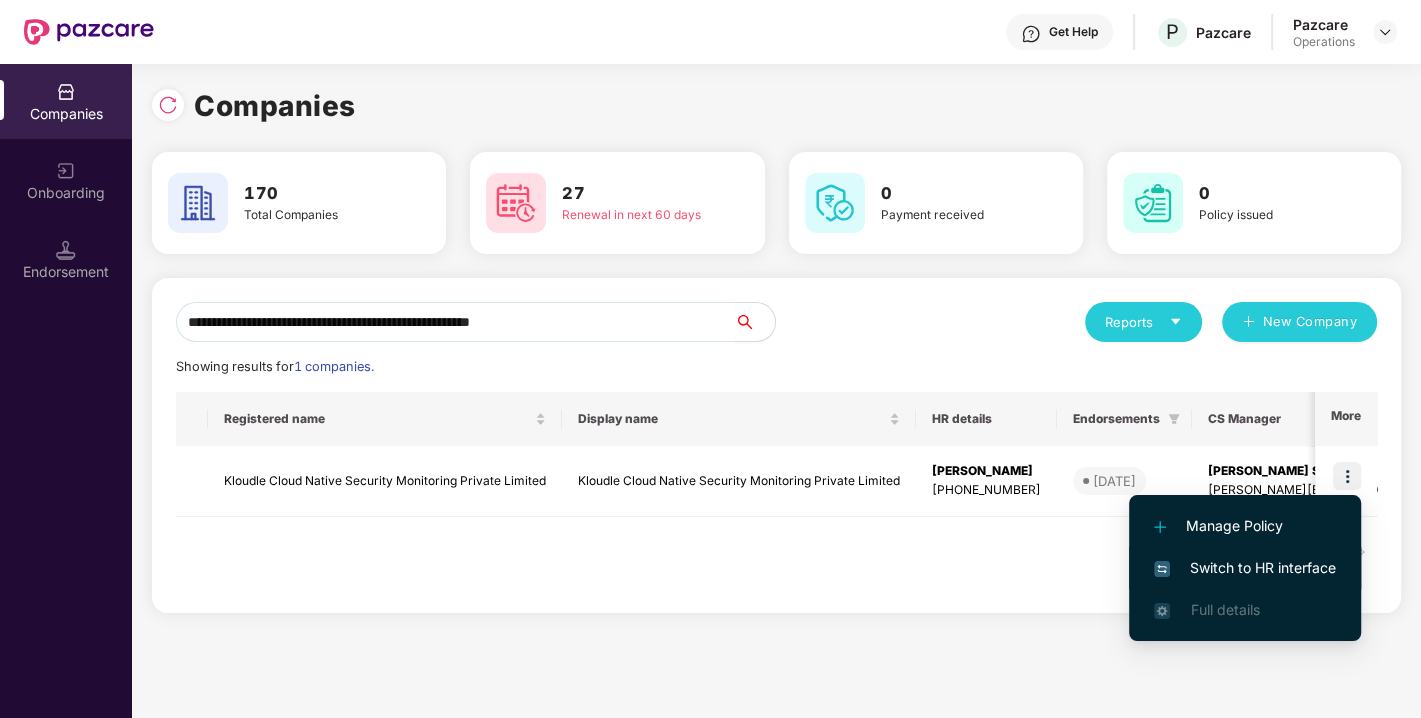 click on "Switch to HR interface" at bounding box center [1245, 568] 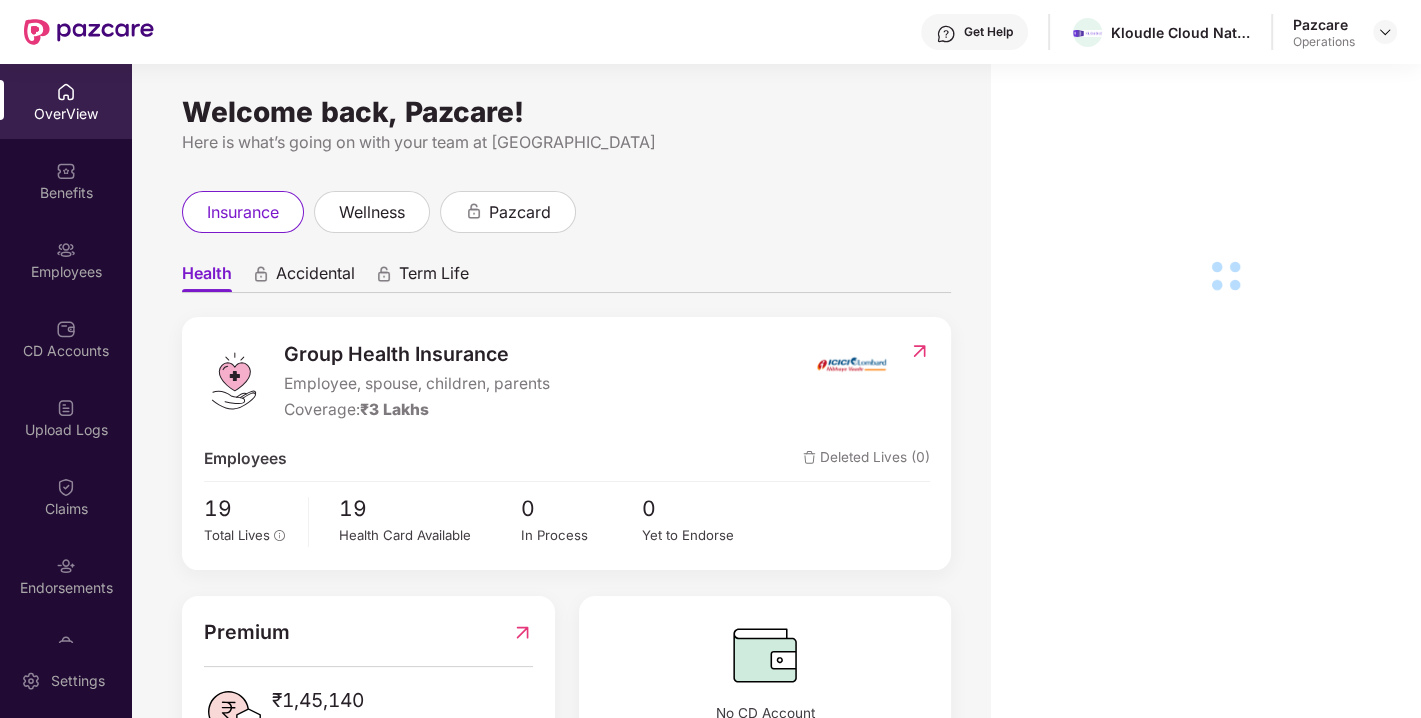 click on "Endorsements" at bounding box center (66, 588) 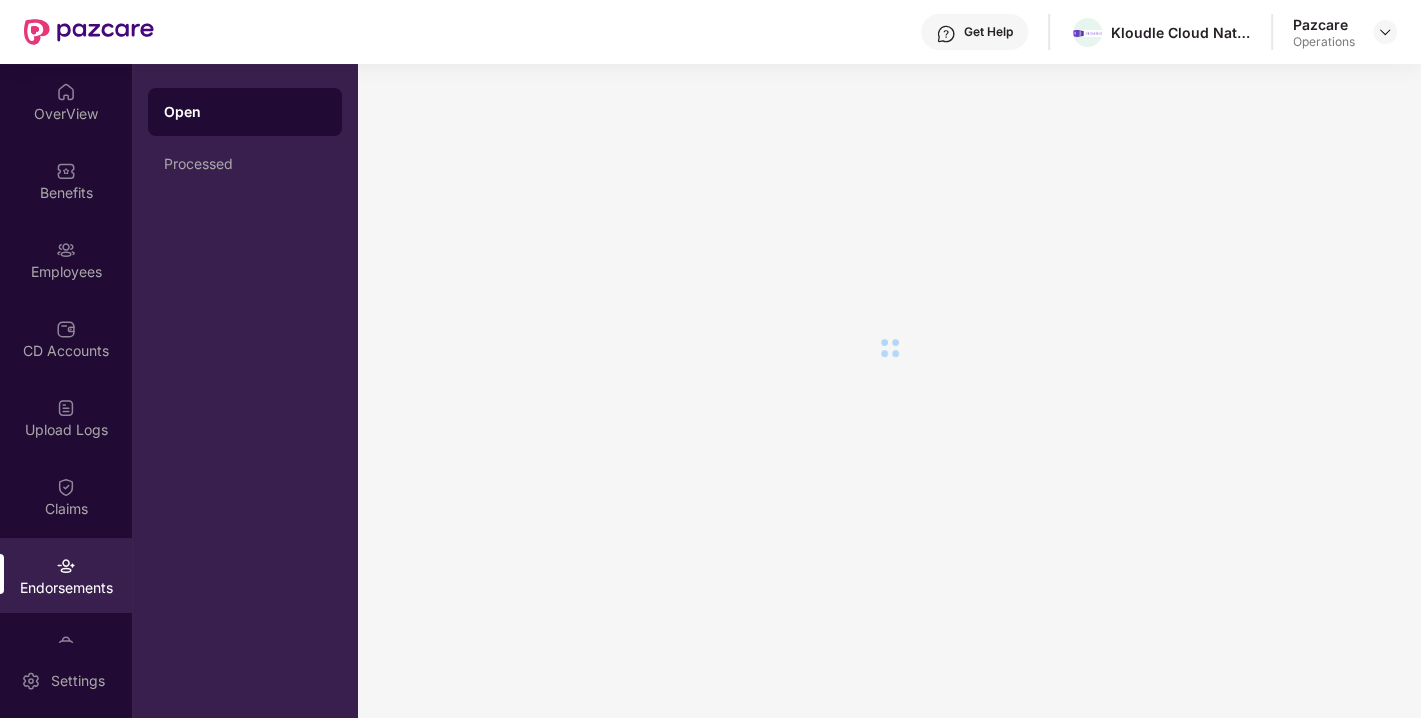 click on "Endorsements" at bounding box center (66, 588) 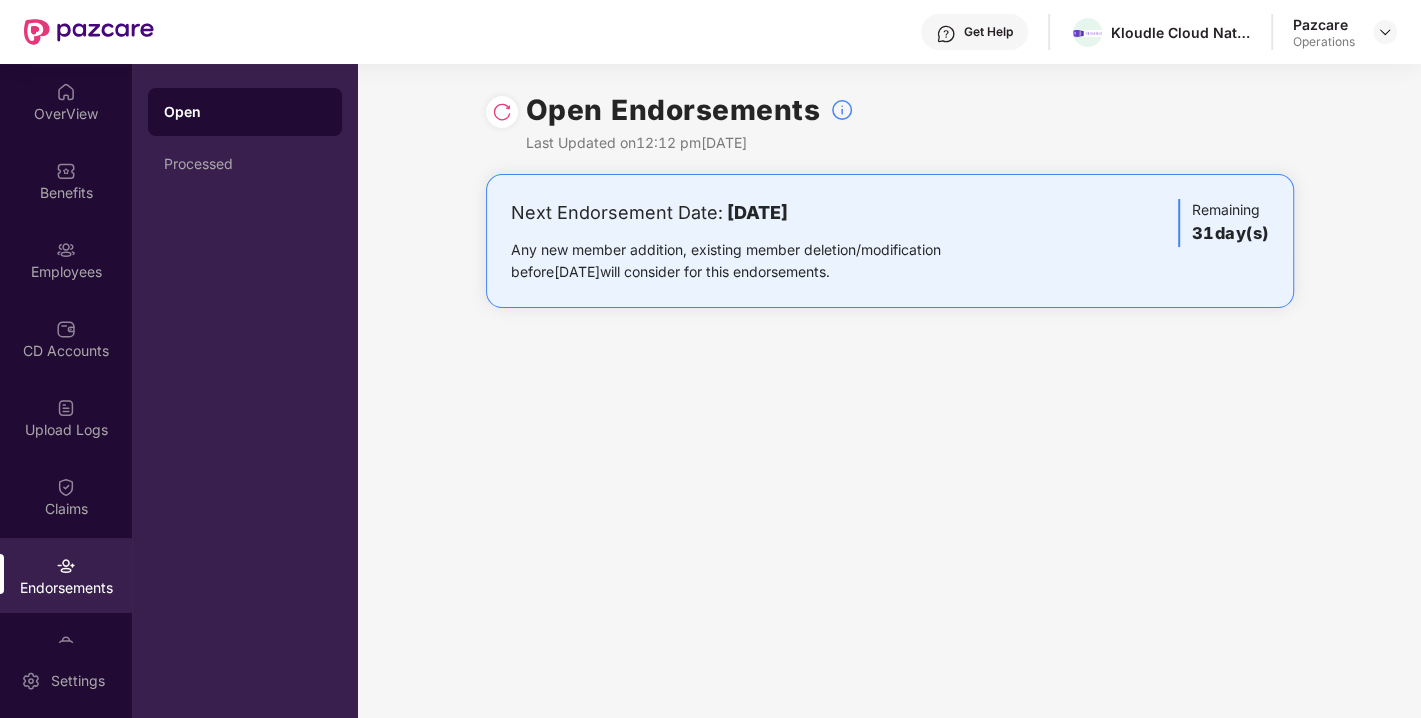 click at bounding box center [502, 112] 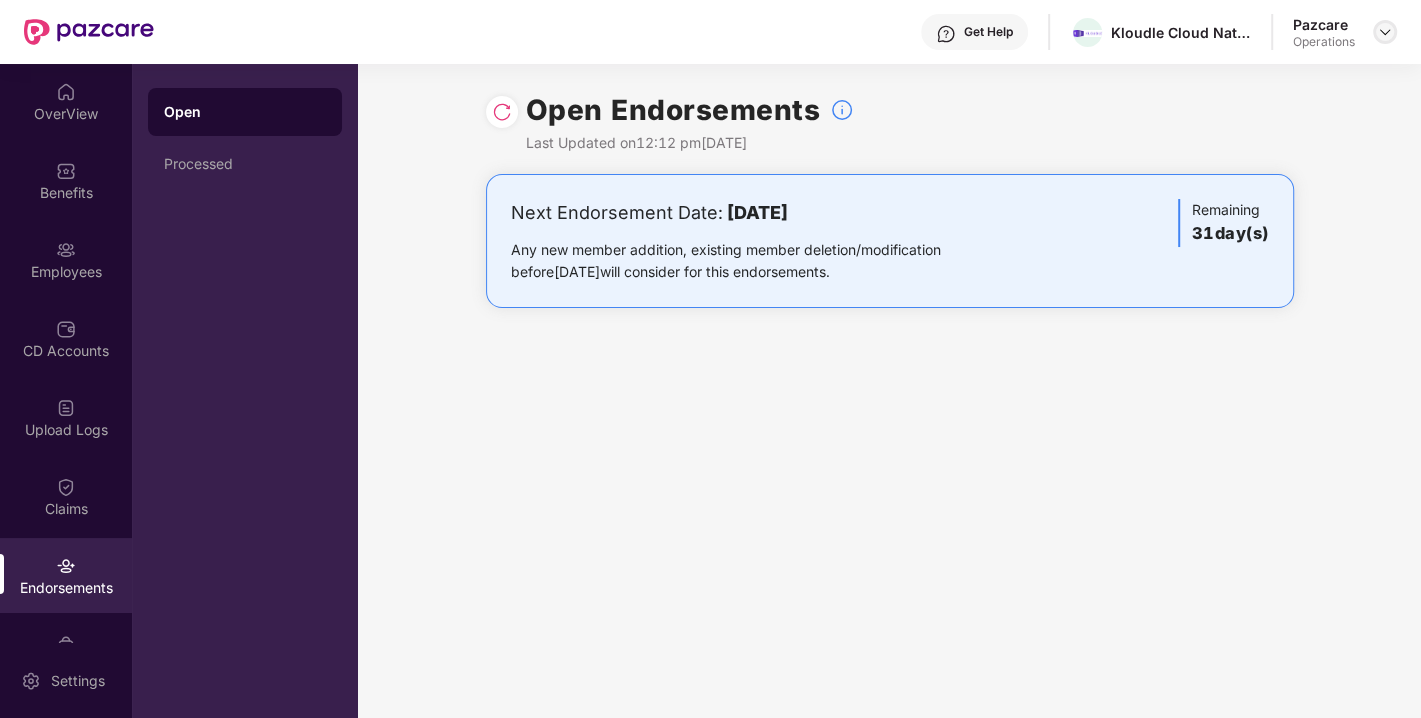 click at bounding box center [1385, 32] 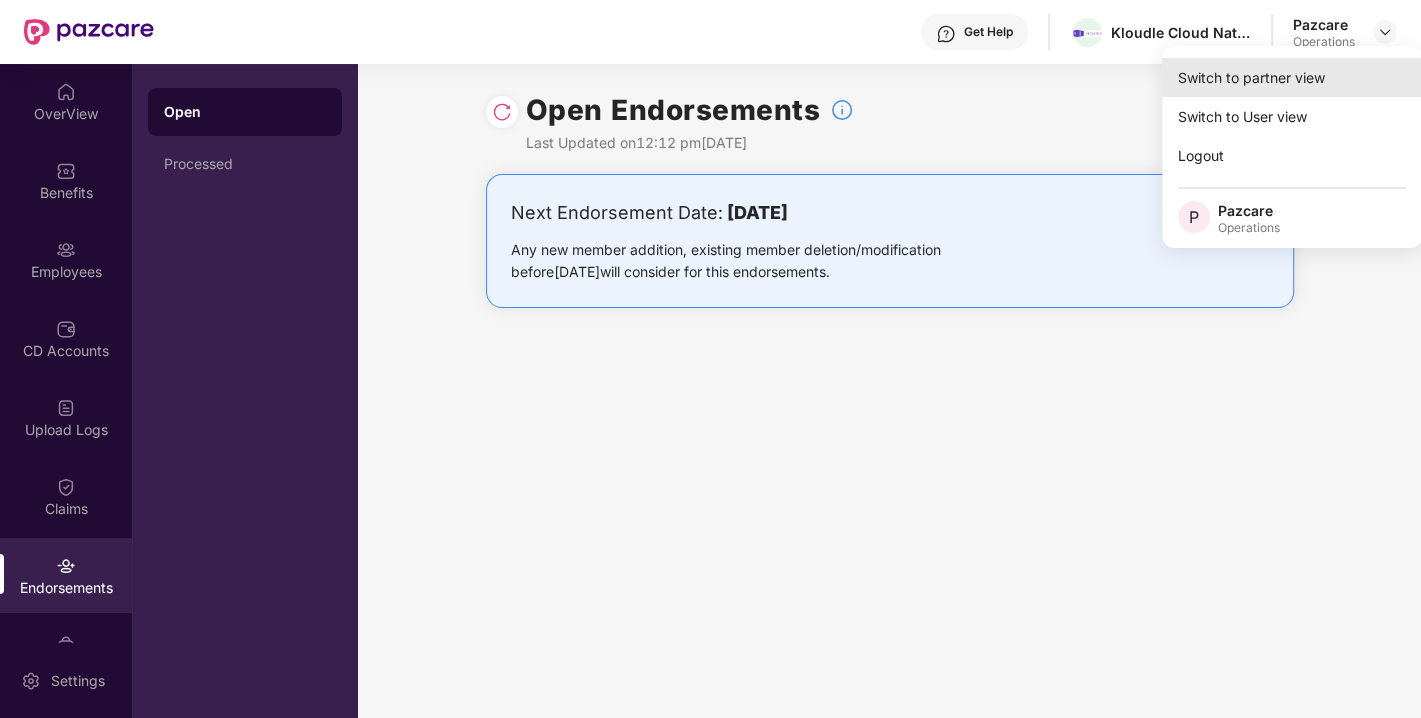 click on "Switch to partner view" at bounding box center (1292, 77) 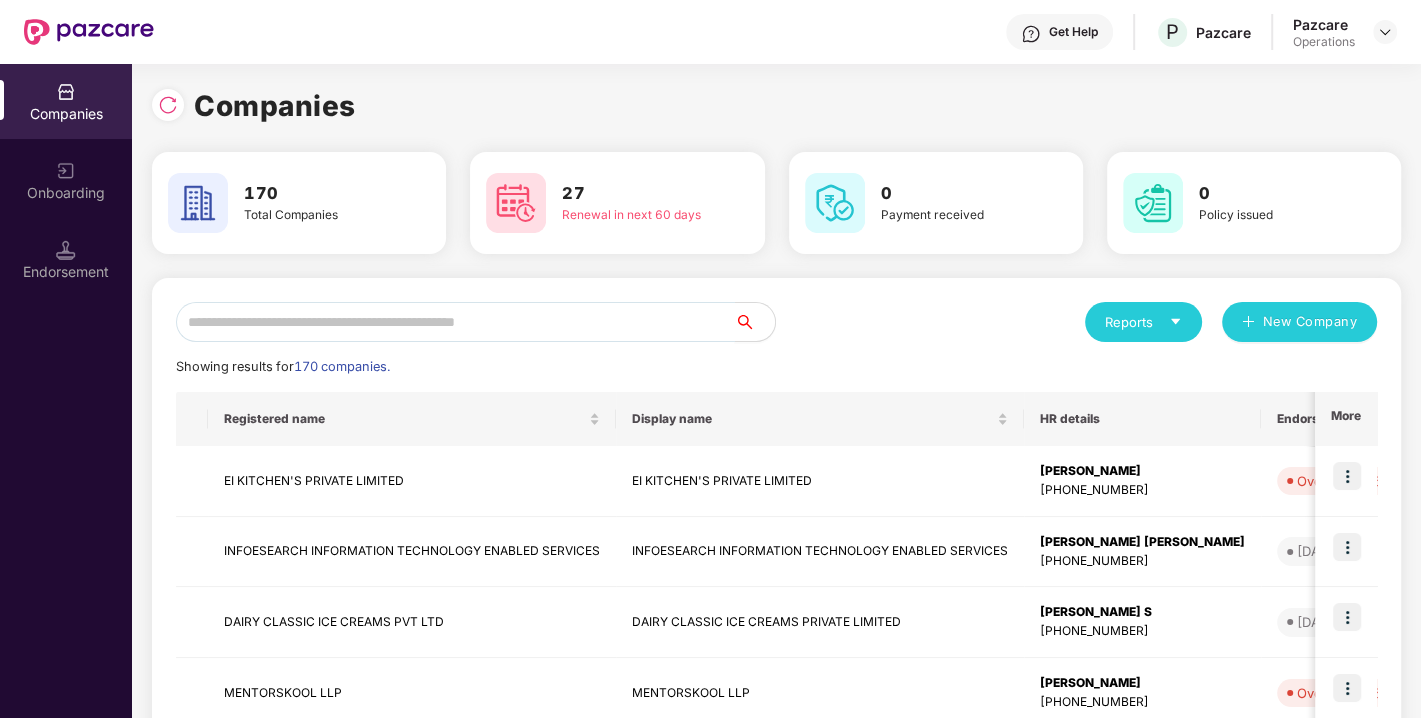 paste on "**********" 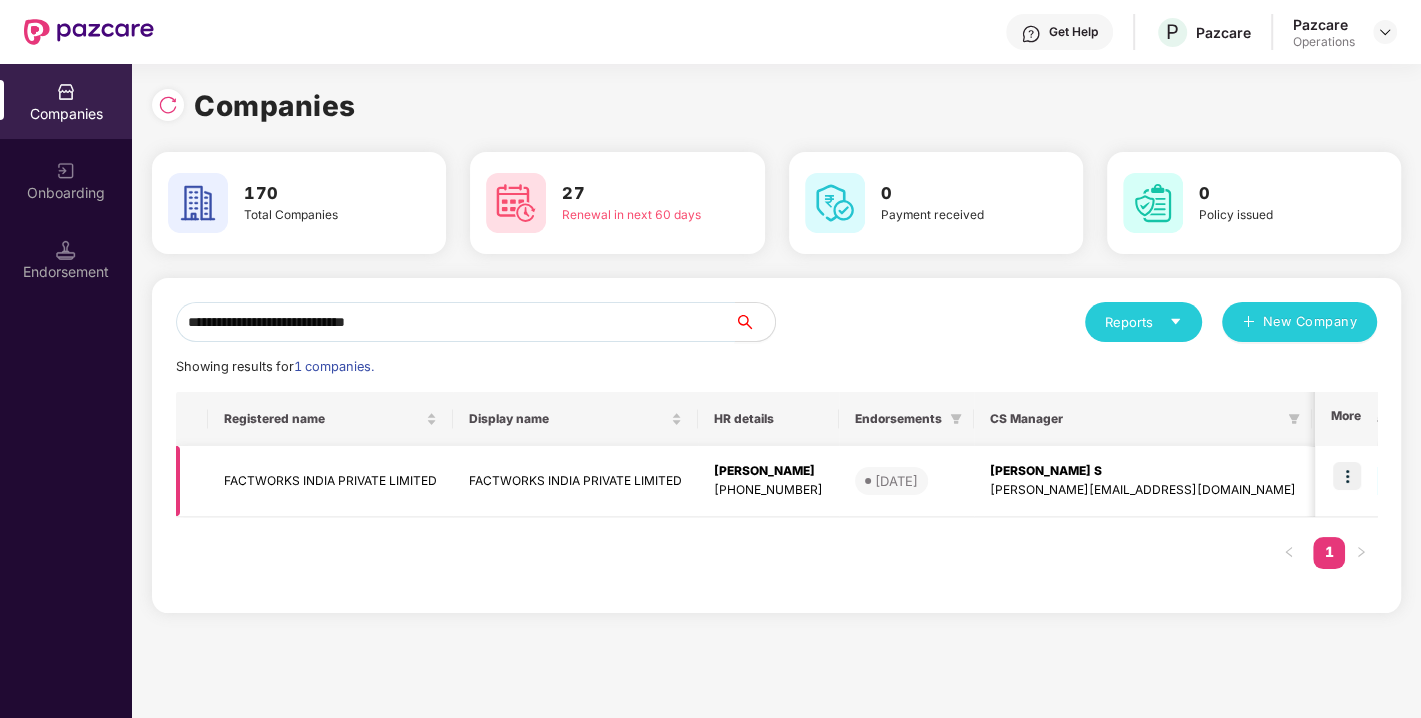 type on "**********" 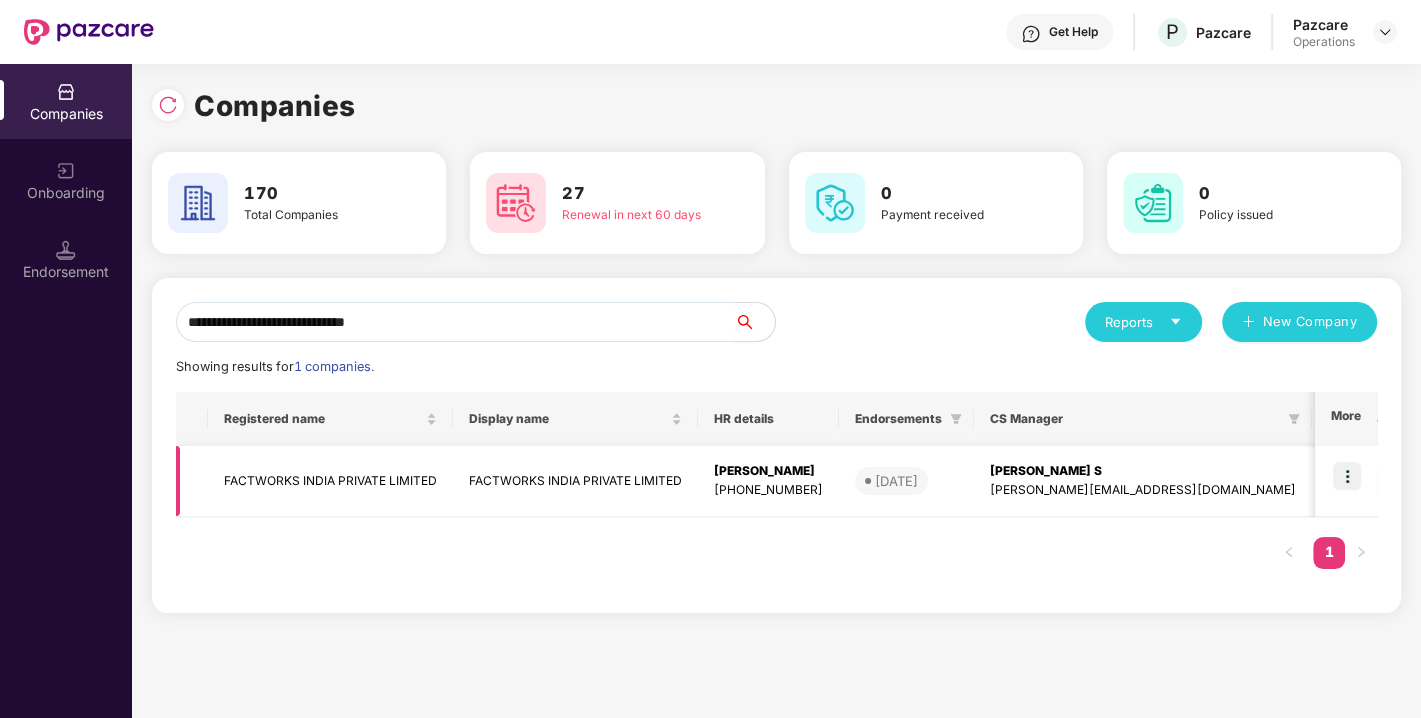 click at bounding box center (1347, 476) 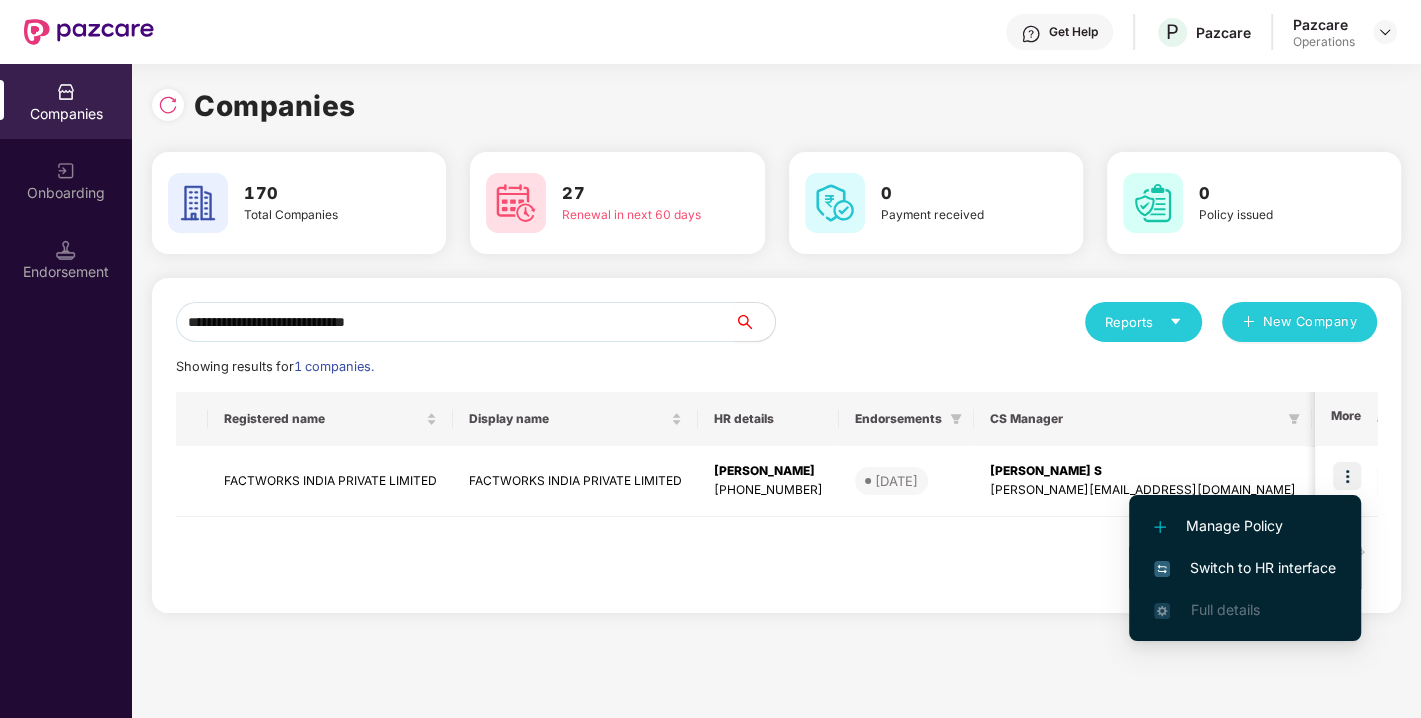 click on "Switch to HR interface" at bounding box center (1245, 568) 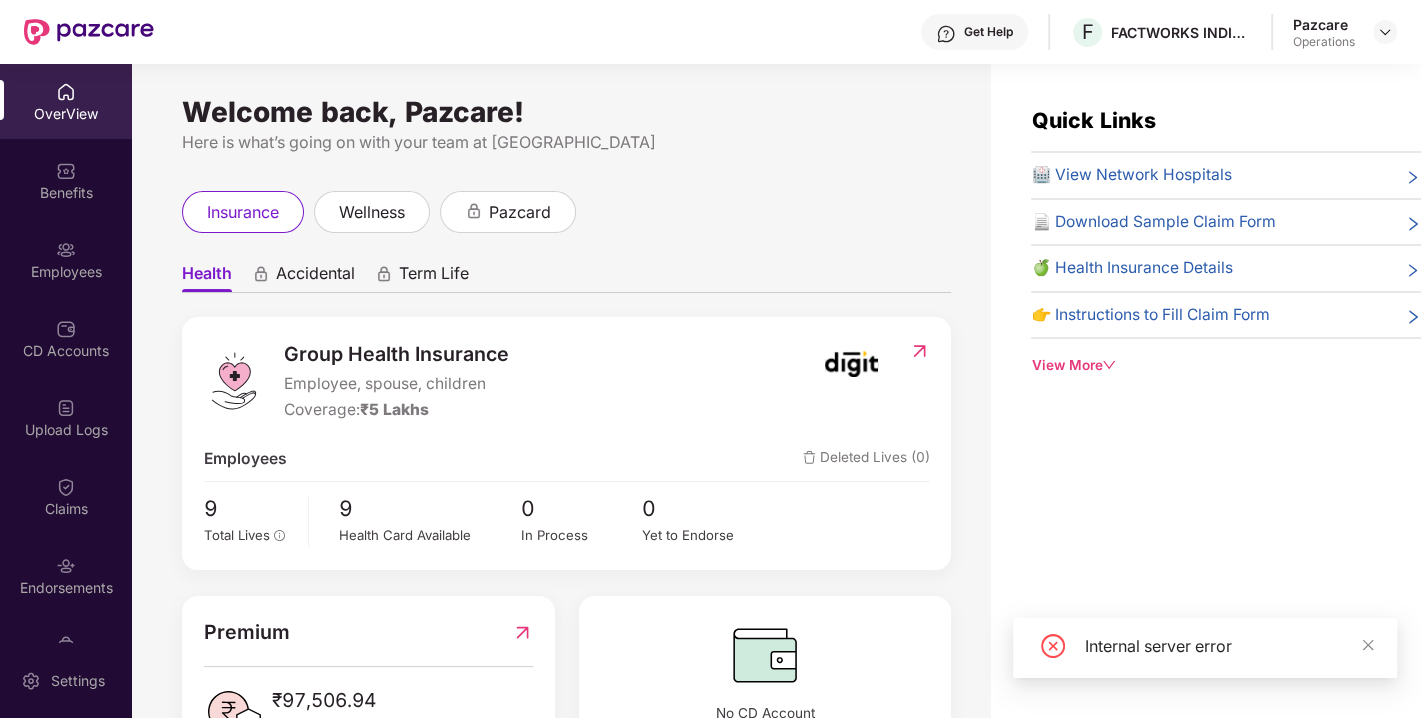 click at bounding box center (66, 566) 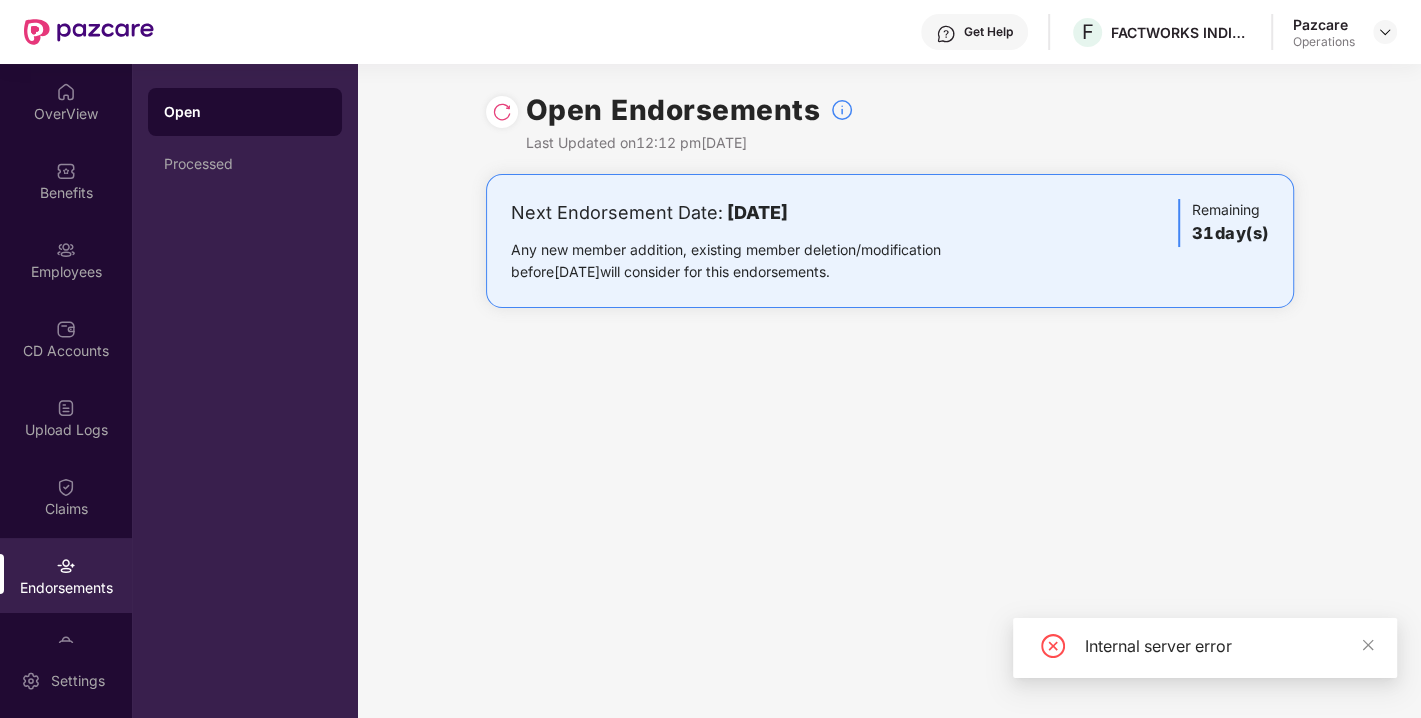 click at bounding box center [502, 112] 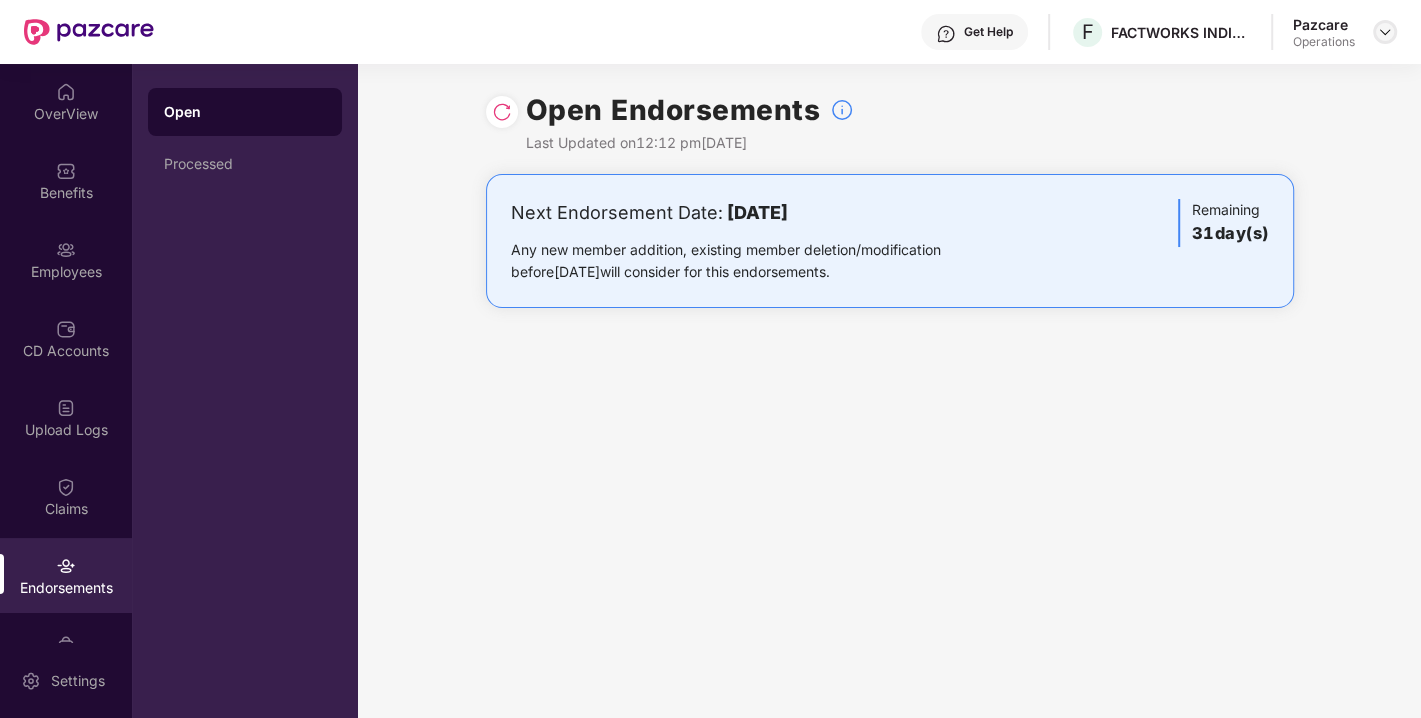 click at bounding box center [1385, 32] 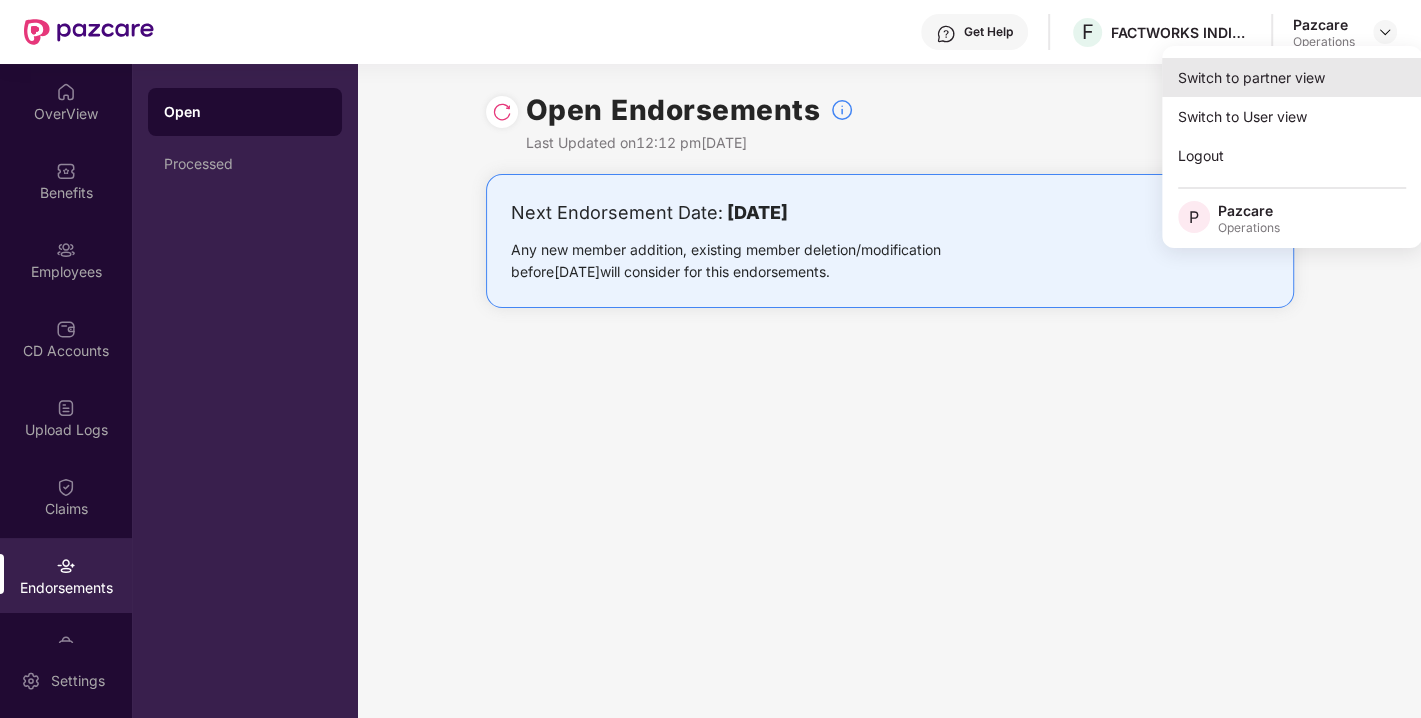 click on "Switch to partner view" at bounding box center [1292, 77] 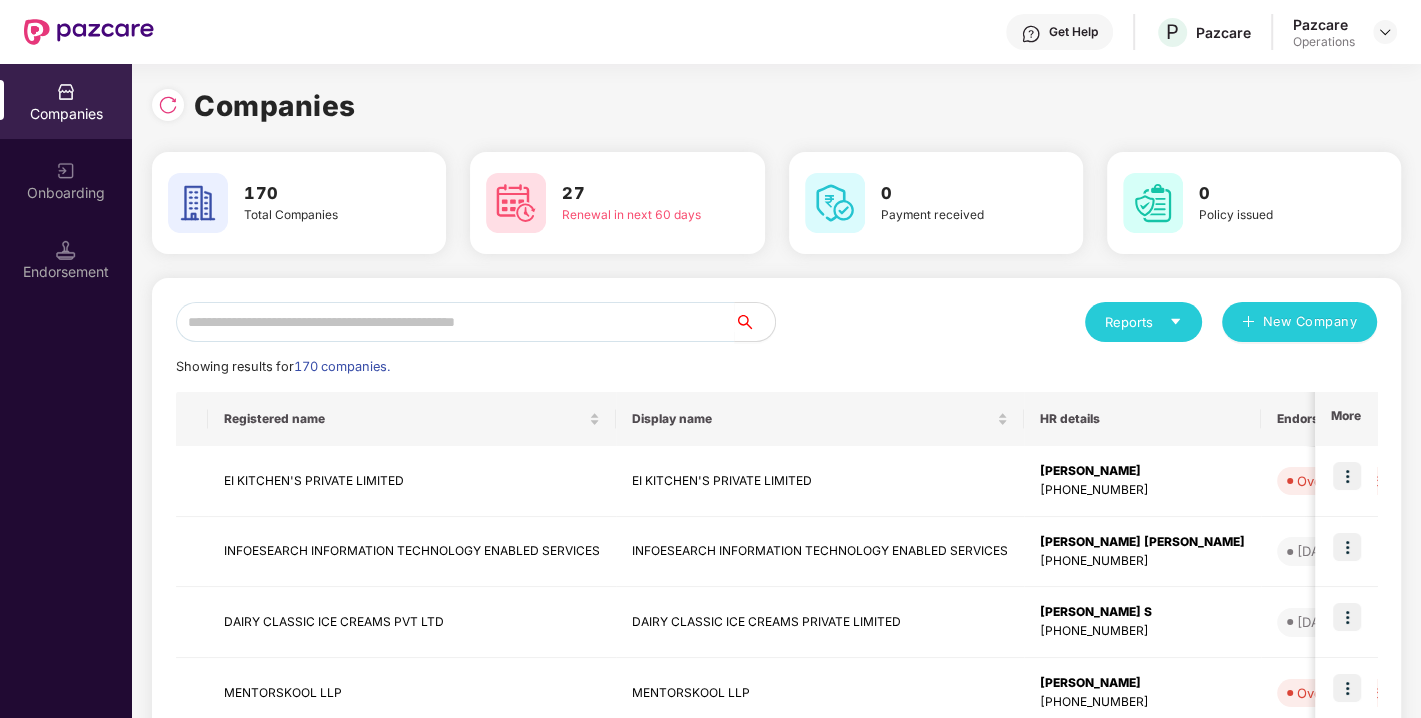 click on "Companies 170 Total Companies 27 Renewal in next 60 days 0 Payment received 0 Policy issued Reports  New Company Showing results for  170 companies. Registered name Display name HR details Endorsements CS Manager Benefits Earliest Renewal Issues Total Premium More                       EI KITCHEN'S PRIVATE LIMITED EI KITCHEN'S PRIVATE LIMITED [PERSON_NAME] [PHONE_NUMBER] Overdue - 86d [PERSON_NAME] P K [PERSON_NAME][DOMAIN_NAME][EMAIL_ADDRESS][DOMAIN_NAME] GMC [DATE] 0 ₹1,08,727.56 INFOESEARCH INFORMATION TECHNOLOGY ENABLED SERVICES INFOESEARCH INFORMATION TECHNOLOGY ENABLED SERVICES [PERSON_NAME] [PERSON_NAME] [PHONE_NUMBER] [DATE] [PERSON_NAME] [PERSON_NAME][EMAIL_ADDRESS][DOMAIN_NAME] GPA GMC [DATE] 0 ₹4,95,864.32 DAIRY CLASSIC ICE CREAMS PVT LTD DAIRY CLASSIC ICE CREAMS PRIVATE LIMITED [PERSON_NAME] S [PHONE_NUMBER] [DATE] Shivakumar S [EMAIL_ADDRESS][DOMAIN_NAME] GPA [DATE] 0 ₹4,35,910.88 MENTORSKOOL LLP MENTORSKOOL LLP [PERSON_NAME] [PHONE_NUMBER] Overdue - 65d [PERSON_NAME] [PERSON_NAME][EMAIL_ADDRESS][PERSON_NAME][DOMAIN_NAME] GPA GMC [DATE] 0 GMC 0 -" at bounding box center (776, 664) 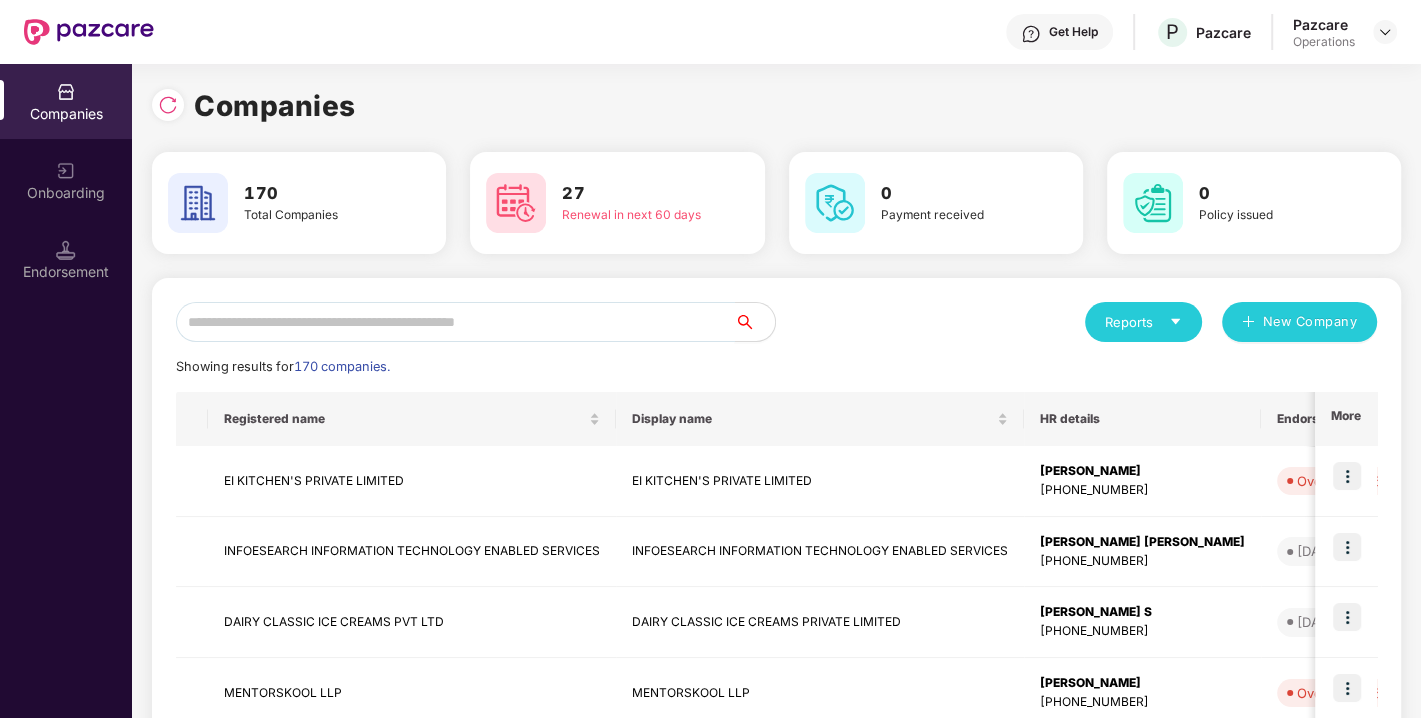 click at bounding box center (455, 322) 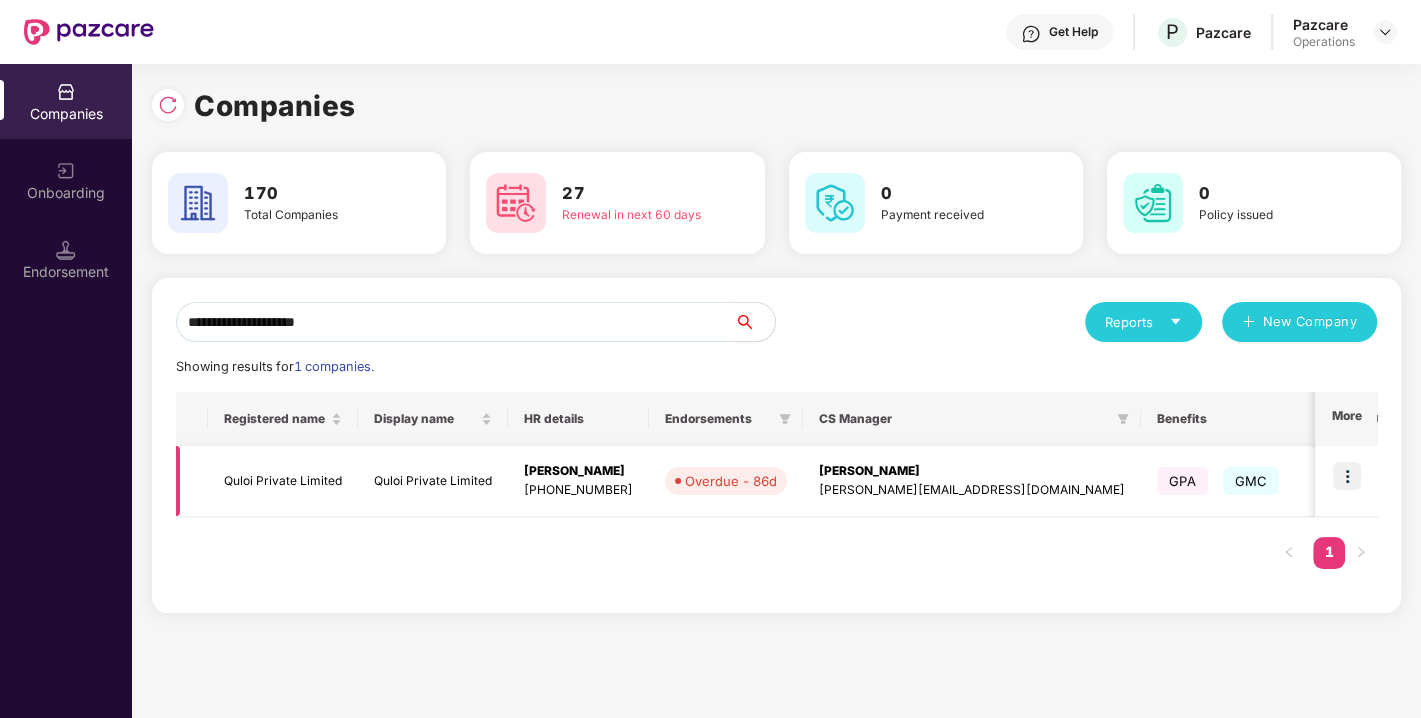 type on "**********" 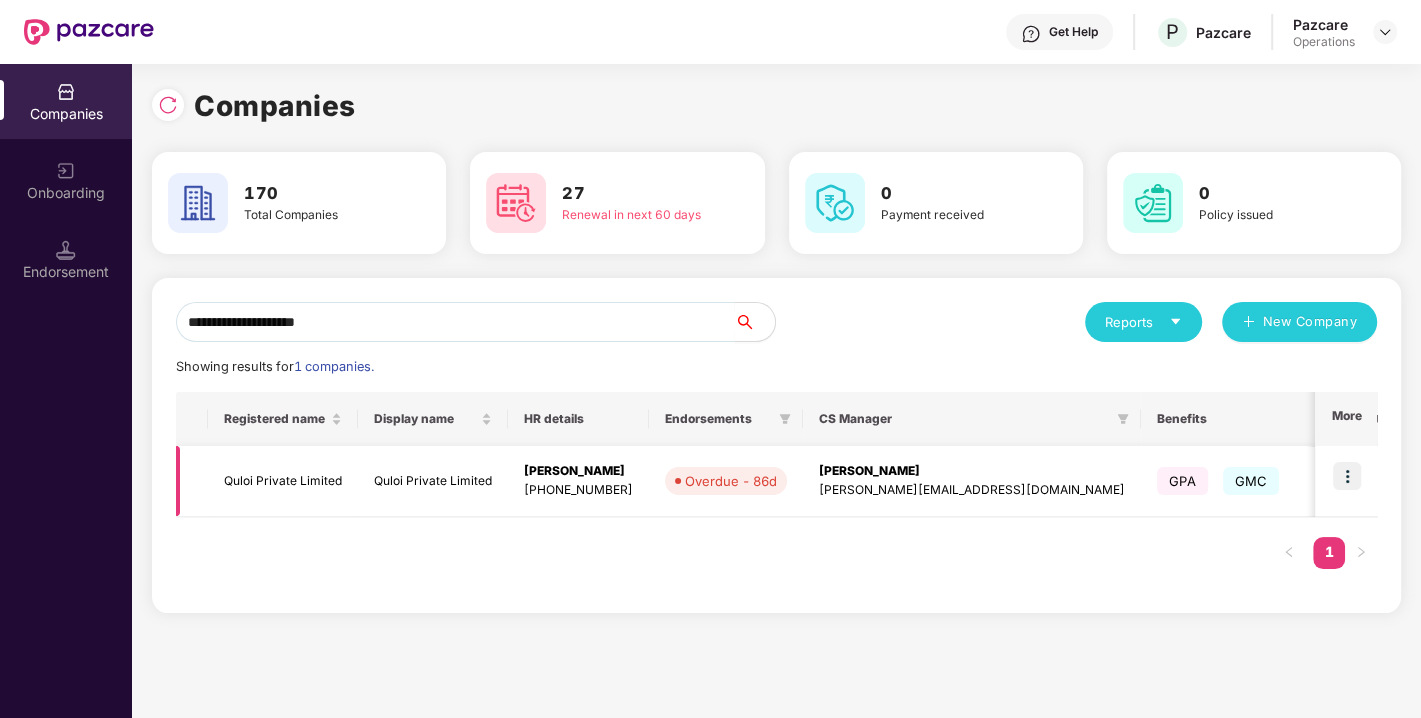 click at bounding box center (1347, 476) 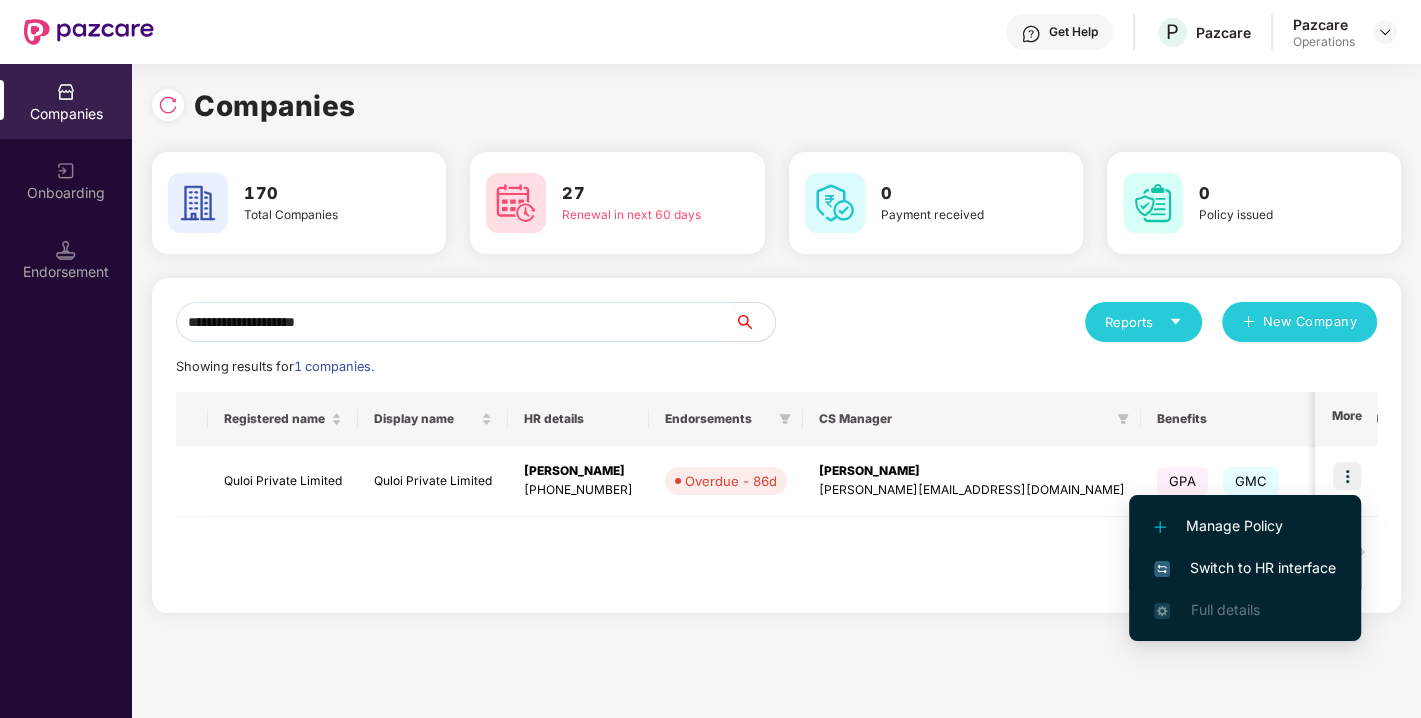 click on "Switch to HR interface" at bounding box center [1245, 568] 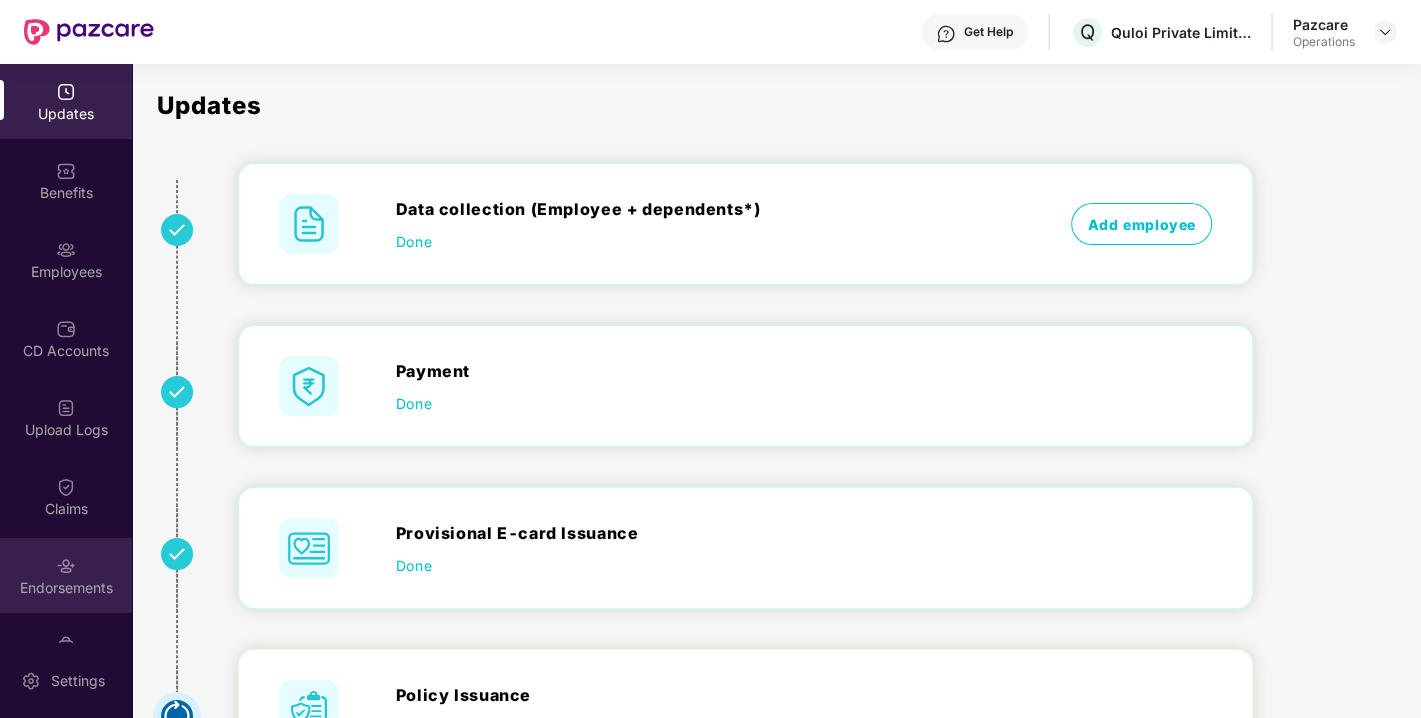click on "Endorsements" at bounding box center [66, 588] 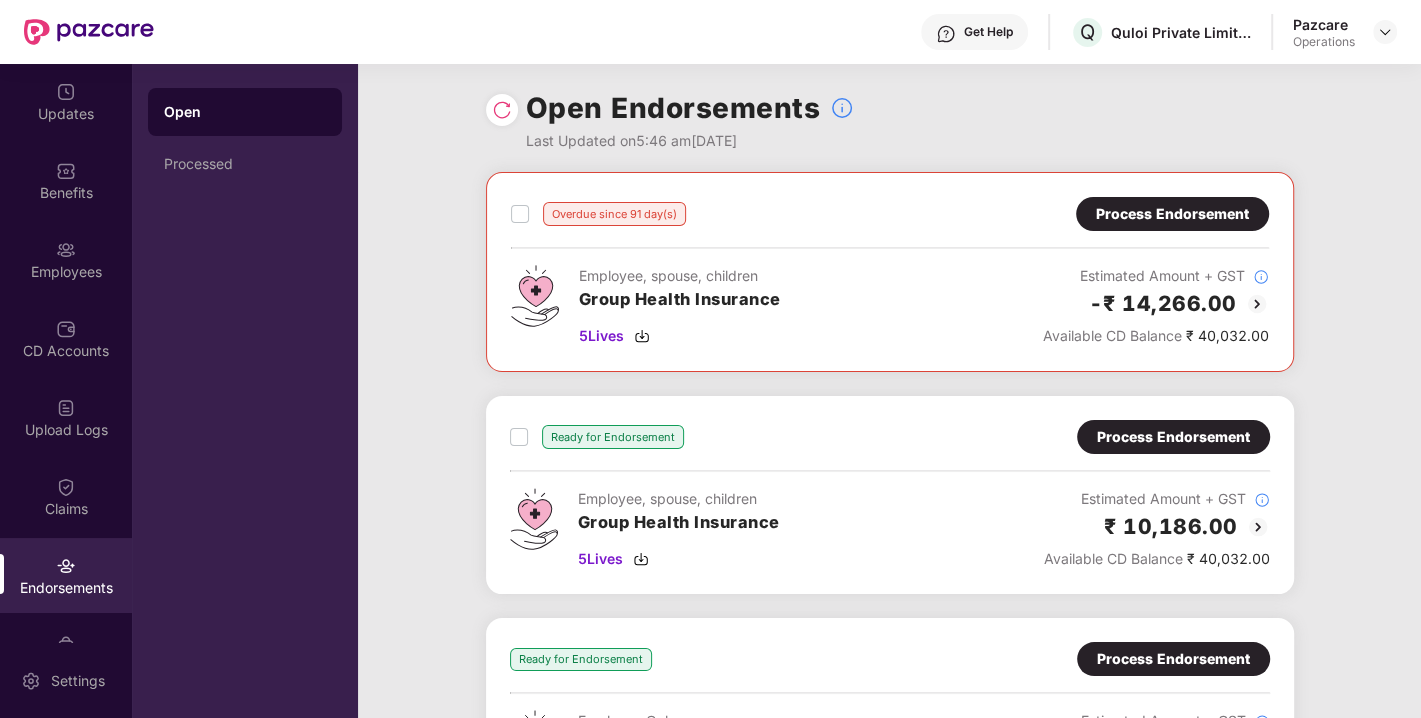 scroll, scrollTop: 0, scrollLeft: 0, axis: both 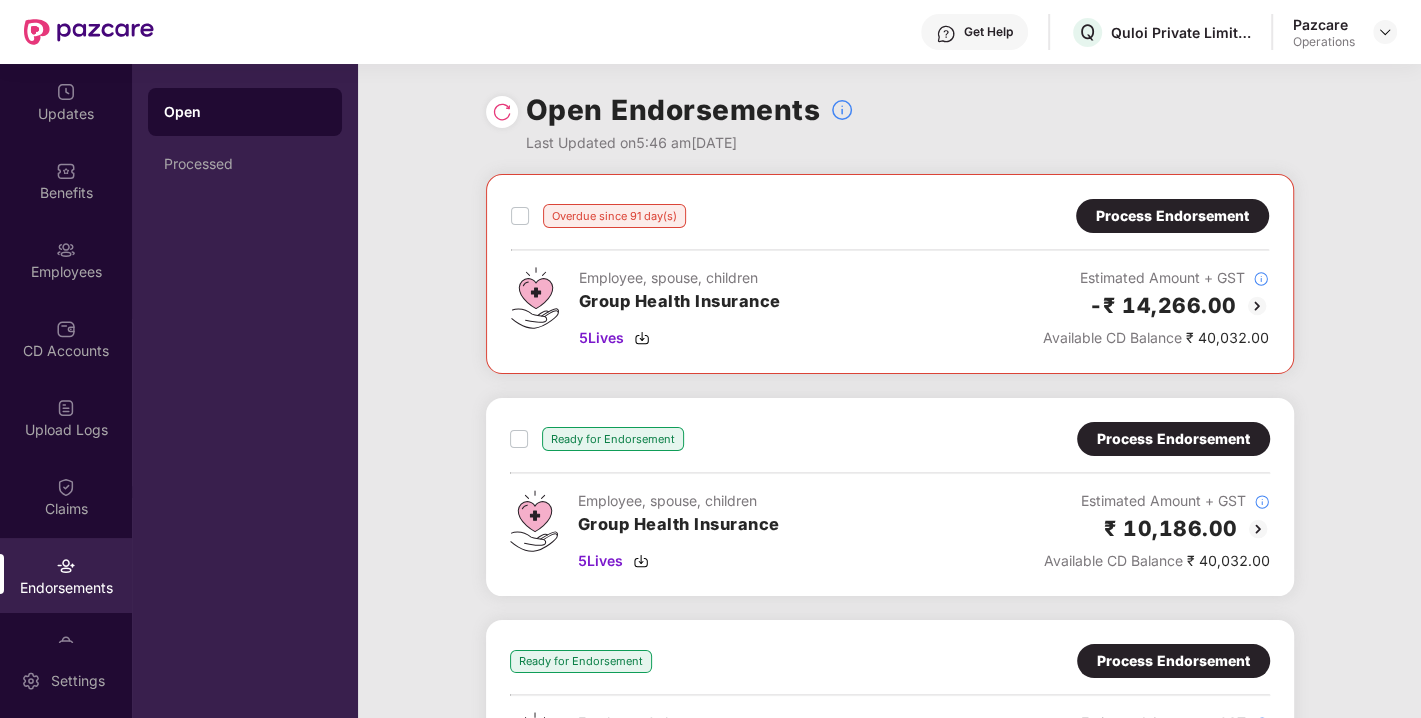 click on "Process Endorsement" at bounding box center (1172, 216) 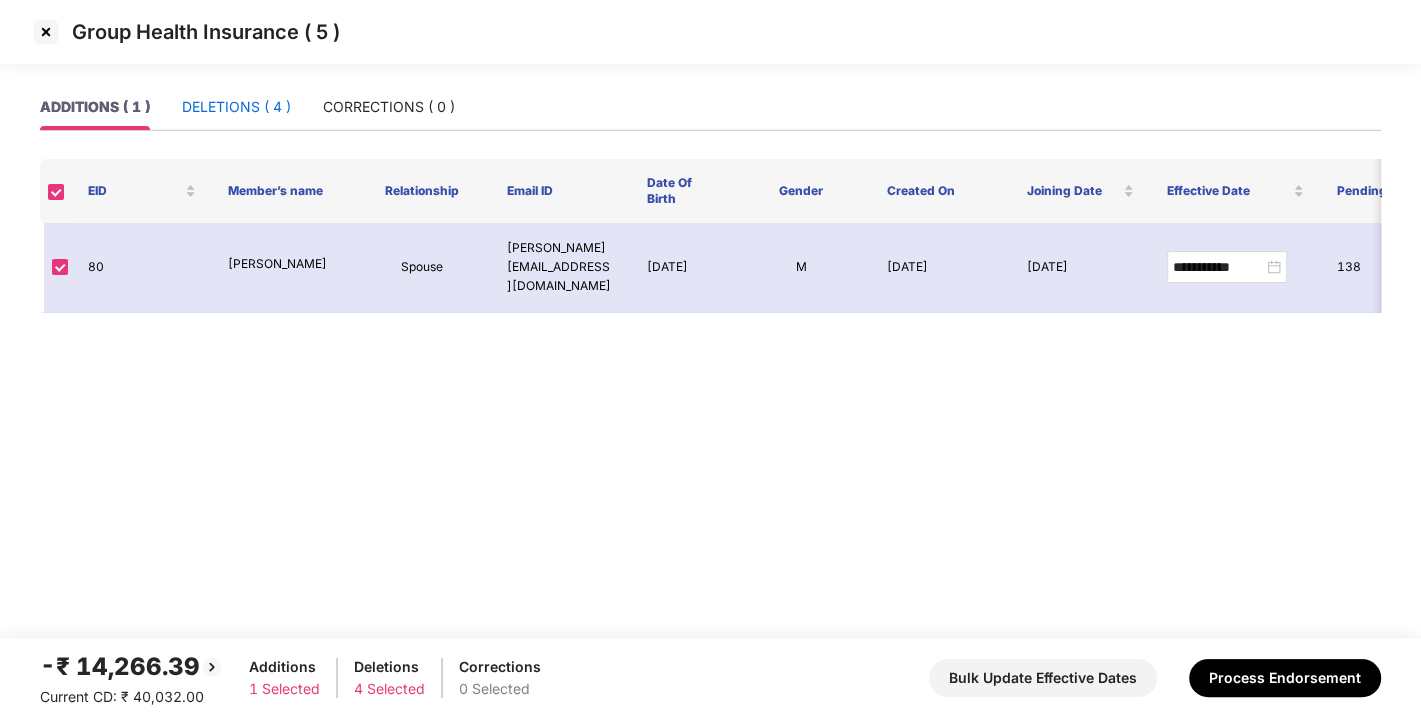 click on "DELETIONS ( 4 )" at bounding box center [236, 107] 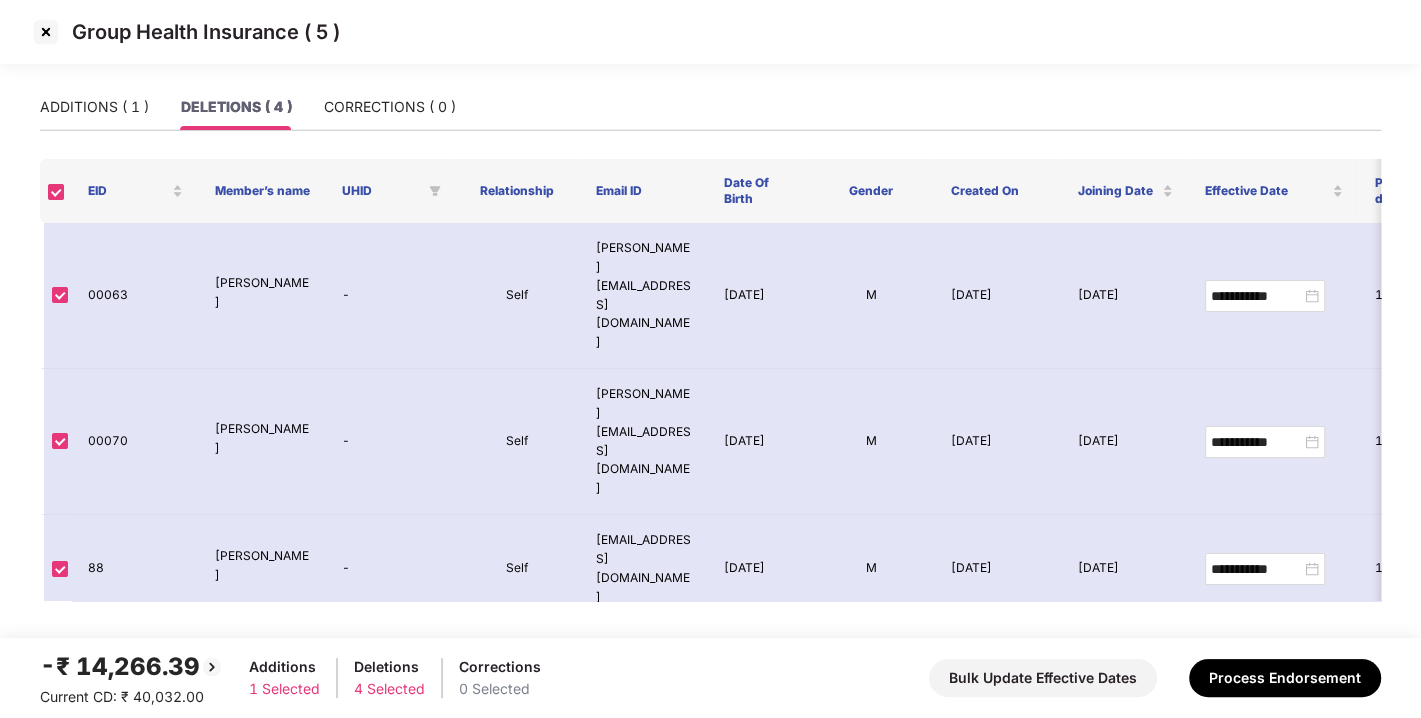 click at bounding box center [46, 32] 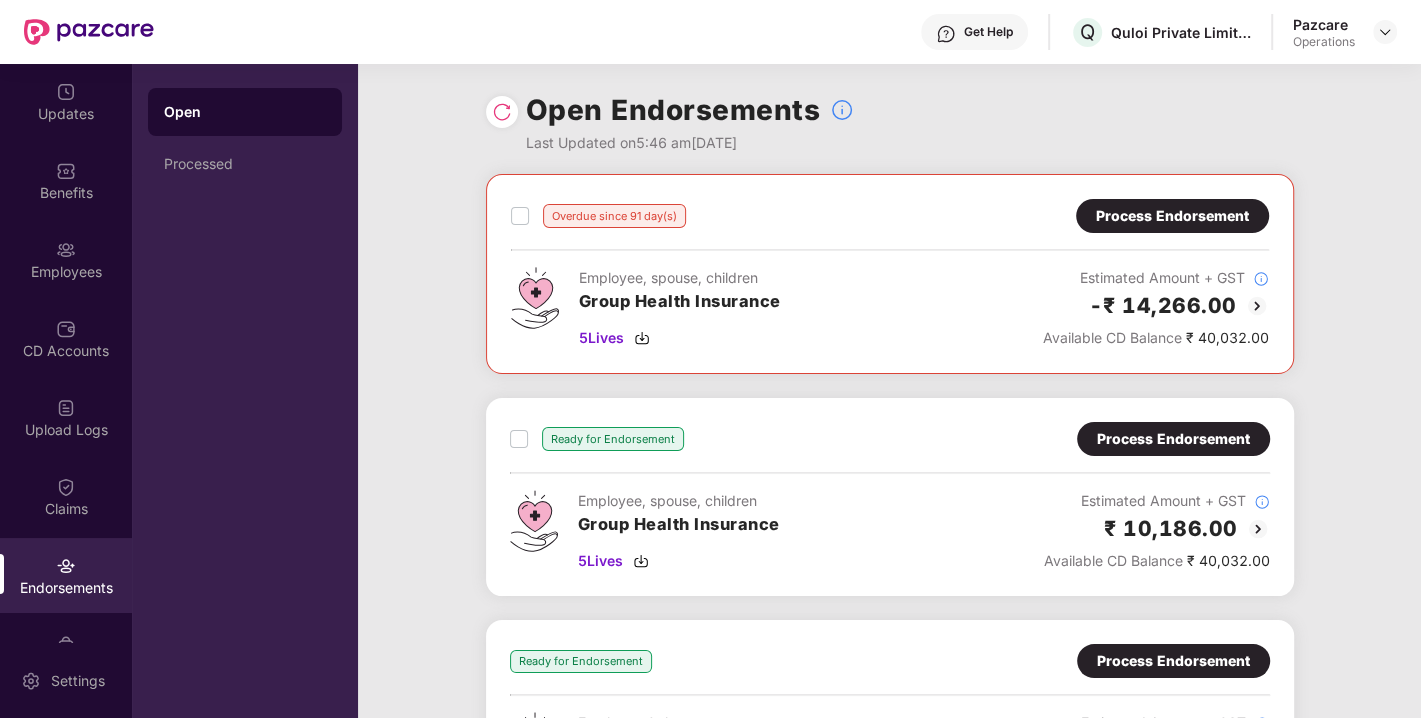 click on "Process Endorsement" at bounding box center (1172, 216) 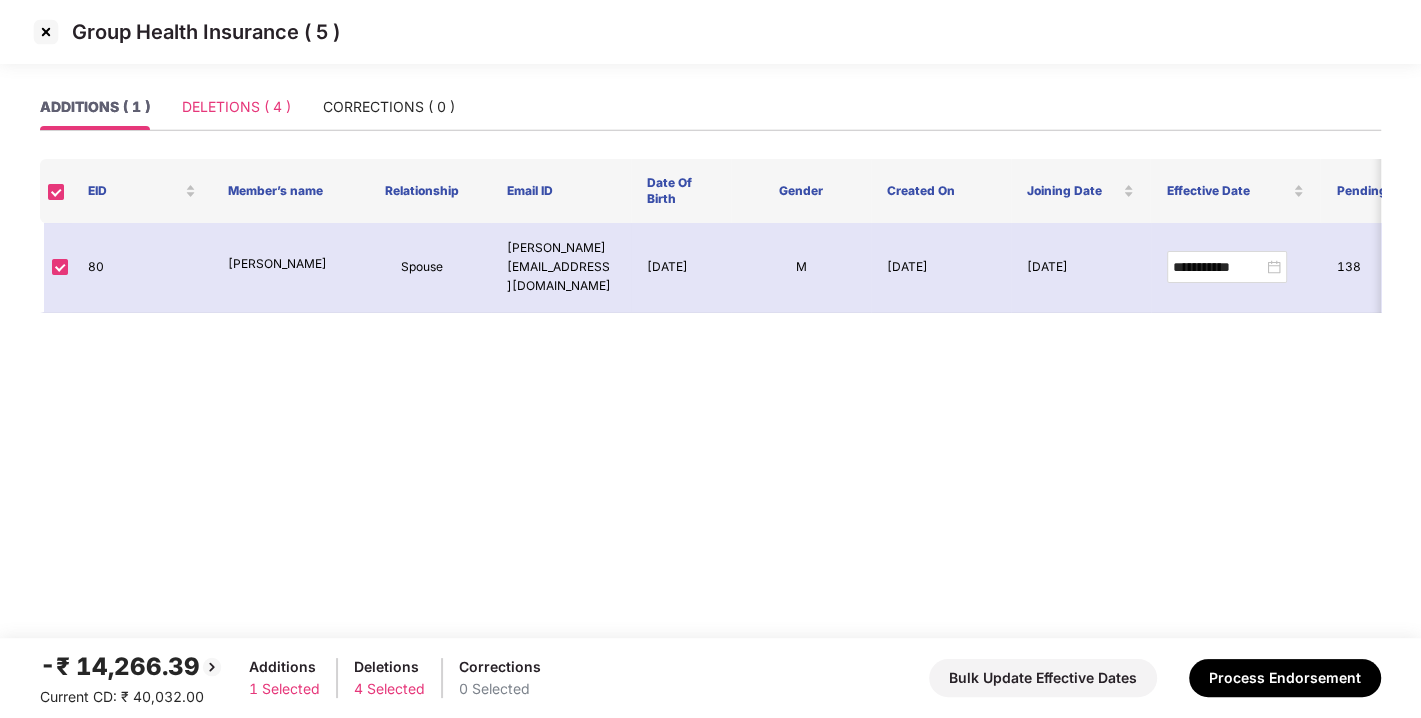 click on "DELETIONS ( 4 )" at bounding box center [236, 107] 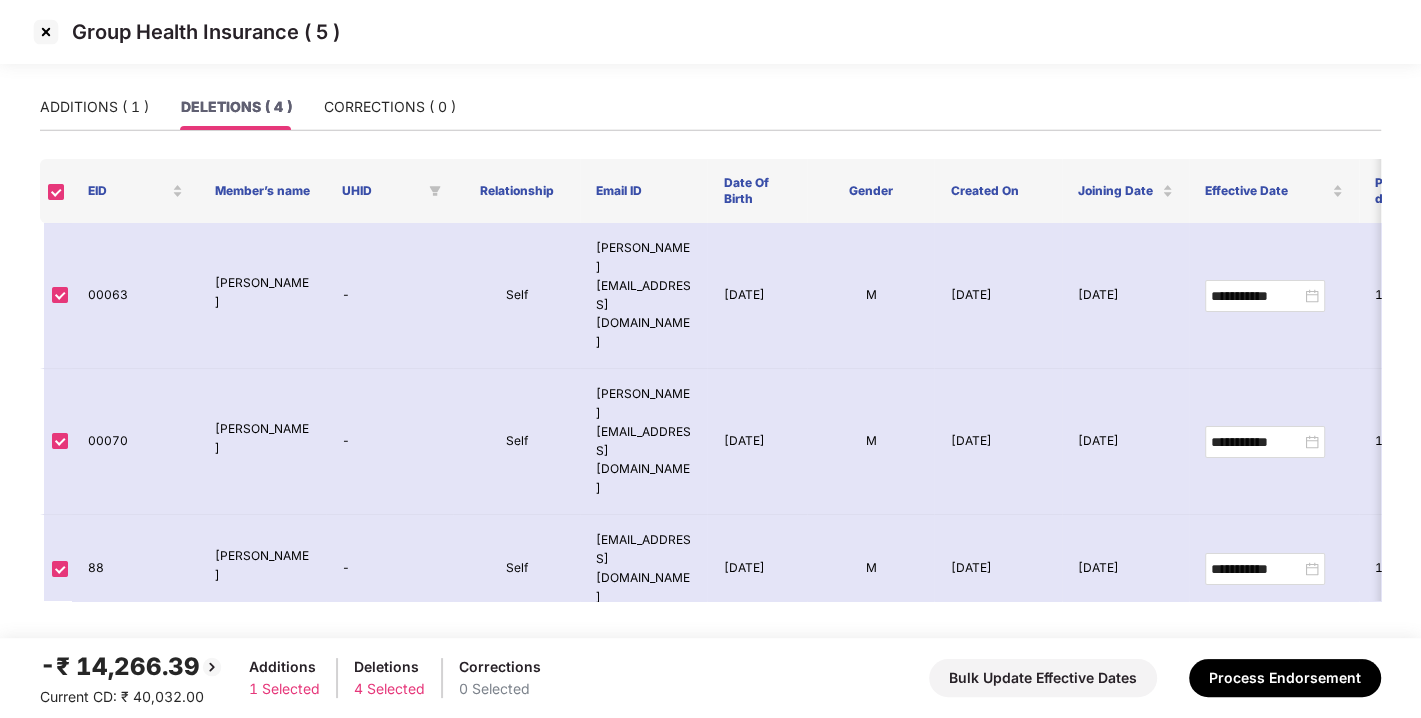 click at bounding box center (46, 32) 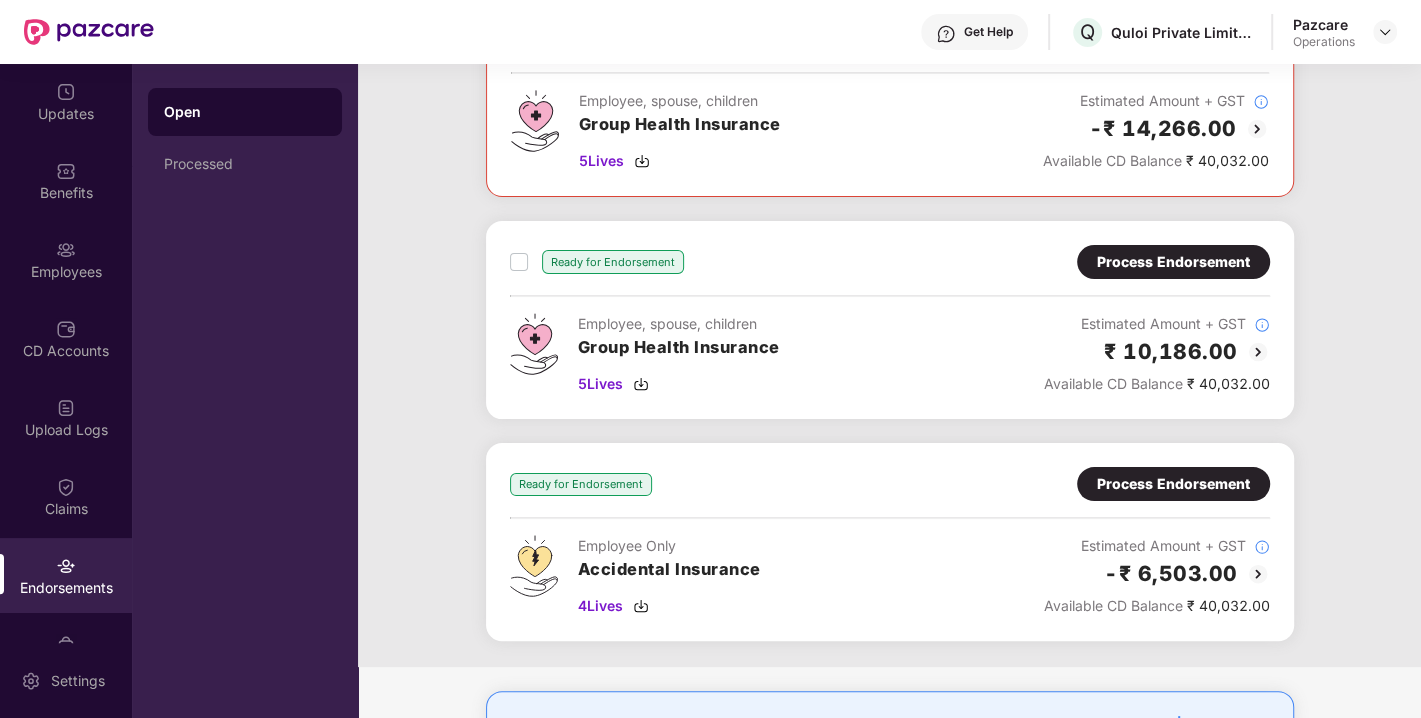 scroll, scrollTop: 180, scrollLeft: 0, axis: vertical 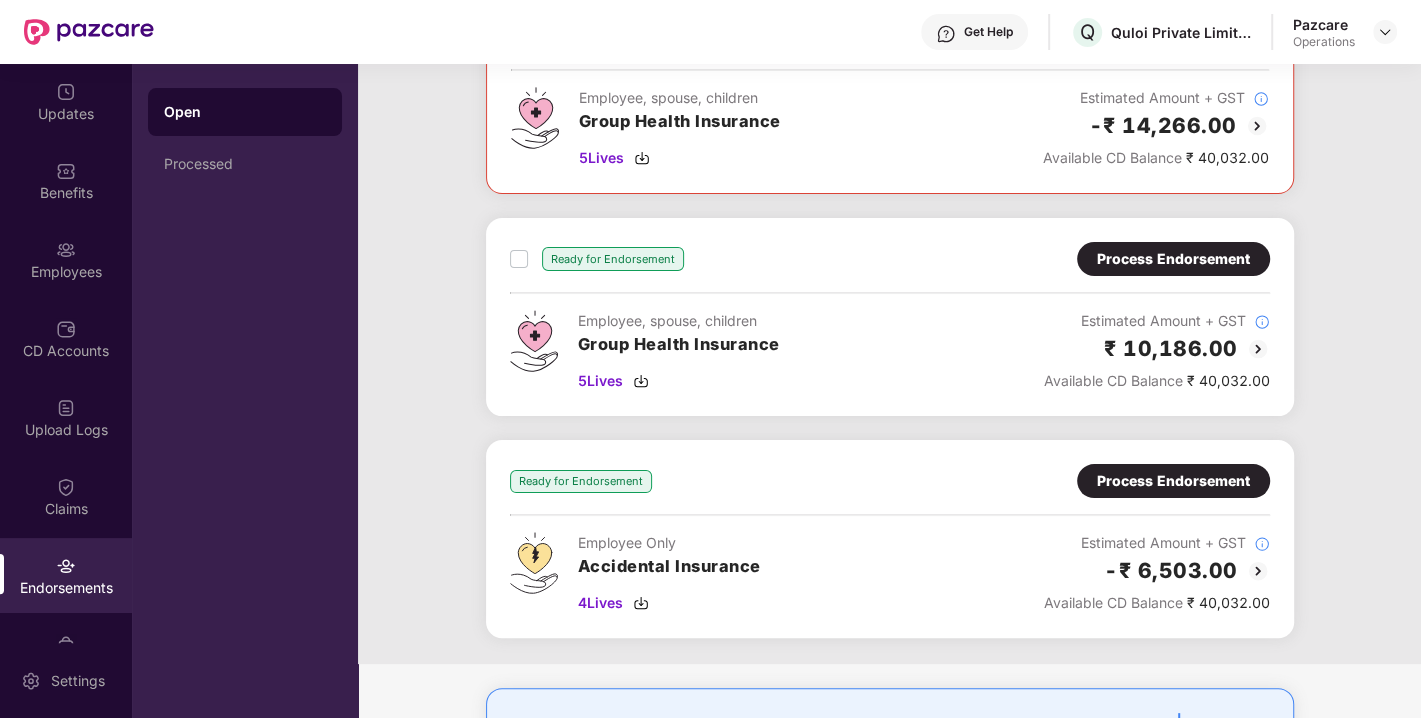 click on "Process Endorsement" at bounding box center (1173, 259) 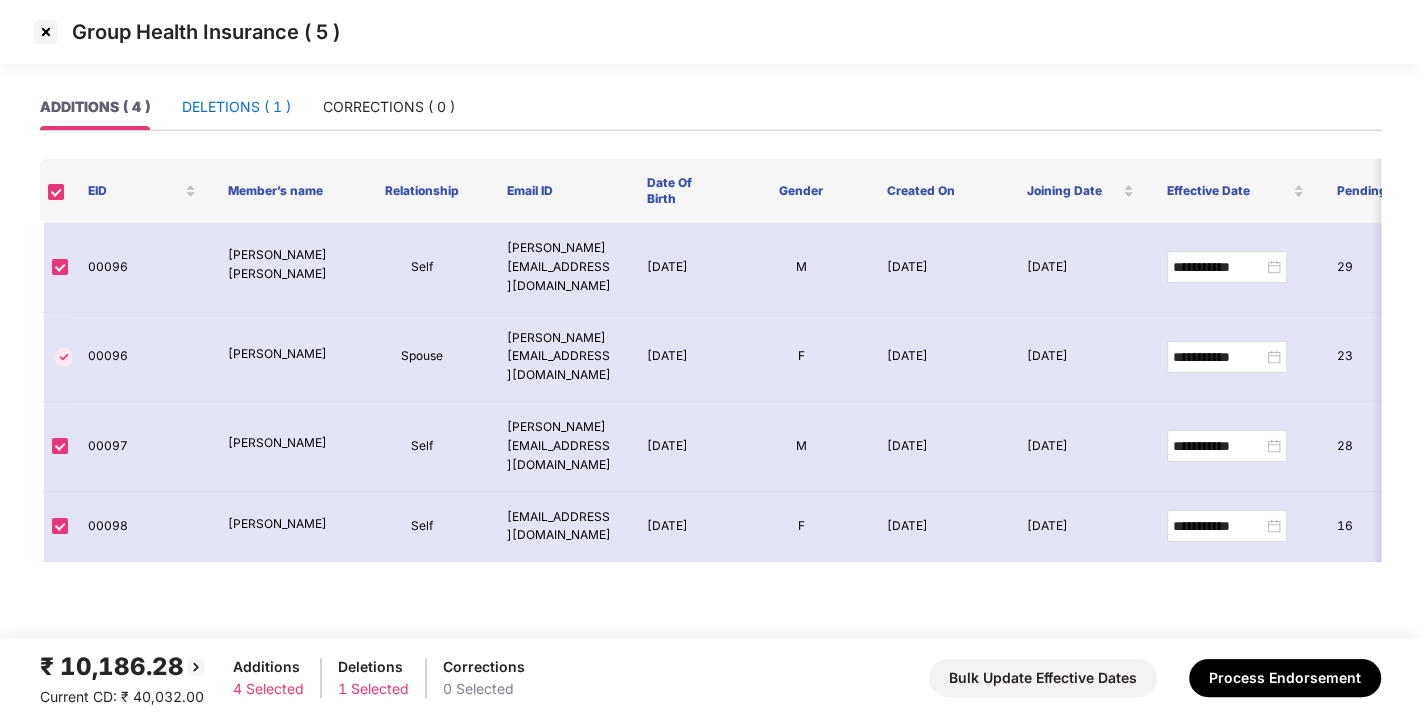 click on "DELETIONS ( 1 )" at bounding box center (236, 107) 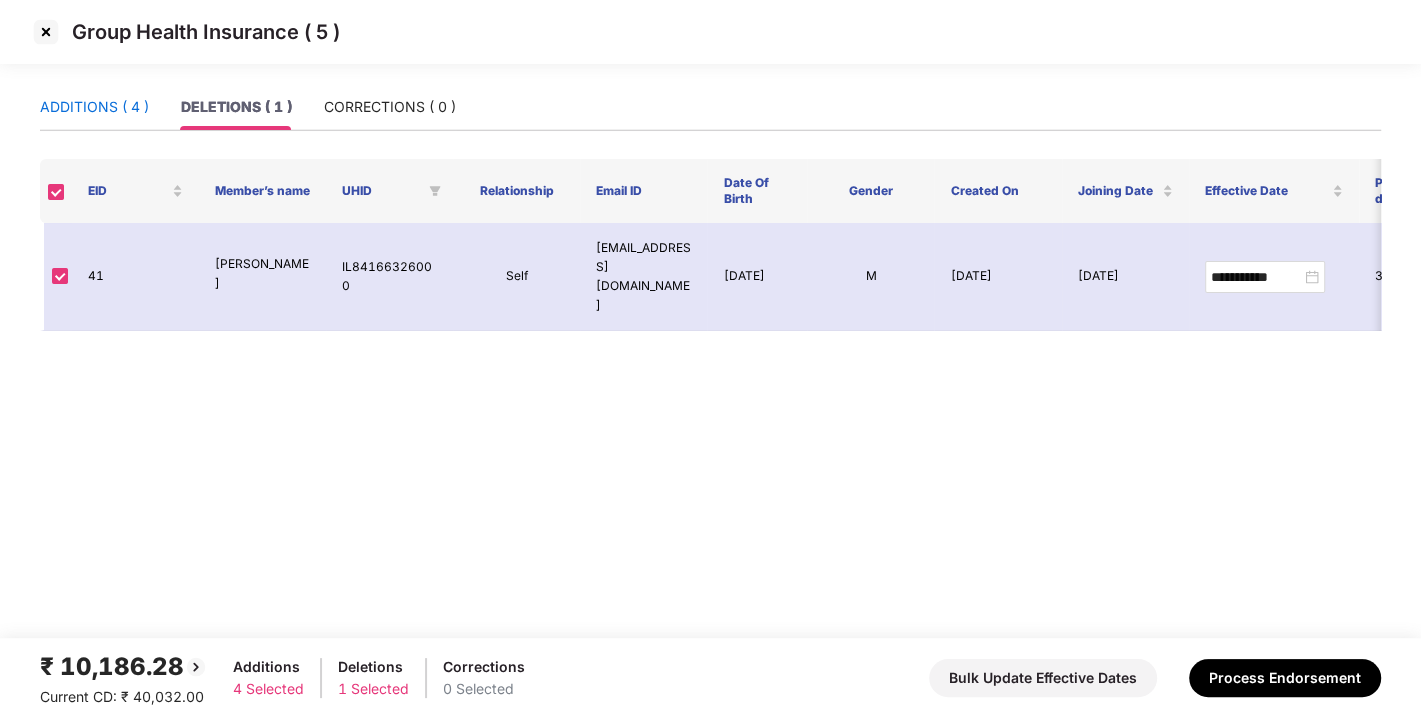 click on "ADDITIONS ( 4 )" at bounding box center [94, 107] 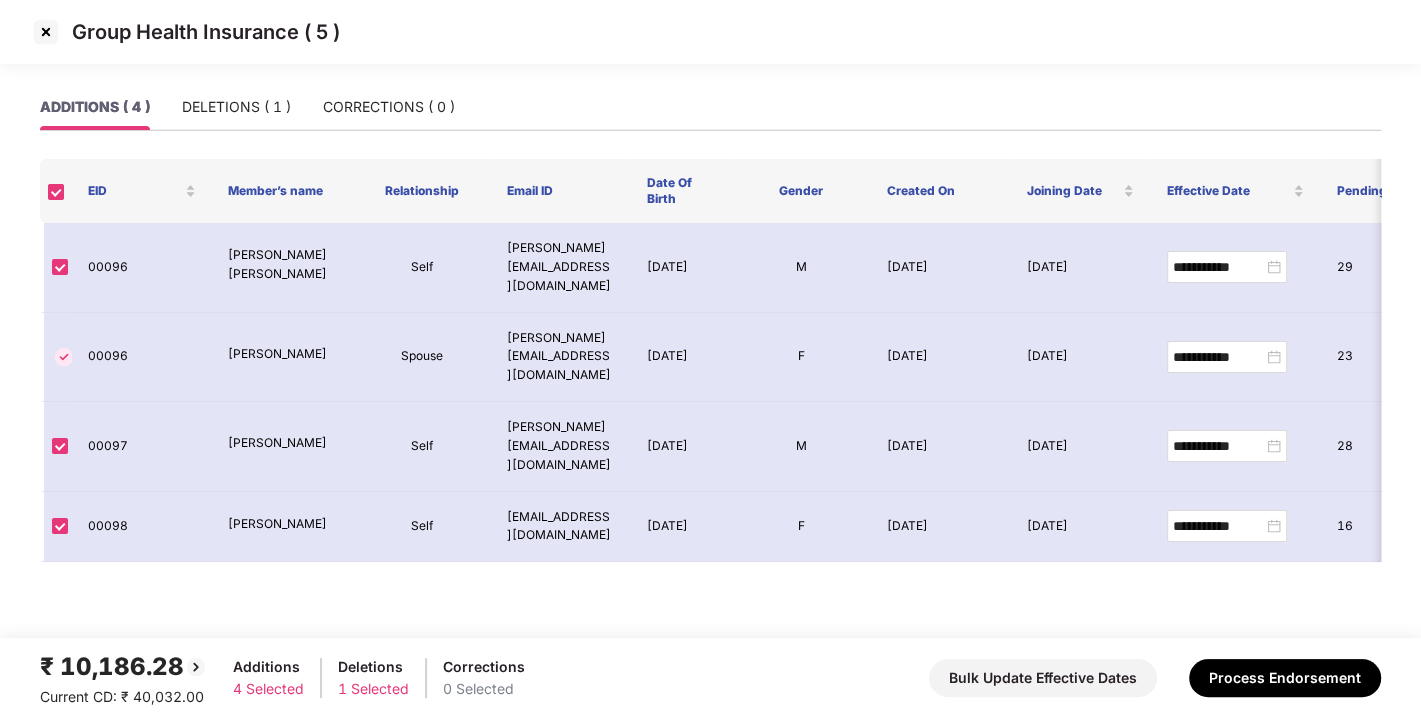 click at bounding box center (46, 32) 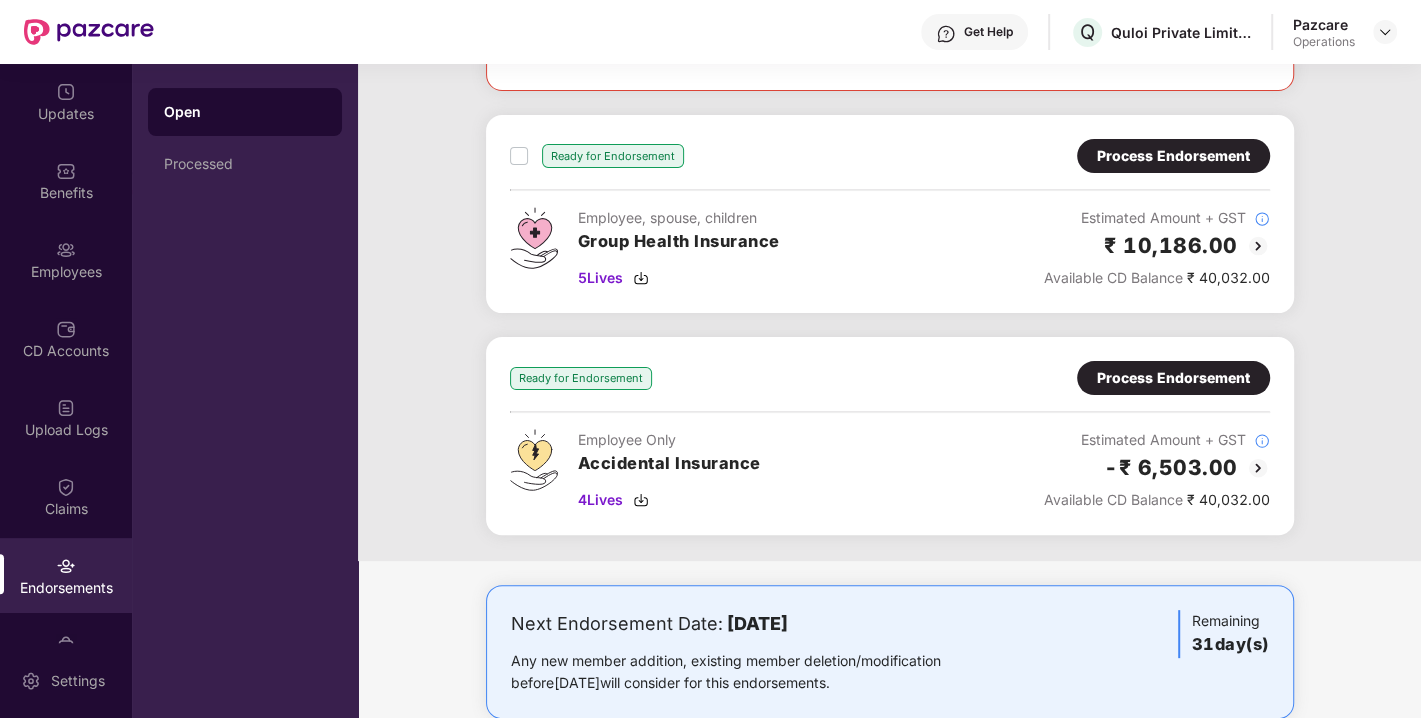 scroll, scrollTop: 321, scrollLeft: 0, axis: vertical 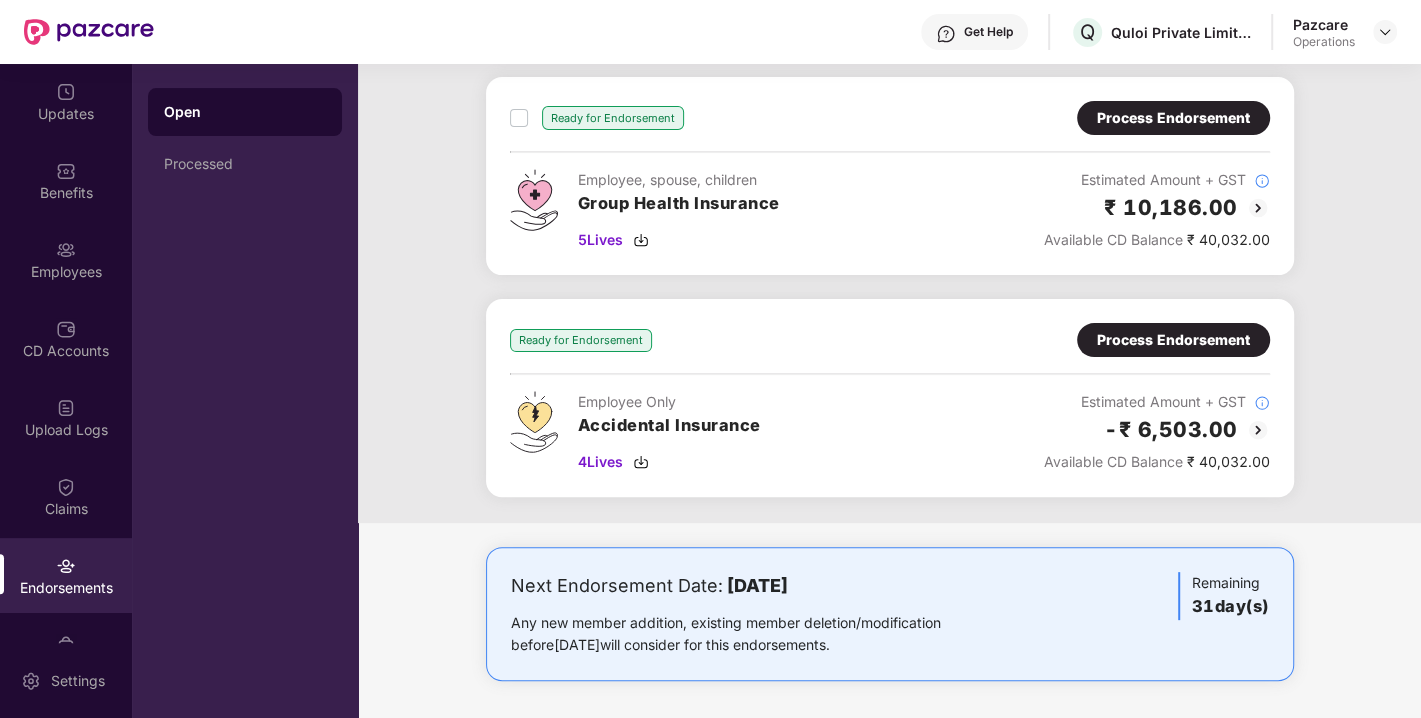 click on "Process Endorsement" at bounding box center (1173, 340) 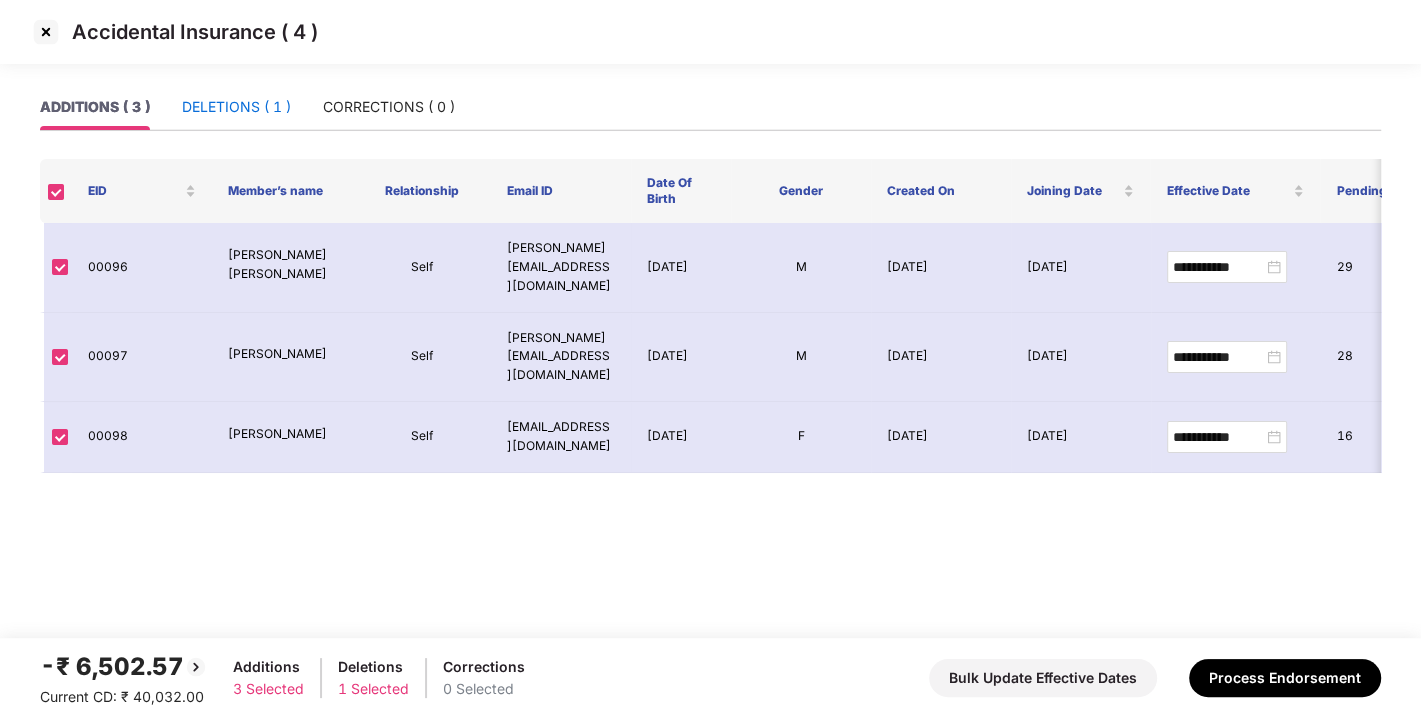 click on "DELETIONS ( 1 )" at bounding box center [236, 107] 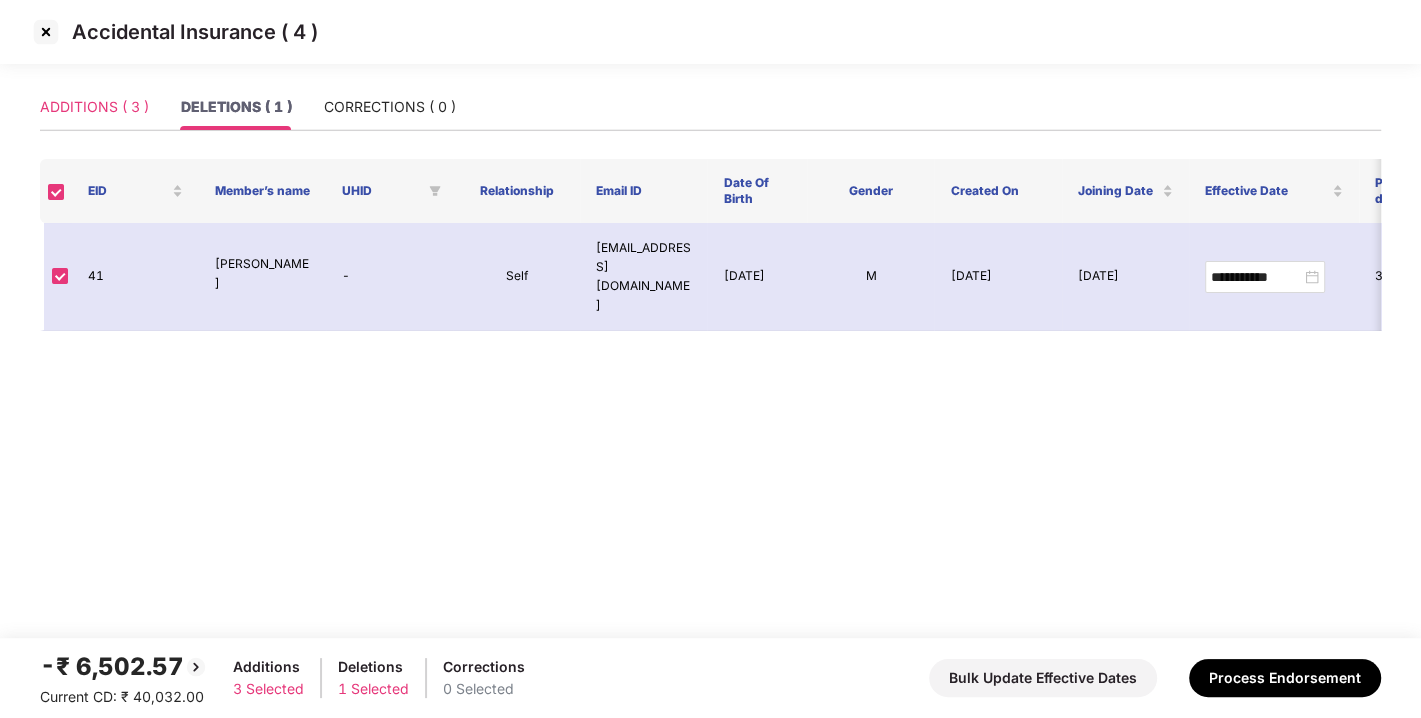 click on "ADDITIONS ( 3 )" at bounding box center [94, 107] 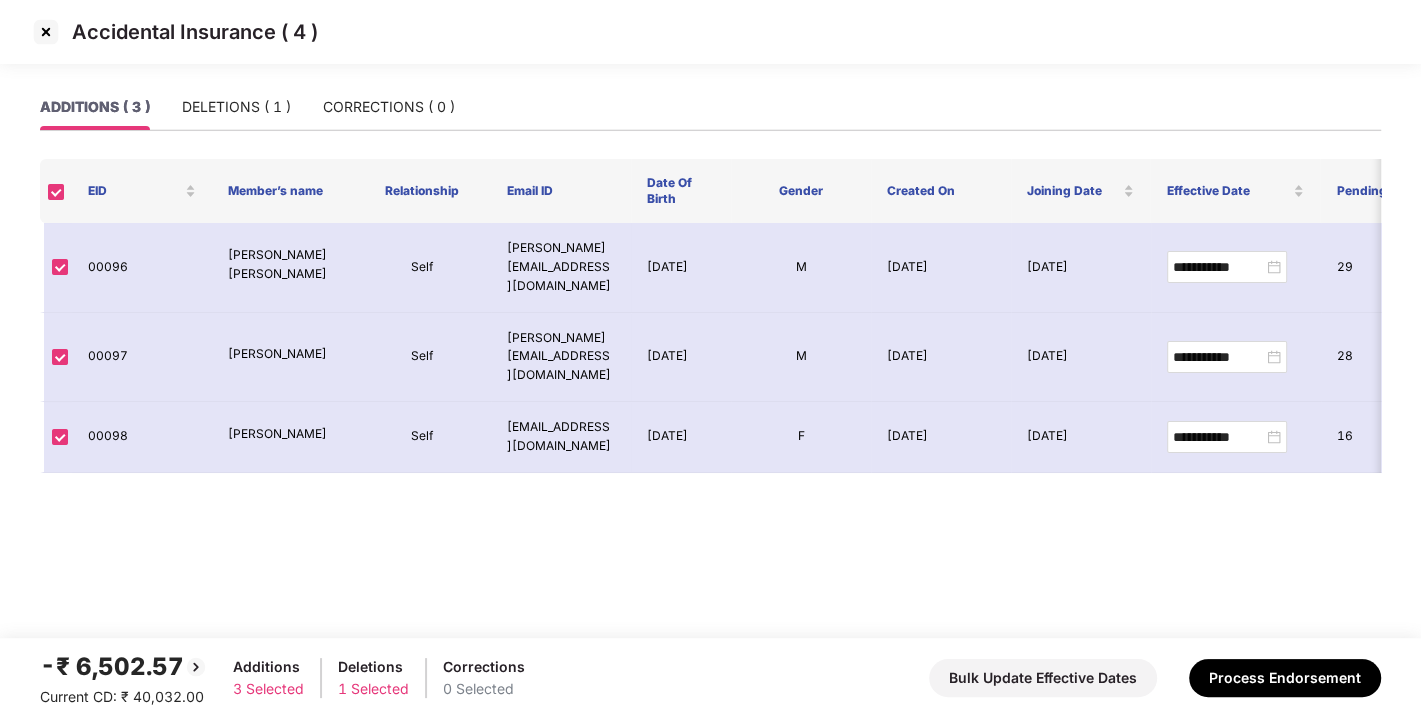 click at bounding box center (46, 32) 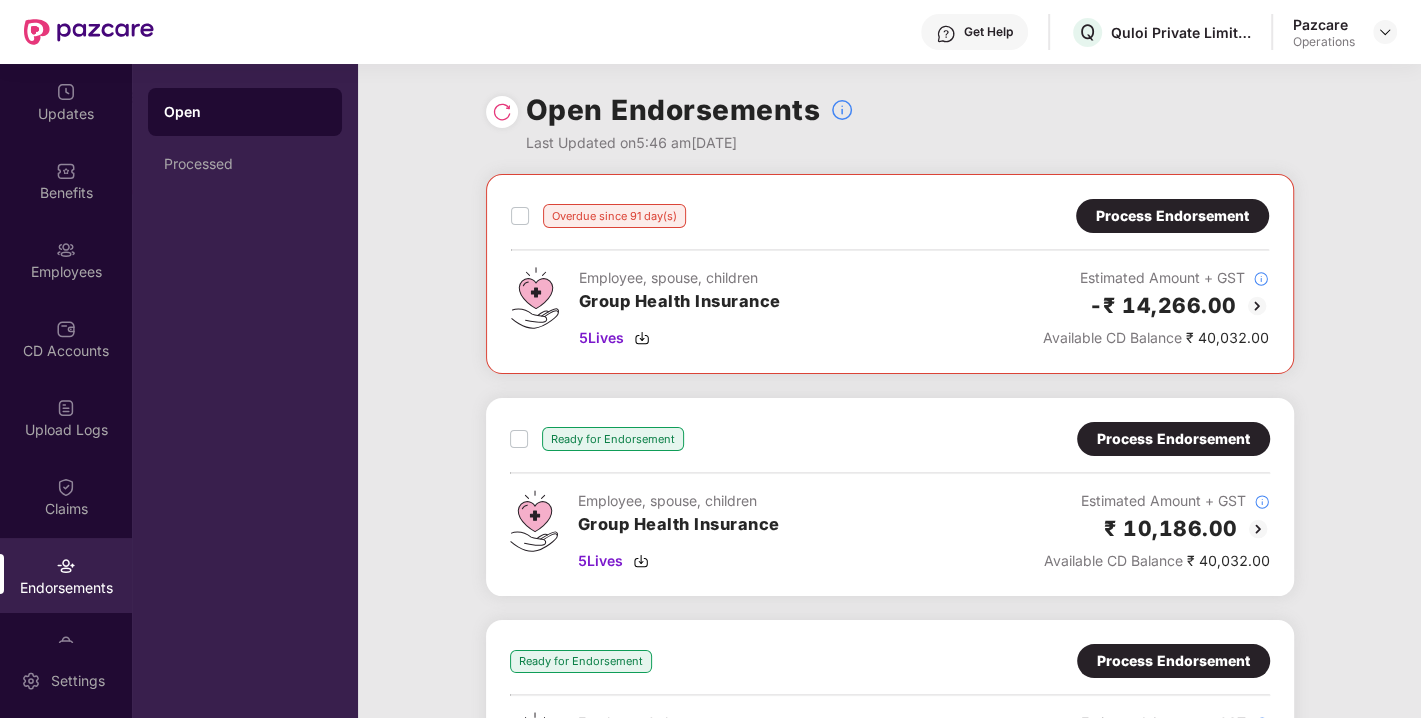 click at bounding box center [502, 112] 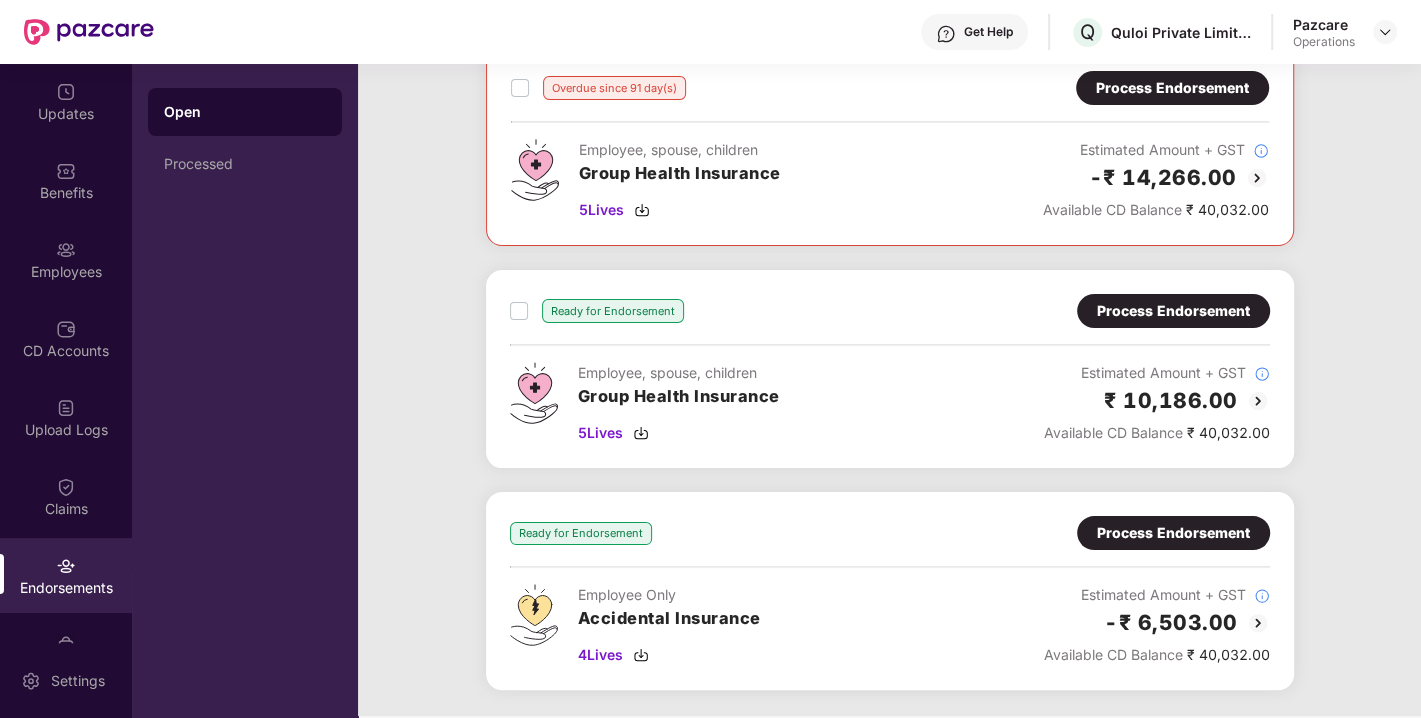 scroll, scrollTop: 148, scrollLeft: 0, axis: vertical 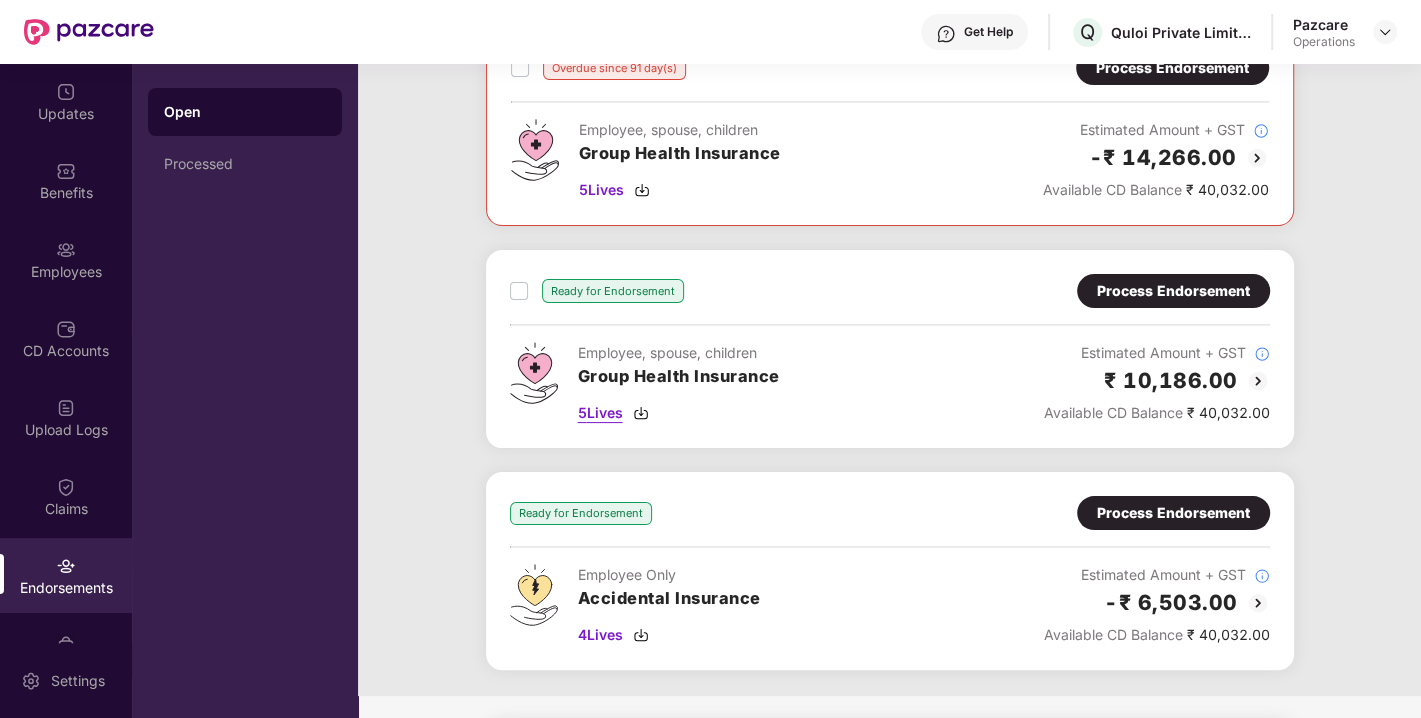 click at bounding box center (641, 413) 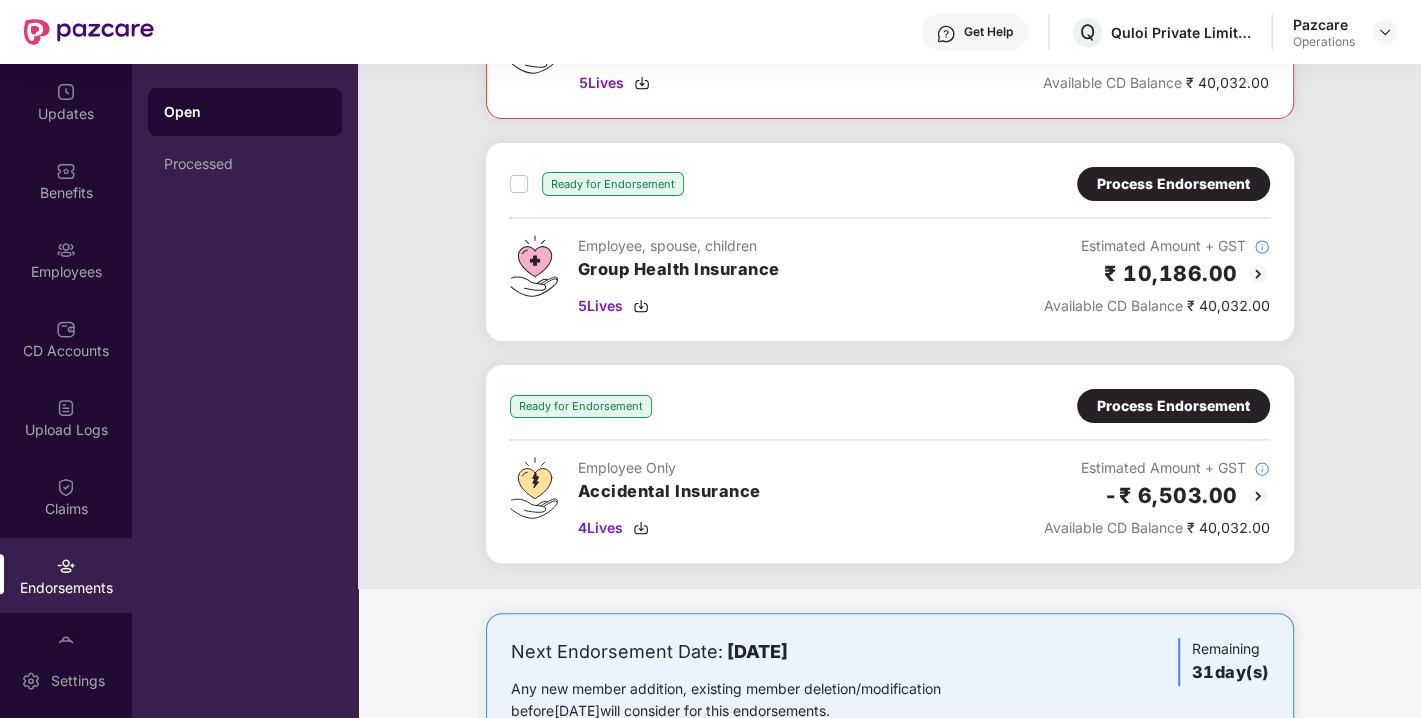 scroll, scrollTop: 0, scrollLeft: 0, axis: both 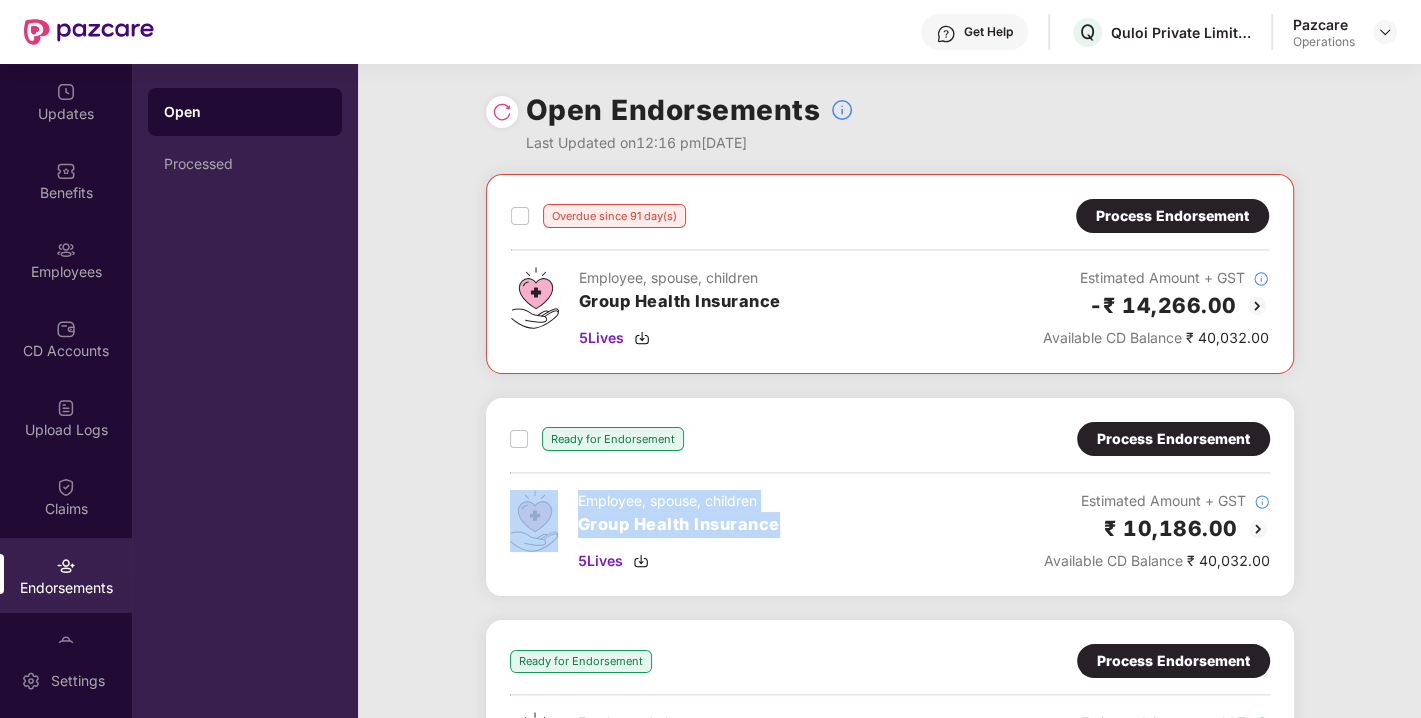 click on "Ready for Endorsement Process Endorsement Employee, spouse, children Group Health Insurance   5  Lives Estimated Amount + GST ₹ 10,186.00 Available CD Balance   ₹ 40,032.00" at bounding box center (890, 497) 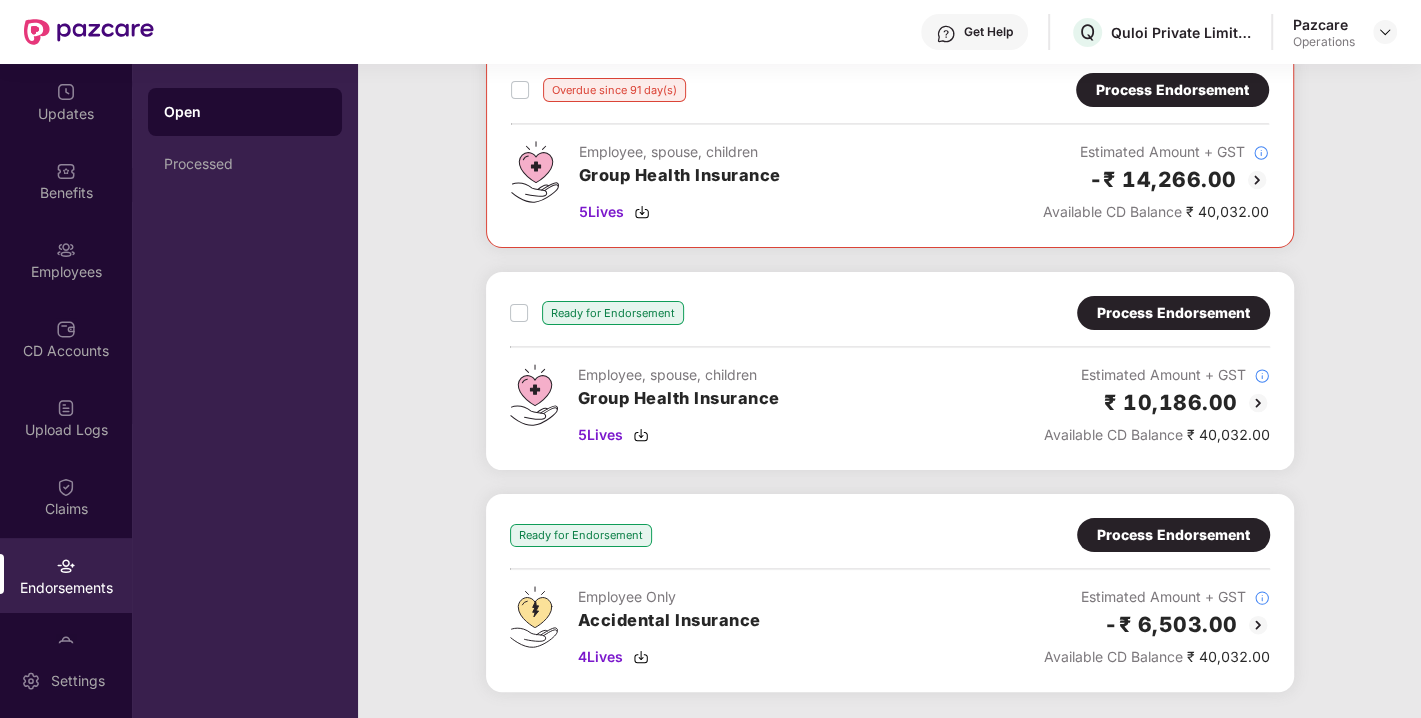 scroll, scrollTop: 321, scrollLeft: 0, axis: vertical 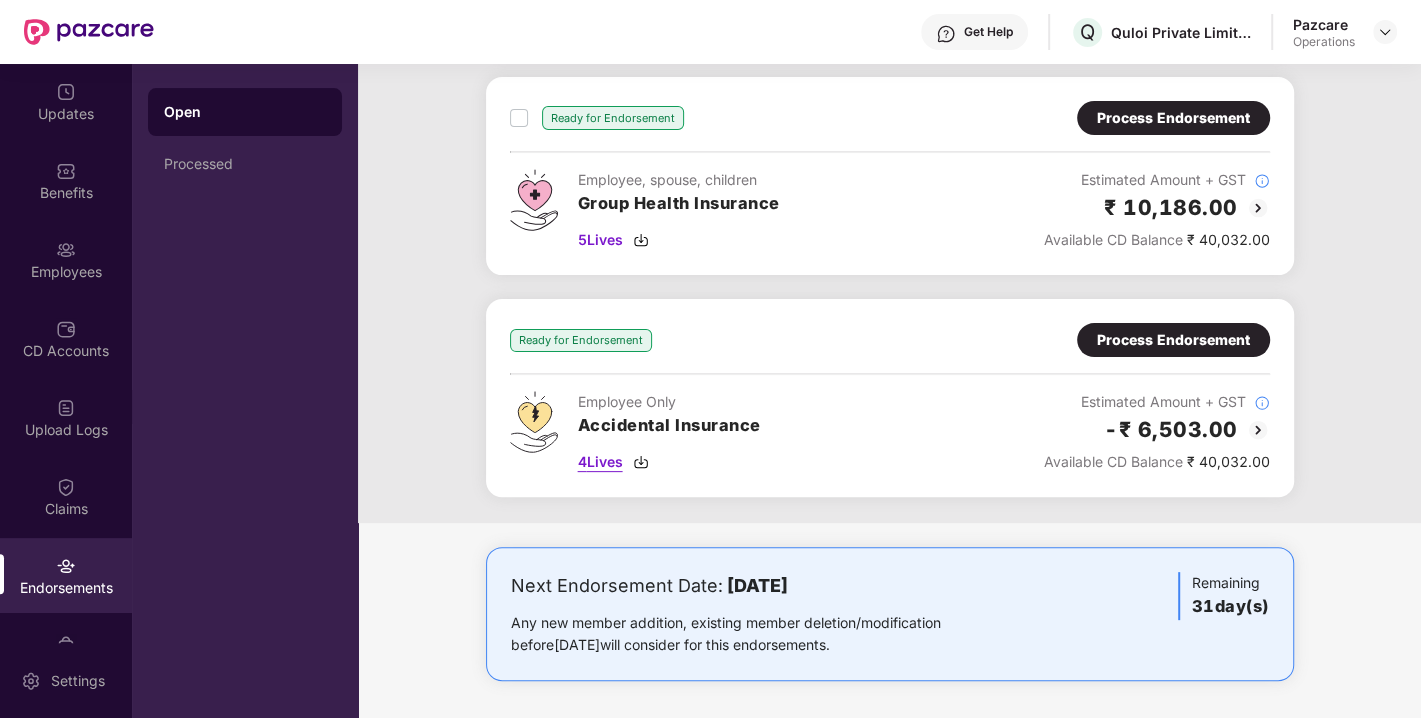 click at bounding box center [641, 462] 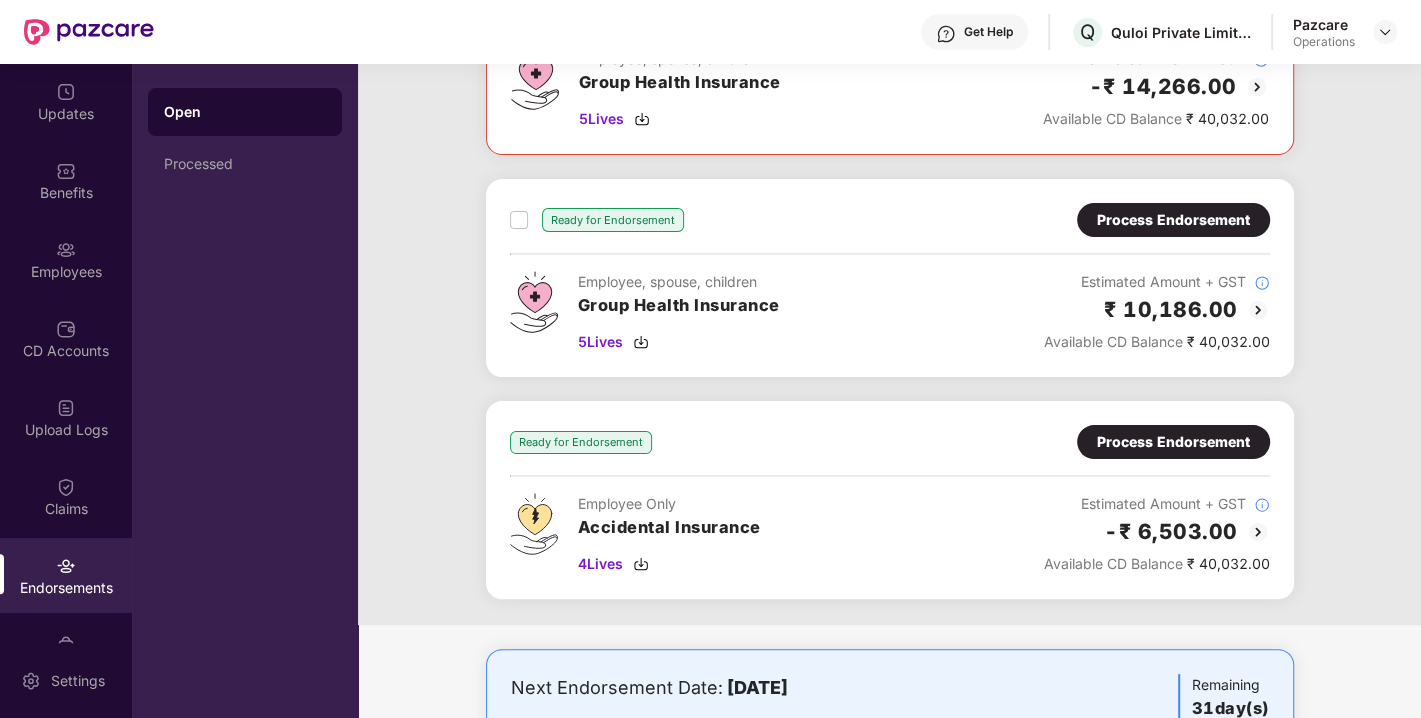 scroll, scrollTop: 218, scrollLeft: 0, axis: vertical 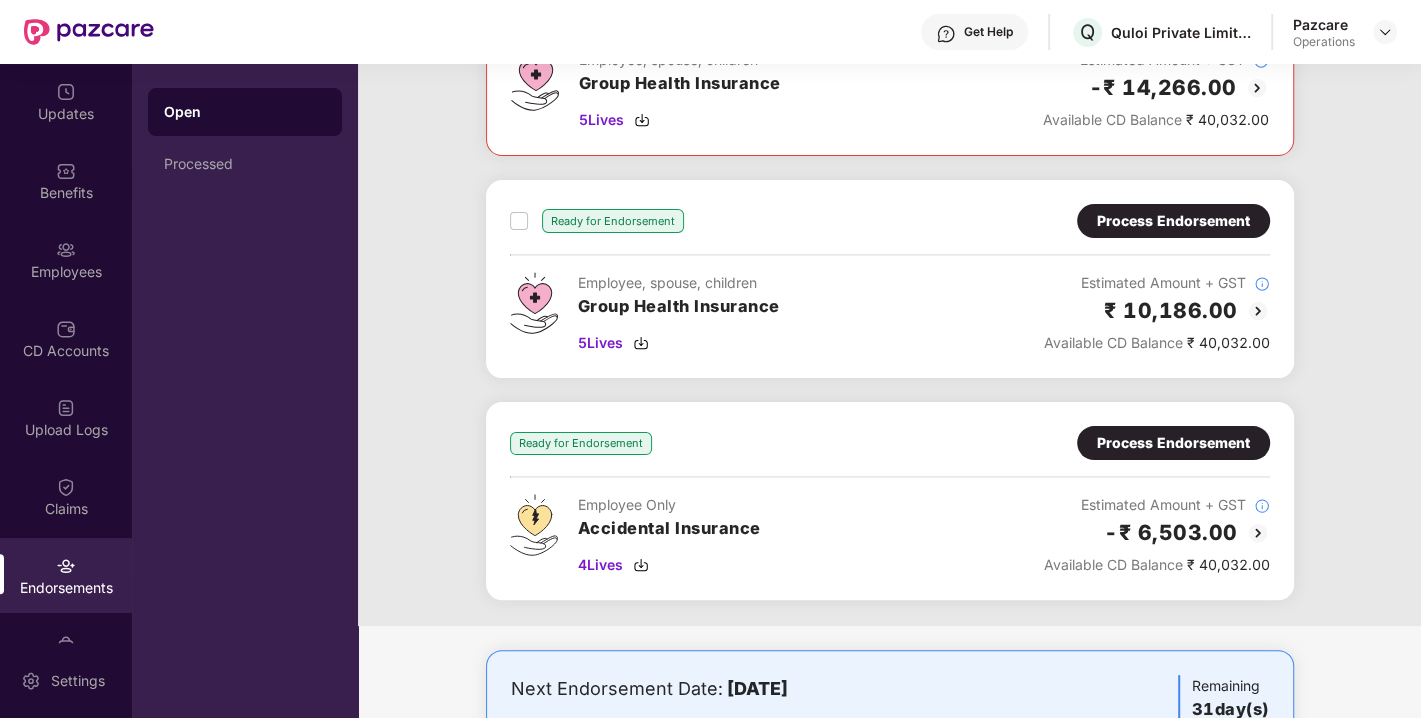 click on "Process Endorsement" at bounding box center [1173, 221] 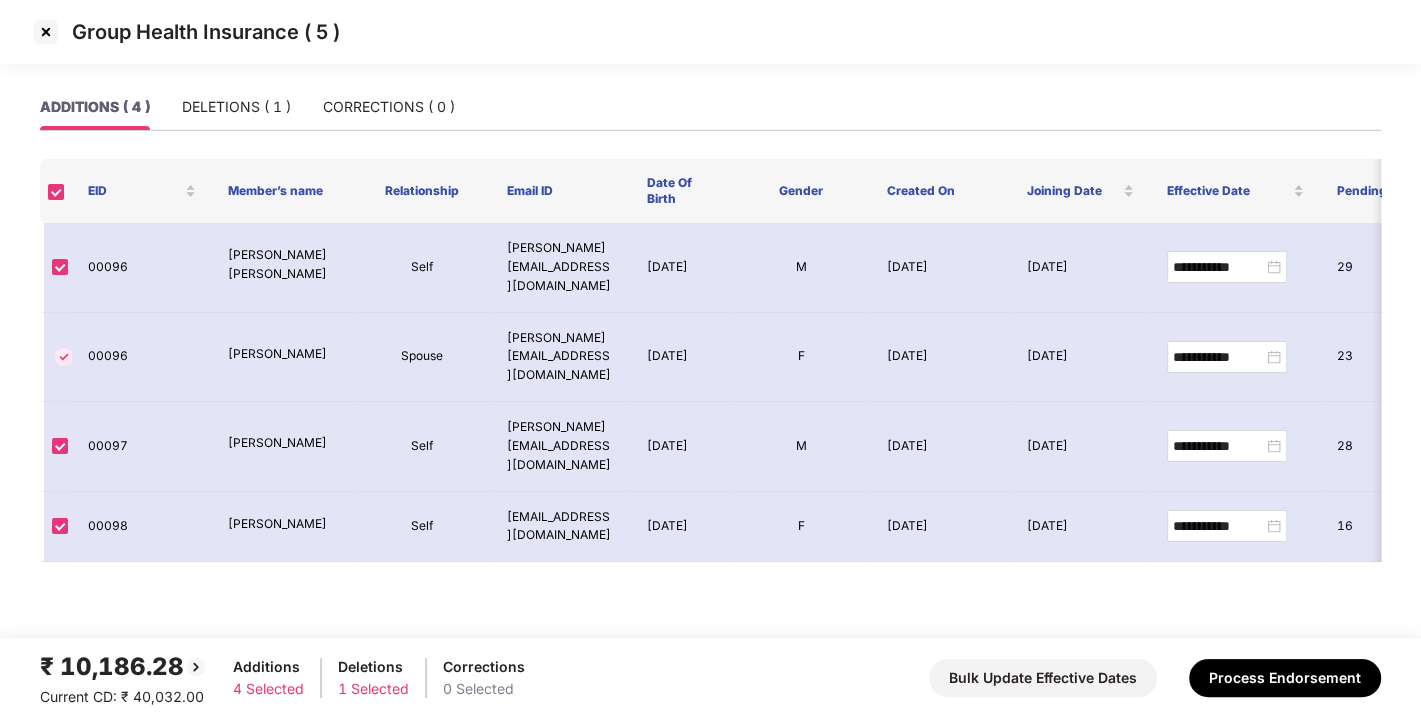 click on "Group Health Insurance ( 5 )" at bounding box center (710, 42) 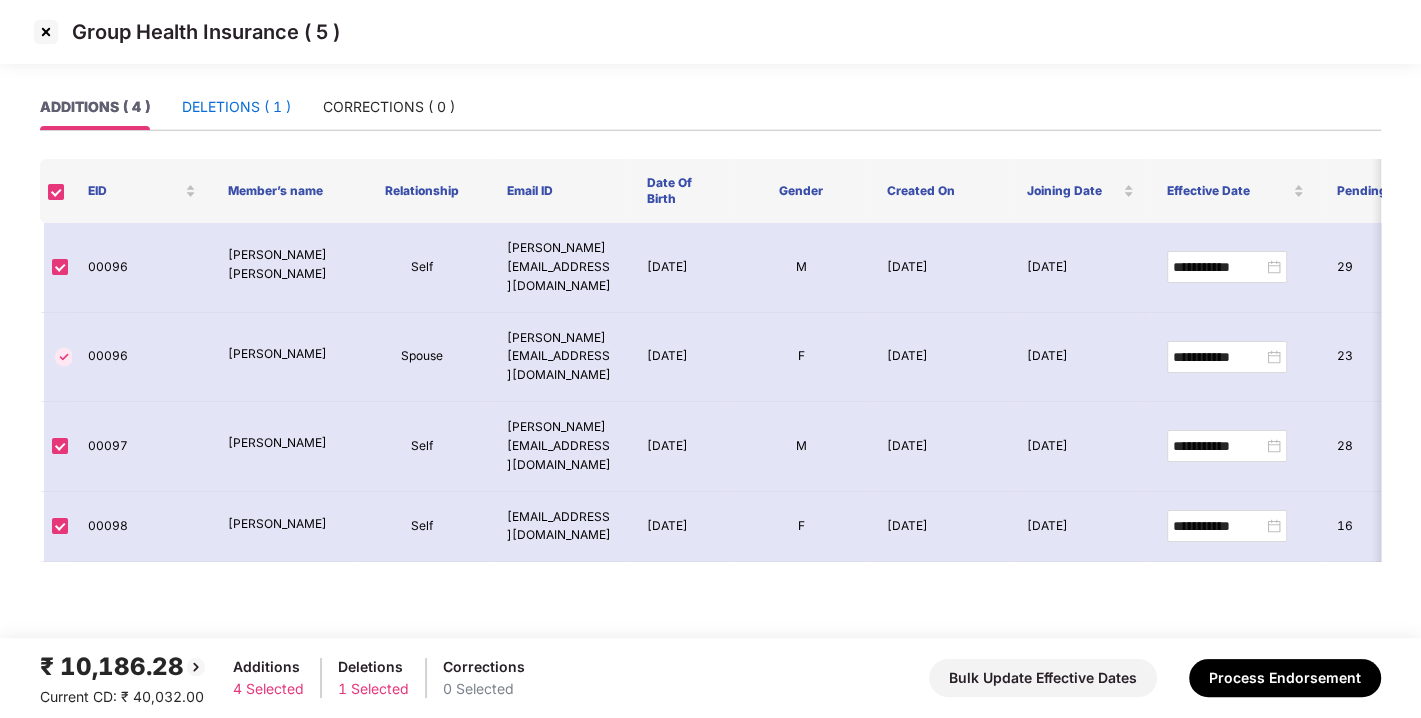 click on "DELETIONS ( 1 )" at bounding box center (236, 107) 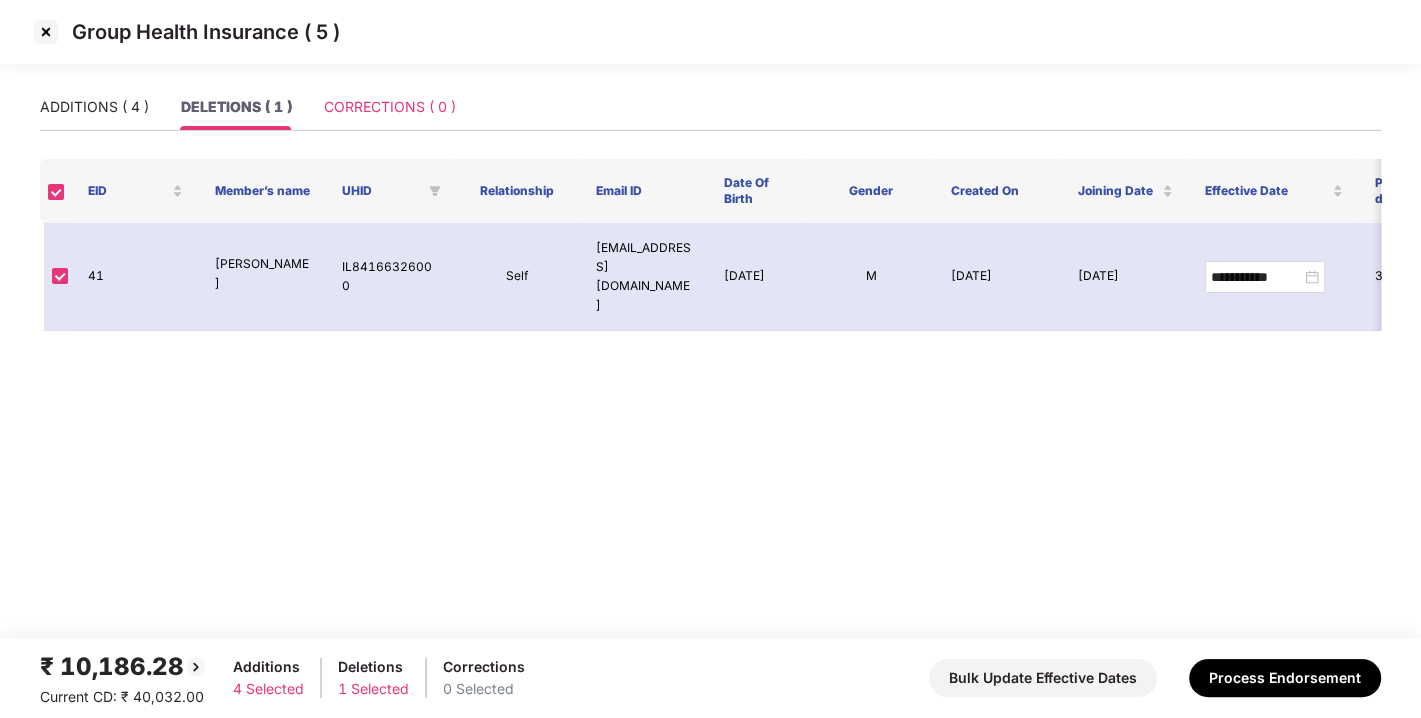 click on "CORRECTIONS ( 0 )" at bounding box center (390, 107) 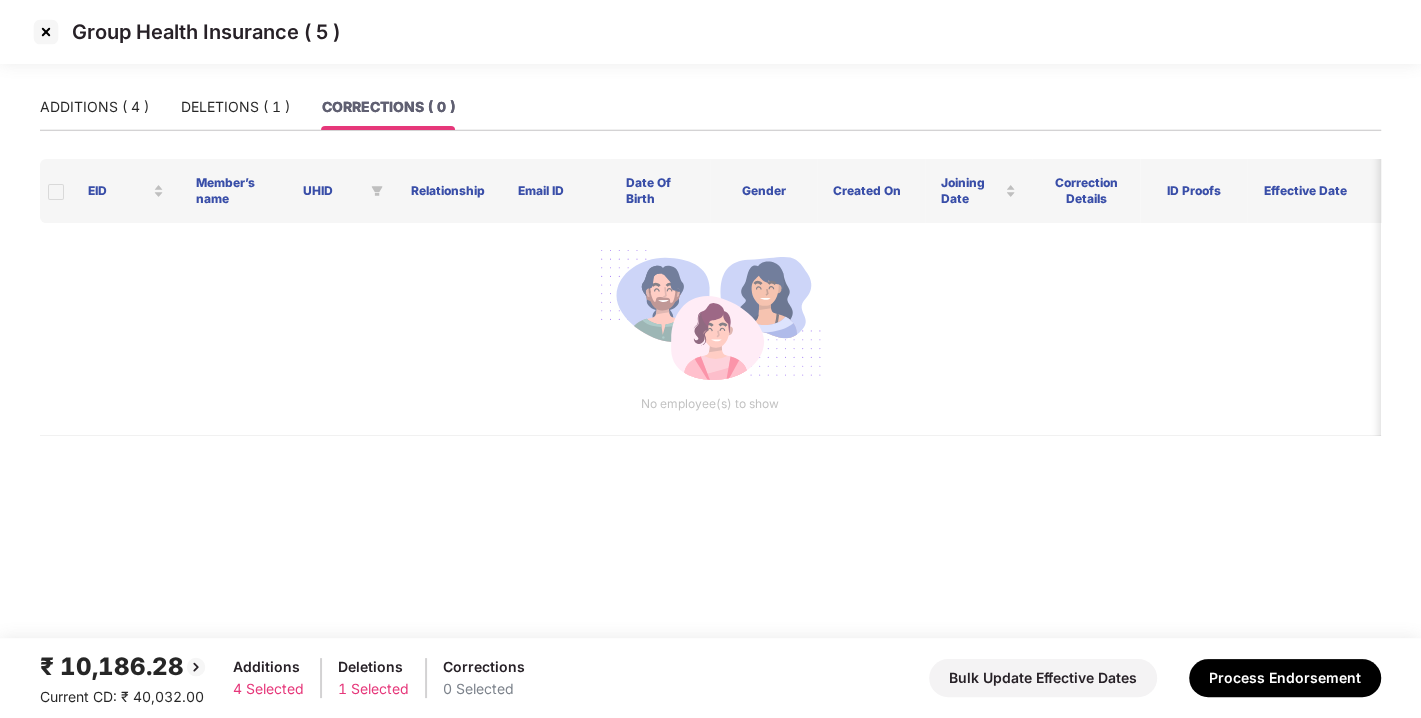 click on "ADDITIONS ( 4 ) DELETIONS ( 1 ) CORRECTIONS ( 0 )" at bounding box center [247, 107] 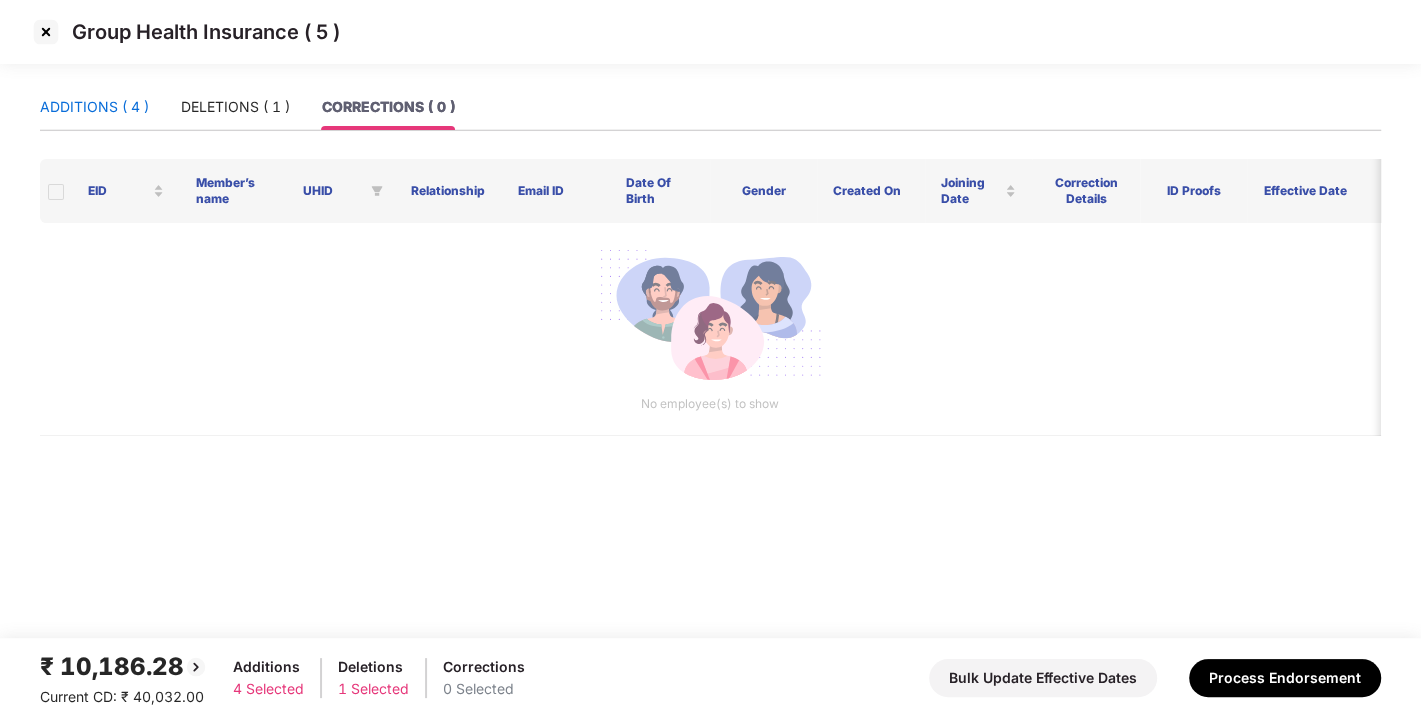 click on "ADDITIONS ( 4 )" at bounding box center (94, 107) 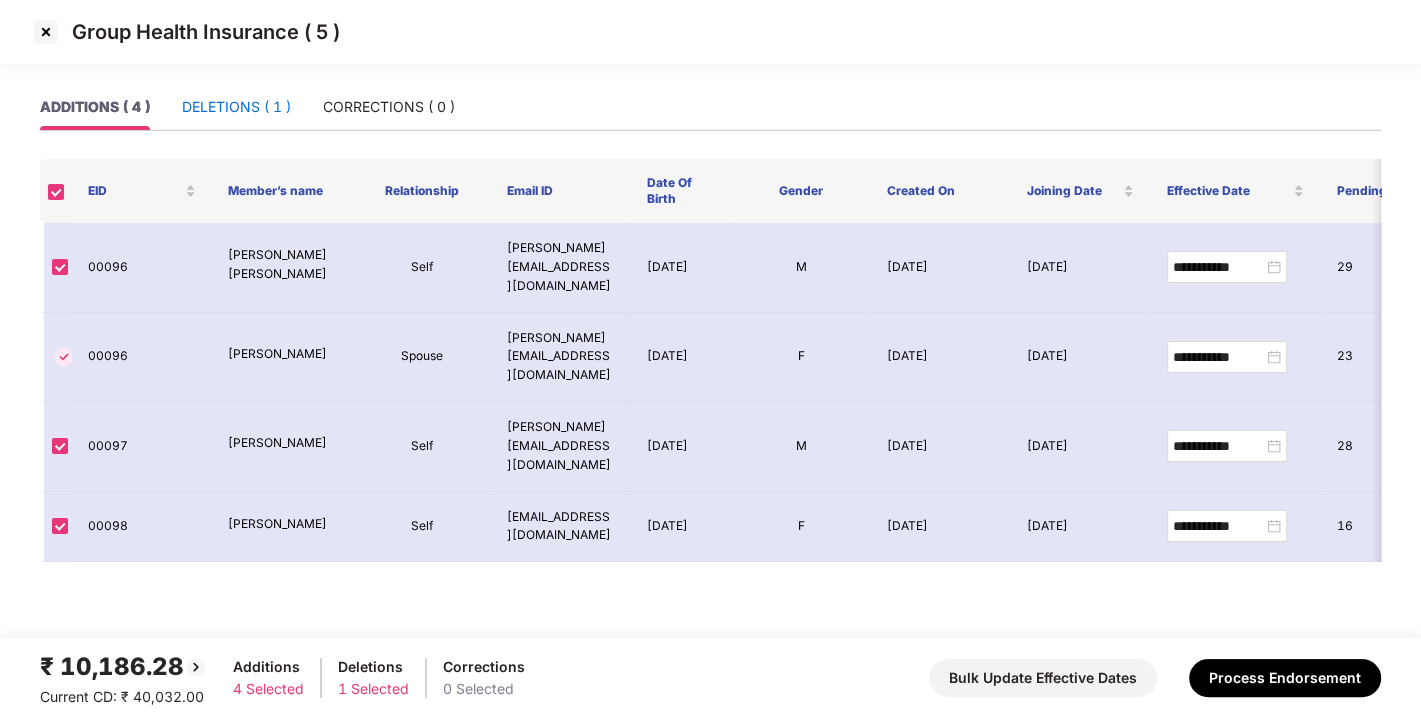 click on "DELETIONS ( 1 )" at bounding box center [236, 107] 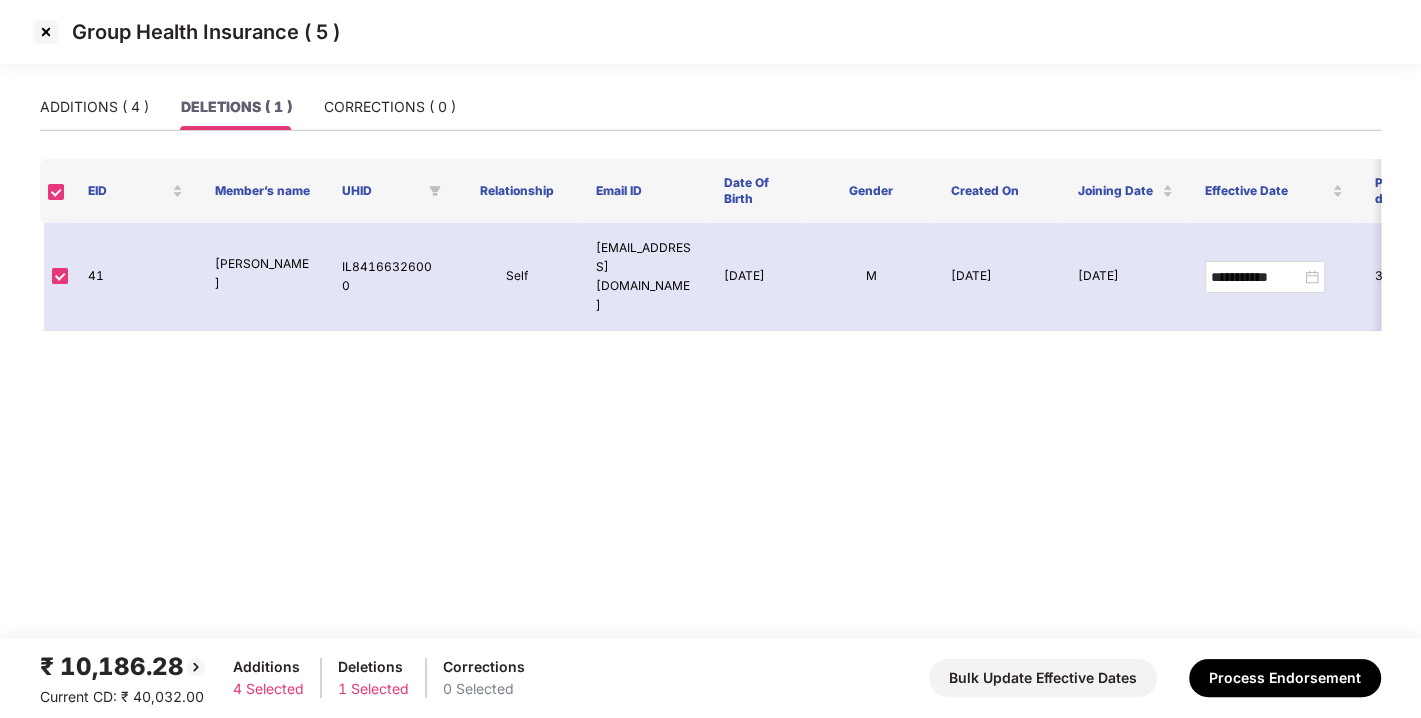 click on "Group Health Insurance ( 5 )" at bounding box center (710, 42) 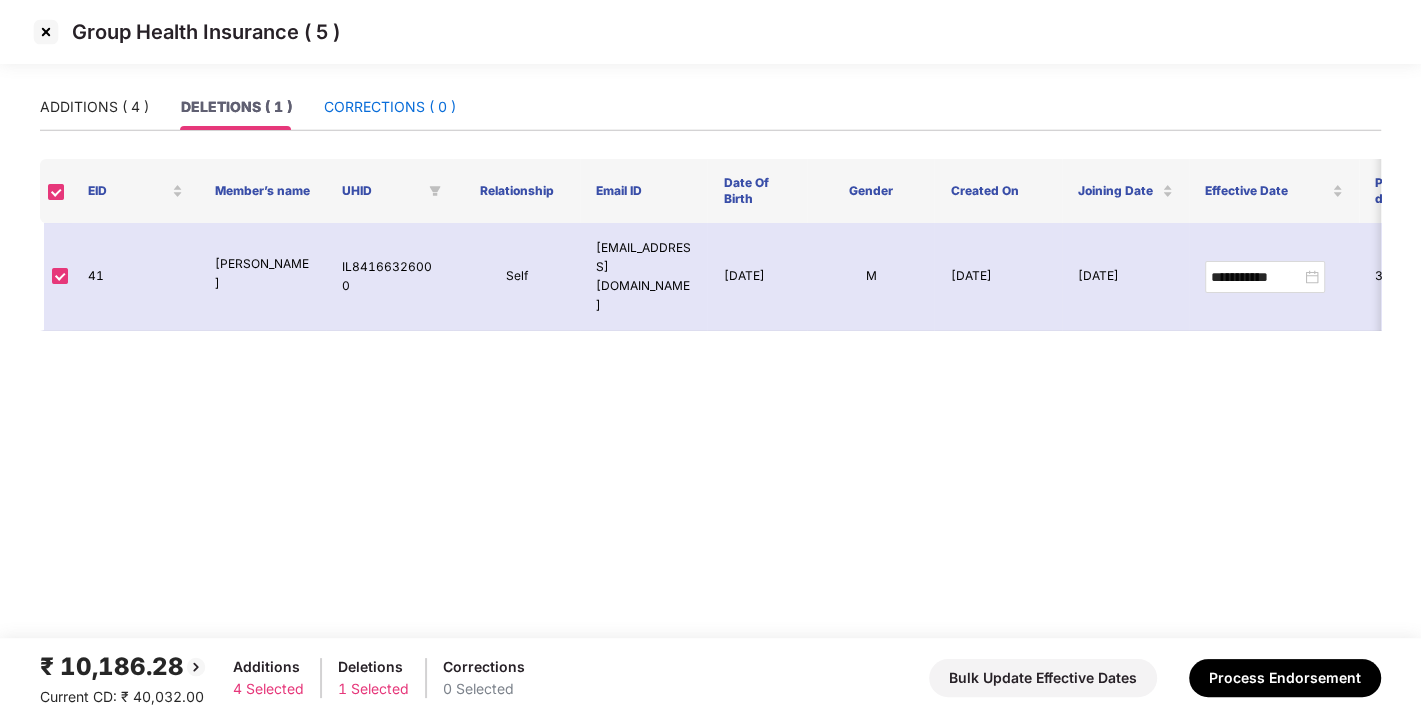click on "CORRECTIONS ( 0 )" at bounding box center (390, 107) 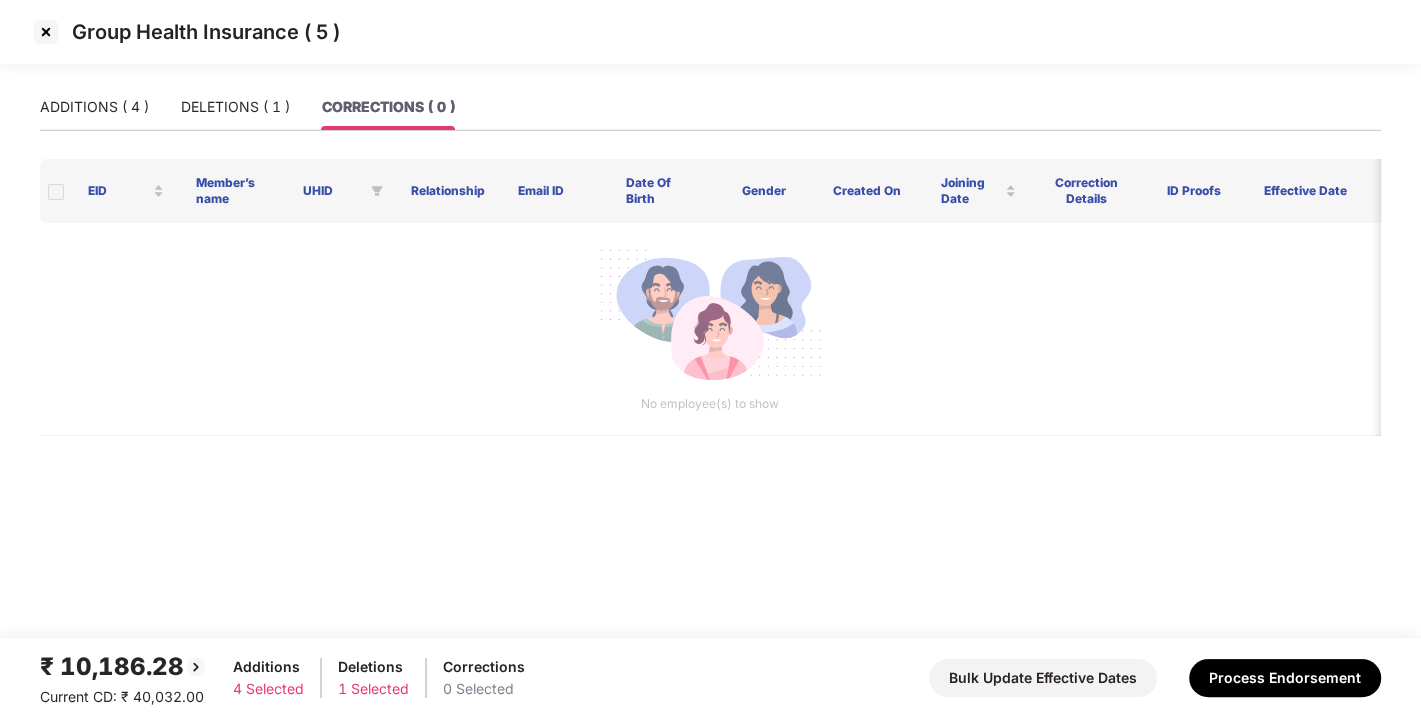 click on "ADDITIONS ( 4 ) DELETIONS ( 1 ) CORRECTIONS ( 0 ) EID Member’s name UHID Relationship Email ID Date Of Birth Gender Created On Joining Date Correction Details ID Proofs Effective Date Pending days Rate Premium                                 No employee(s) to show" at bounding box center [710, 361] 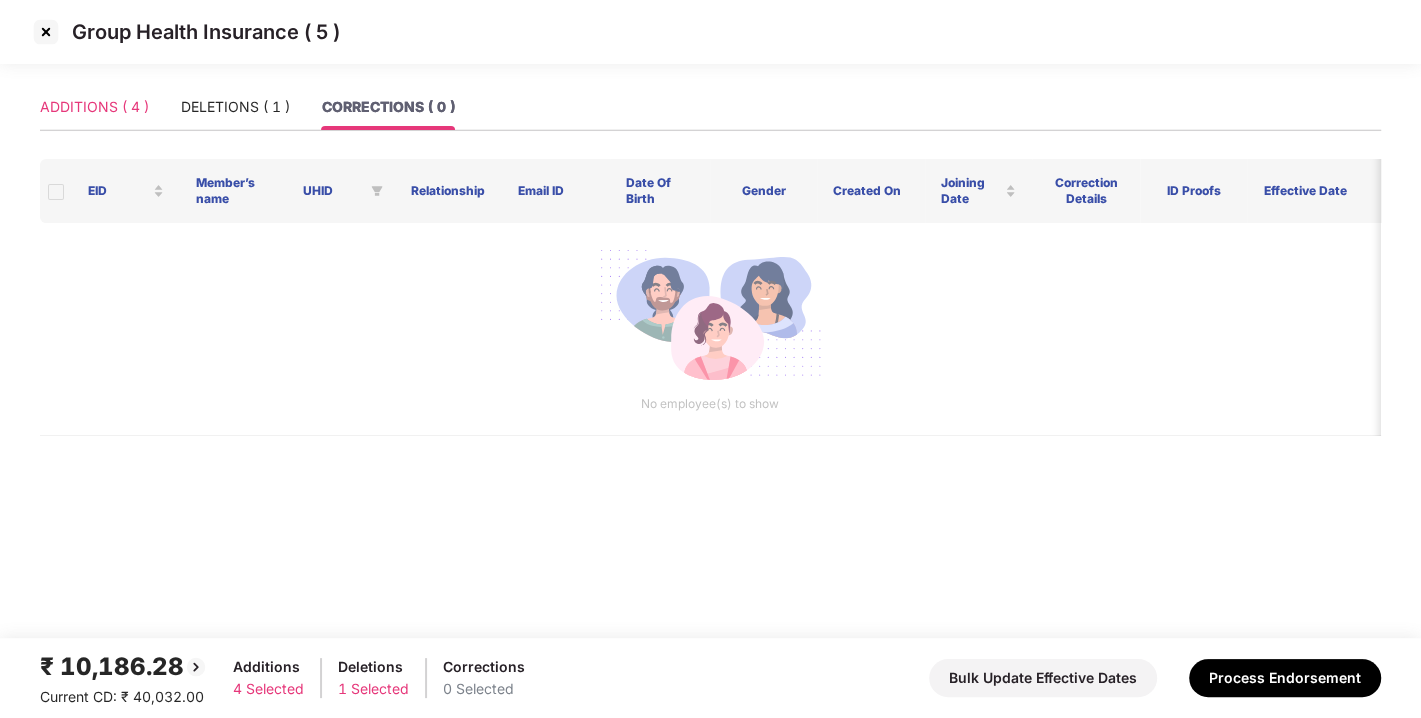 click on "ADDITIONS ( 4 )" at bounding box center [94, 107] 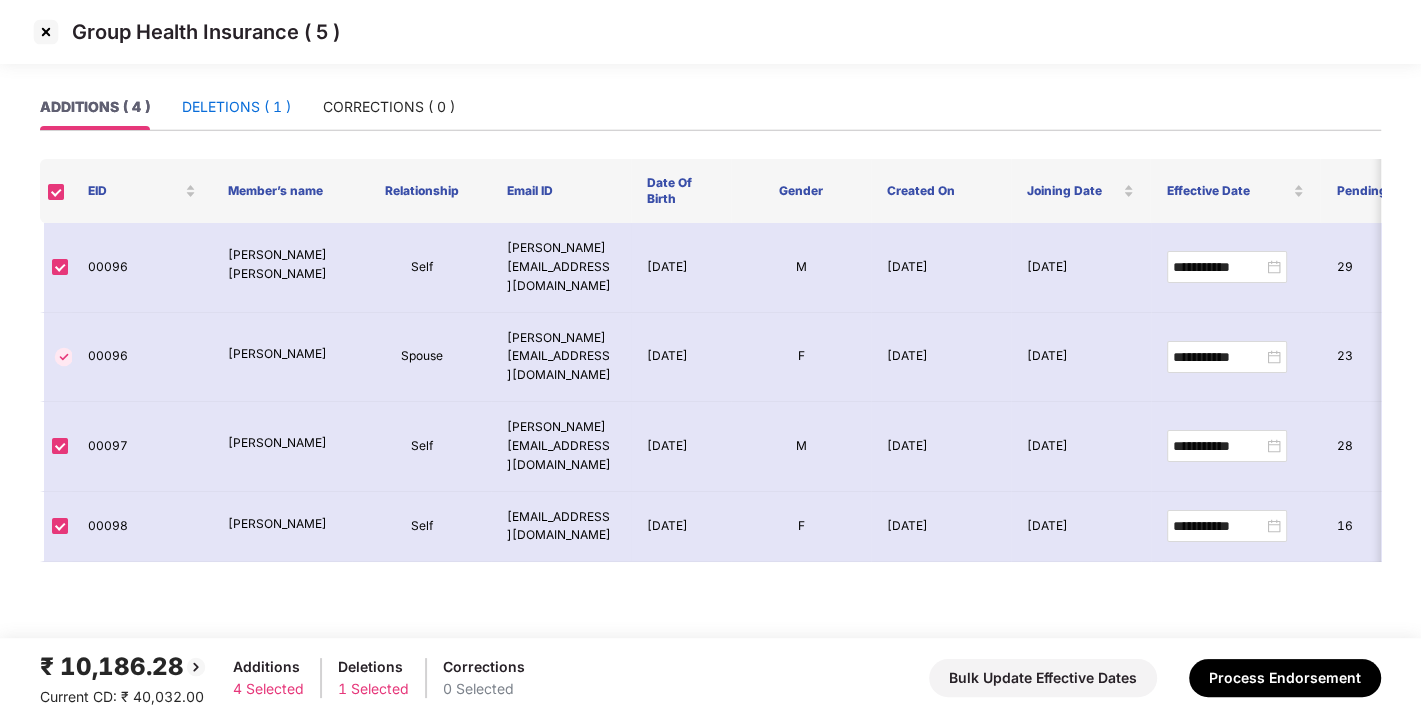 click on "DELETIONS ( 1 )" at bounding box center (236, 107) 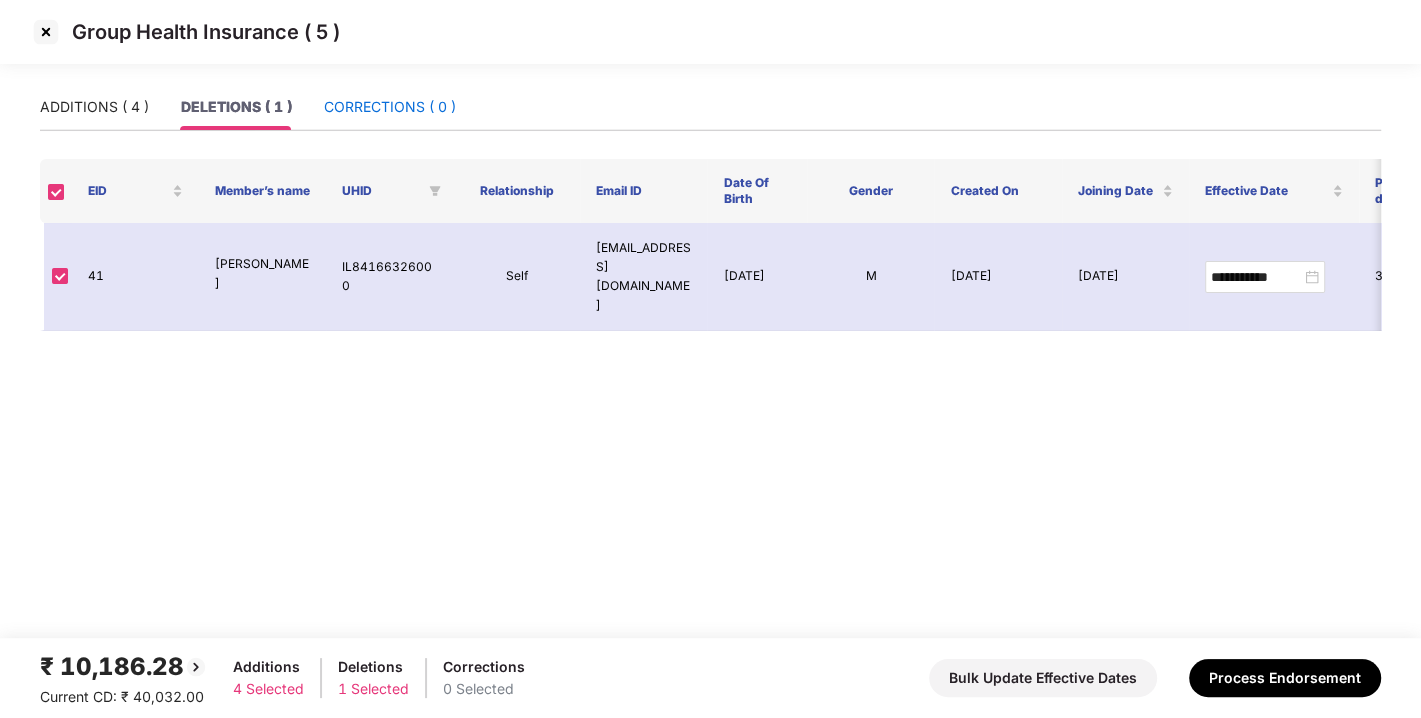 click on "CORRECTIONS ( 0 )" at bounding box center (390, 107) 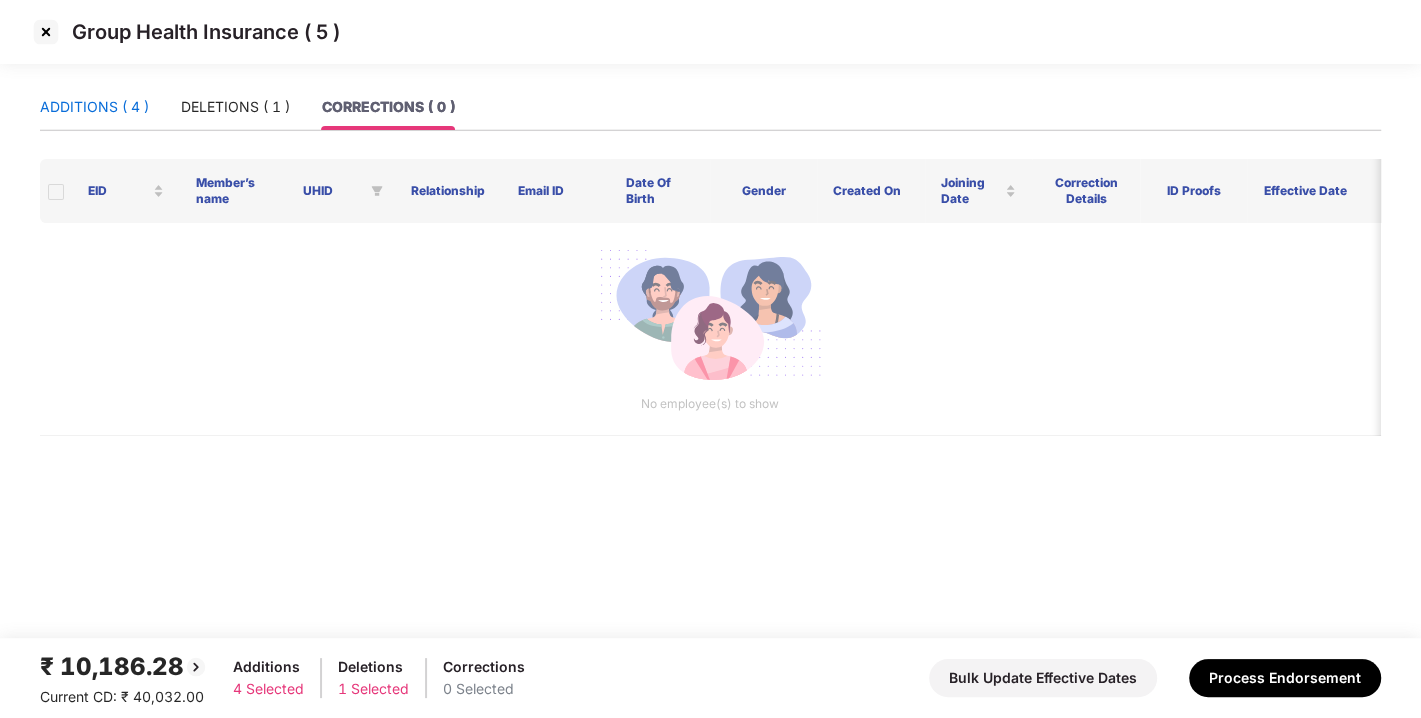 click on "ADDITIONS ( 4 )" at bounding box center (94, 107) 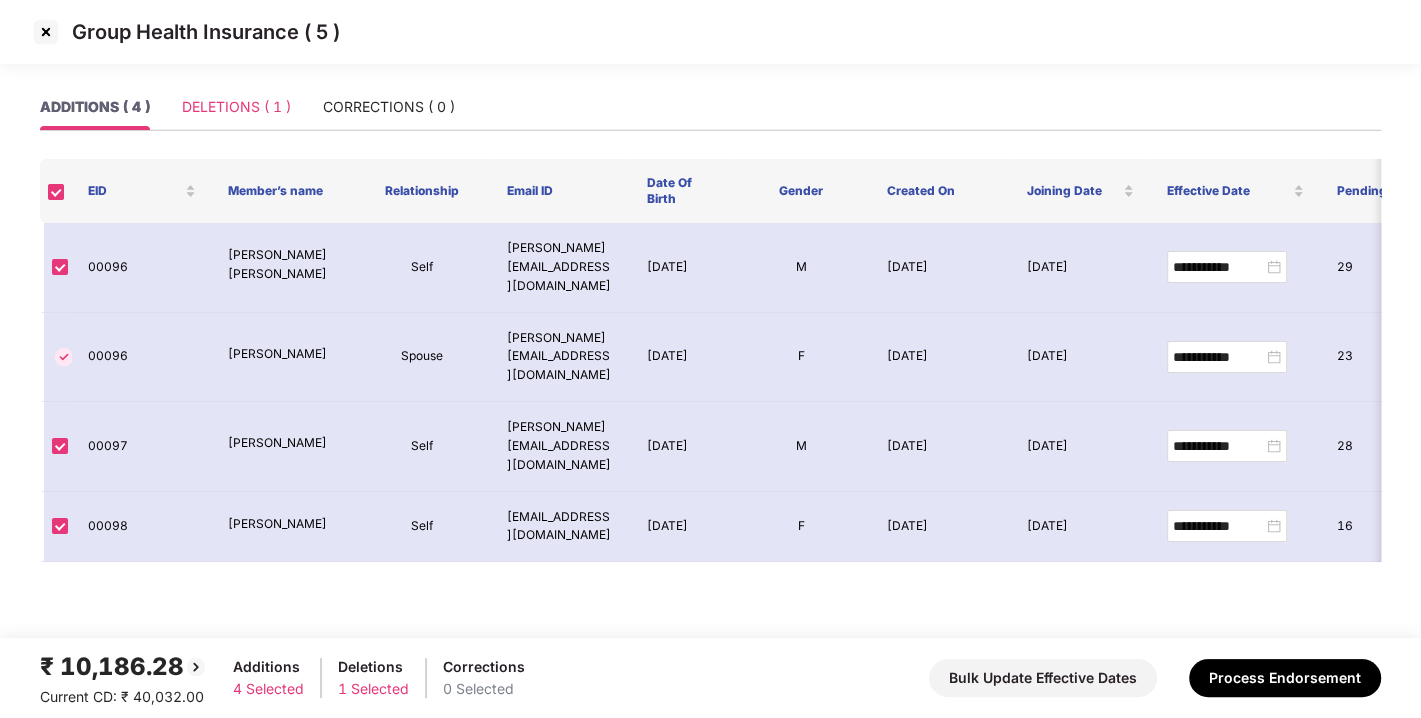 click on "DELETIONS ( 1 )" at bounding box center (236, 107) 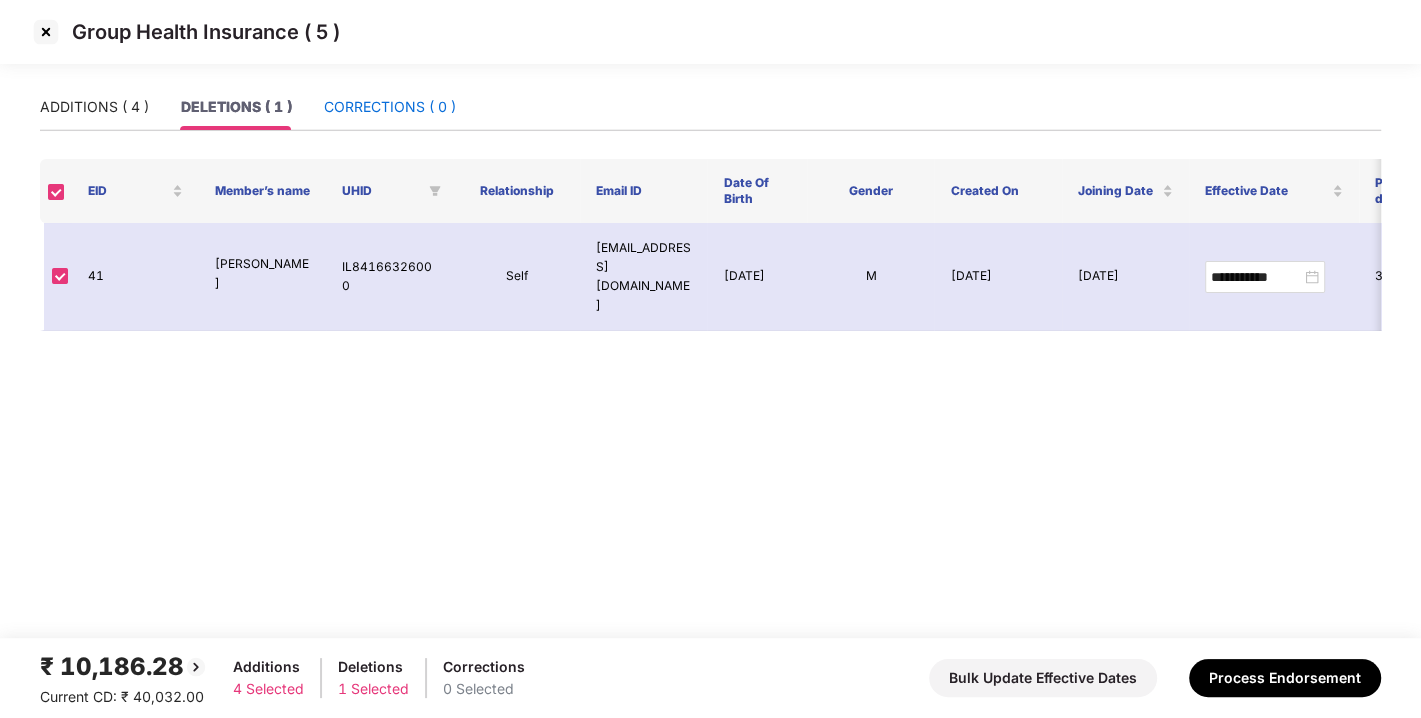 click on "CORRECTIONS ( 0 )" at bounding box center [390, 107] 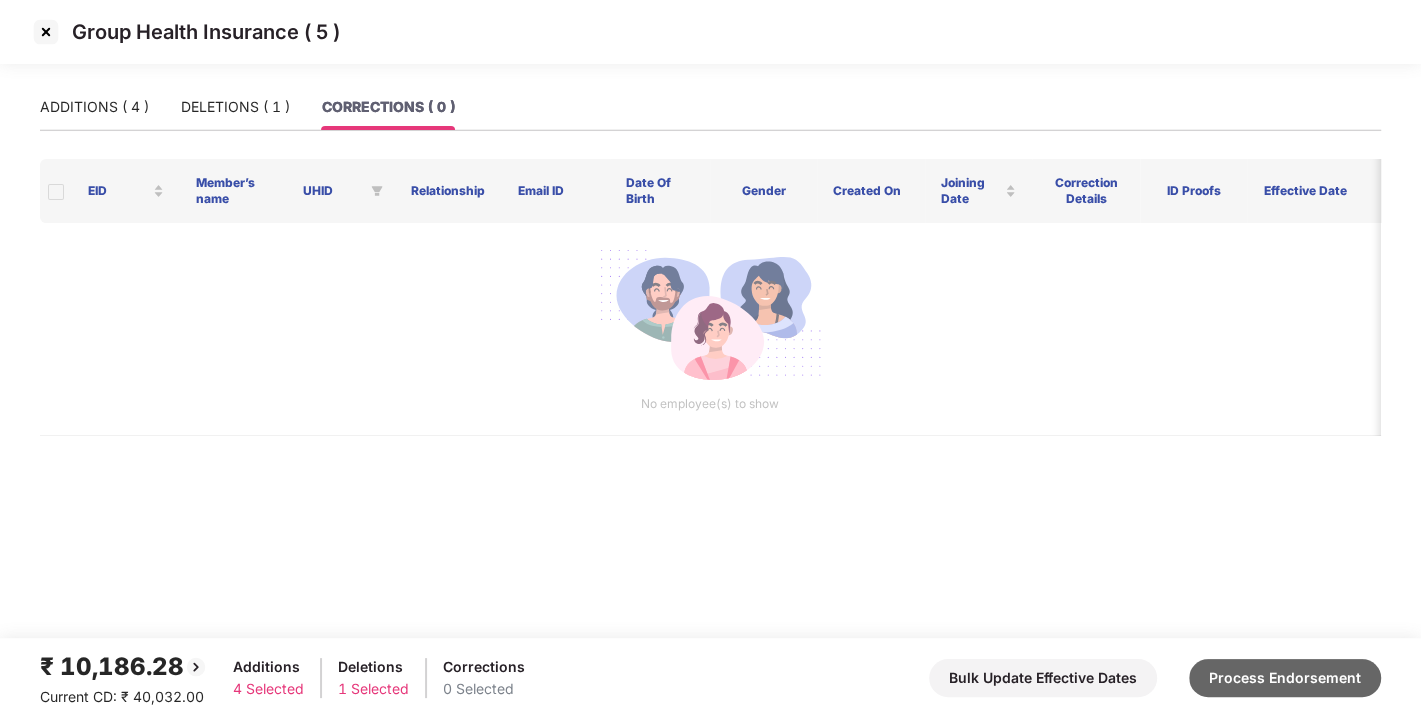 click on "Process Endorsement" at bounding box center (1285, 678) 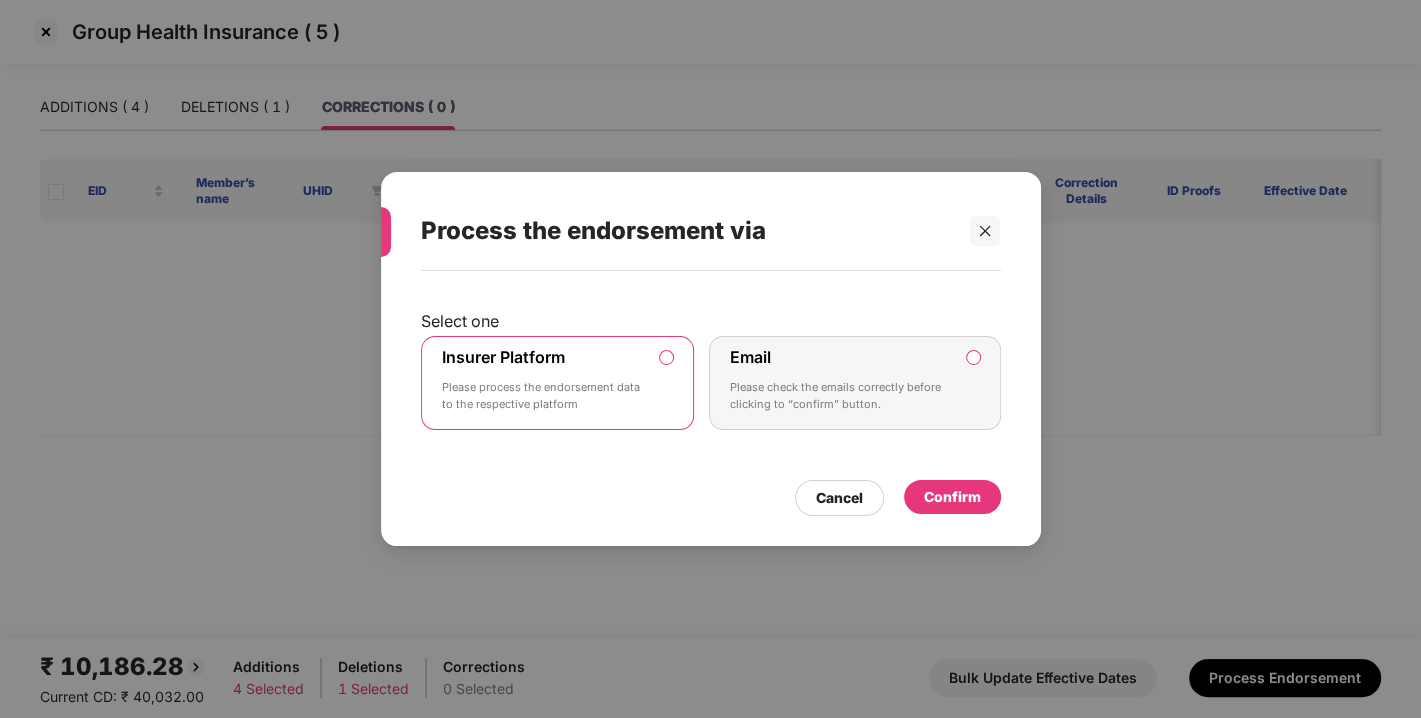 click on "Confirm" at bounding box center (952, 497) 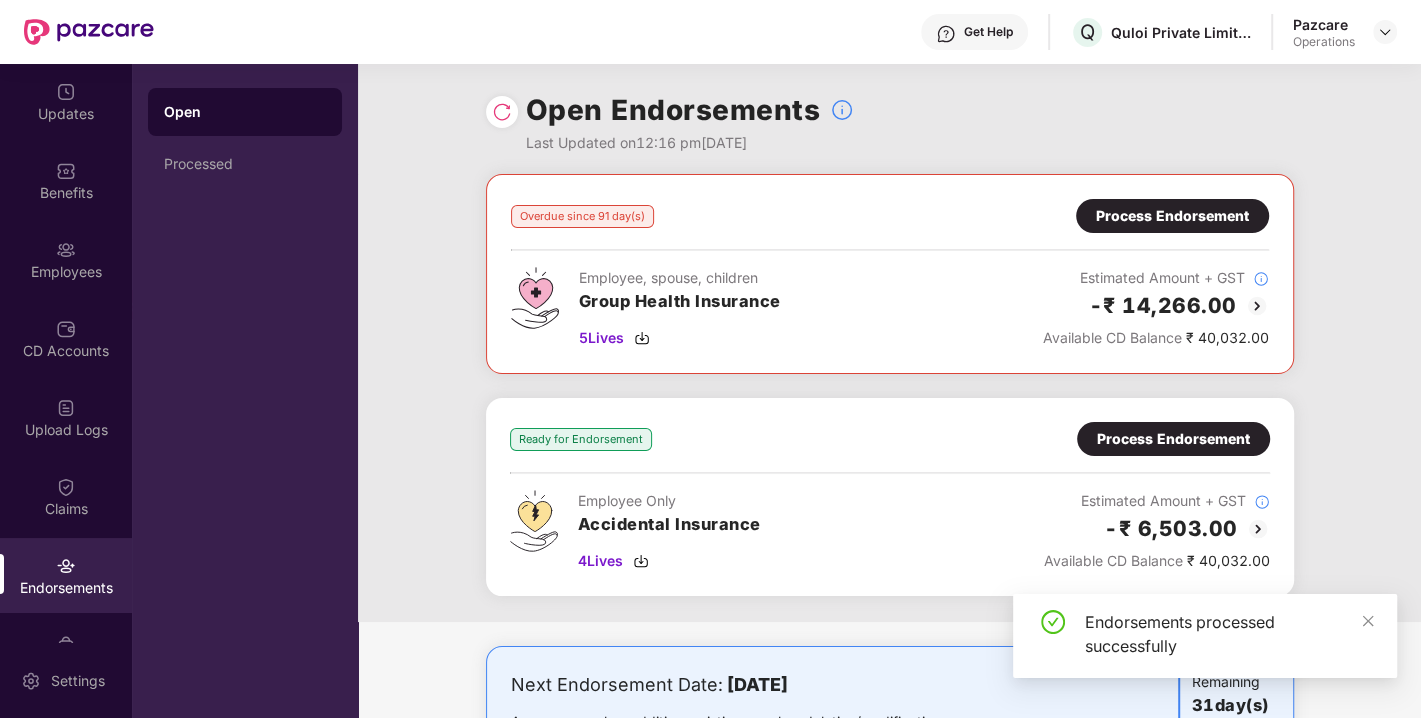 scroll, scrollTop: 100, scrollLeft: 0, axis: vertical 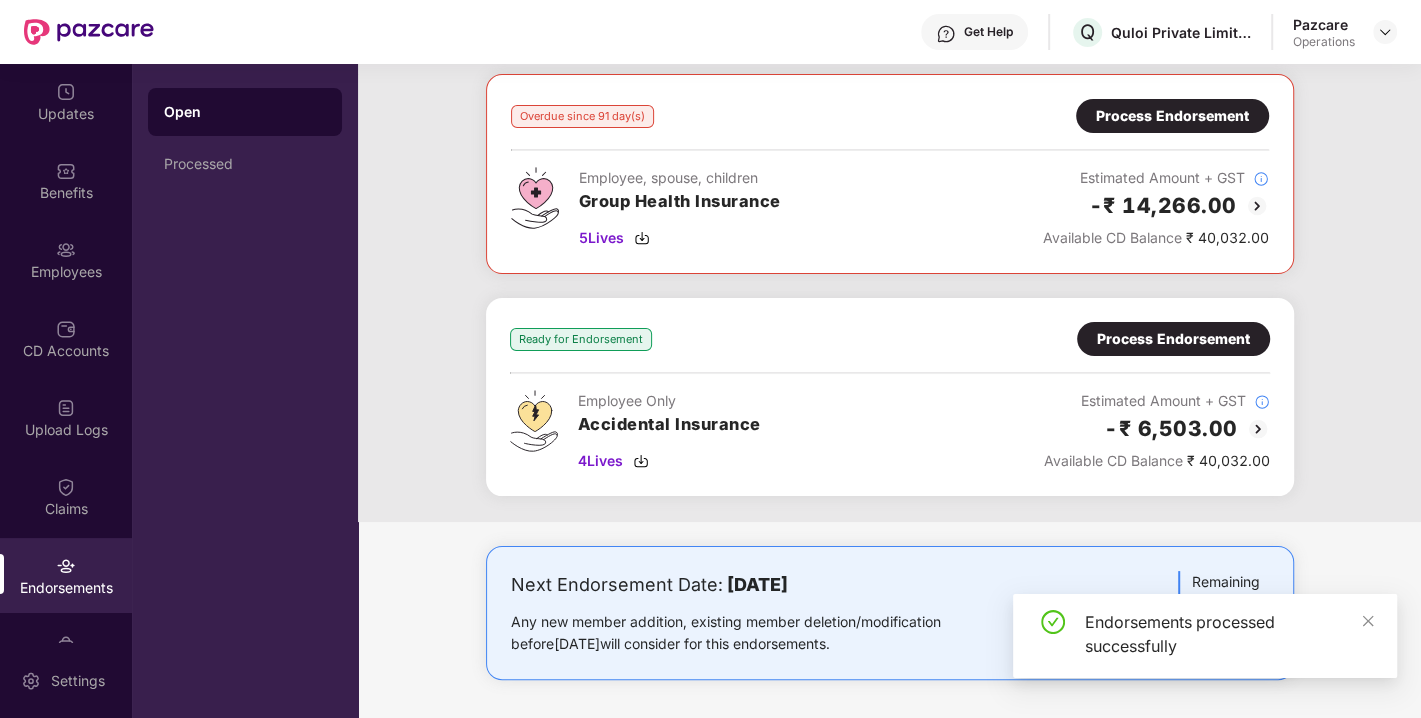 click on "Process Endorsement" at bounding box center [1173, 339] 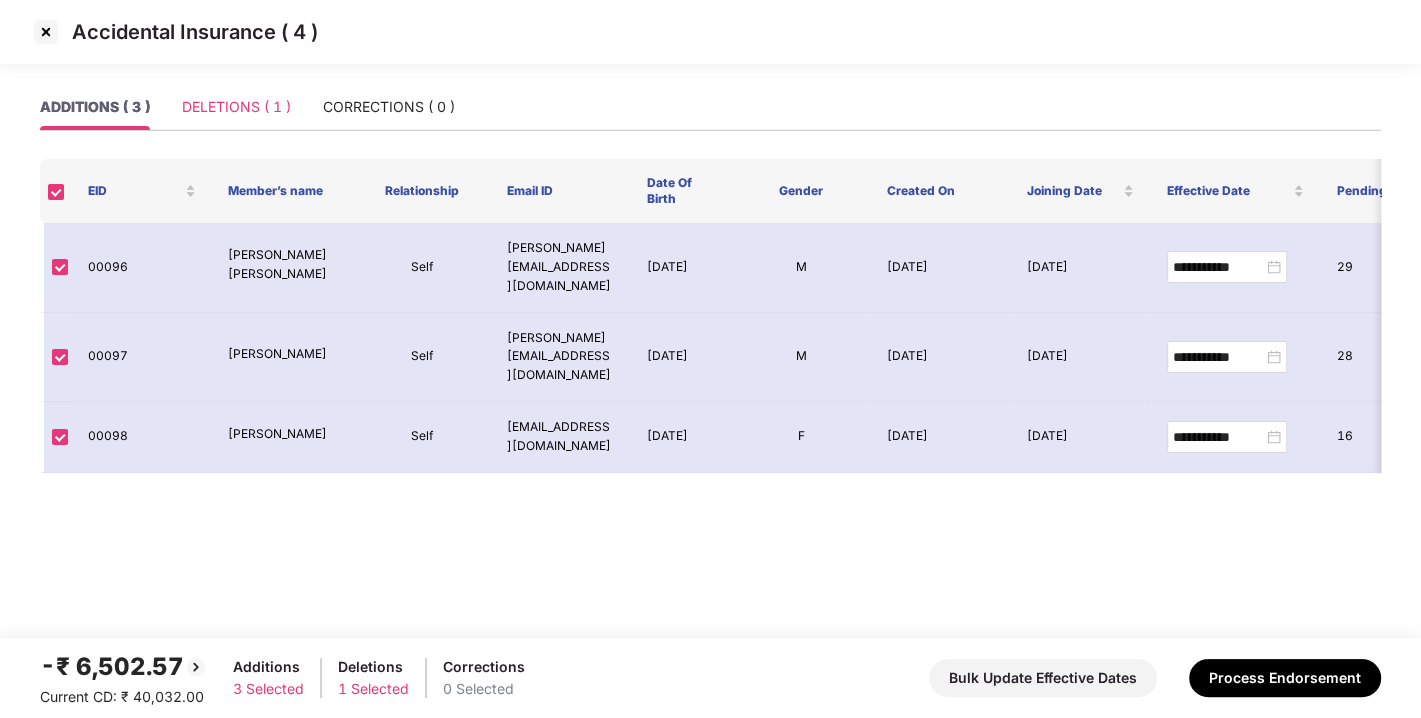 click on "DELETIONS ( 1 )" at bounding box center (236, 107) 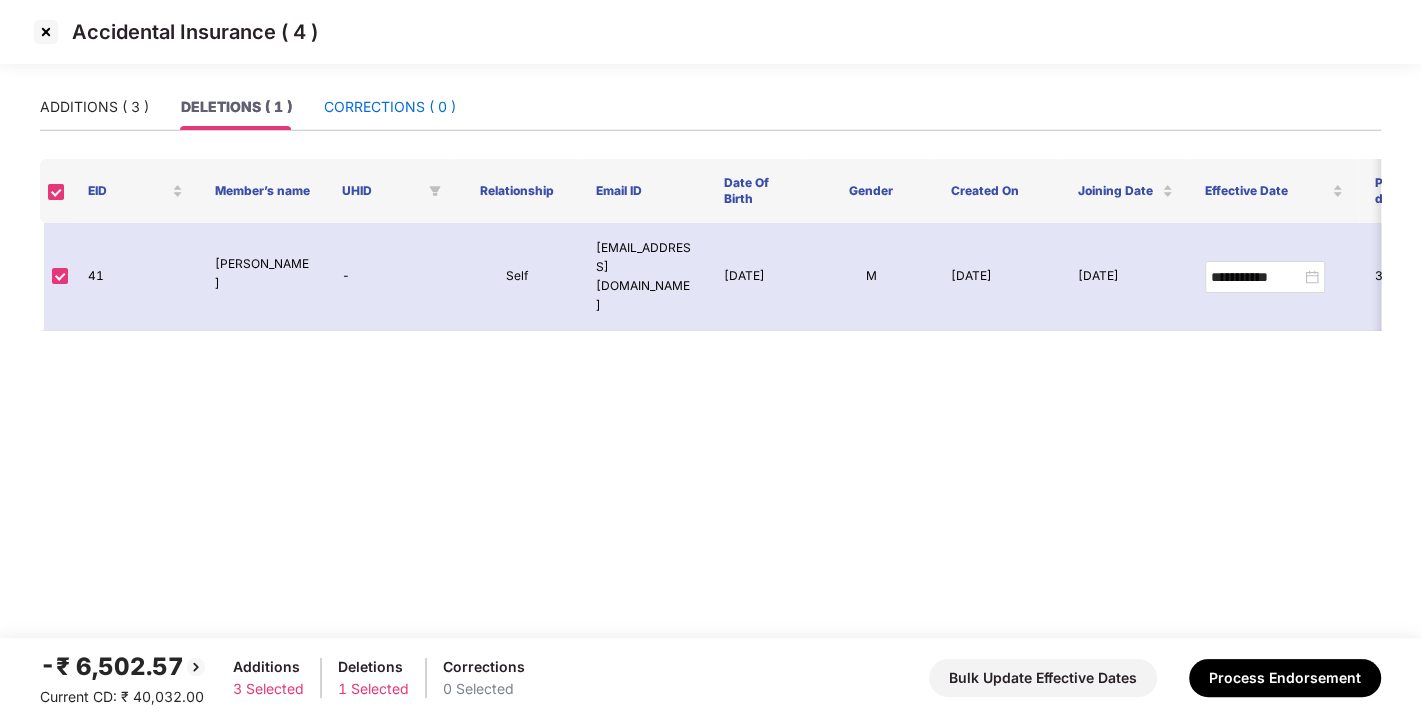 click on "CORRECTIONS ( 0 )" at bounding box center [390, 107] 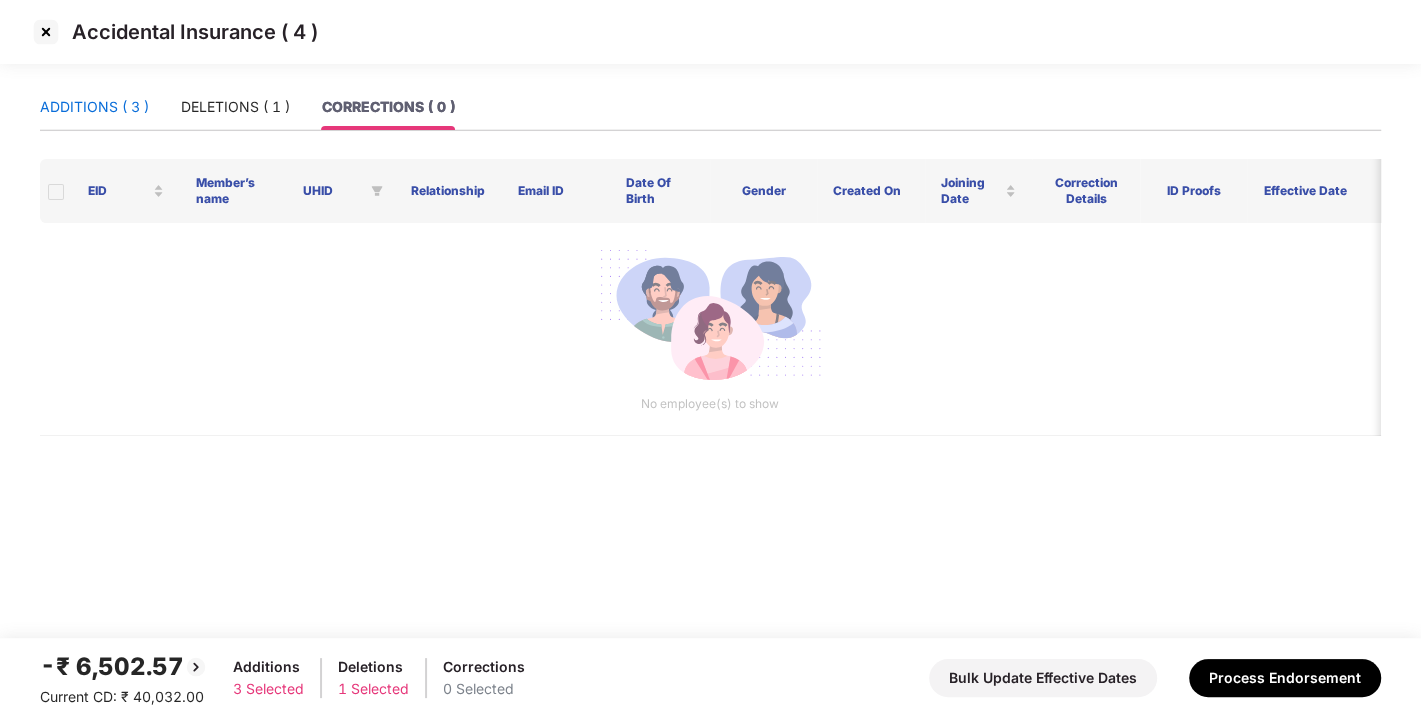 click on "ADDITIONS ( 3 )" at bounding box center [94, 107] 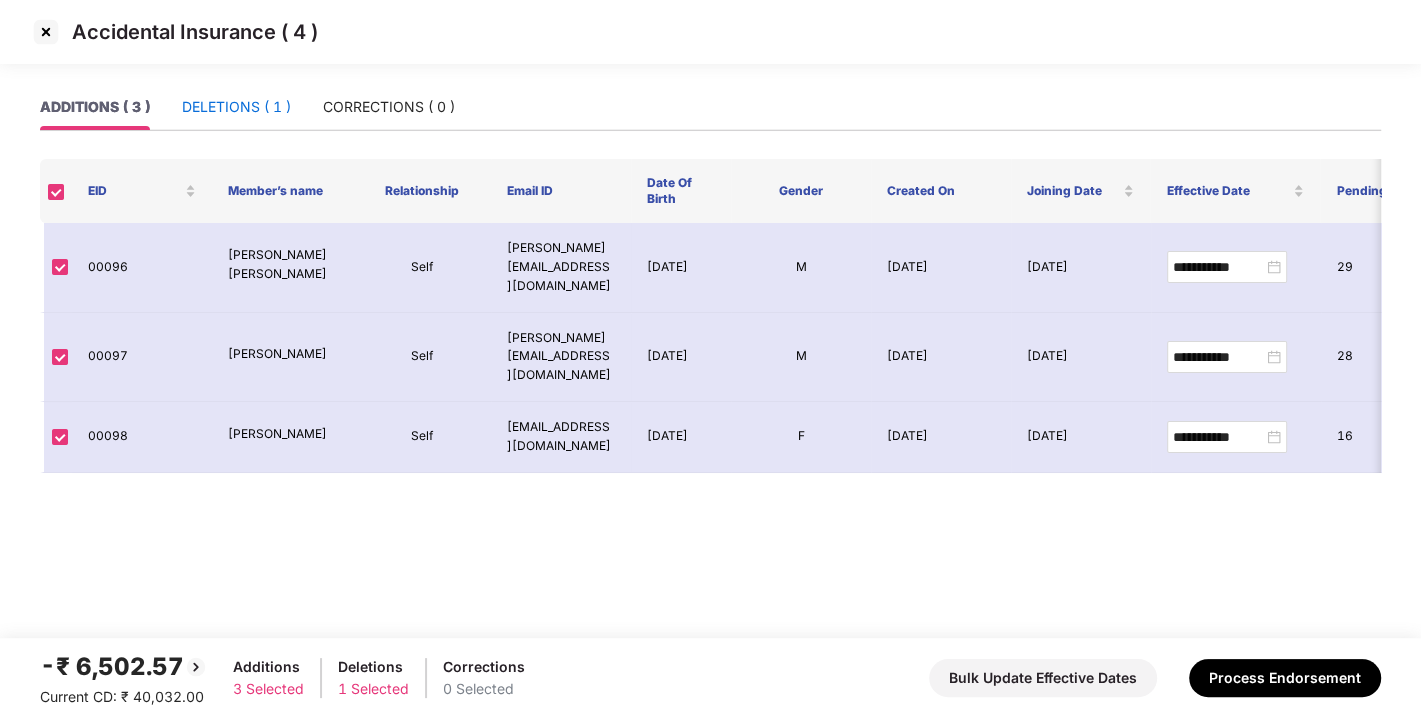 click on "DELETIONS ( 1 )" at bounding box center (236, 107) 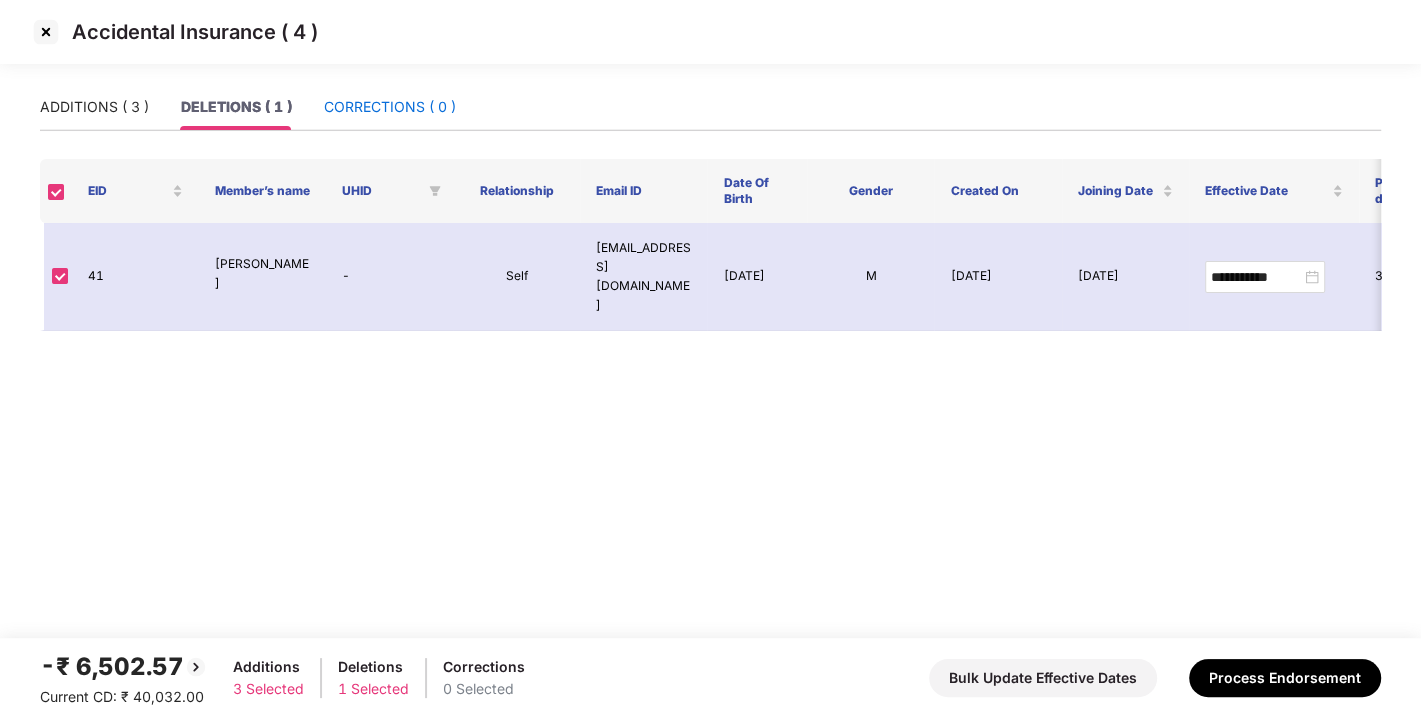 click on "CORRECTIONS ( 0 )" at bounding box center [390, 107] 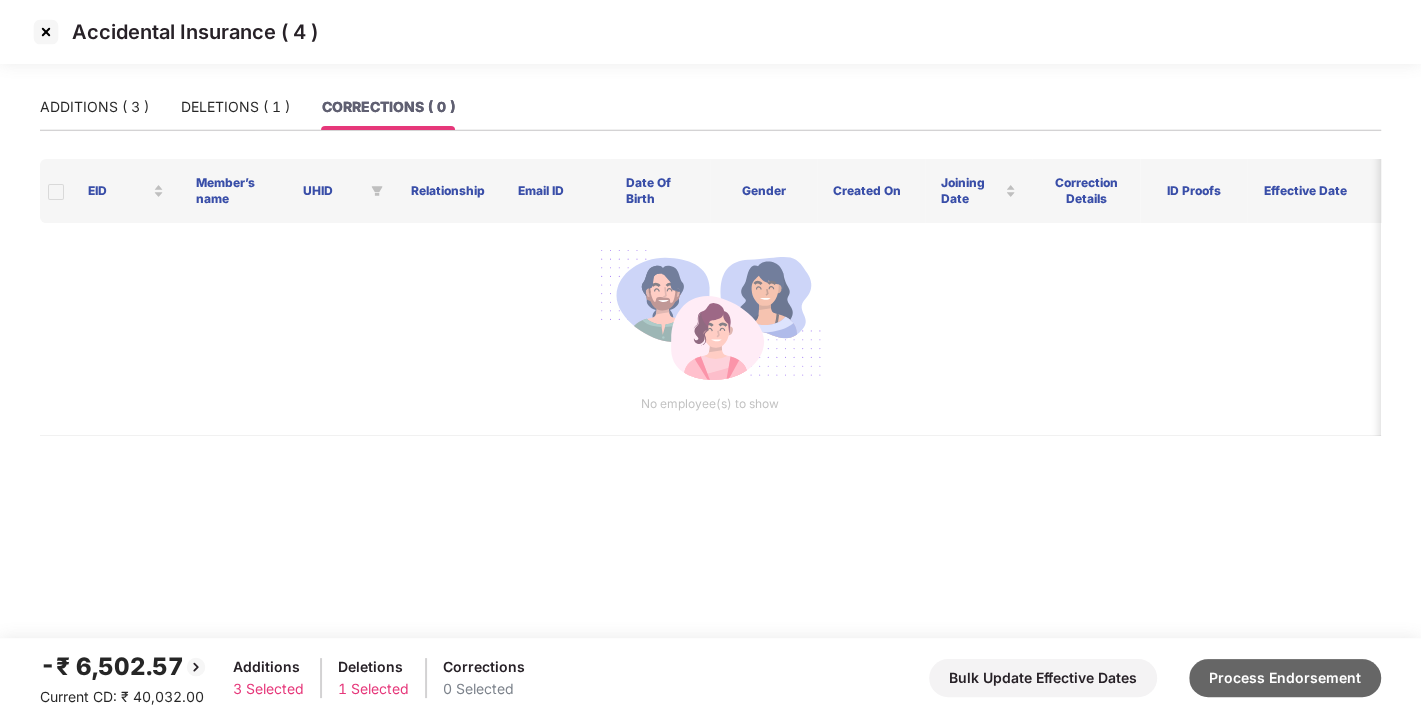 click on "Process Endorsement" at bounding box center [1285, 678] 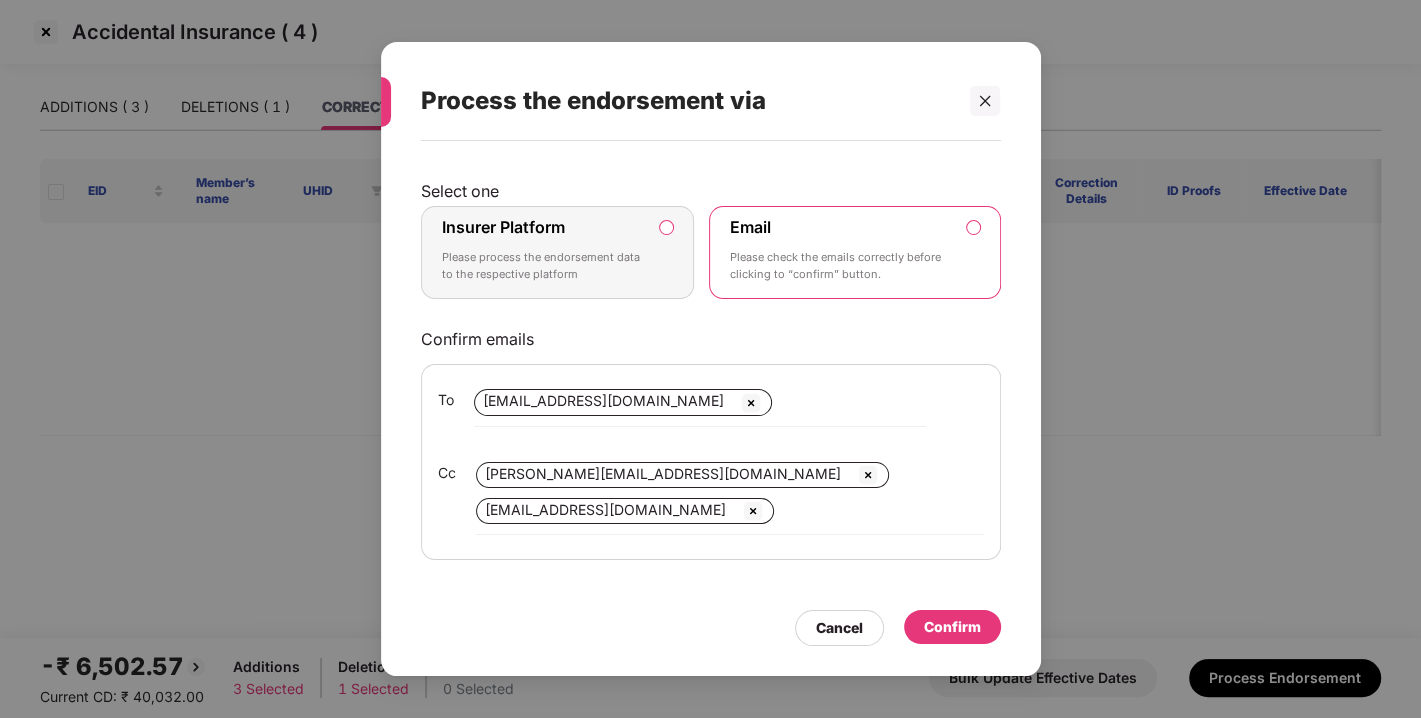 click on "Insurer Platform Please process the endorsement data to the respective platform" at bounding box center (558, 253) 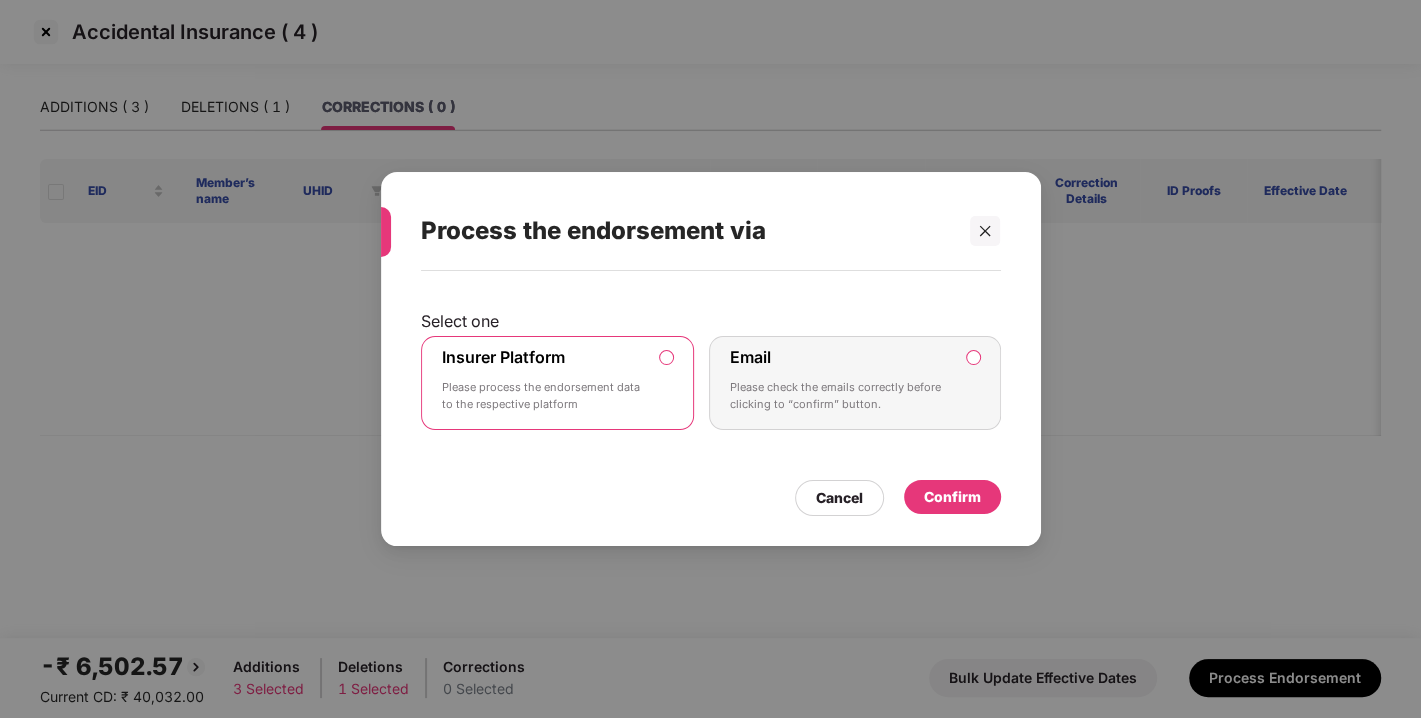 click on "Confirm" at bounding box center (952, 497) 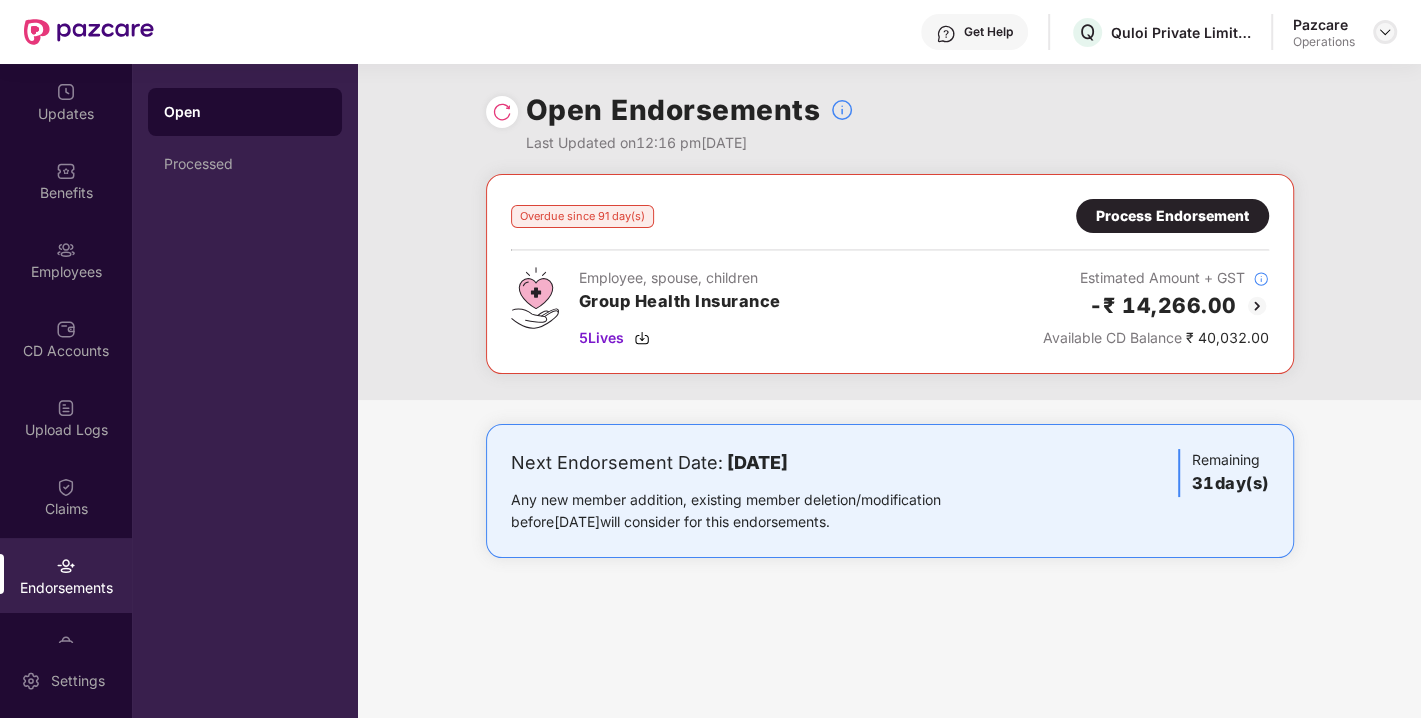 click at bounding box center [1385, 32] 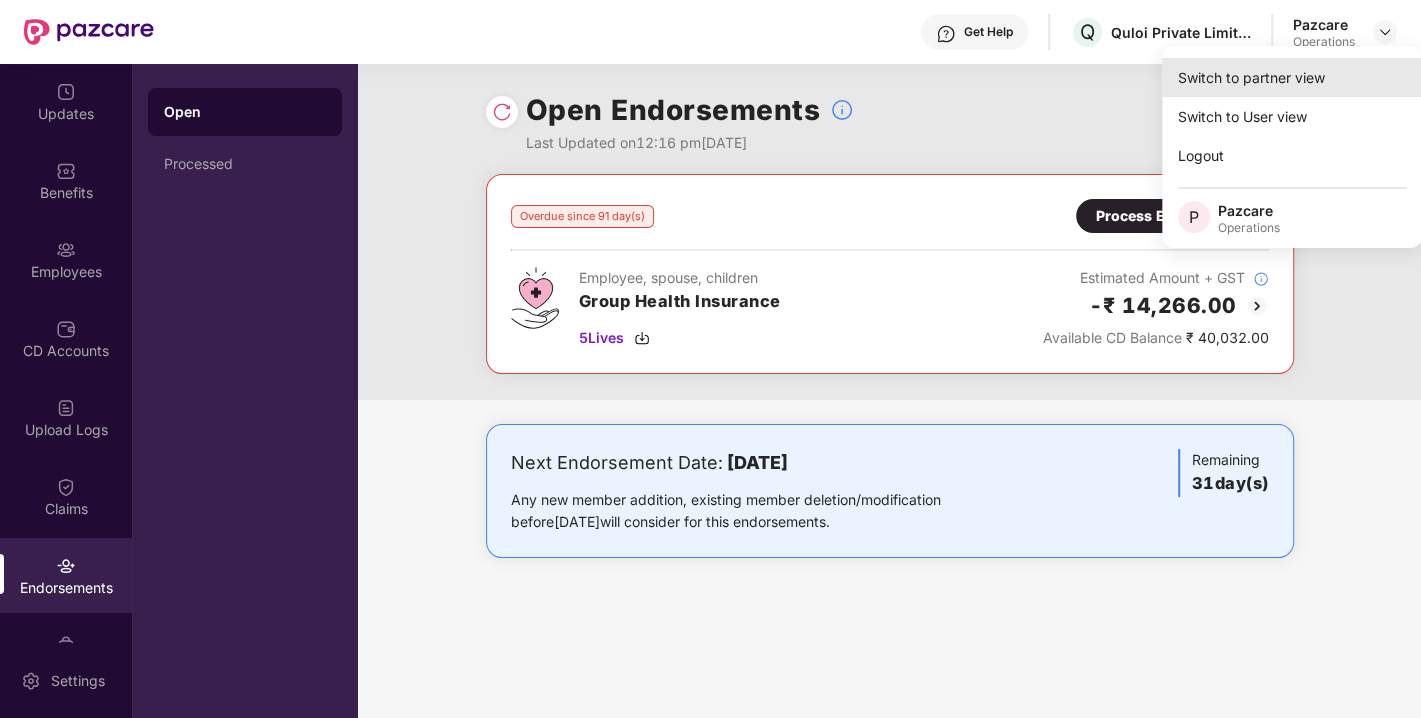 click on "Switch to partner view" at bounding box center [1292, 77] 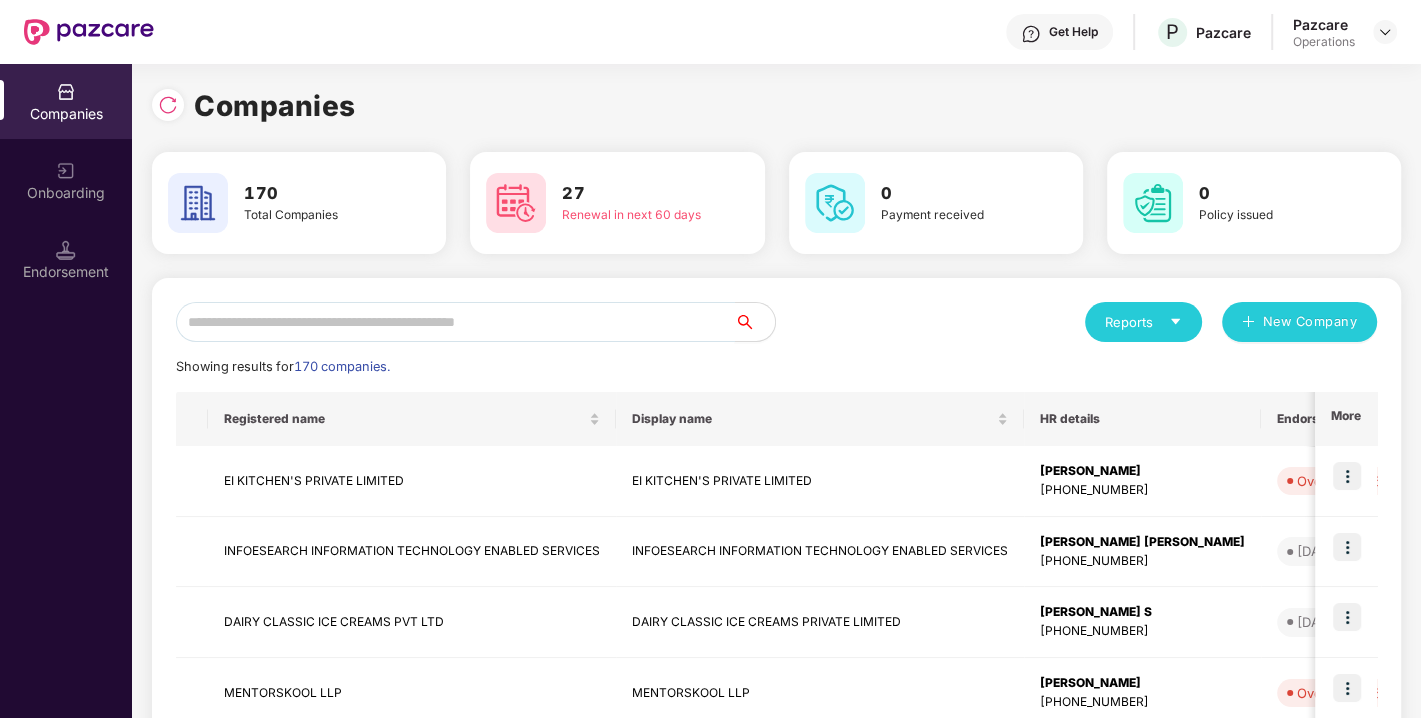click at bounding box center [455, 322] 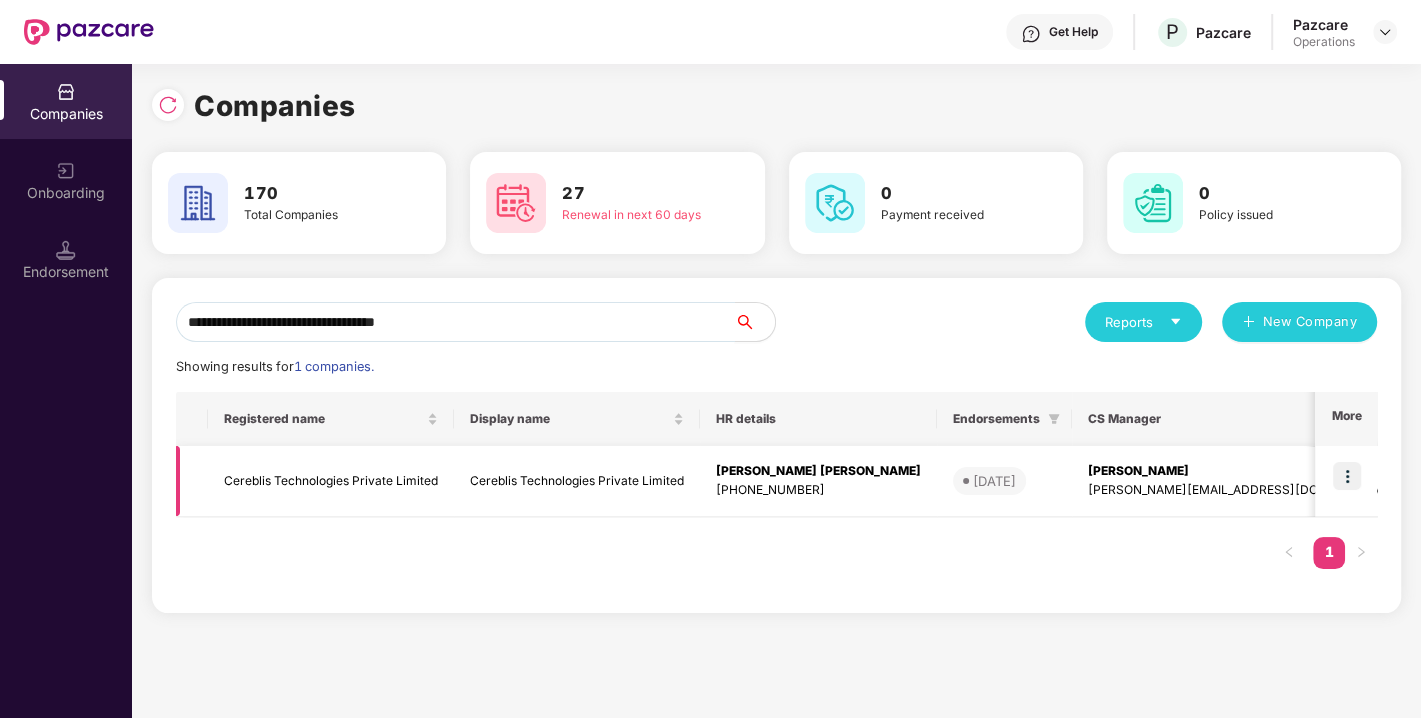 type on "**********" 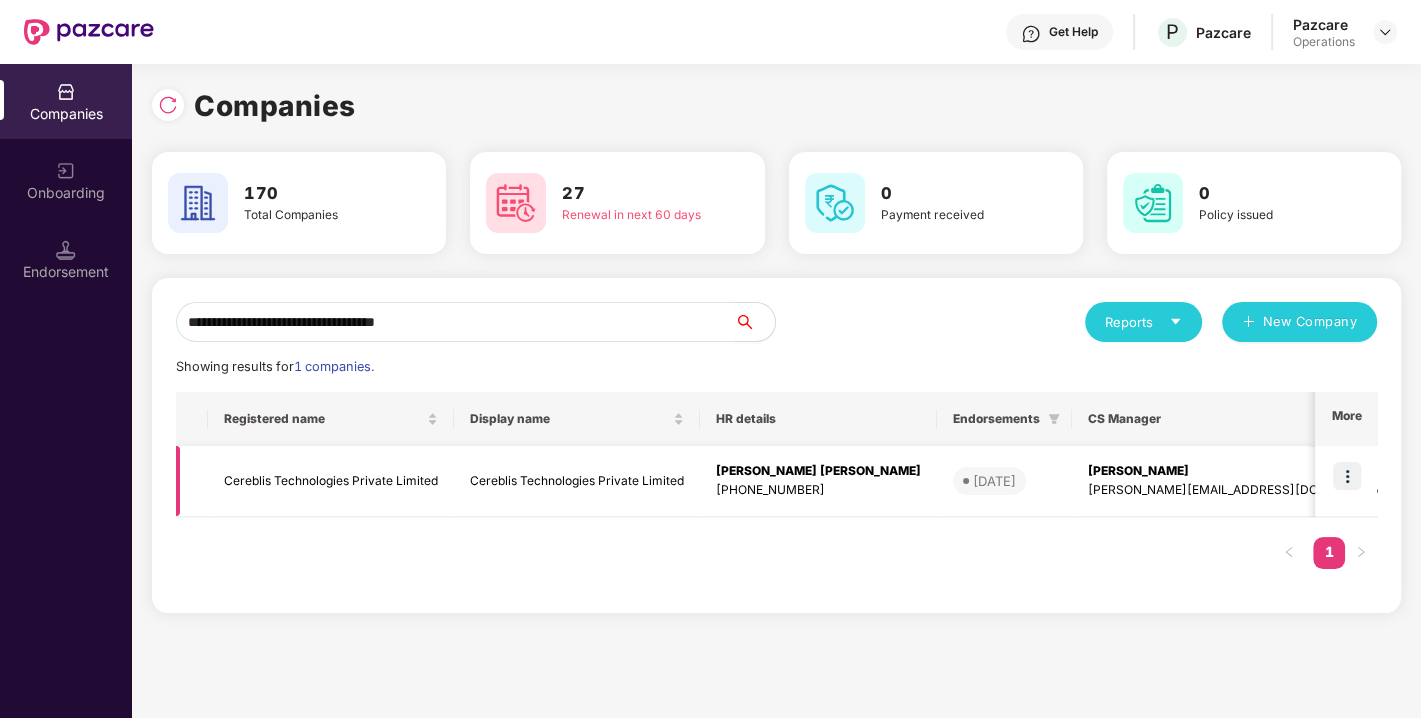 click at bounding box center [1347, 476] 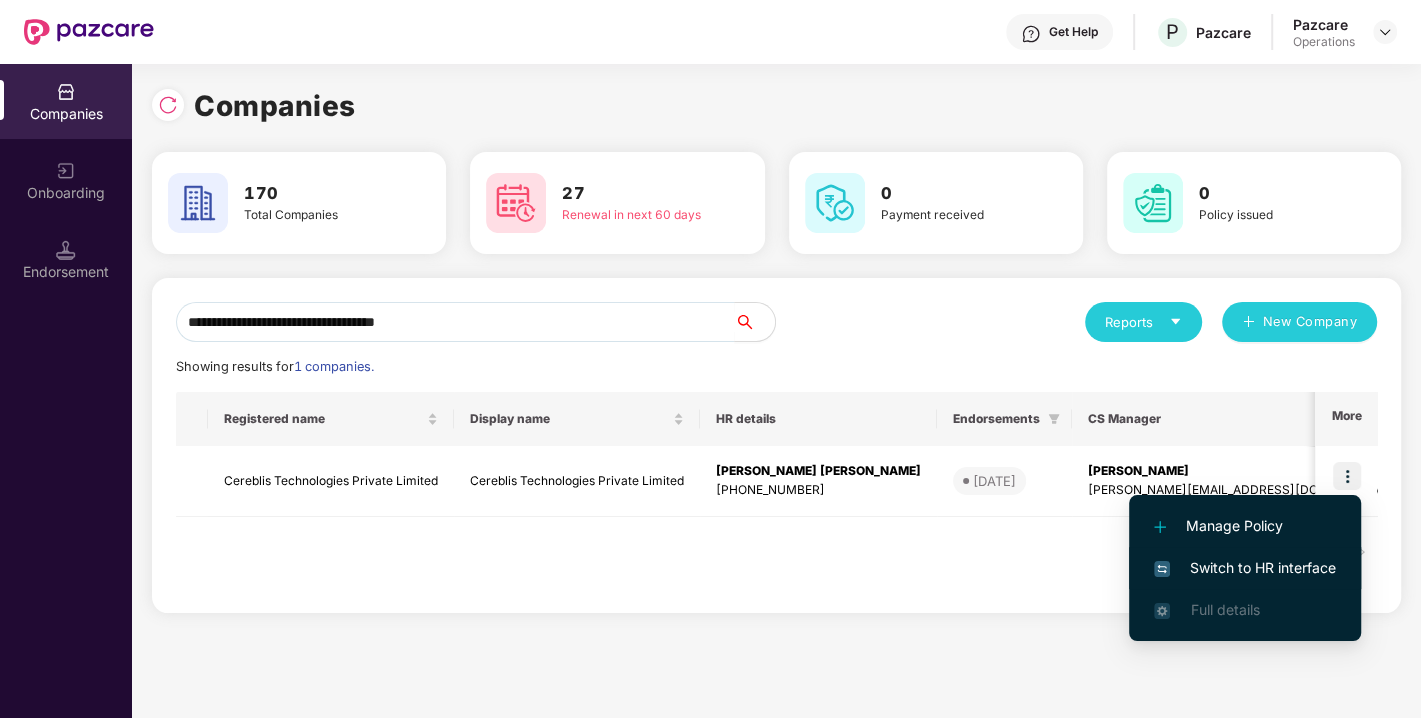 click on "Switch to HR interface" at bounding box center (1245, 568) 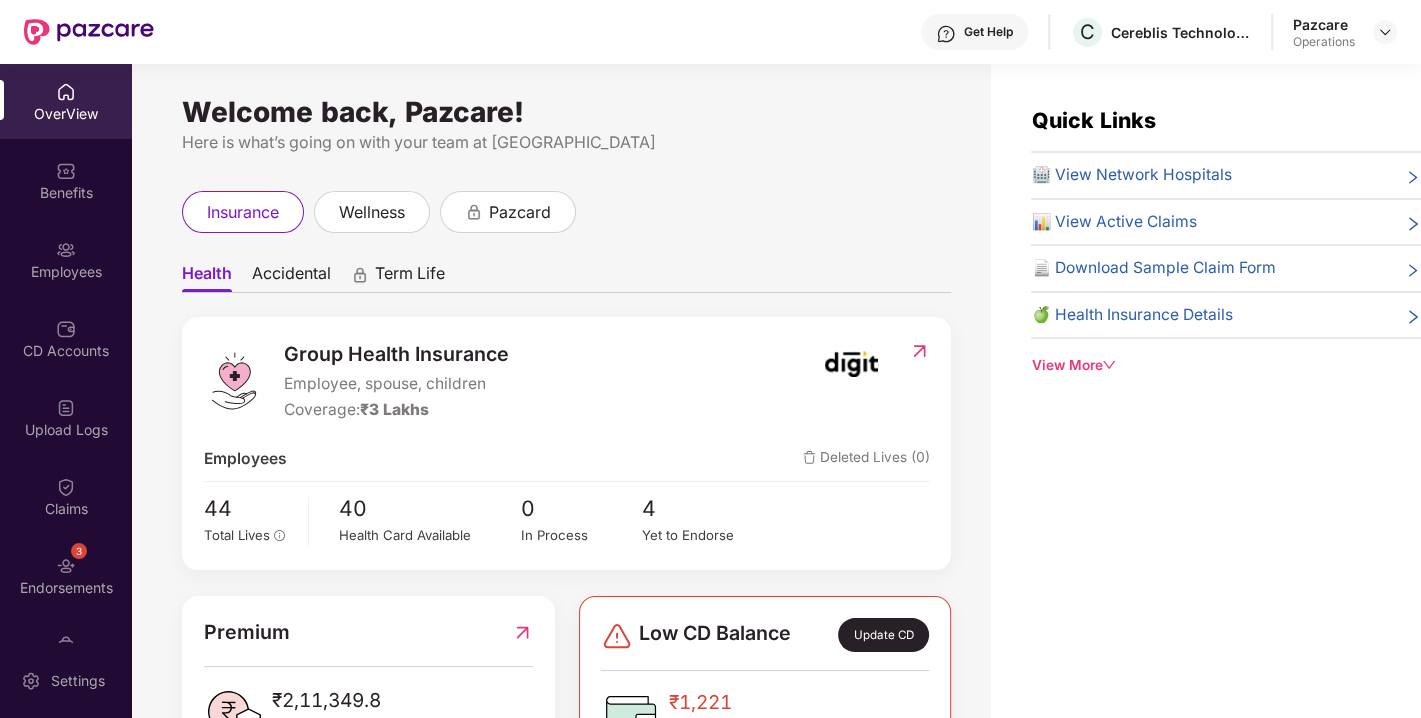 click at bounding box center [66, 566] 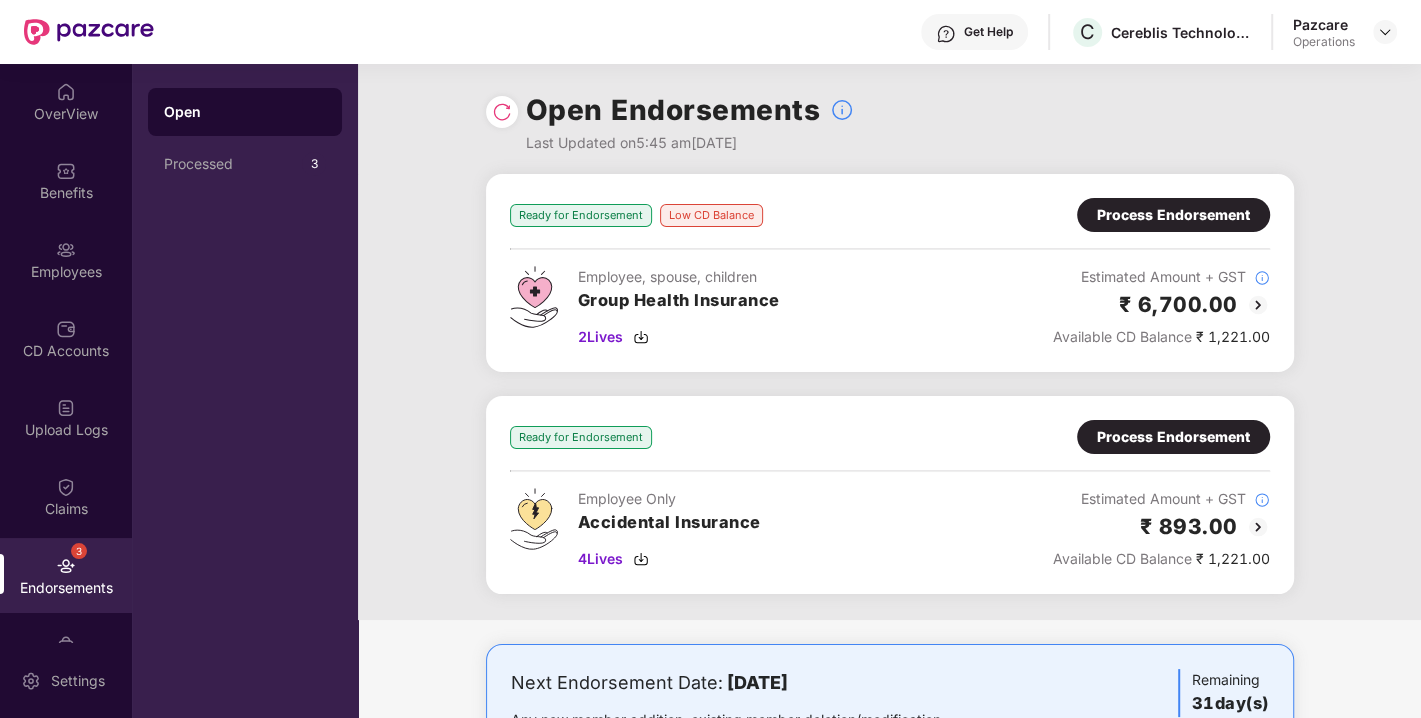 click at bounding box center [502, 112] 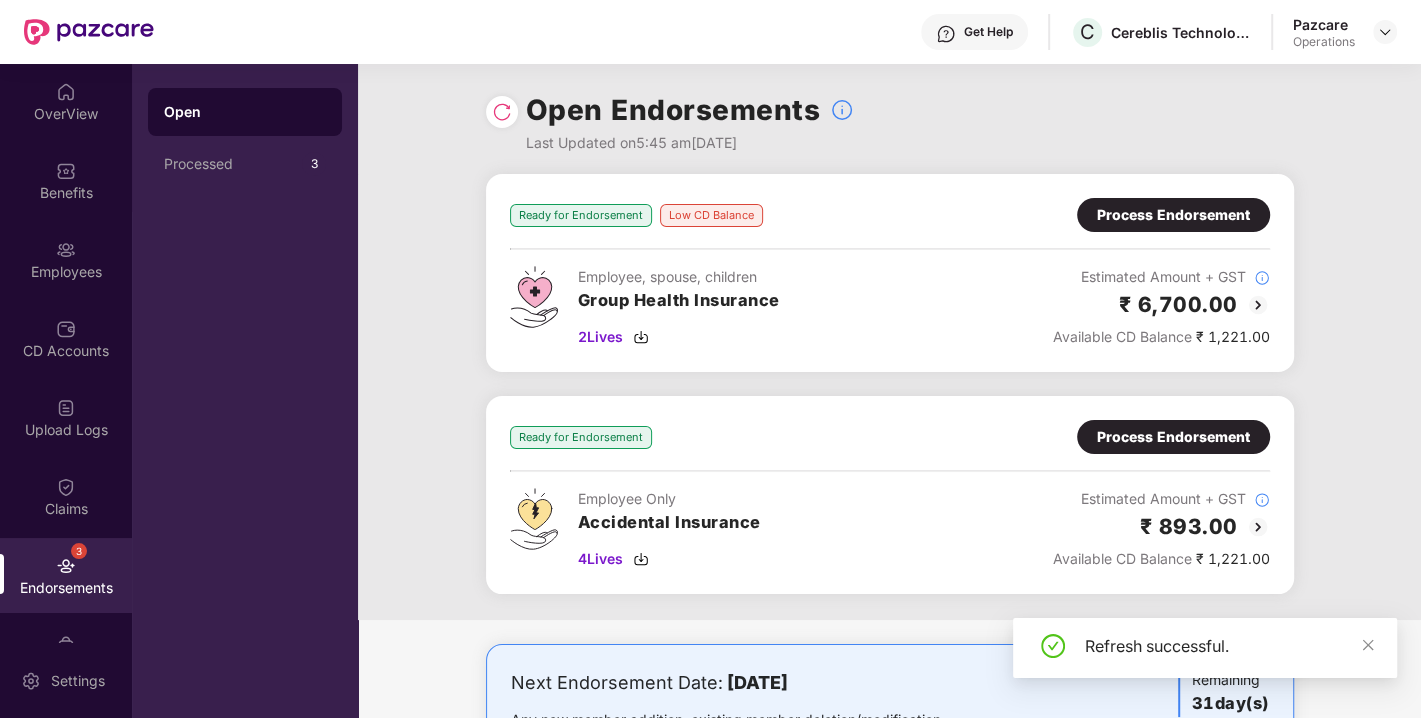 click on "Process Endorsement" at bounding box center [1173, 215] 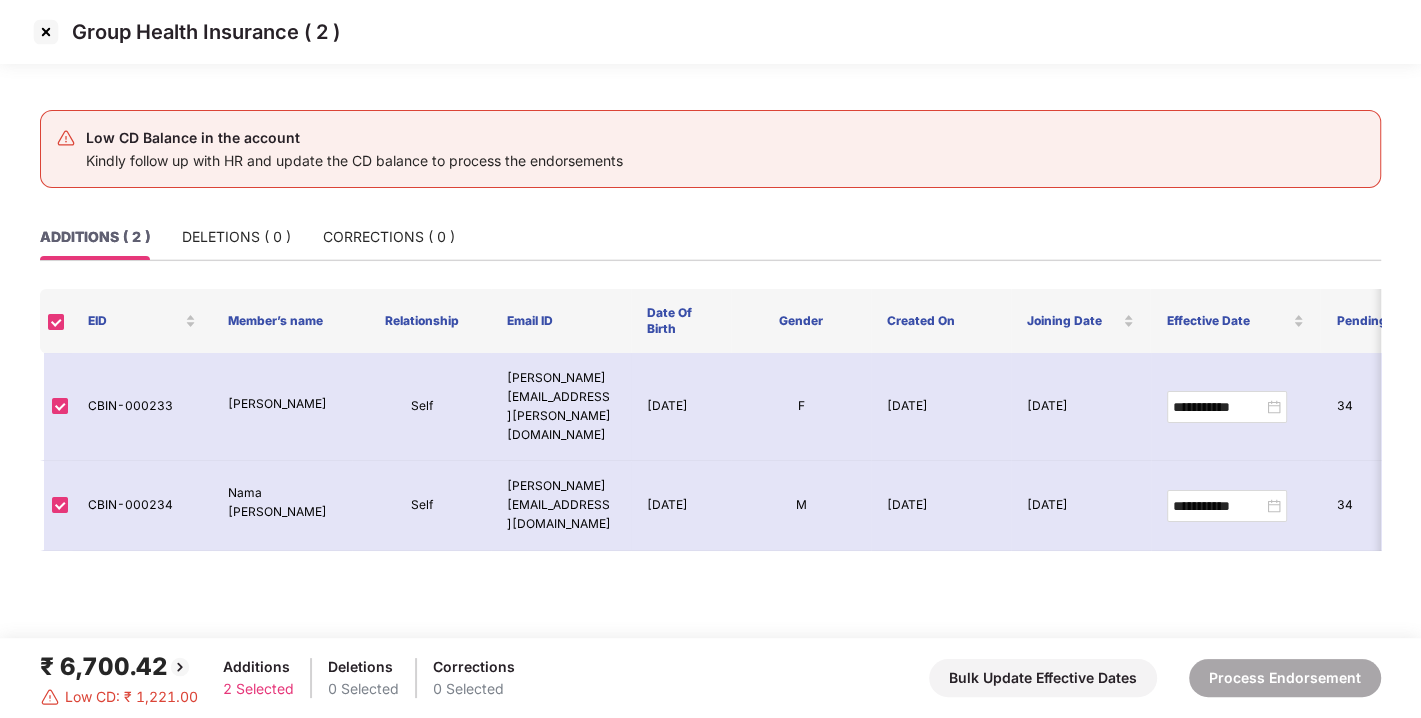 click at bounding box center (46, 32) 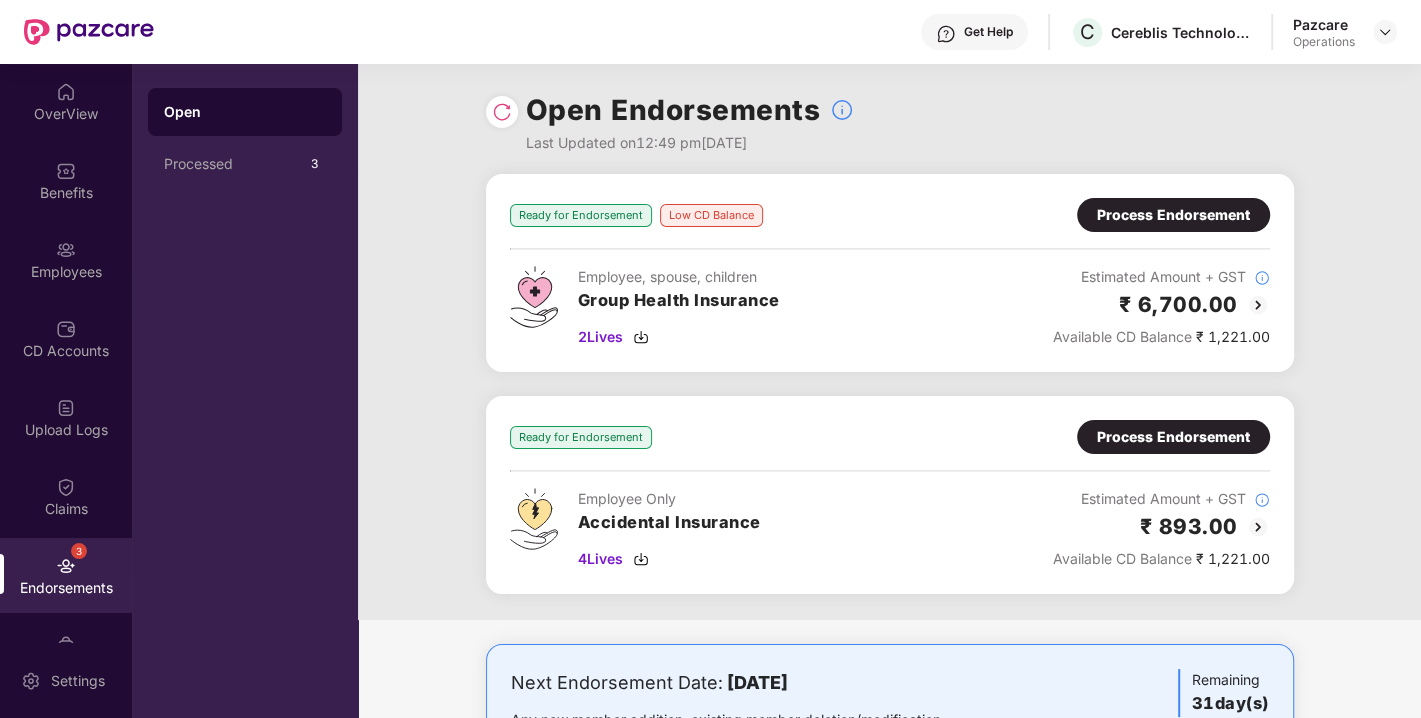 click at bounding box center [1258, 305] 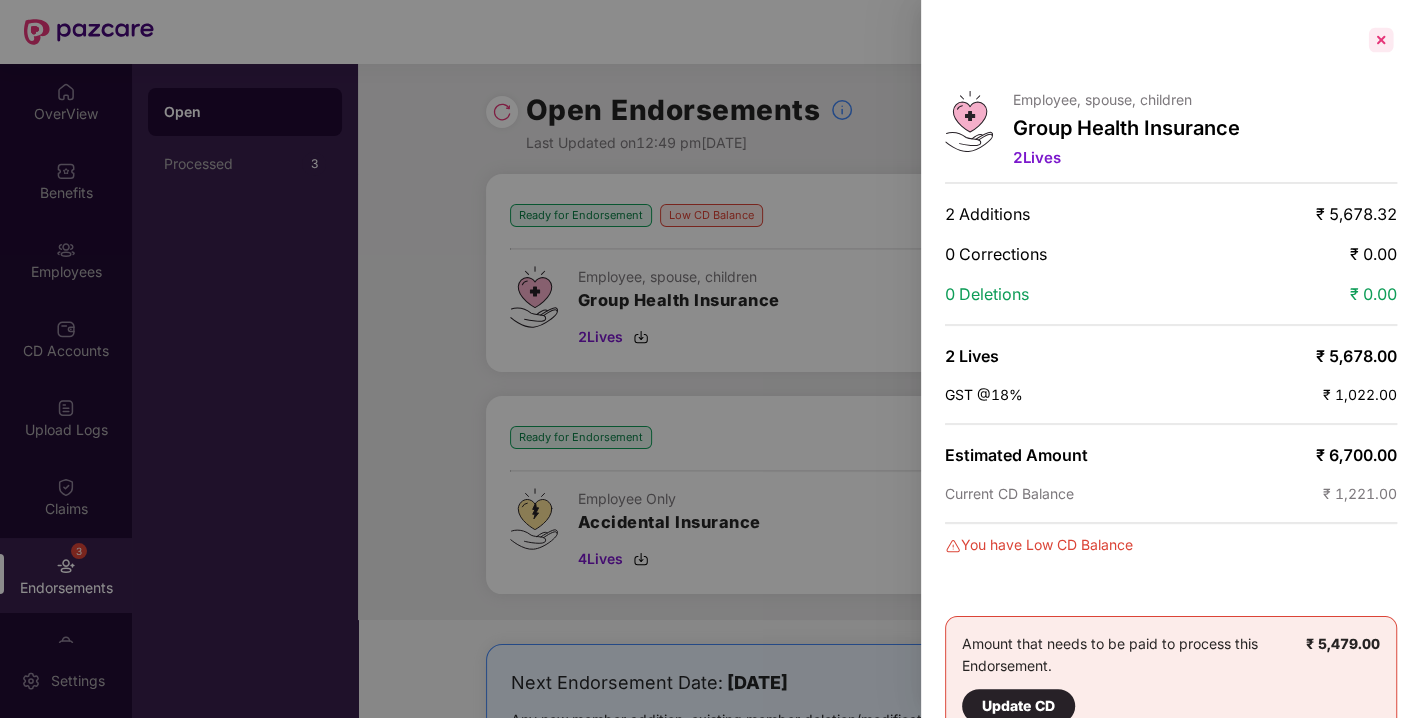 click at bounding box center [1381, 40] 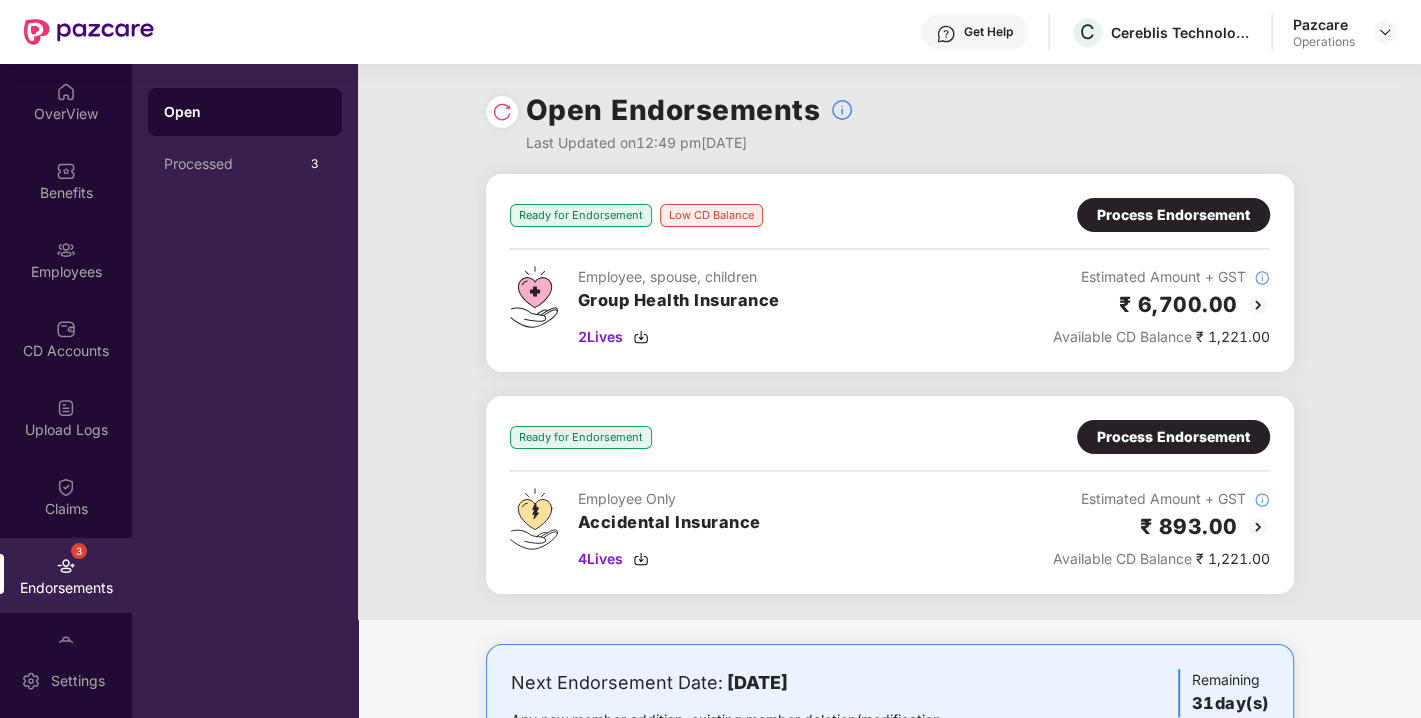 click on "Open Endorsements Last Updated on  12:49 pm[DATE]" at bounding box center [889, 119] 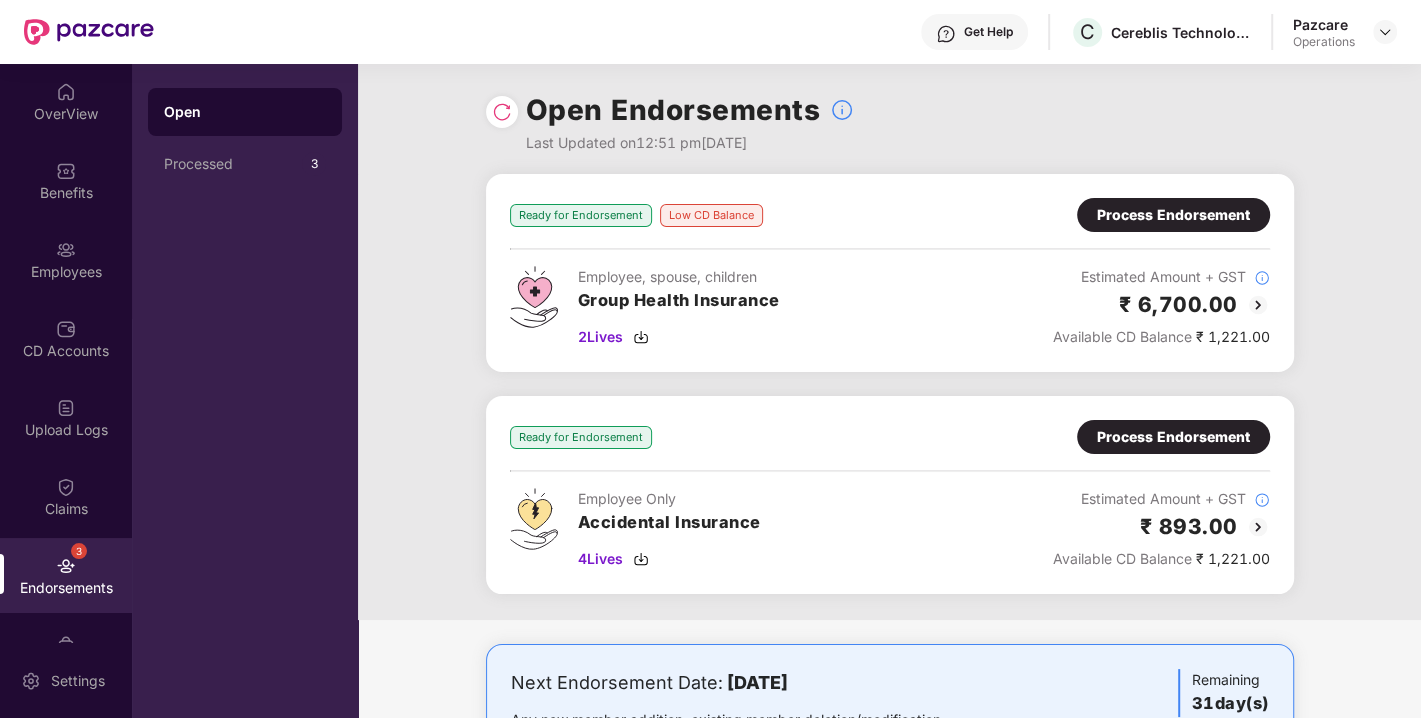 click on "Process Endorsement" at bounding box center (1173, 437) 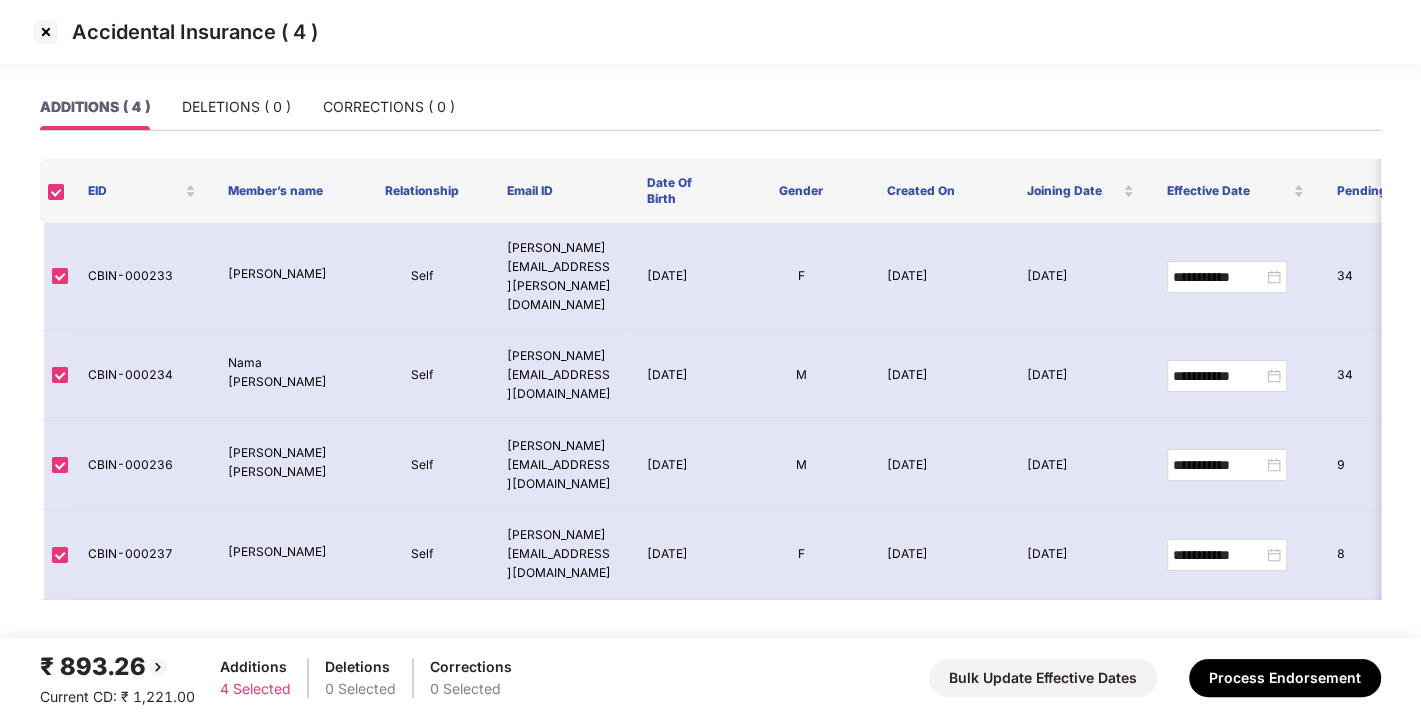 click at bounding box center (46, 32) 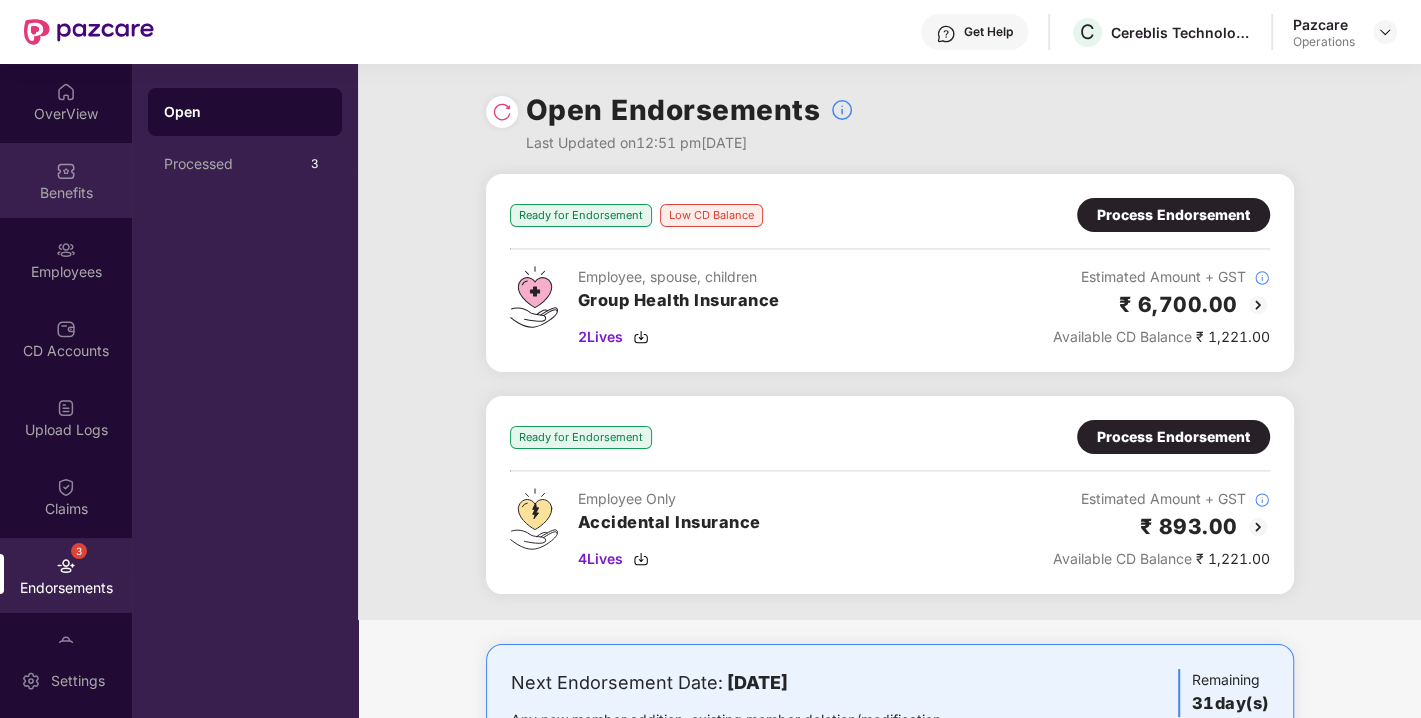 click on "Benefits" at bounding box center (66, 193) 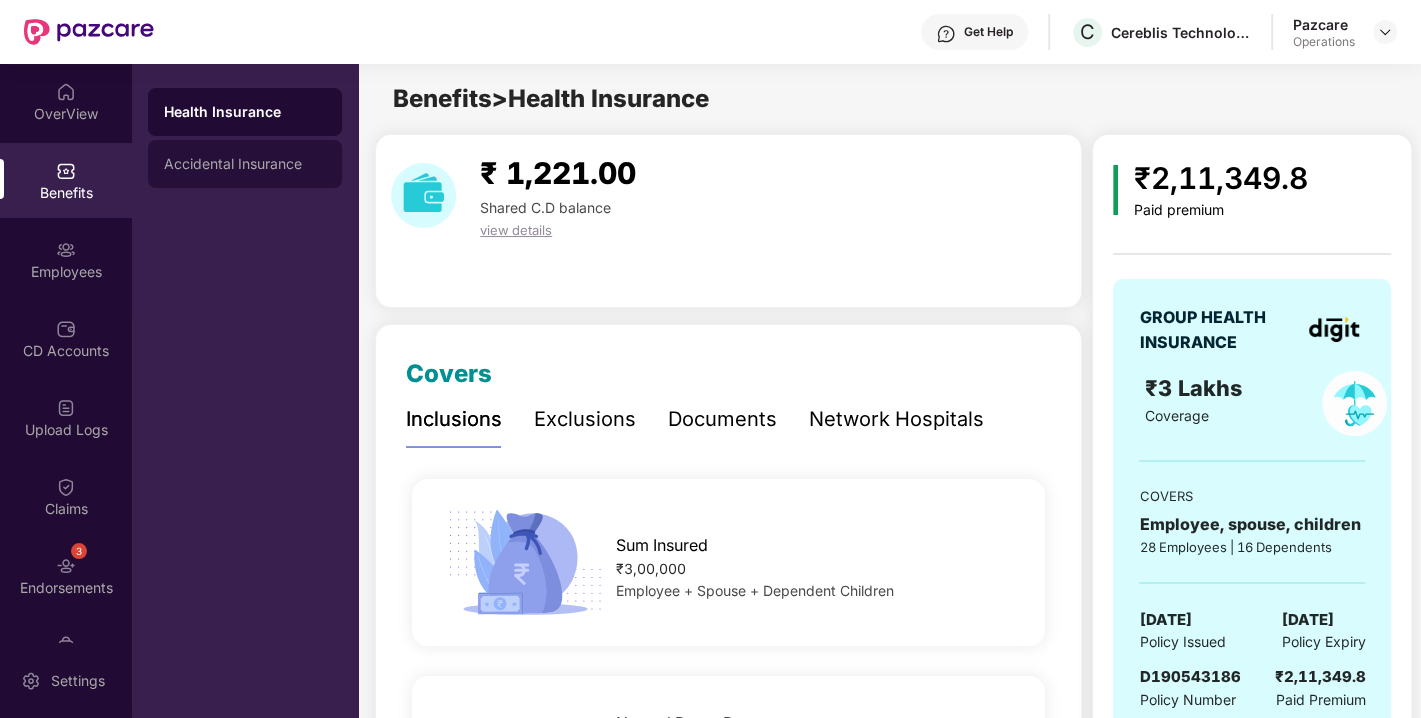 click on "Accidental Insurance" at bounding box center [245, 164] 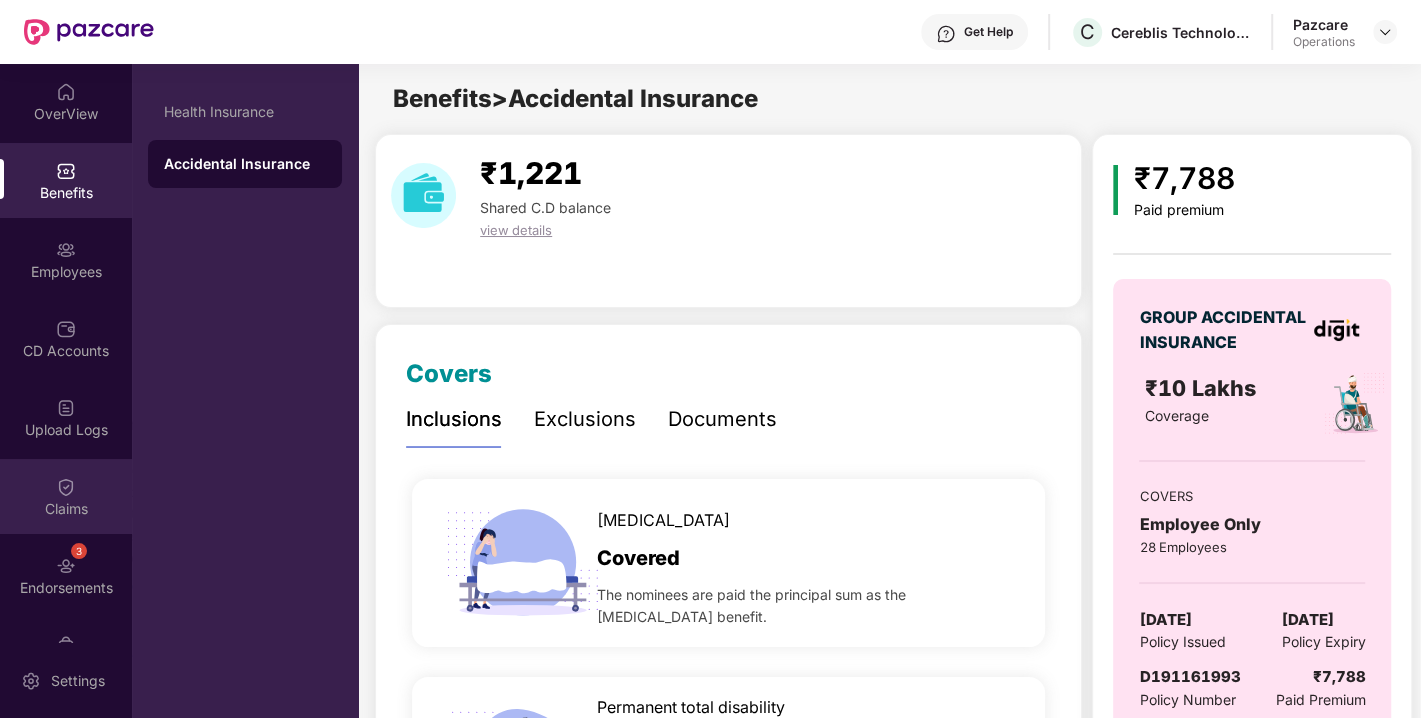 scroll, scrollTop: 52, scrollLeft: 0, axis: vertical 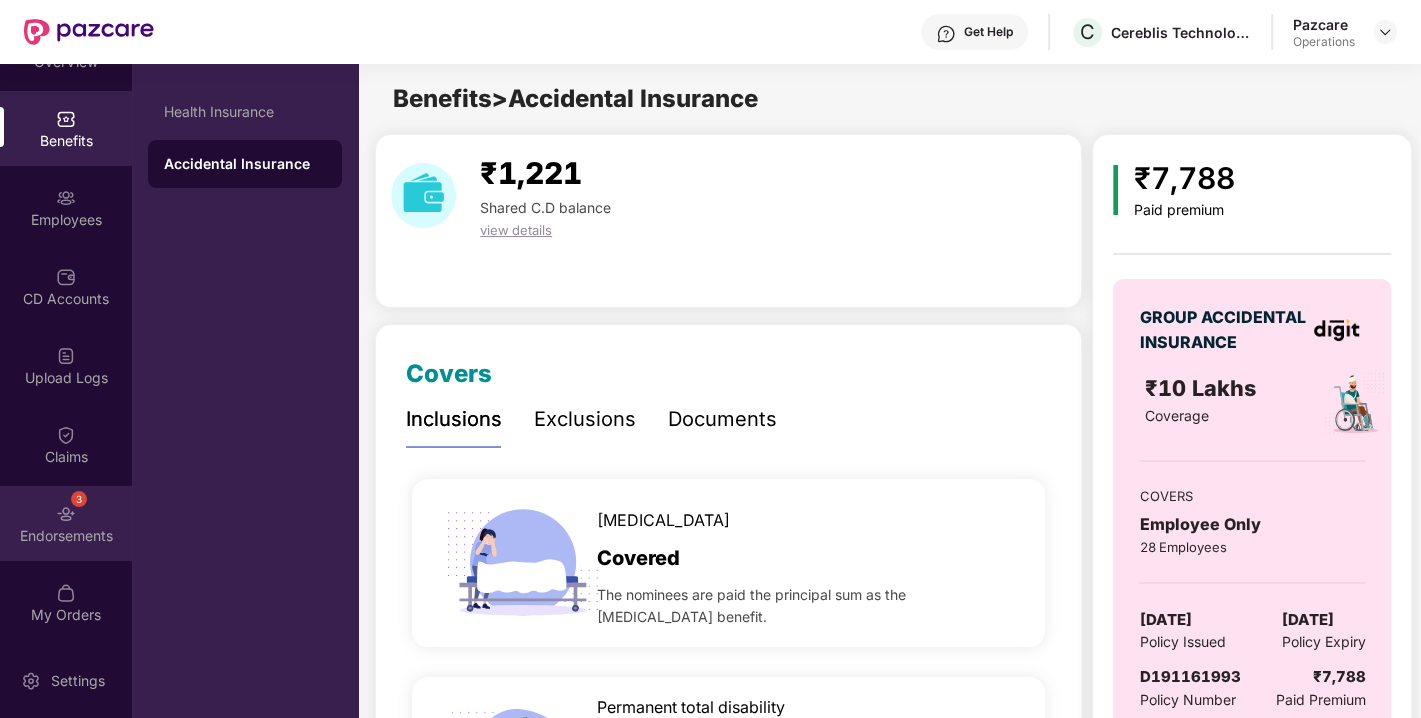 click on "3 Endorsements" at bounding box center [66, 523] 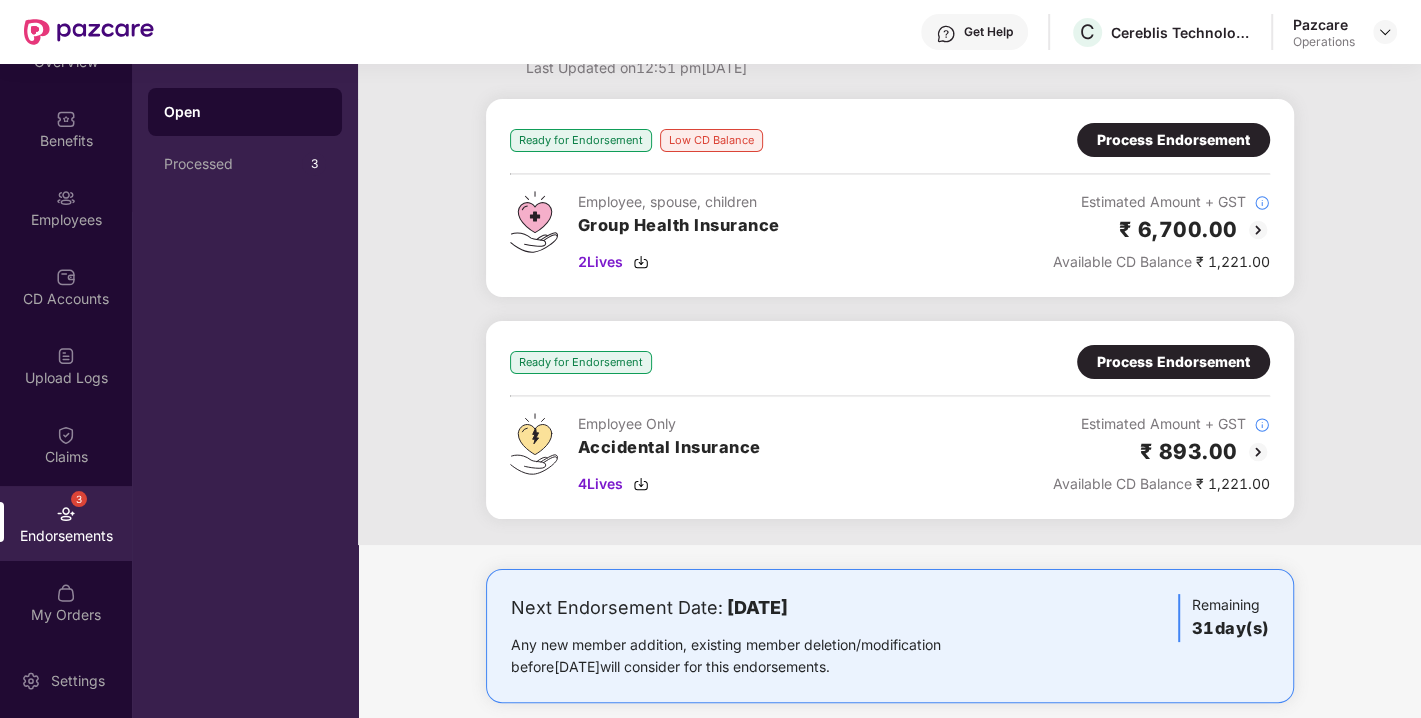 scroll, scrollTop: 80, scrollLeft: 0, axis: vertical 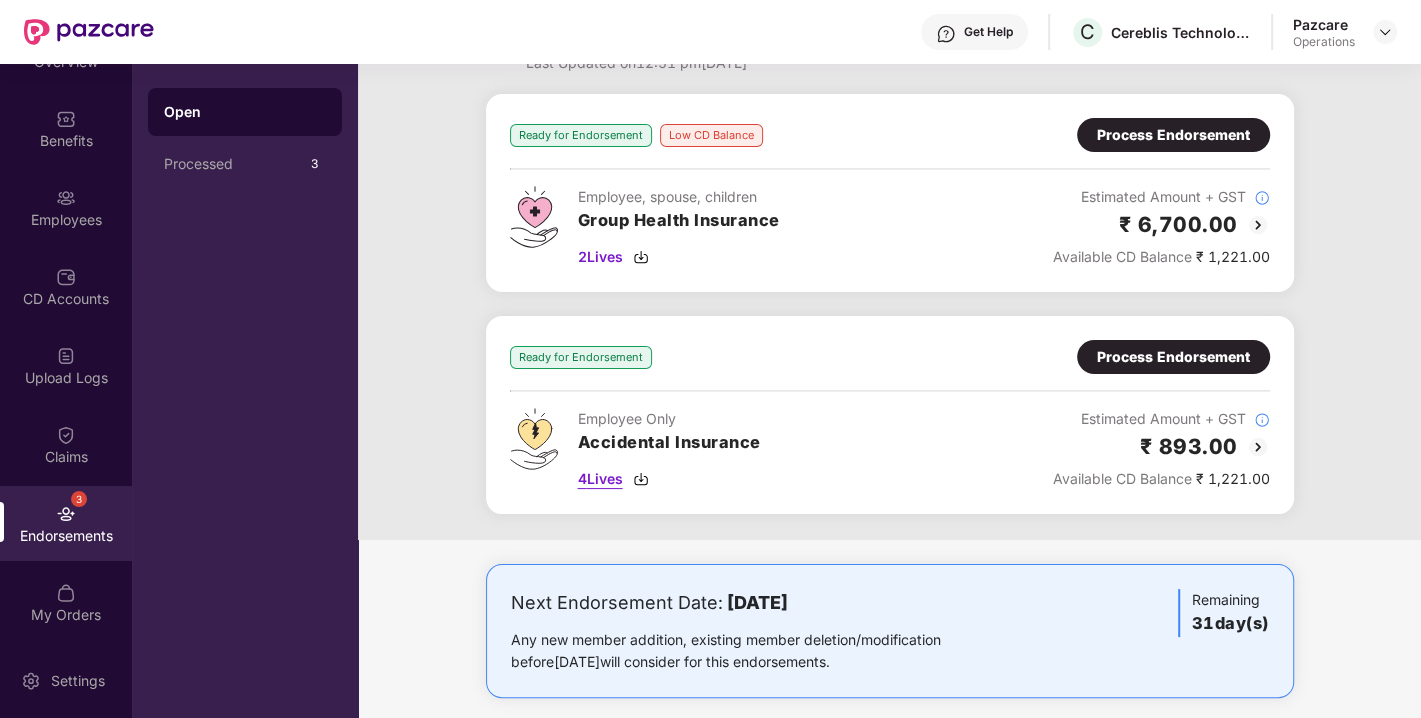 click at bounding box center (641, 479) 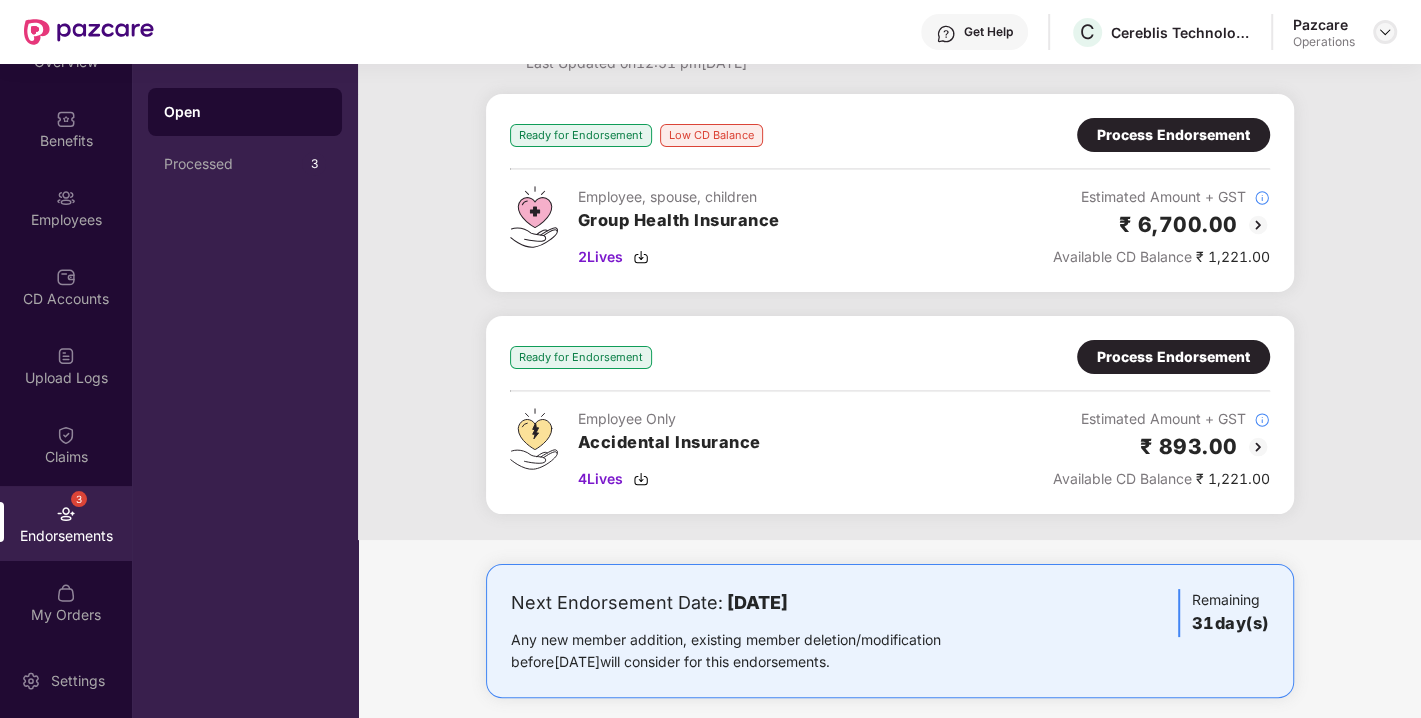 click at bounding box center (1385, 32) 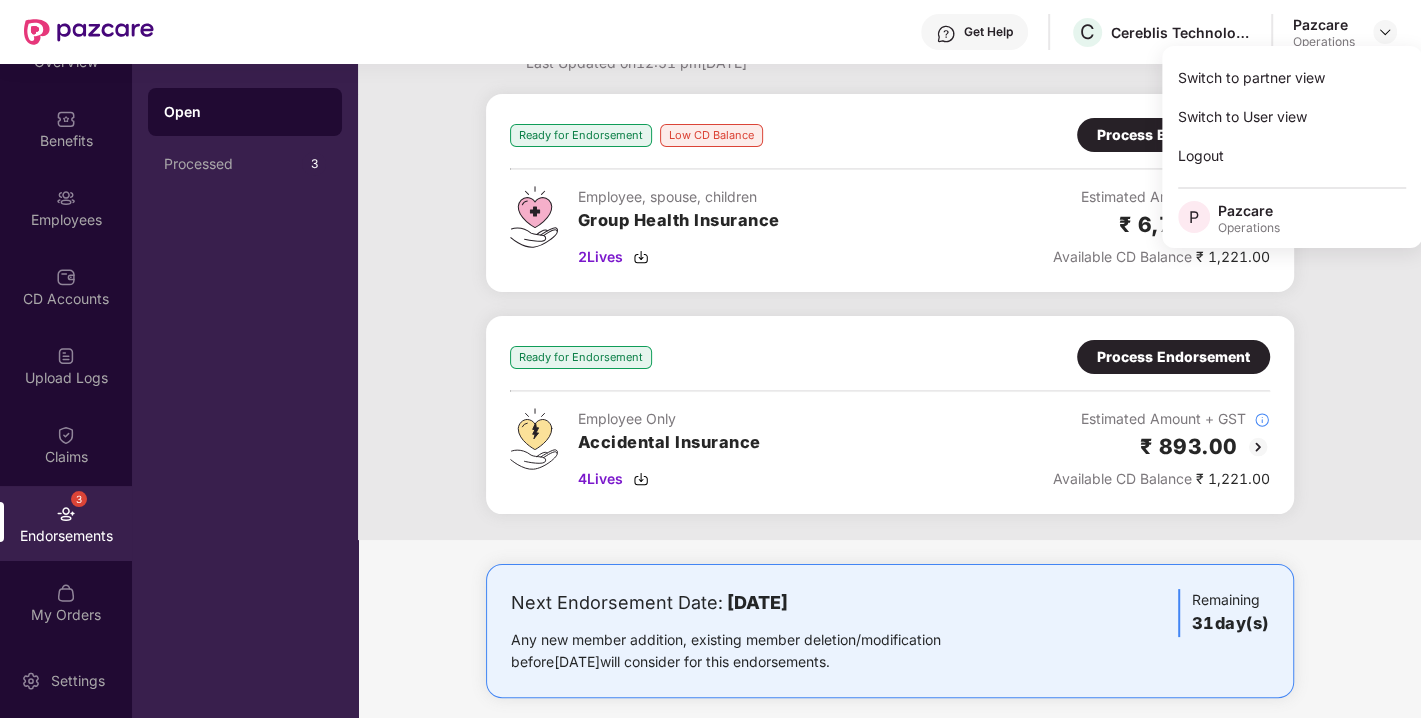 scroll, scrollTop: 0, scrollLeft: 0, axis: both 